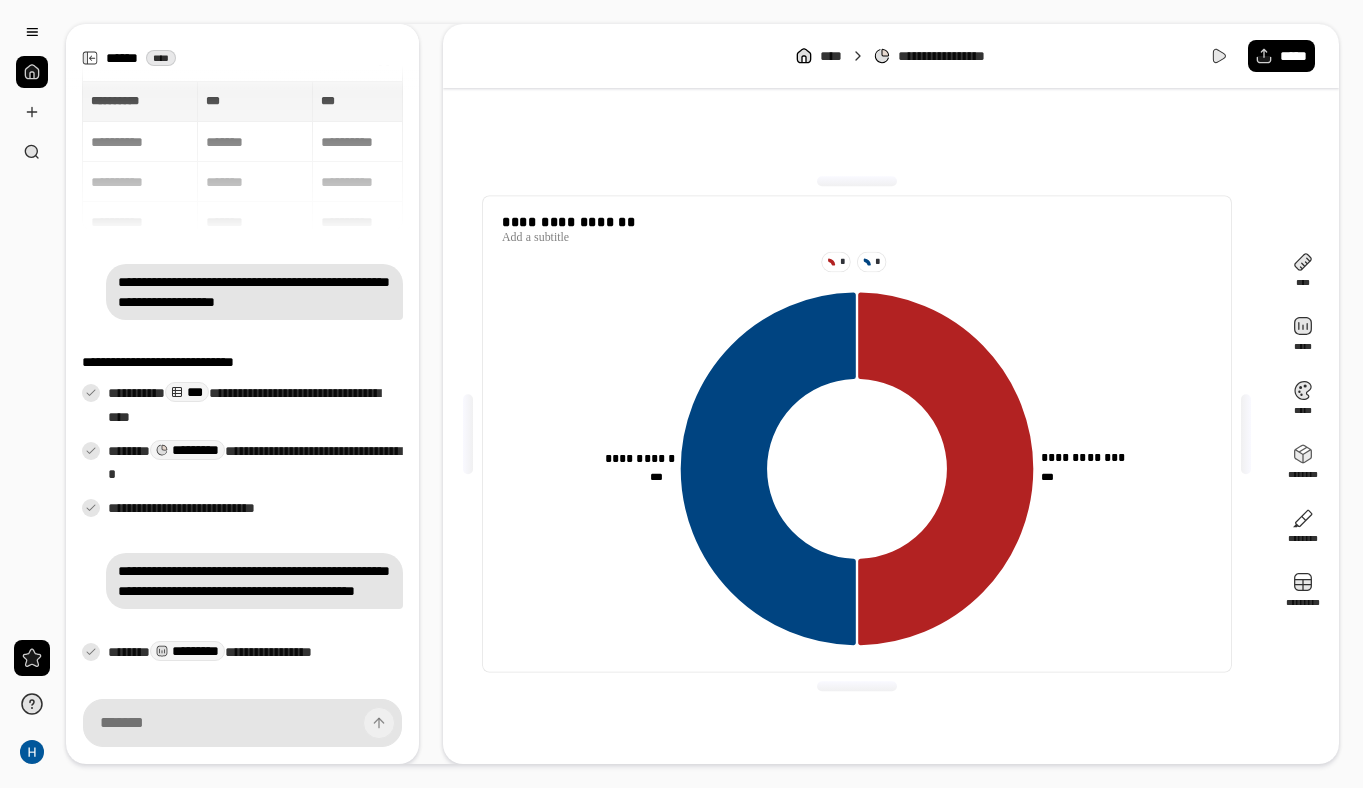 click on "[PERSONAL_DATA]" at bounding box center [857, 434] 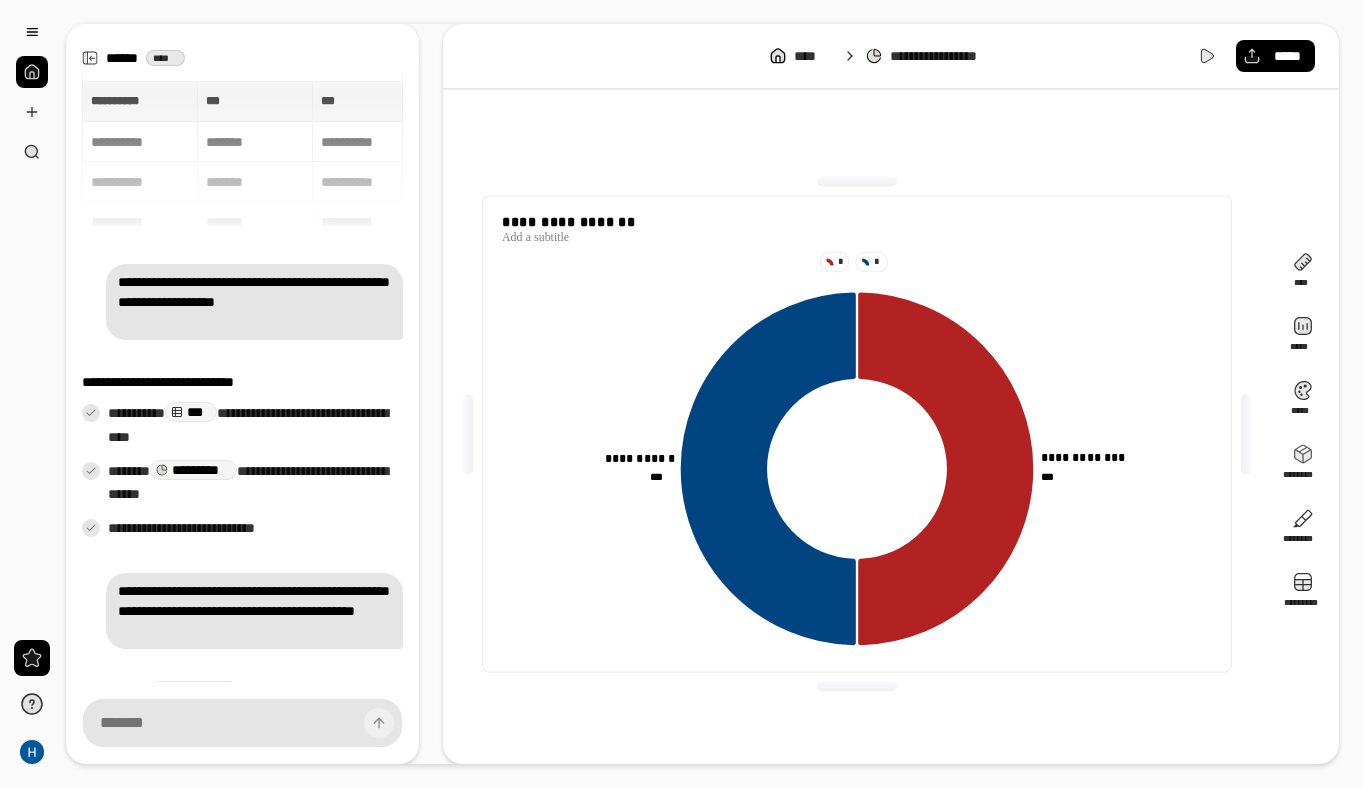 scroll, scrollTop: 0, scrollLeft: 0, axis: both 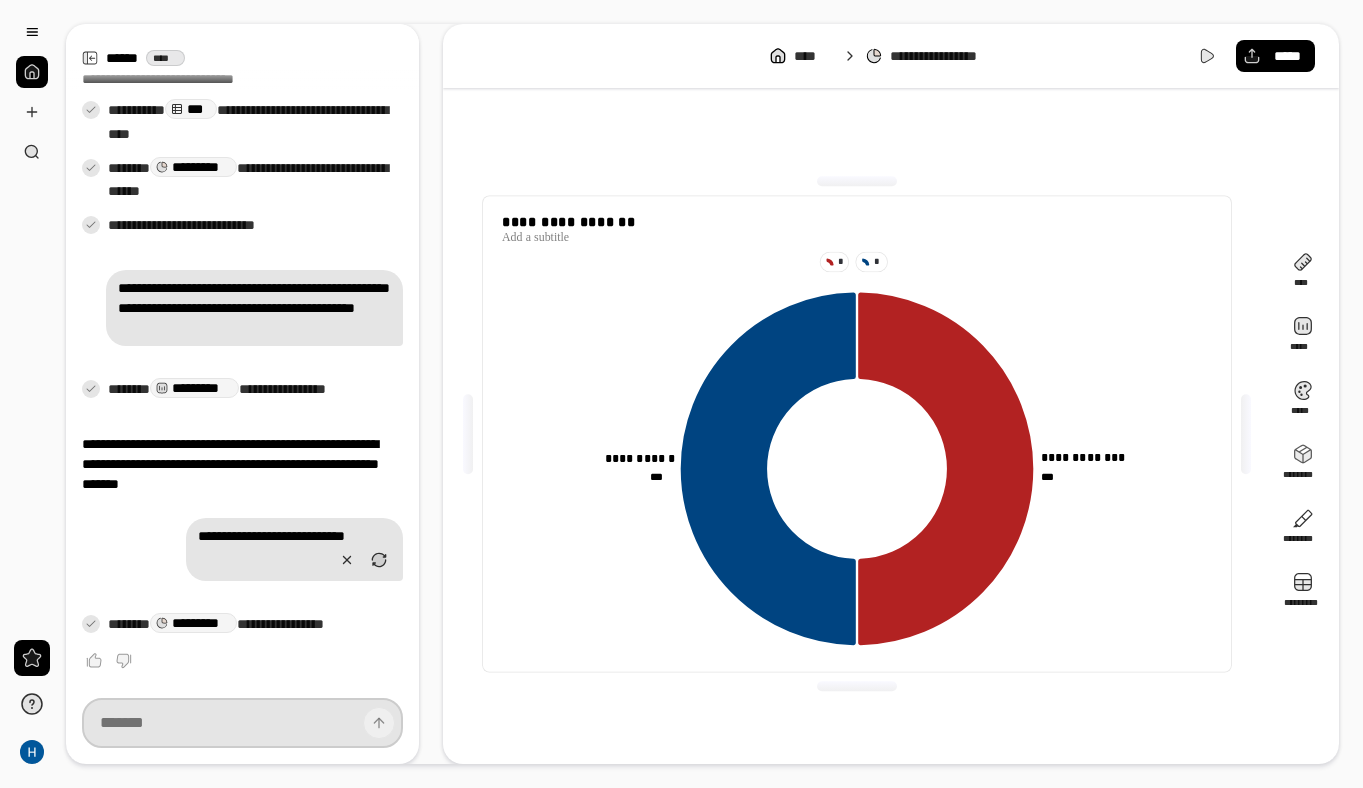 click at bounding box center [242, 723] 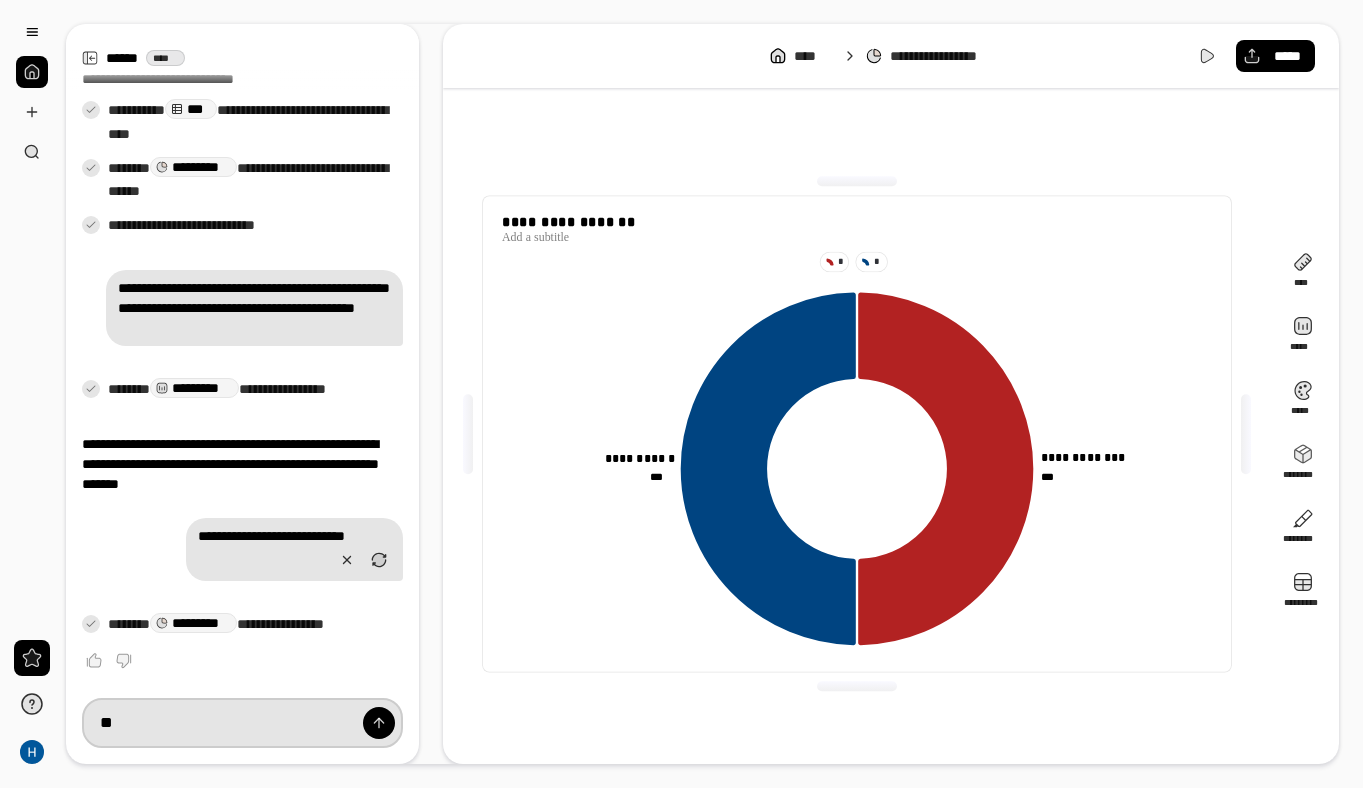 type on "*" 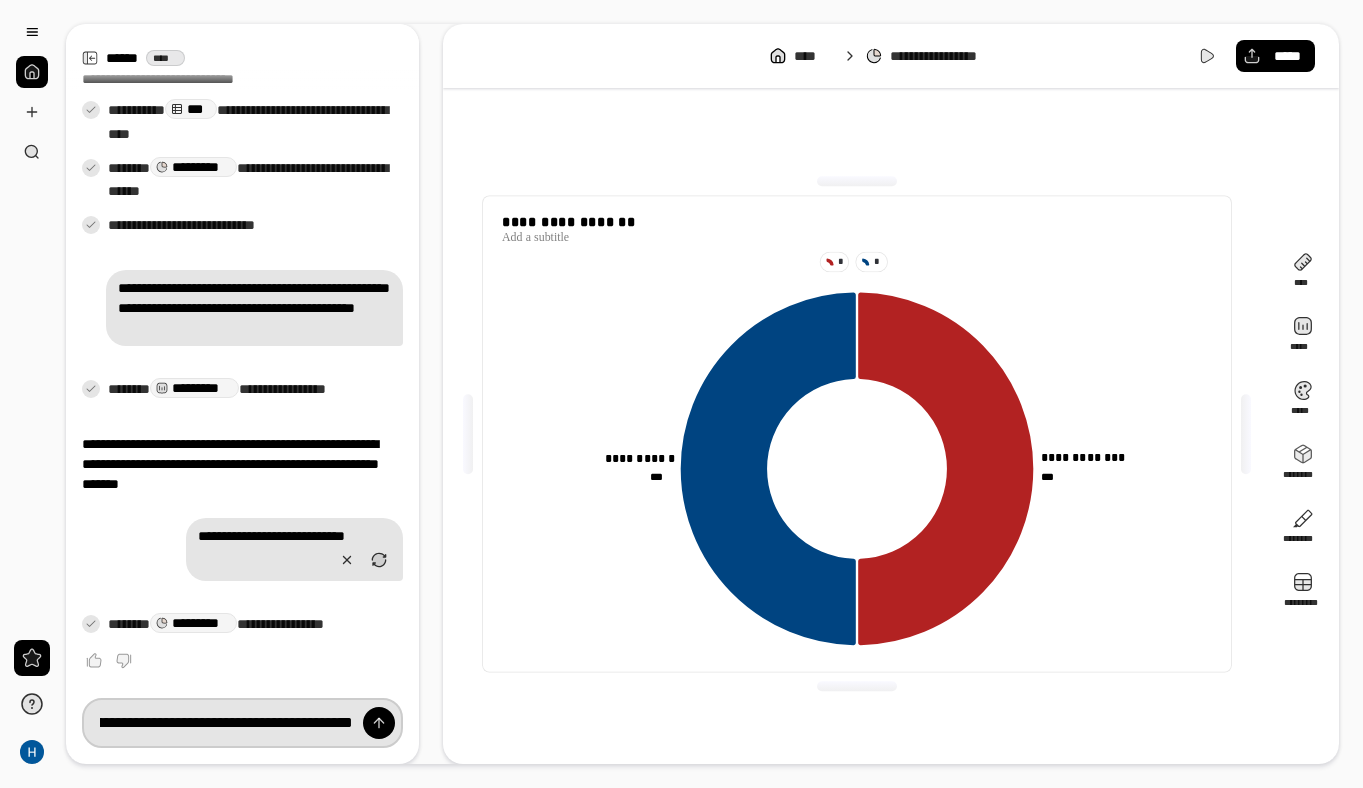 scroll, scrollTop: 0, scrollLeft: 892, axis: horizontal 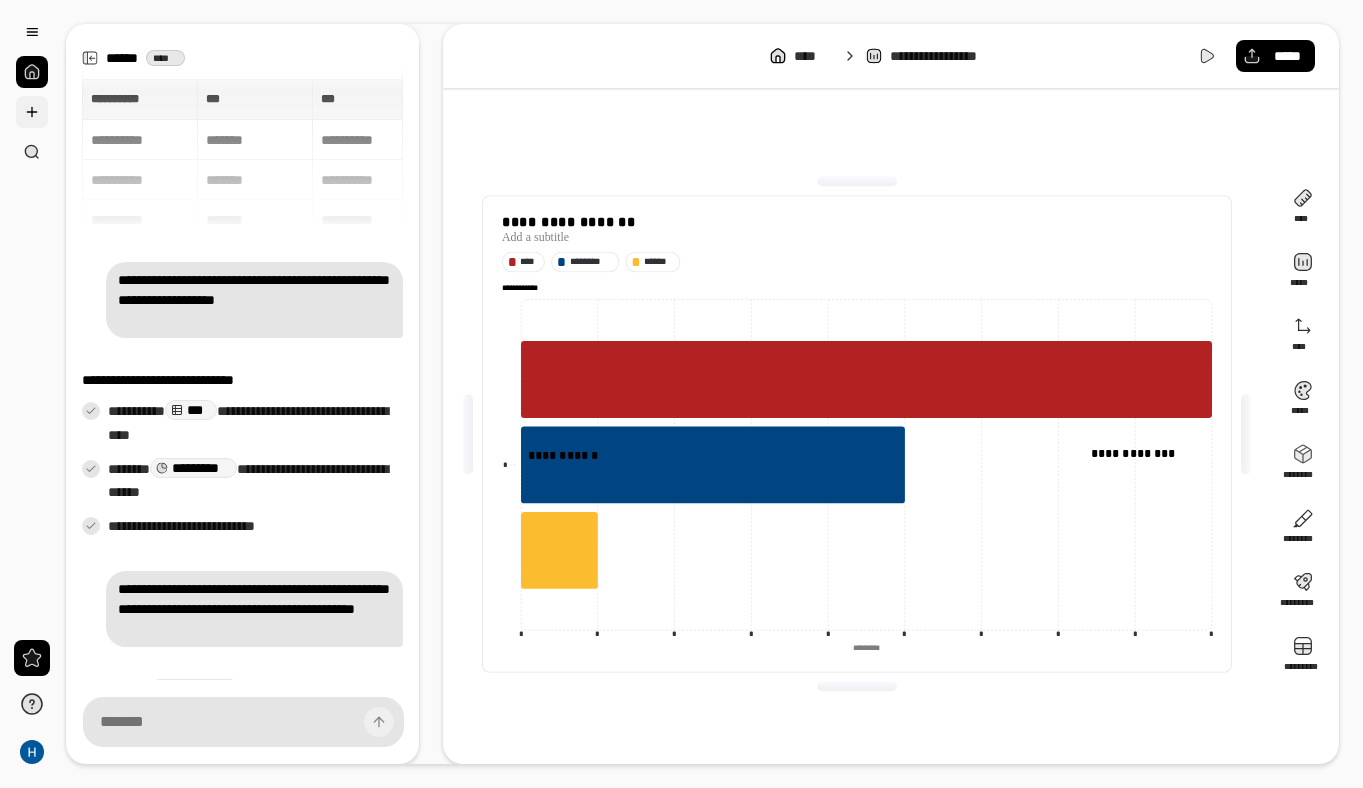 click at bounding box center (32, 112) 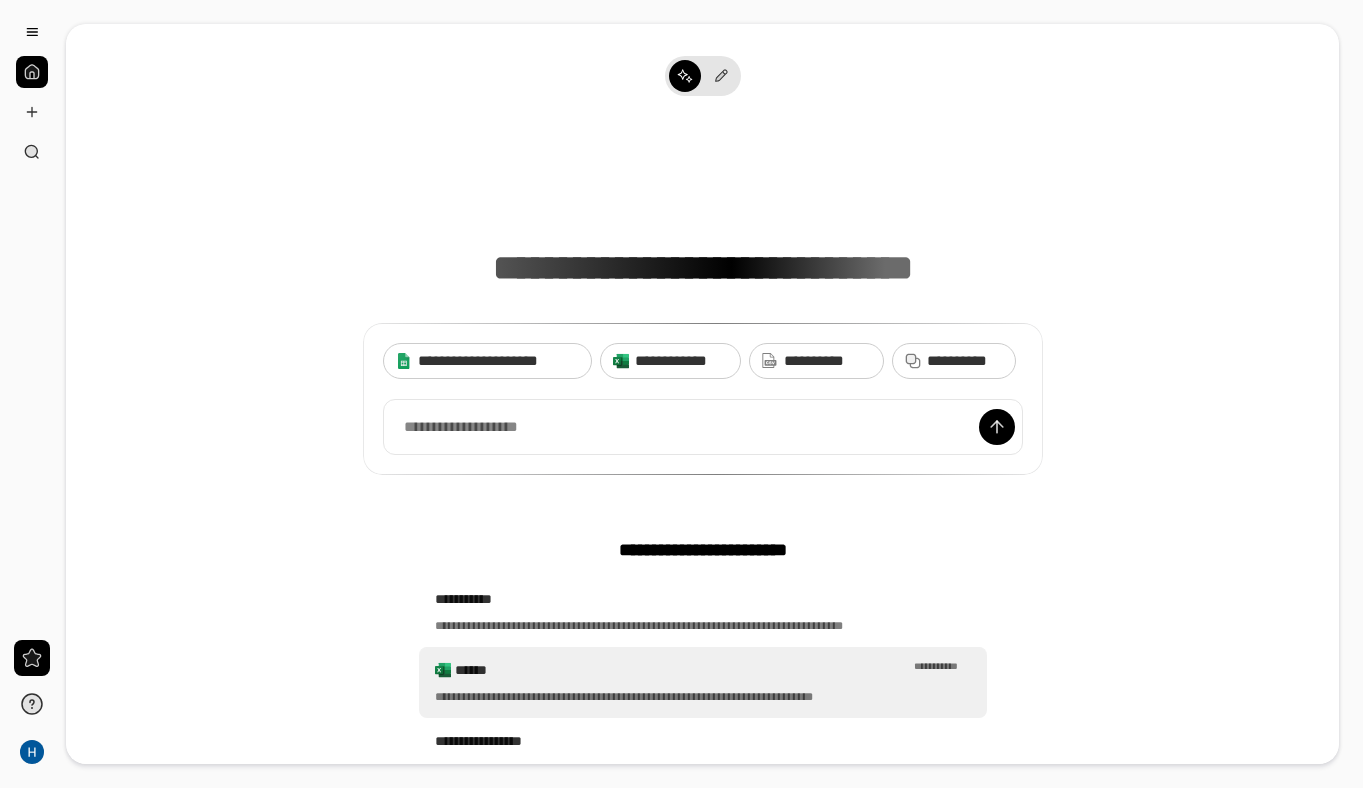 click on "**********" at bounding box center (703, 697) 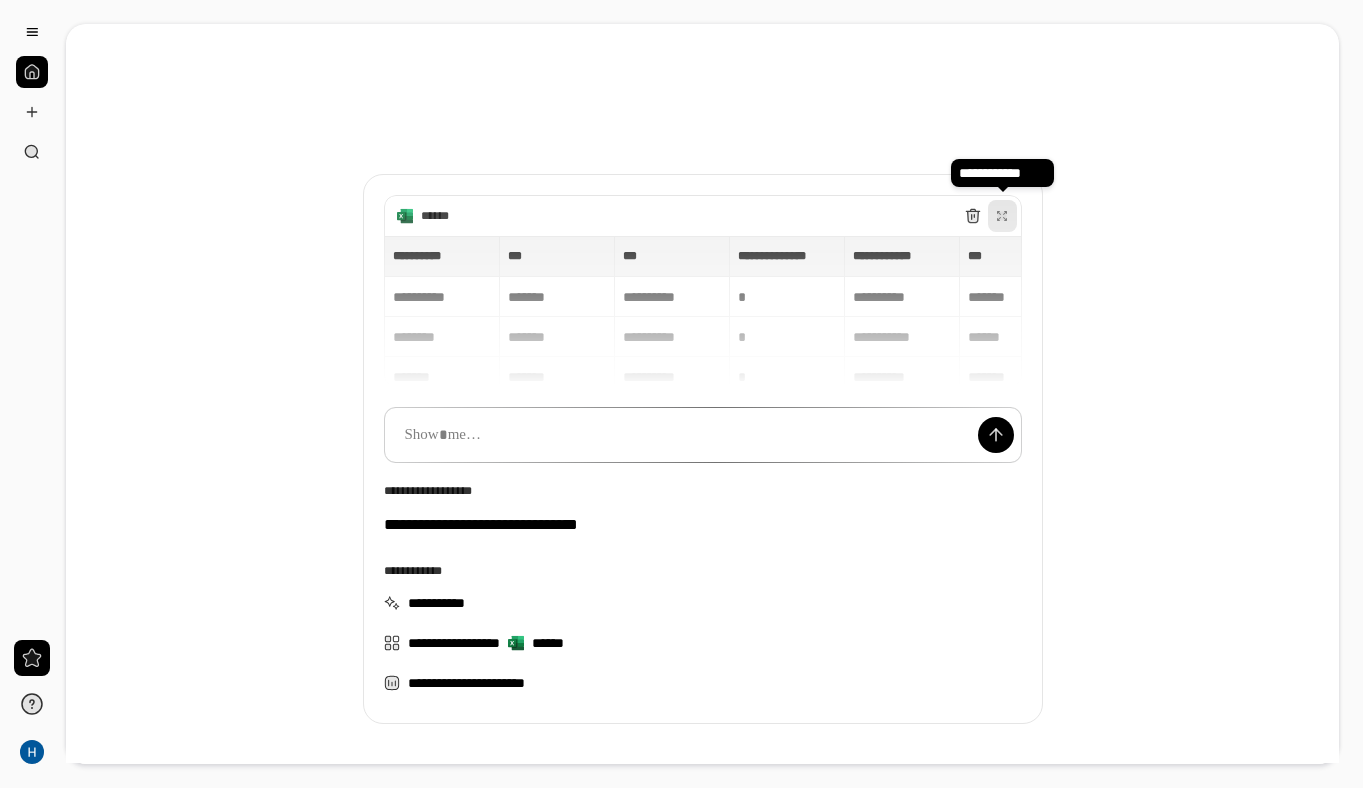 click 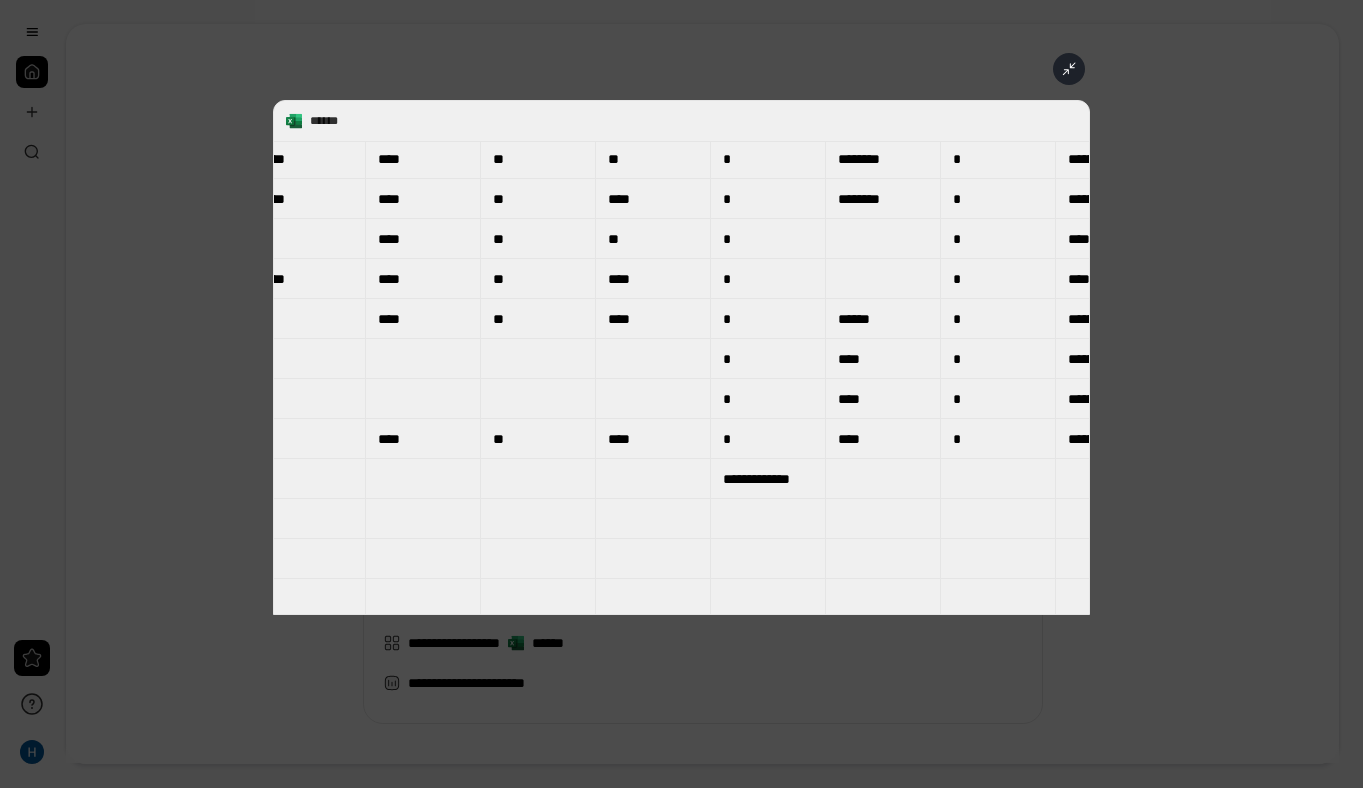 scroll, scrollTop: 686, scrollLeft: 4393, axis: both 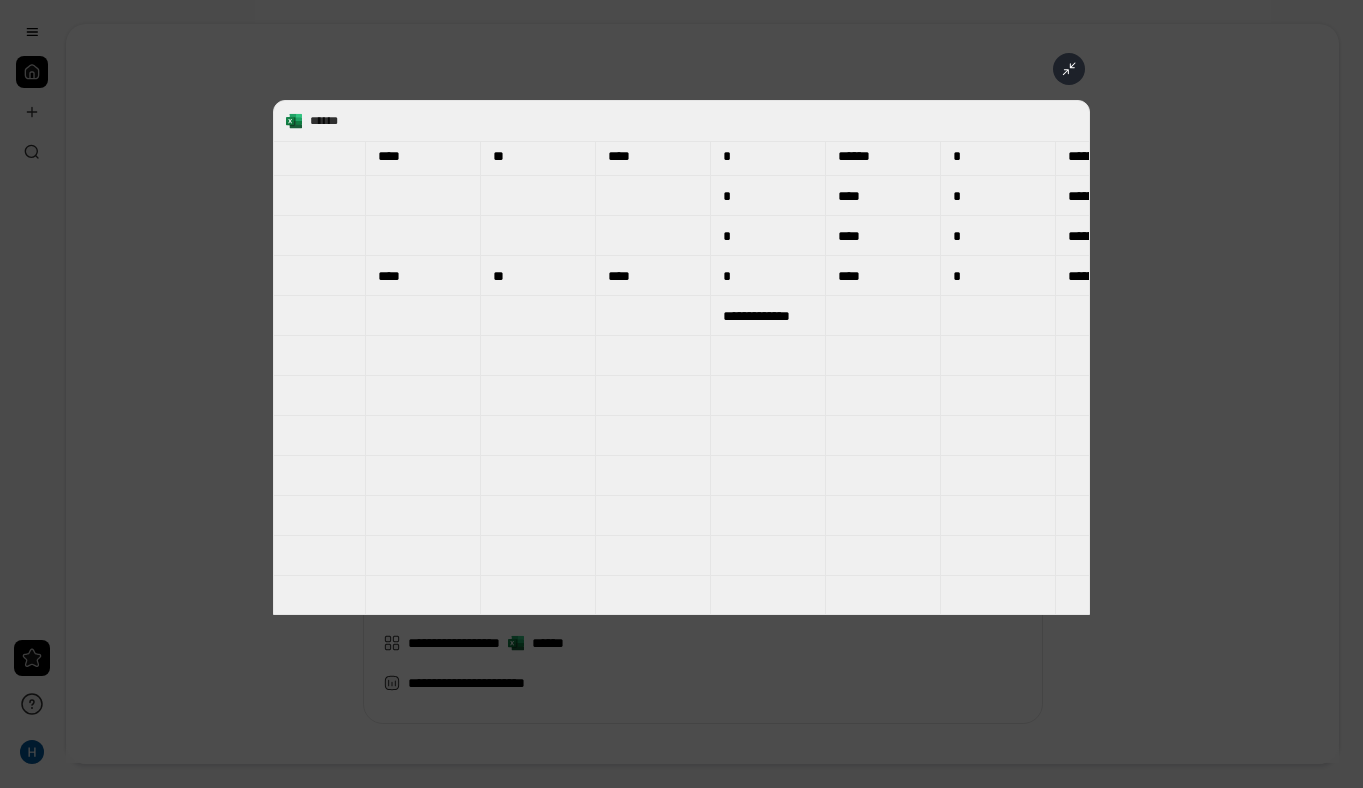 click at bounding box center (681, 394) 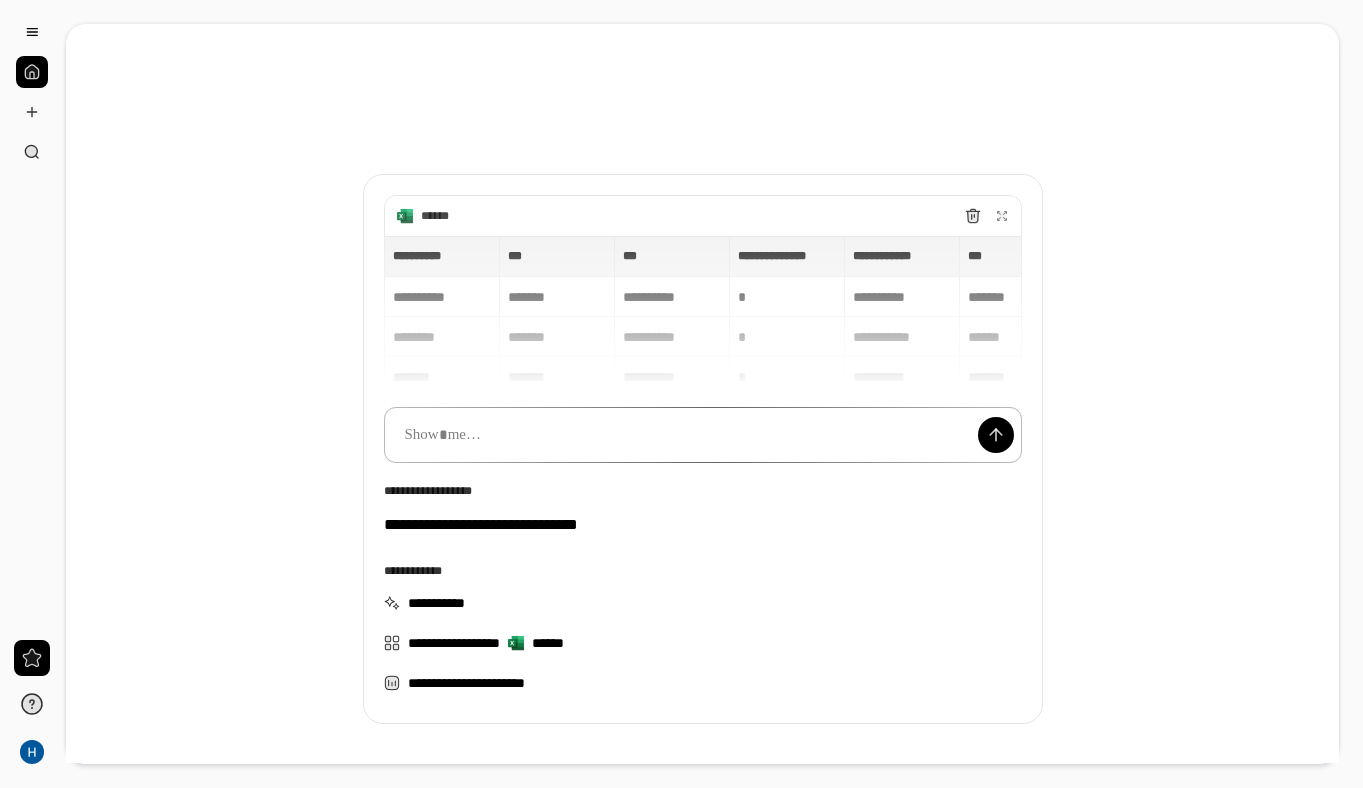 click at bounding box center [703, 435] 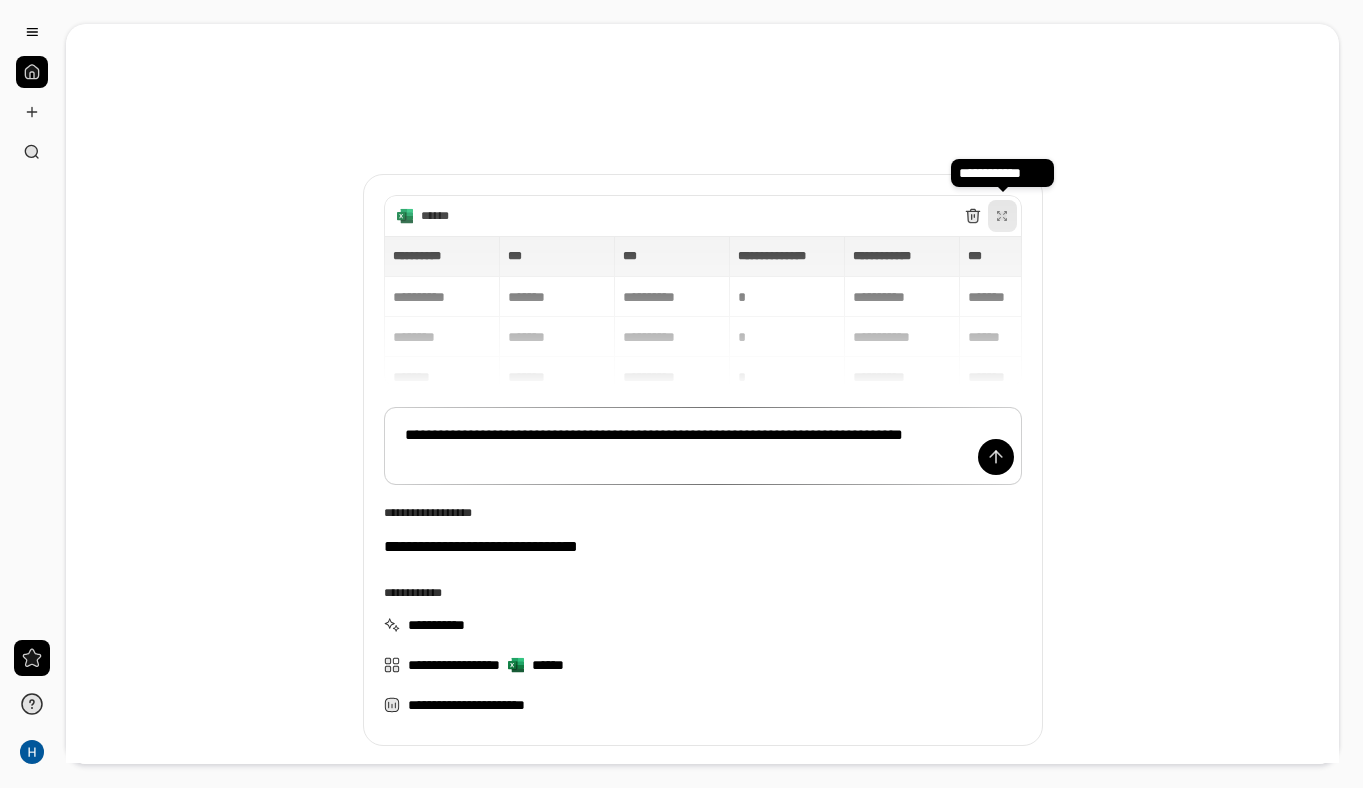 click 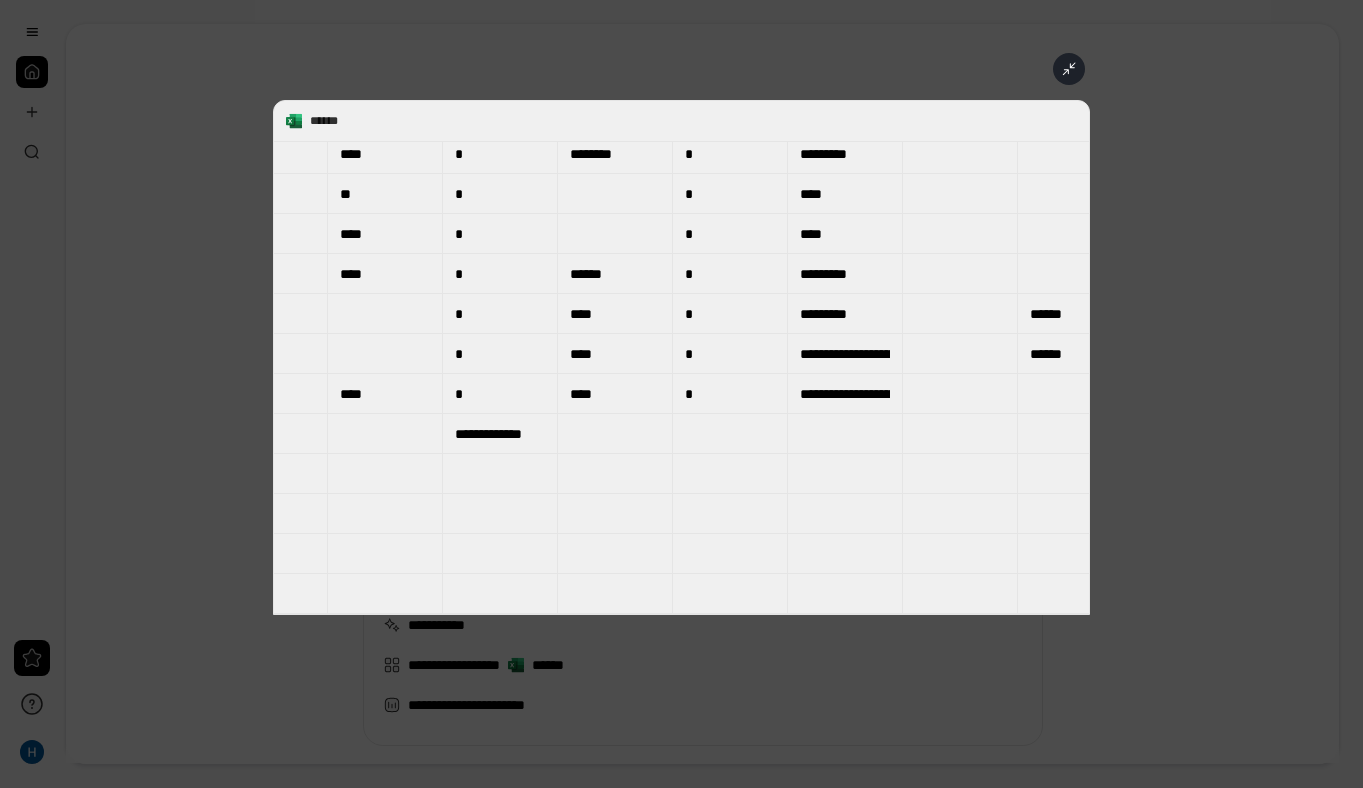 scroll, scrollTop: 557, scrollLeft: 4661, axis: both 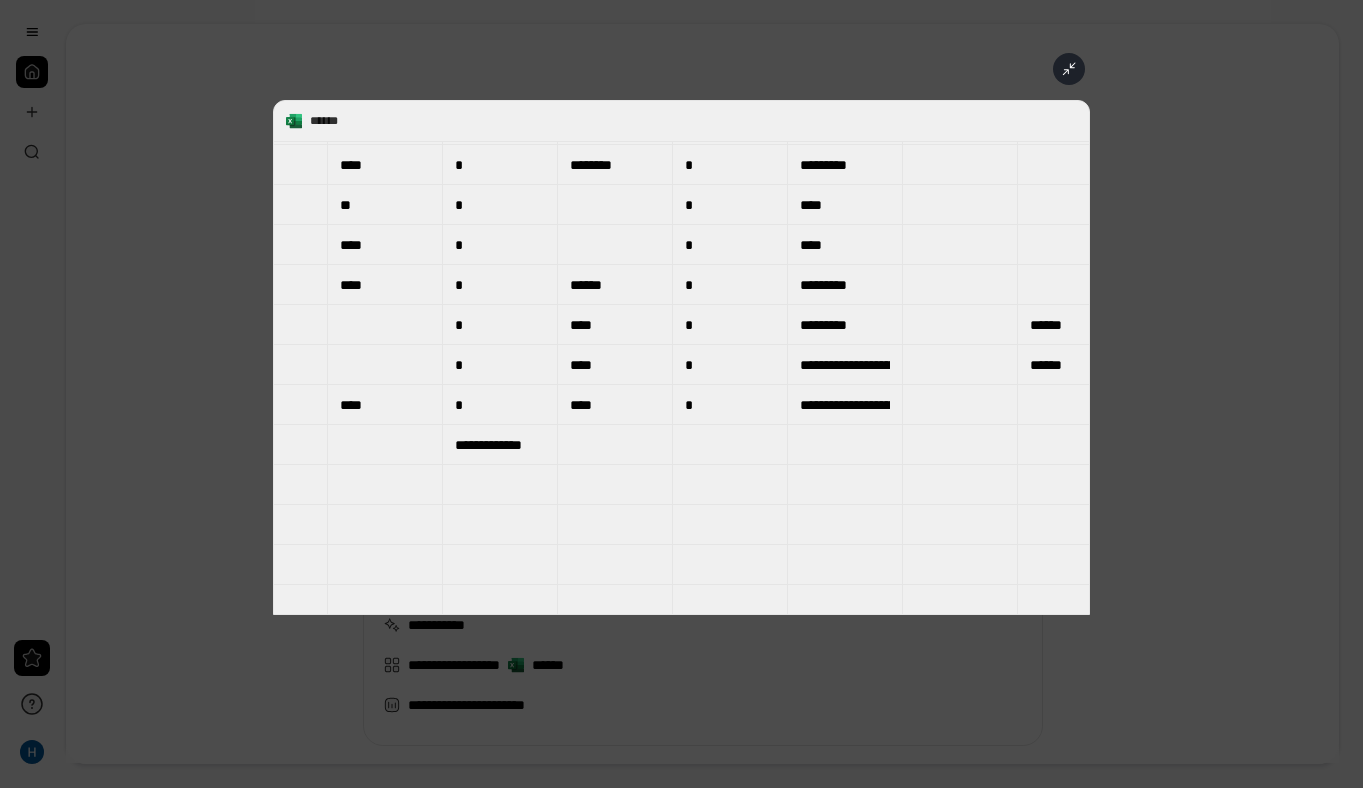 click on "[PERSONAL_DATA]" at bounding box center [681, 357] 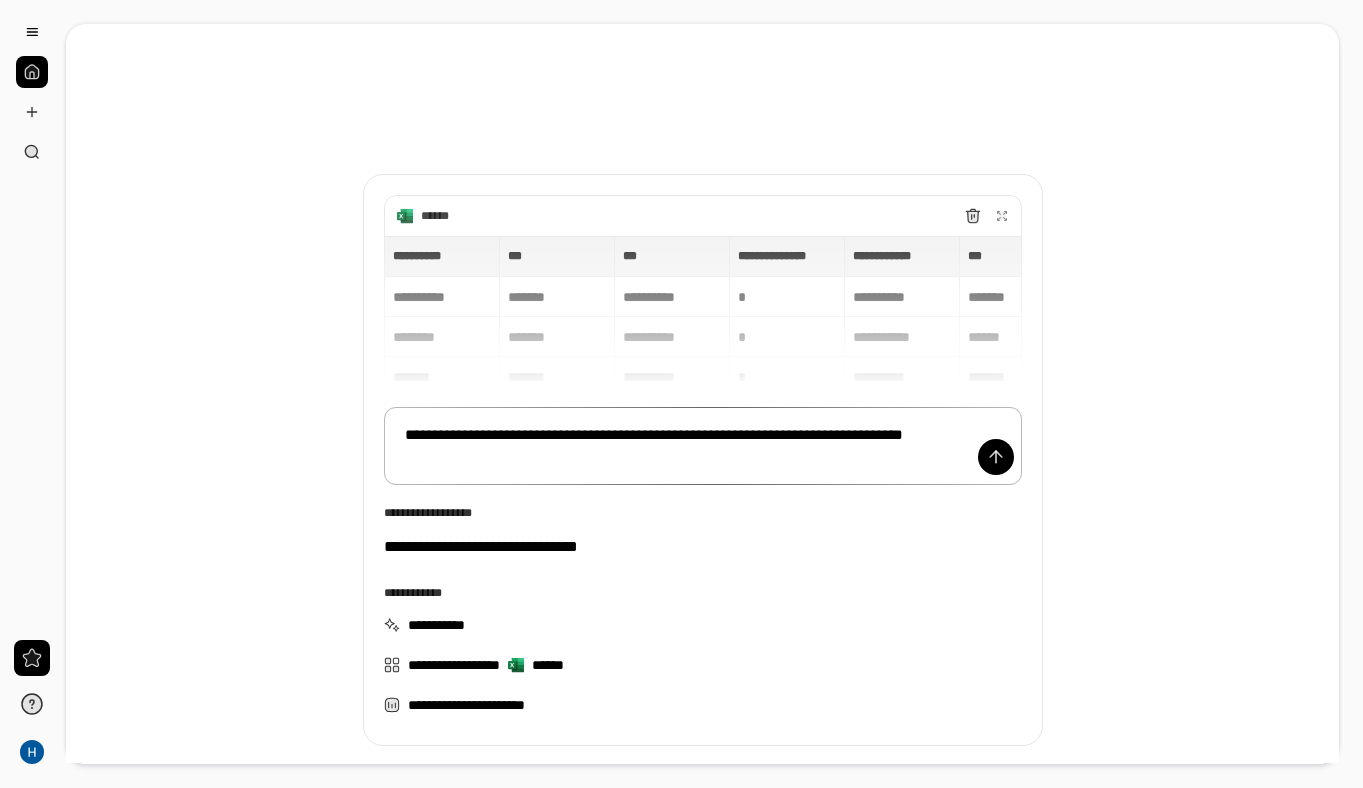 click on "[PERSONAL_DATA]" at bounding box center (703, 446) 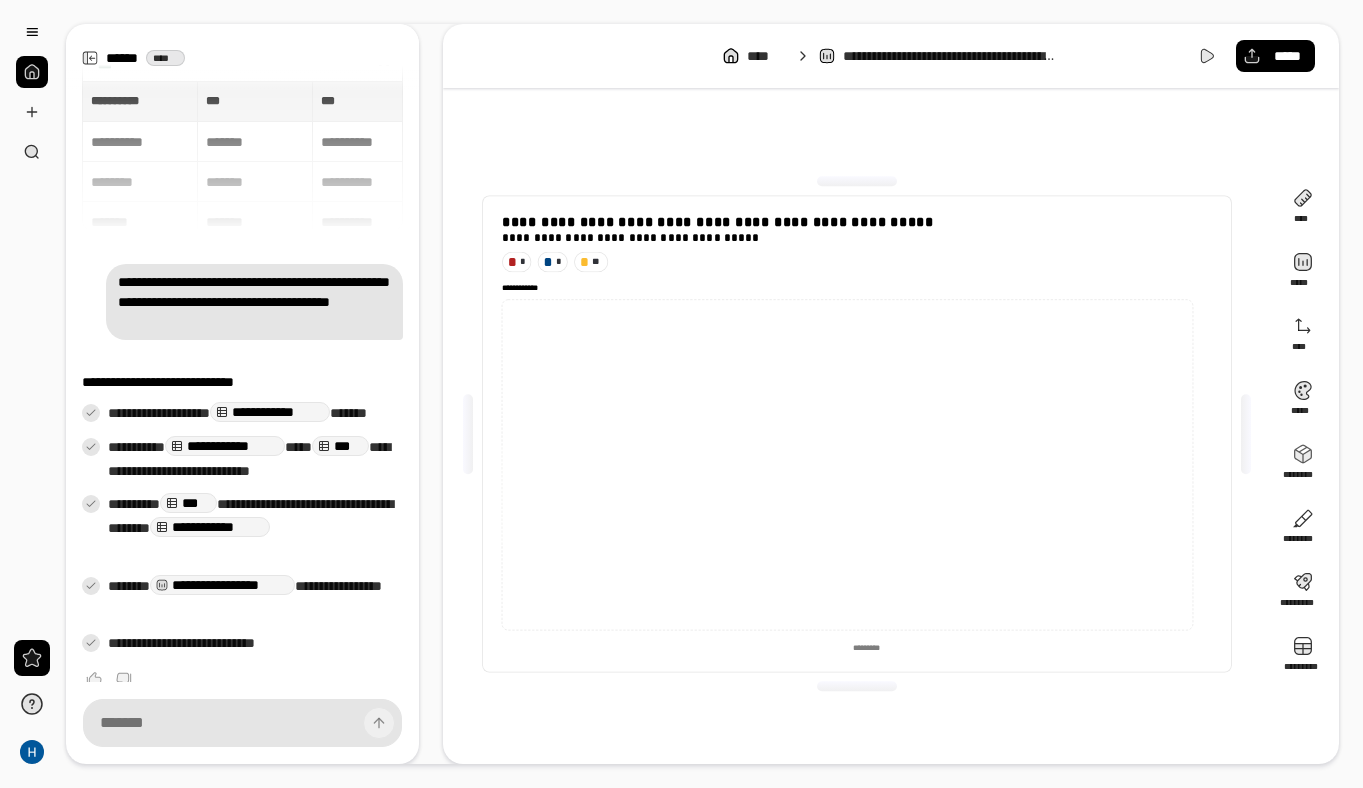scroll, scrollTop: 19, scrollLeft: 0, axis: vertical 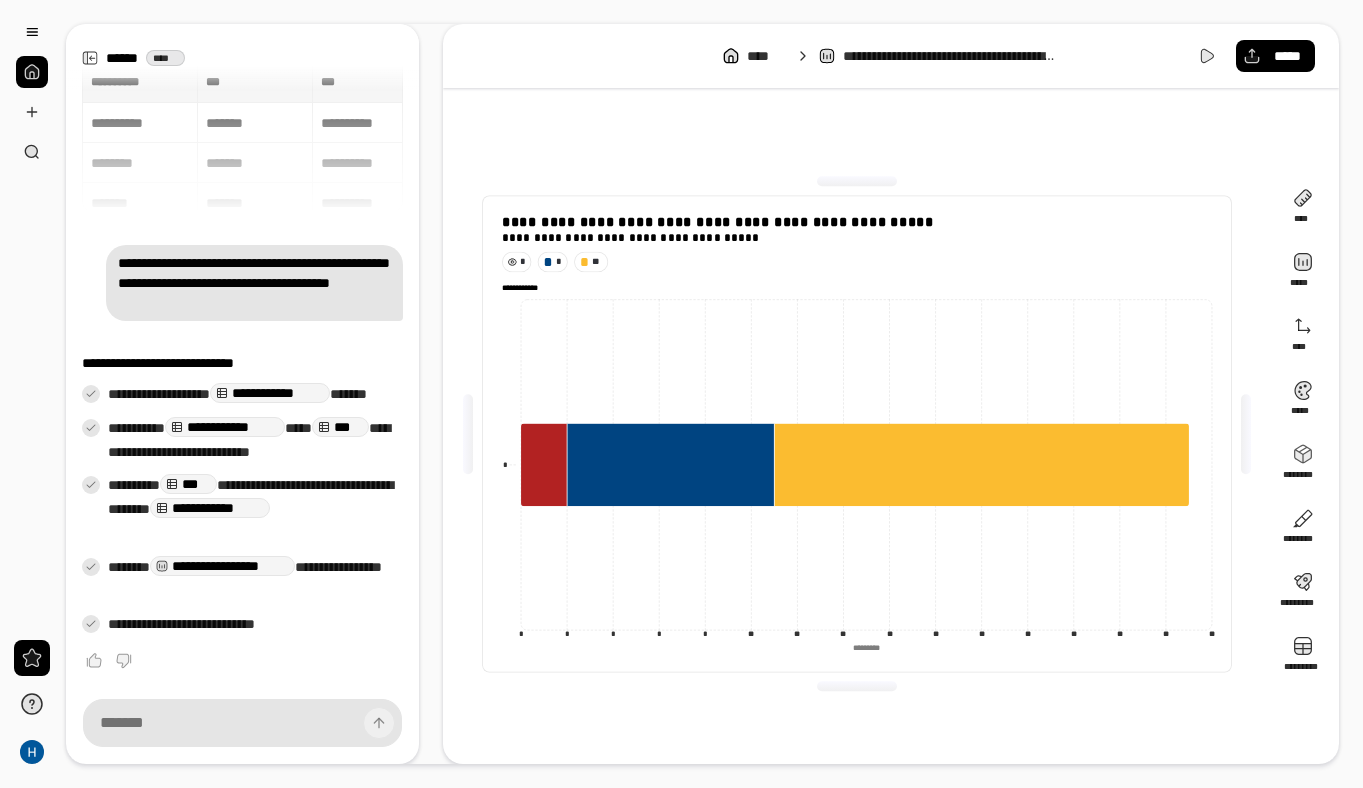 click 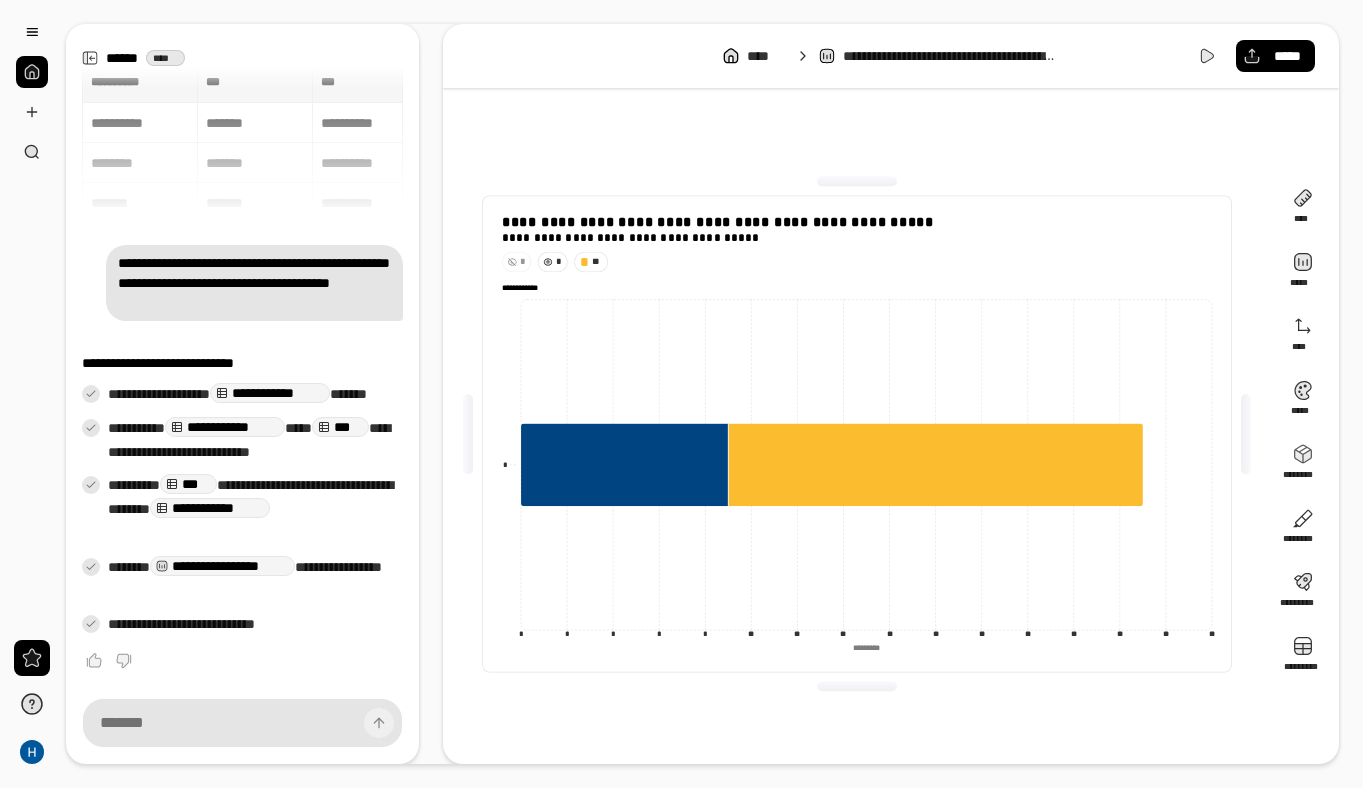 click 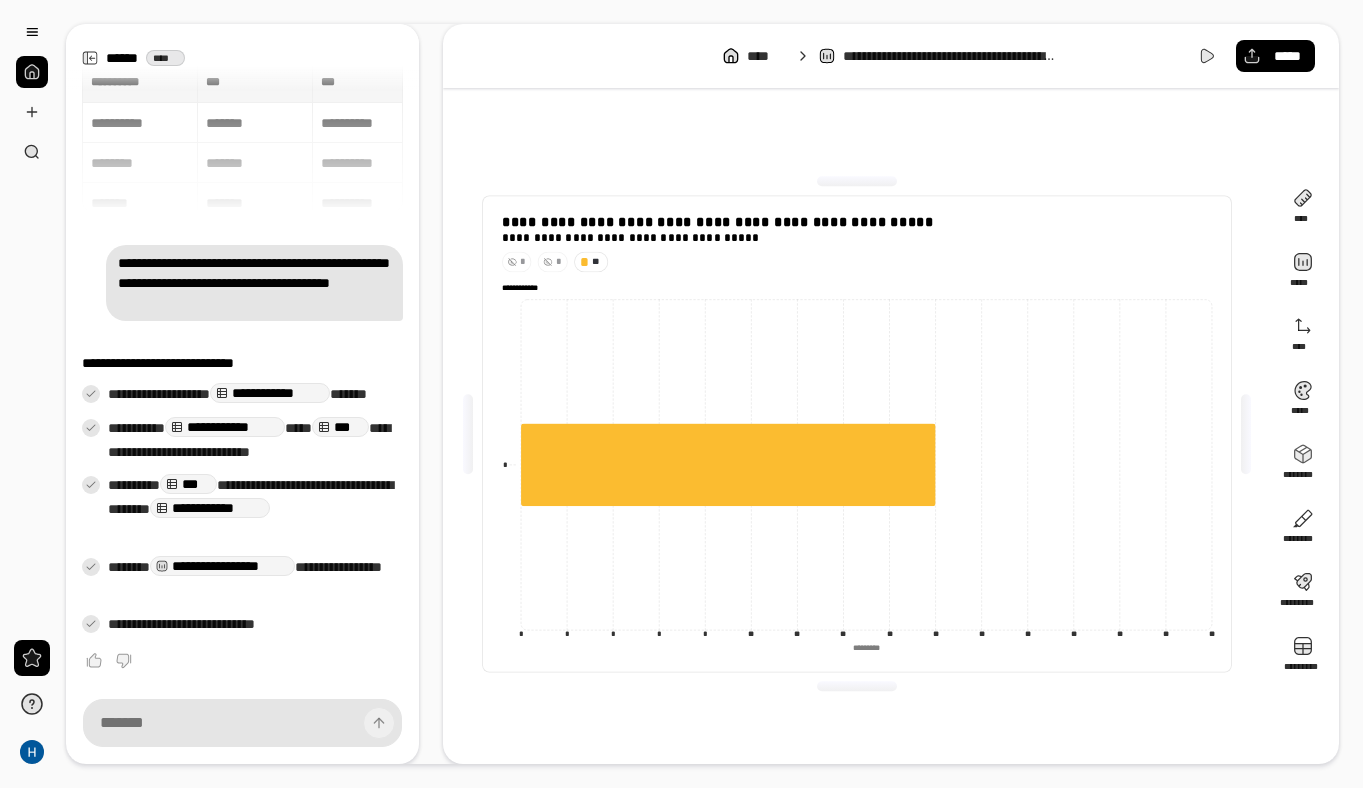click on "**" at bounding box center (591, 262) 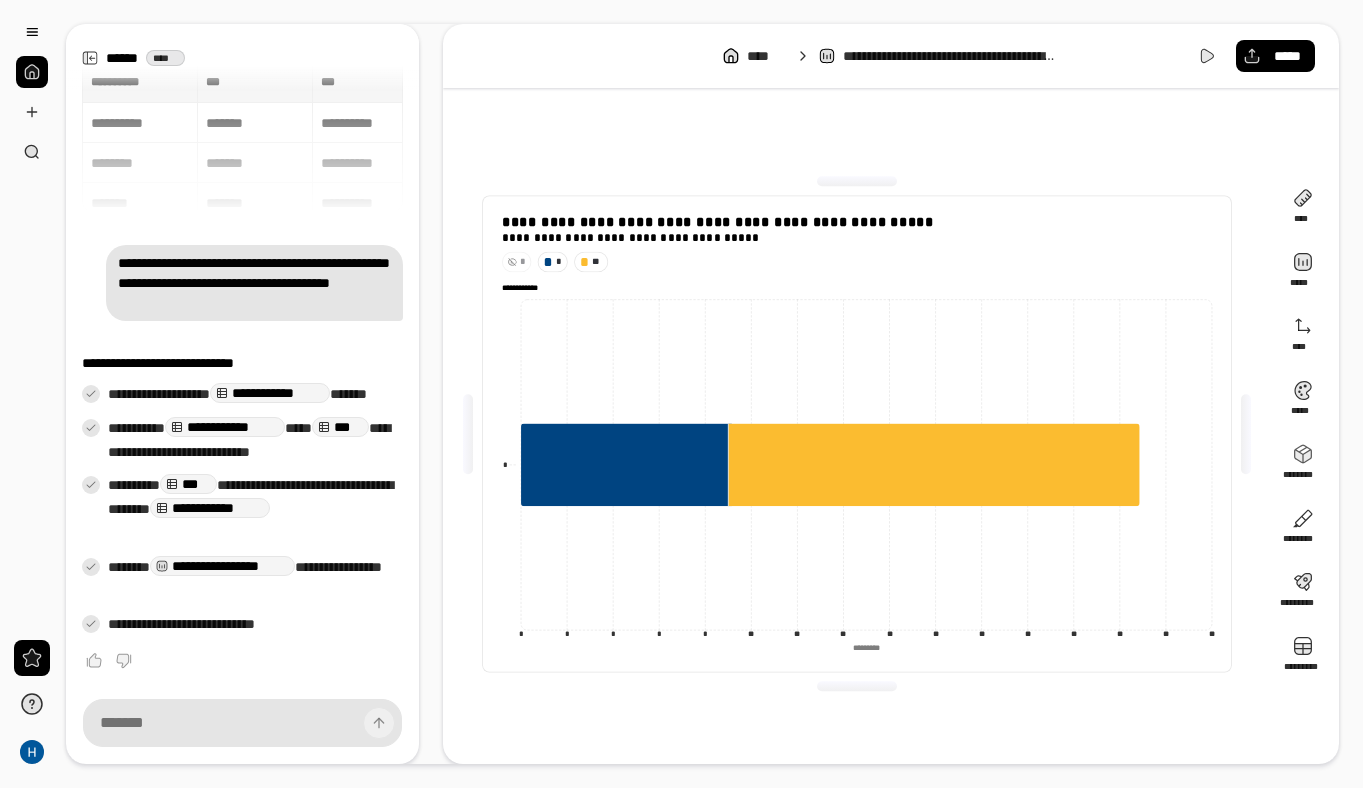 click on "*" at bounding box center [517, 262] 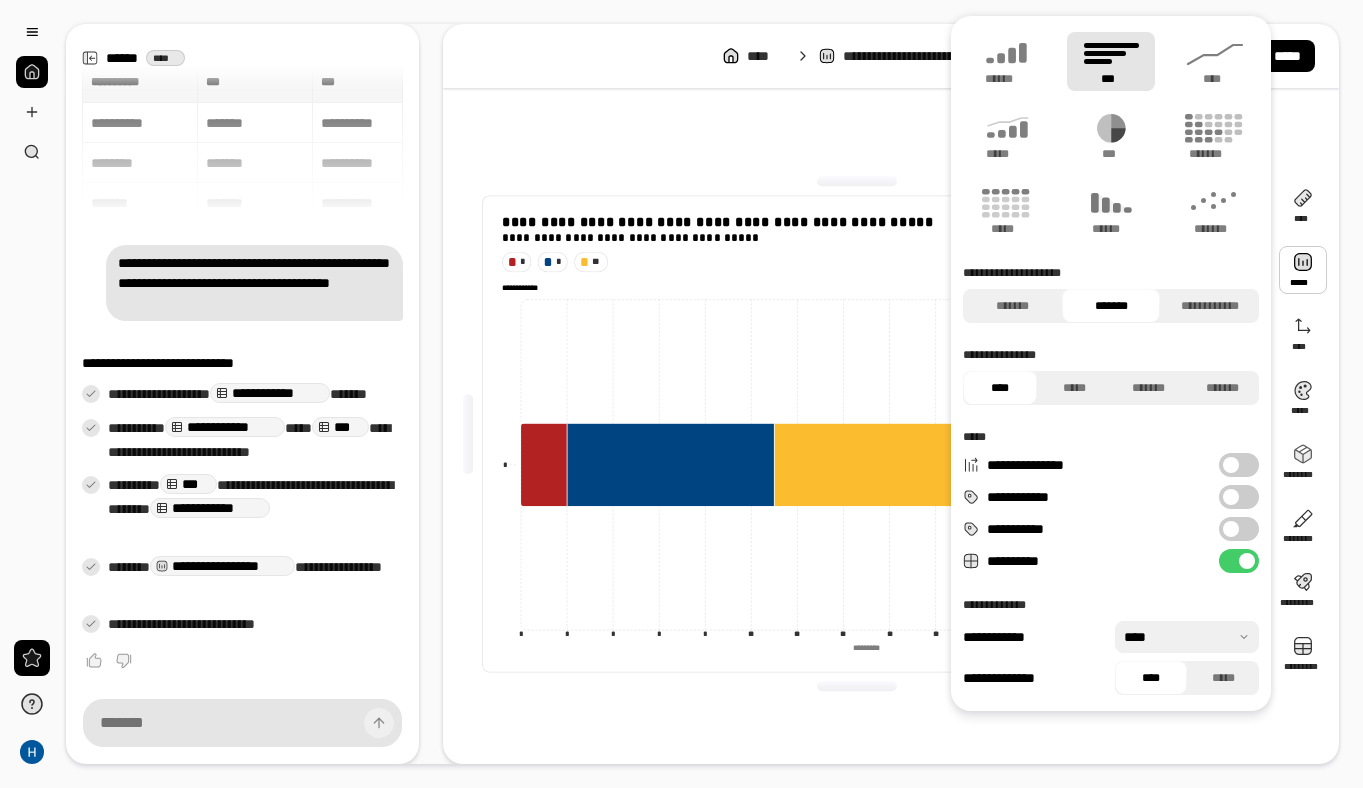 click at bounding box center (1303, 270) 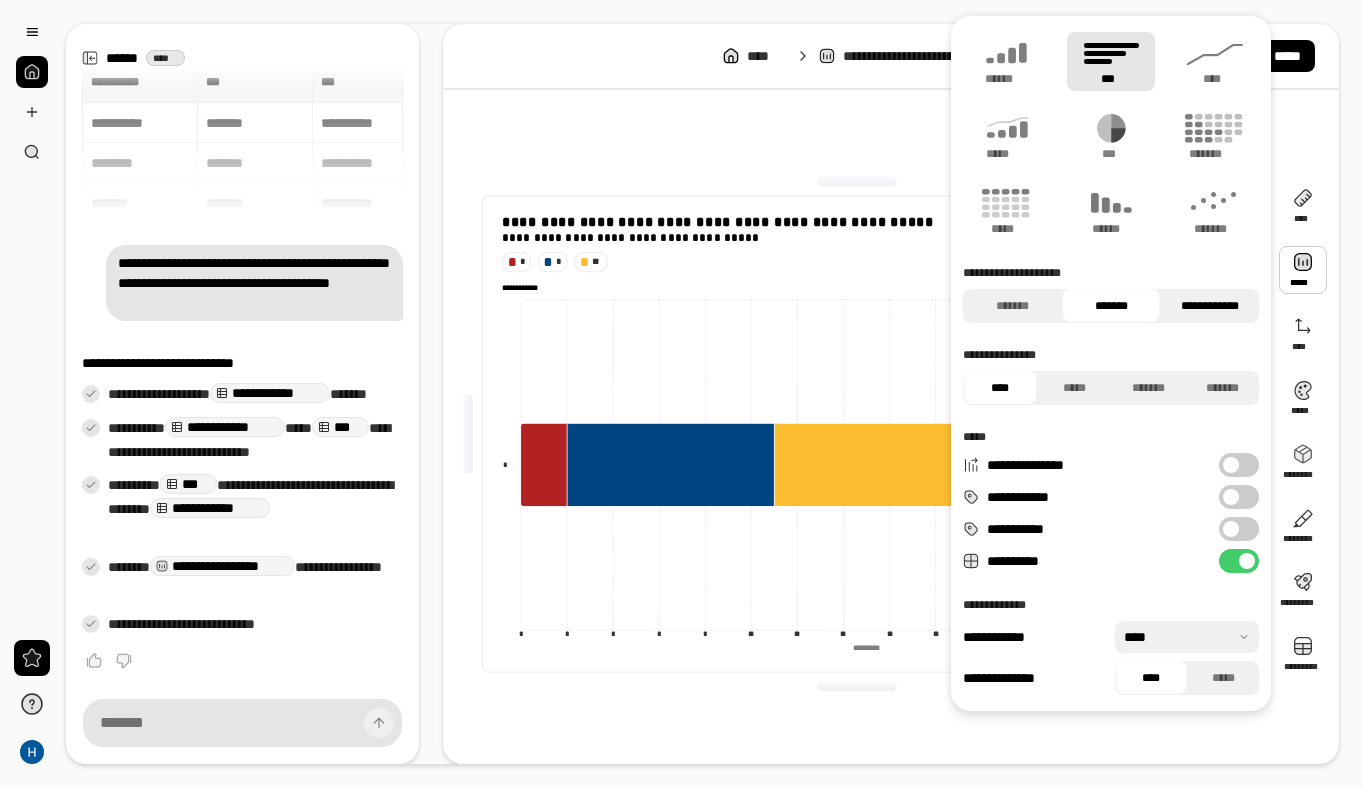 click on "**********" at bounding box center [1209, 306] 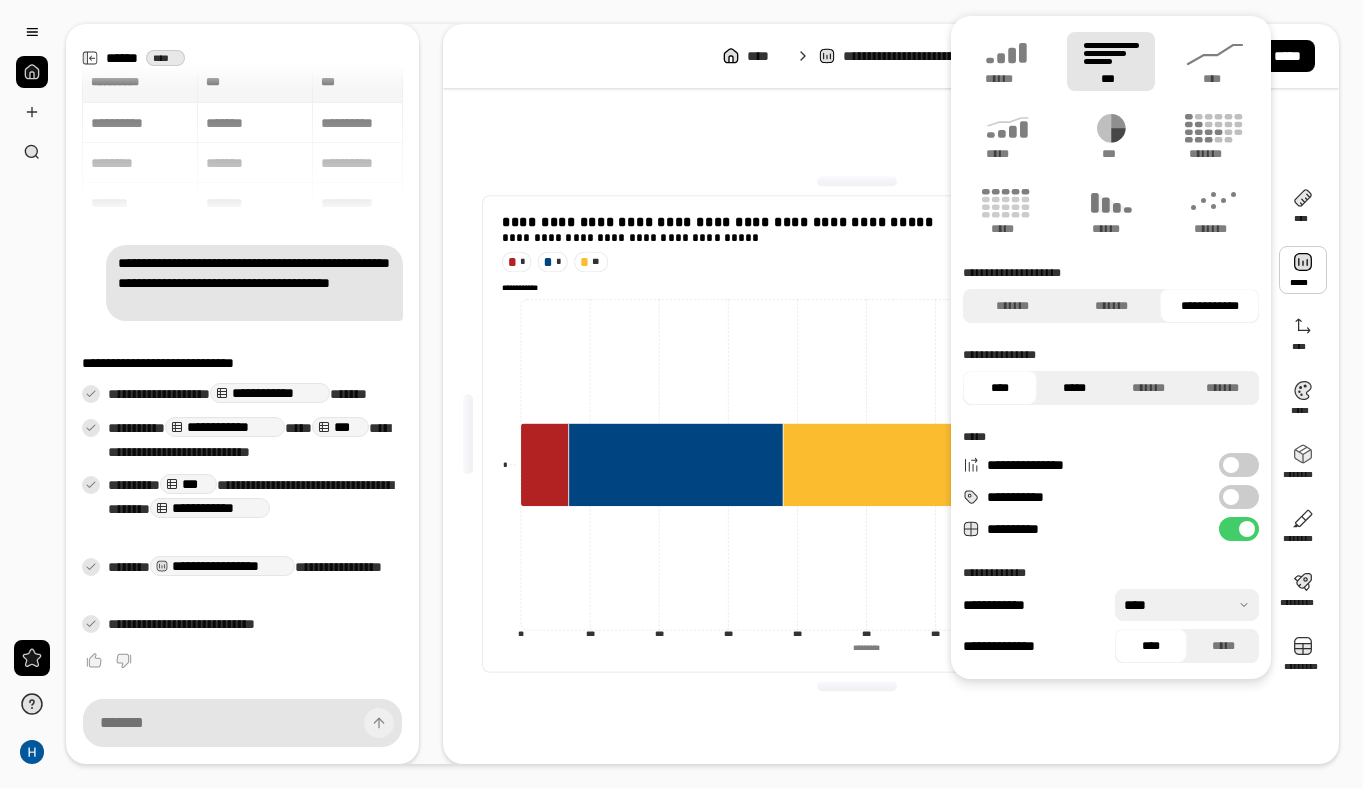 click on "*****" at bounding box center (1074, 388) 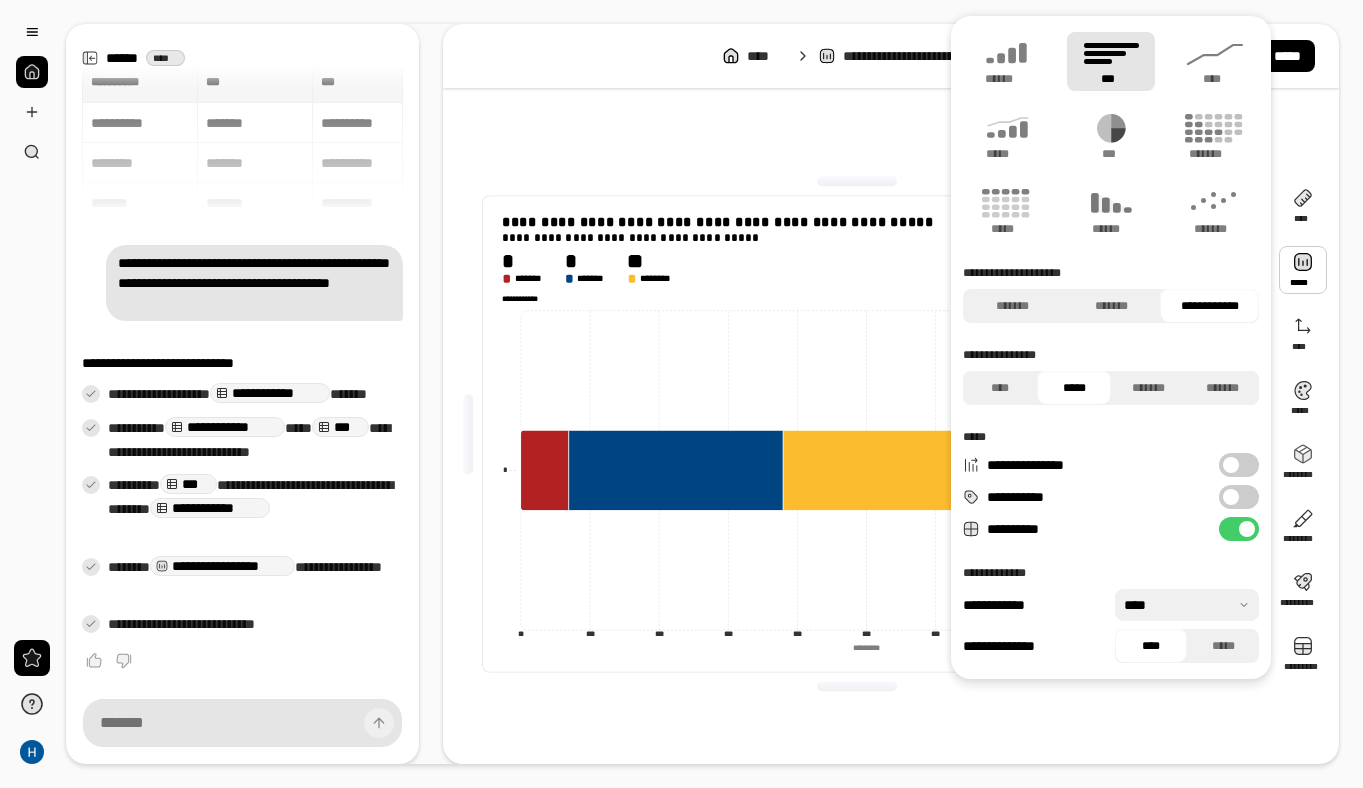 click at bounding box center (1231, 497) 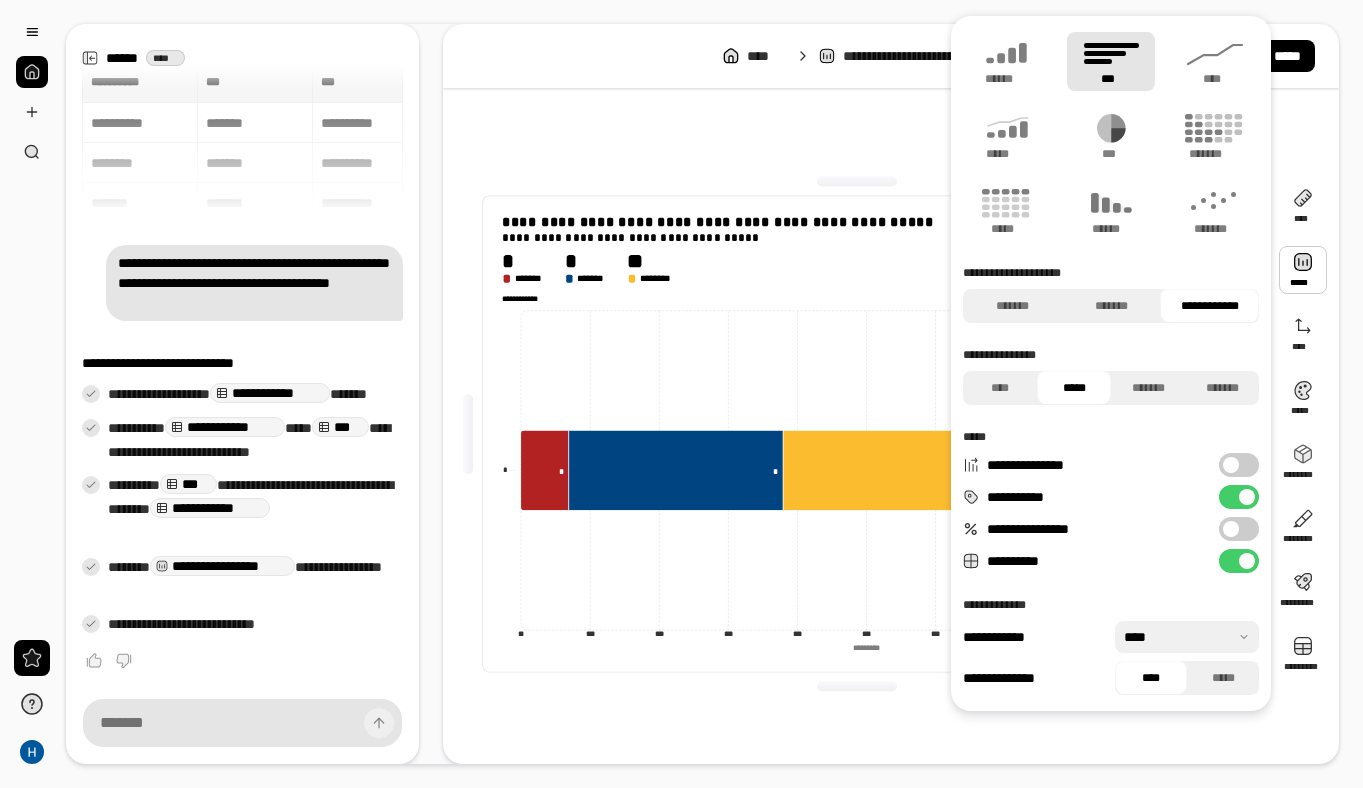 click at bounding box center (1231, 529) 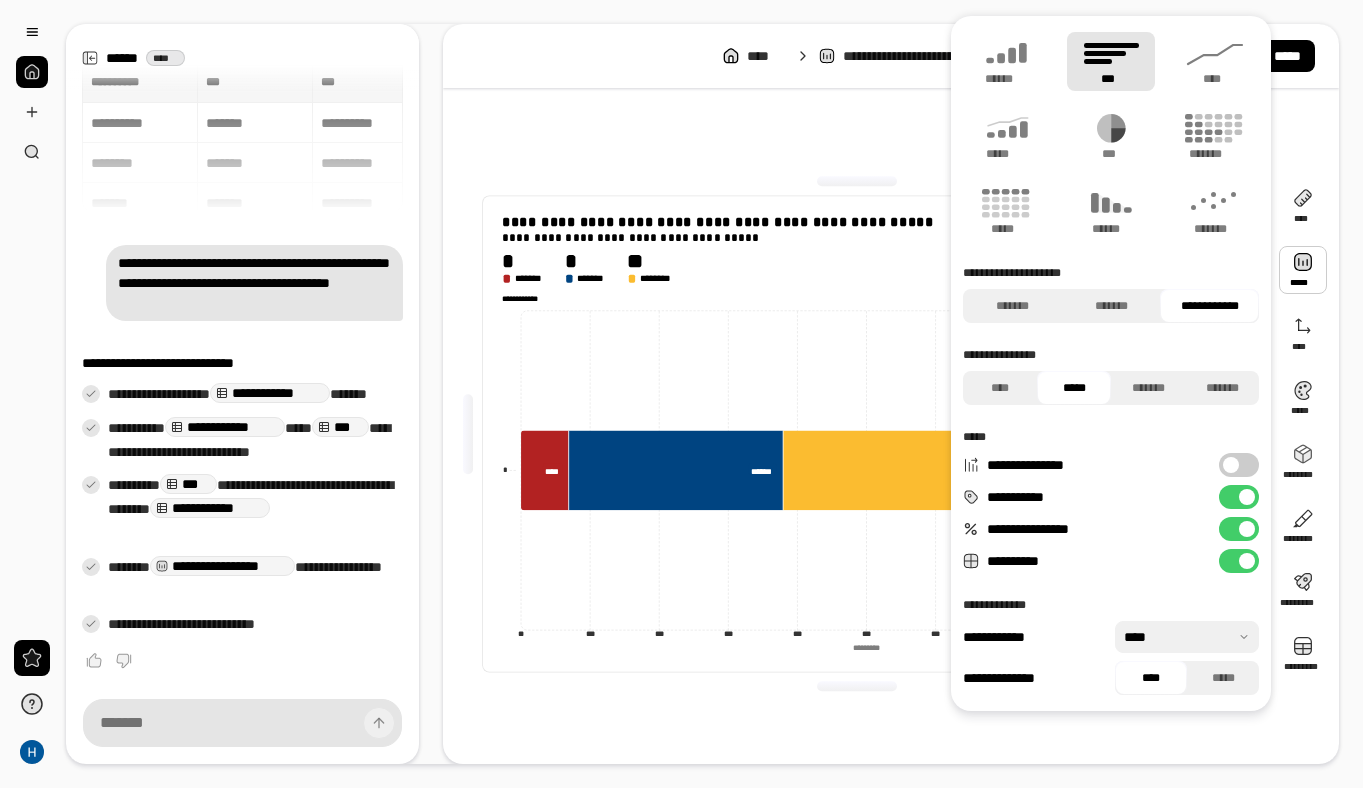 click on "**********" at bounding box center [1239, 465] 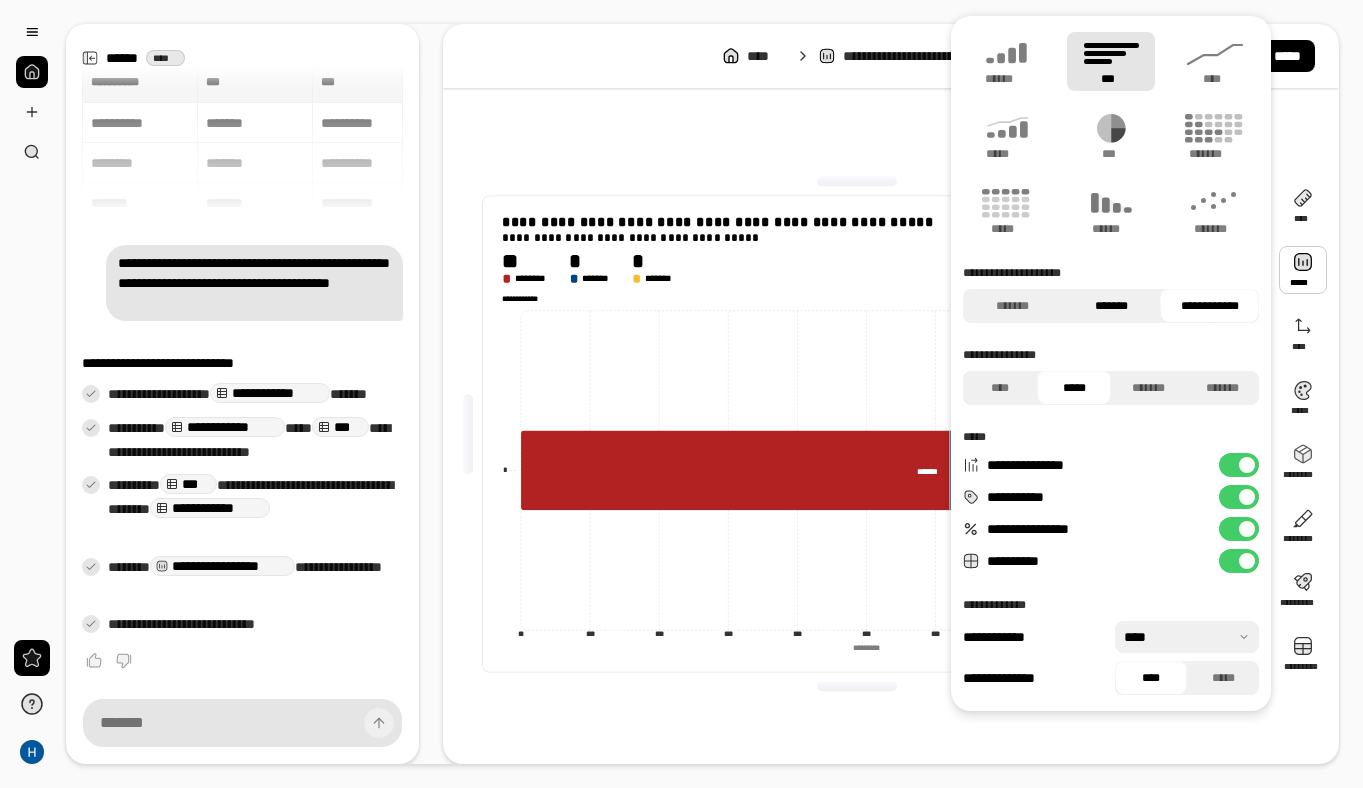 click on "*******" at bounding box center (1111, 306) 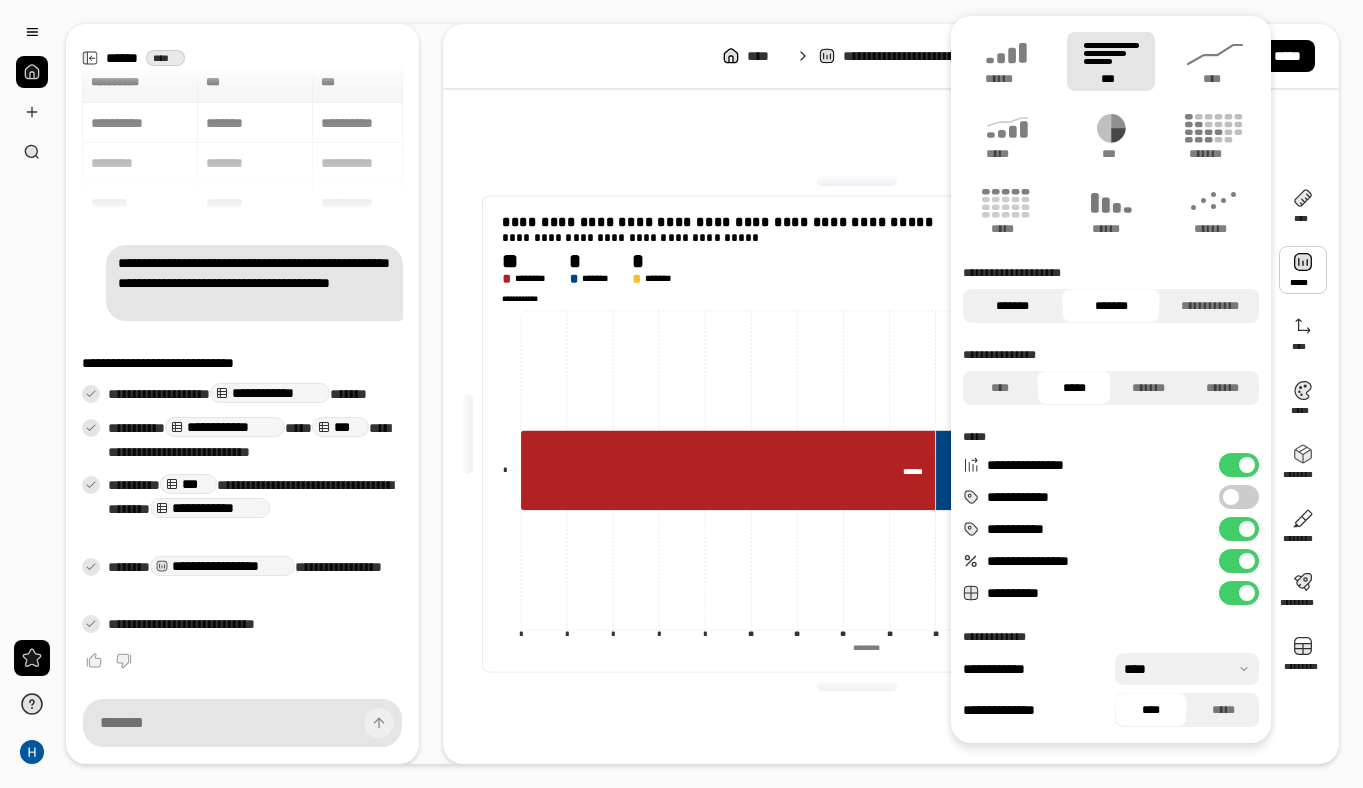 click on "*******" at bounding box center (1012, 306) 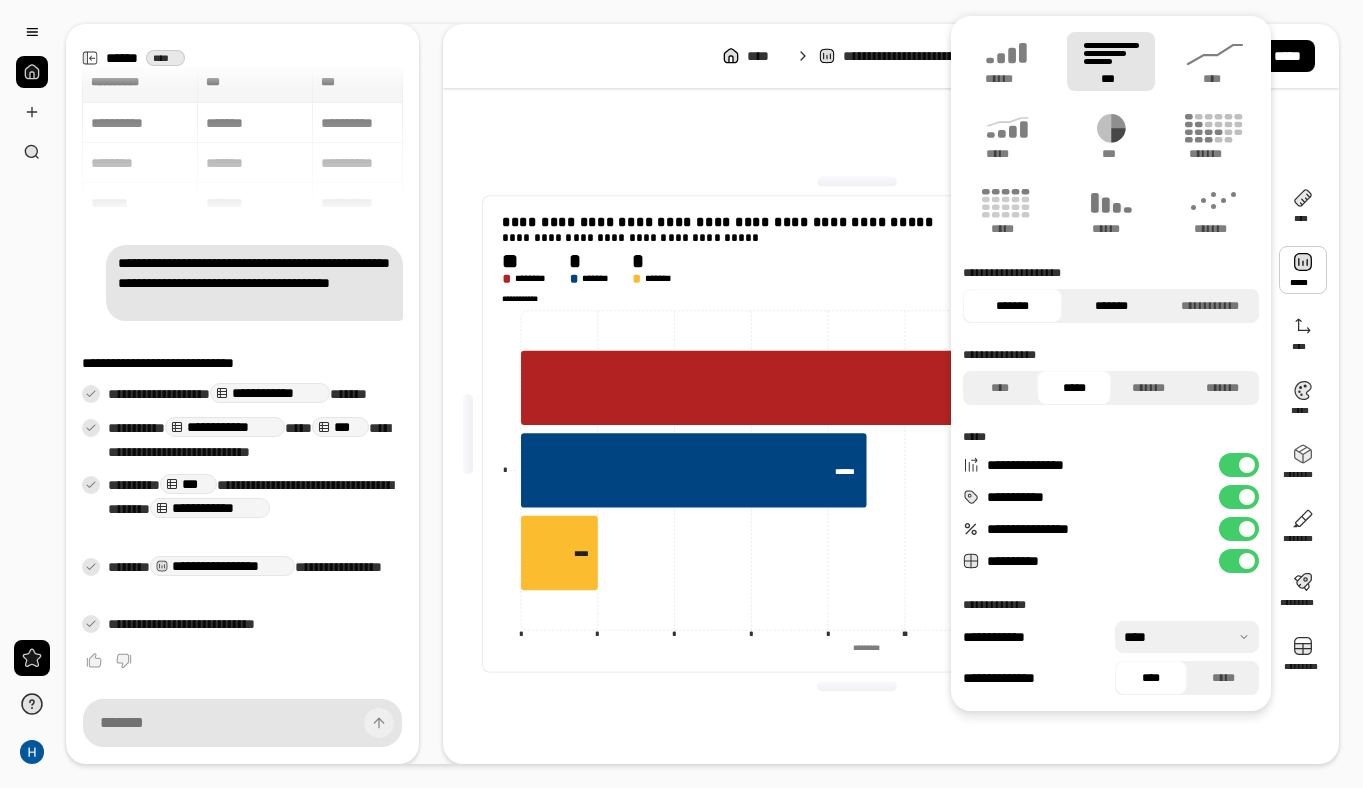 click on "*******" at bounding box center (1111, 306) 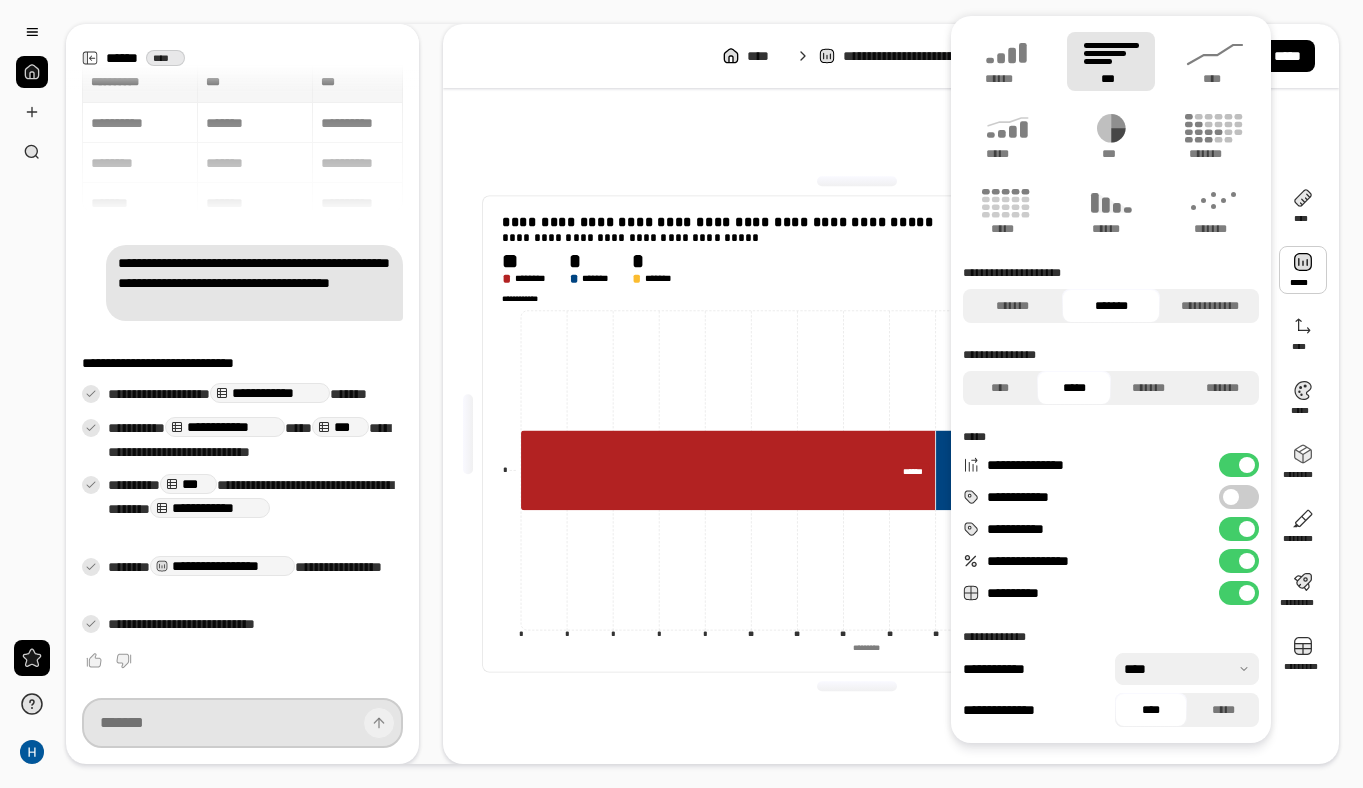 click at bounding box center [242, 723] 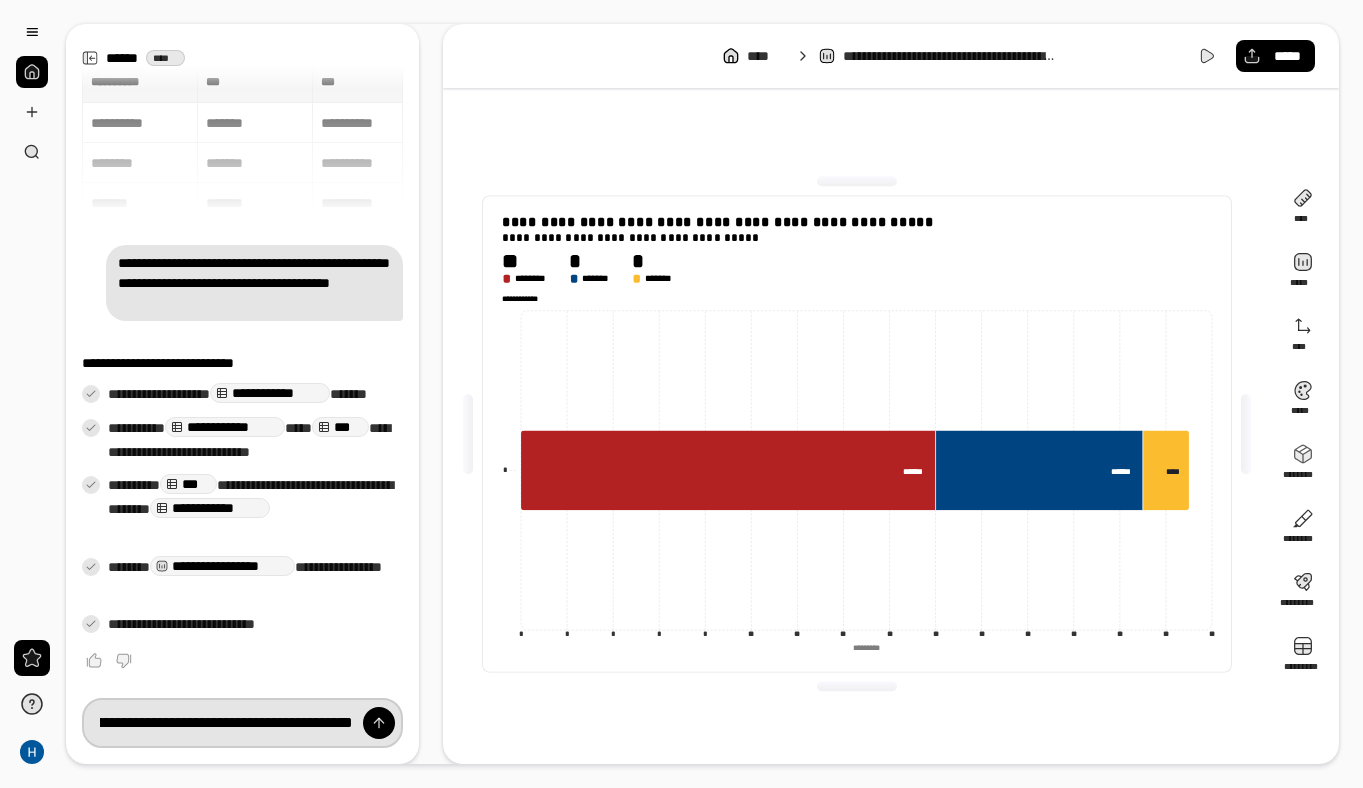 scroll, scrollTop: 0, scrollLeft: 179, axis: horizontal 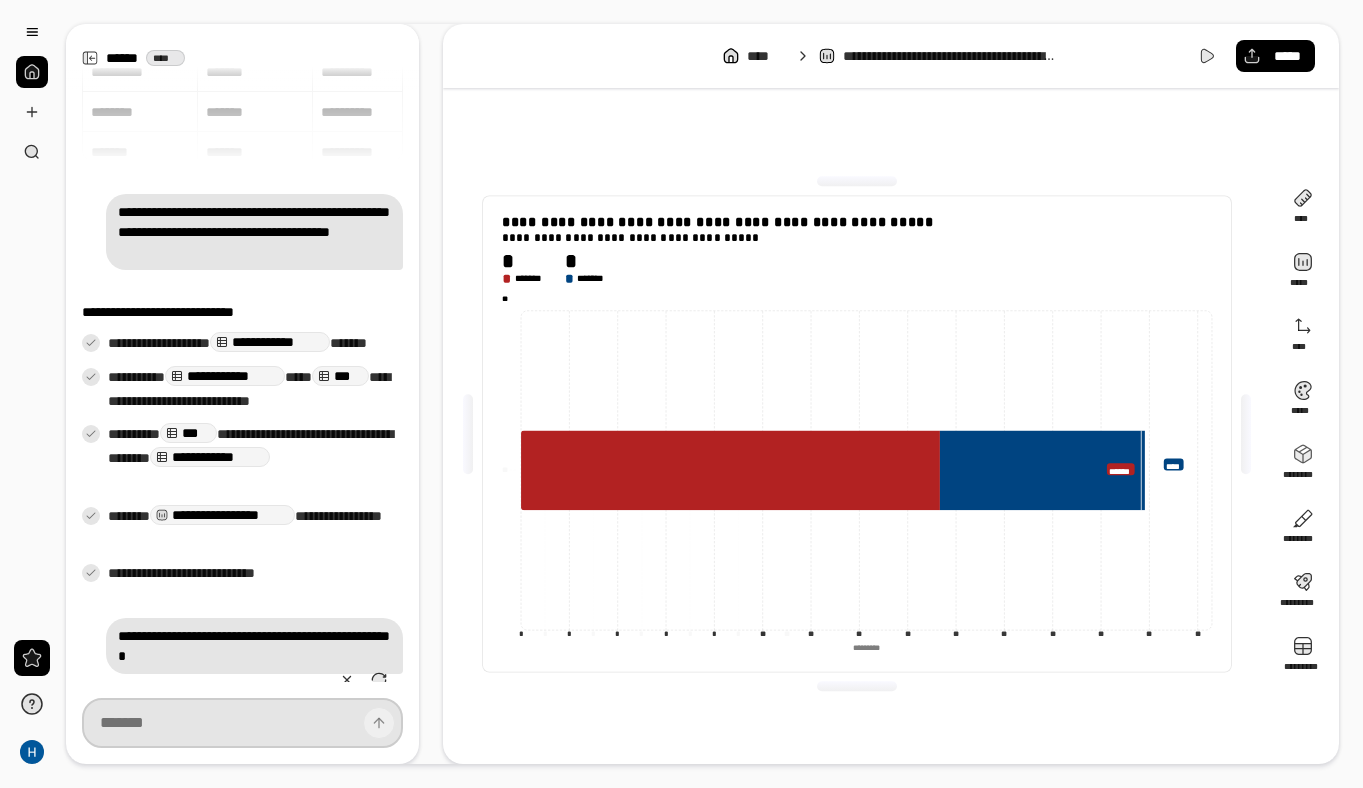 type on "**" 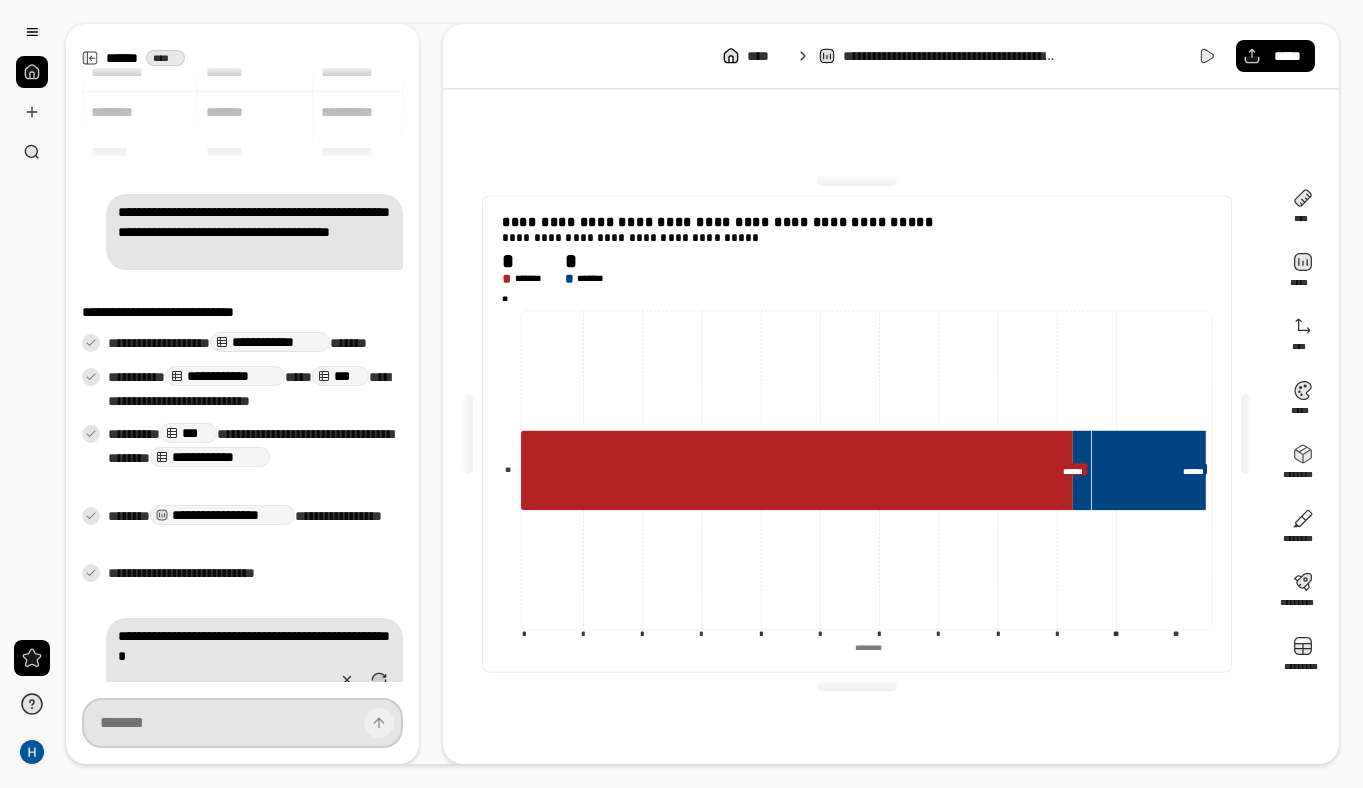 scroll, scrollTop: 271, scrollLeft: 0, axis: vertical 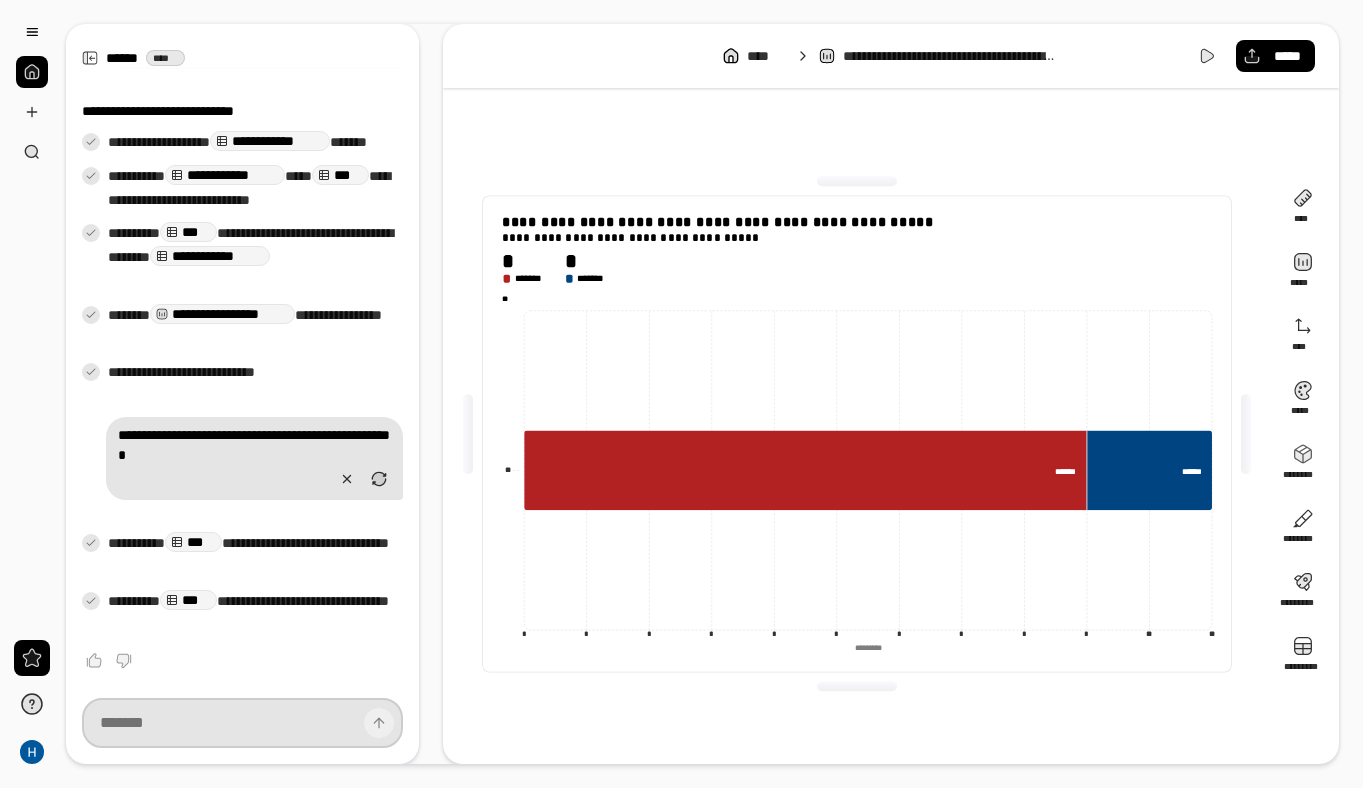 click at bounding box center (242, 723) 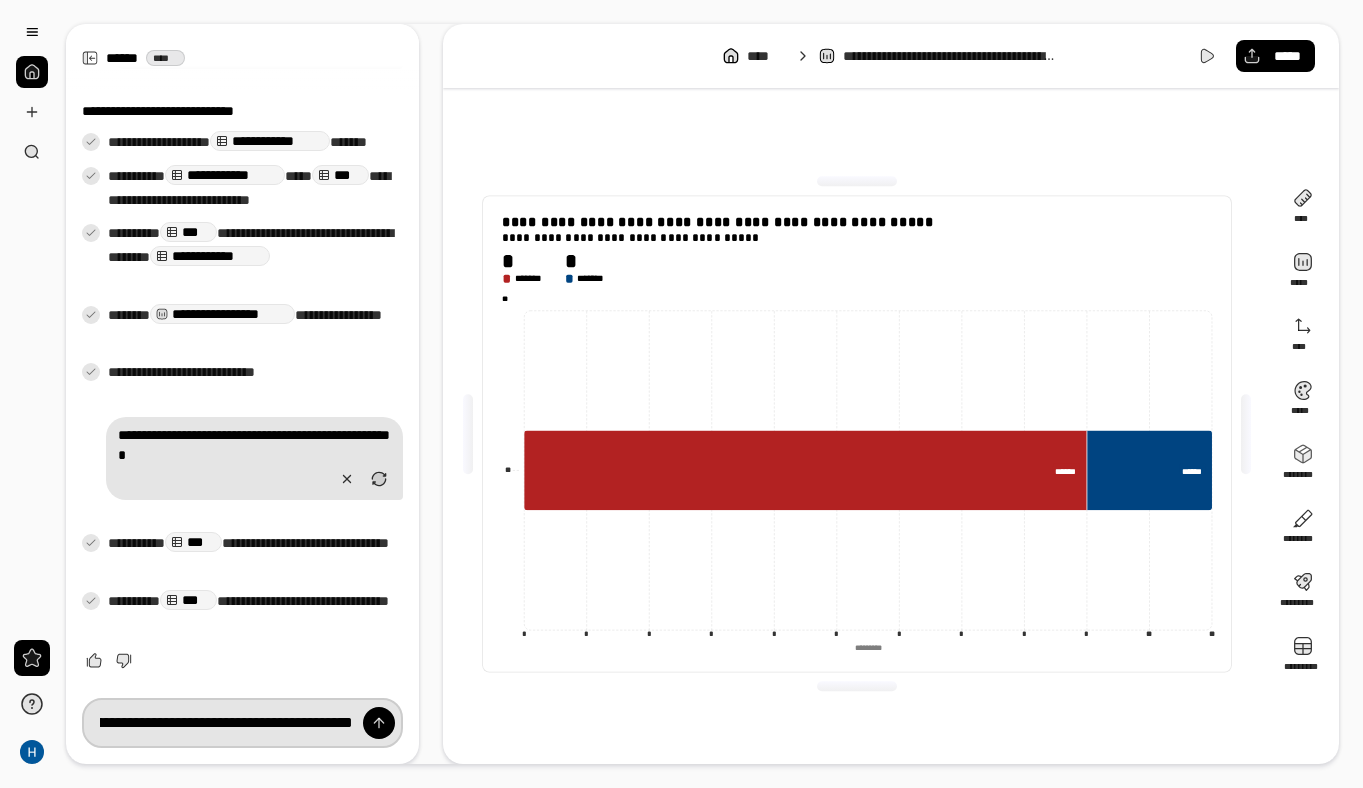 scroll, scrollTop: 0, scrollLeft: 319, axis: horizontal 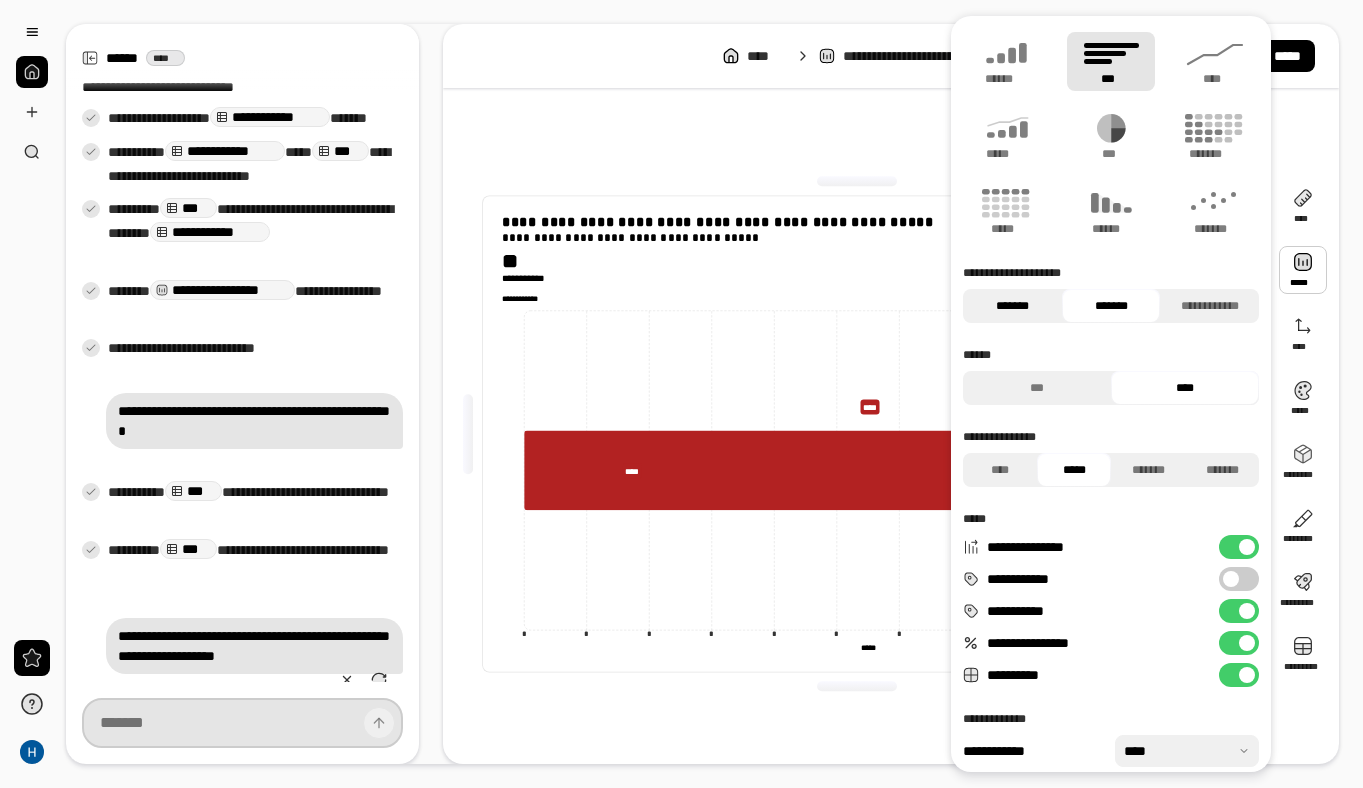 type on "*****" 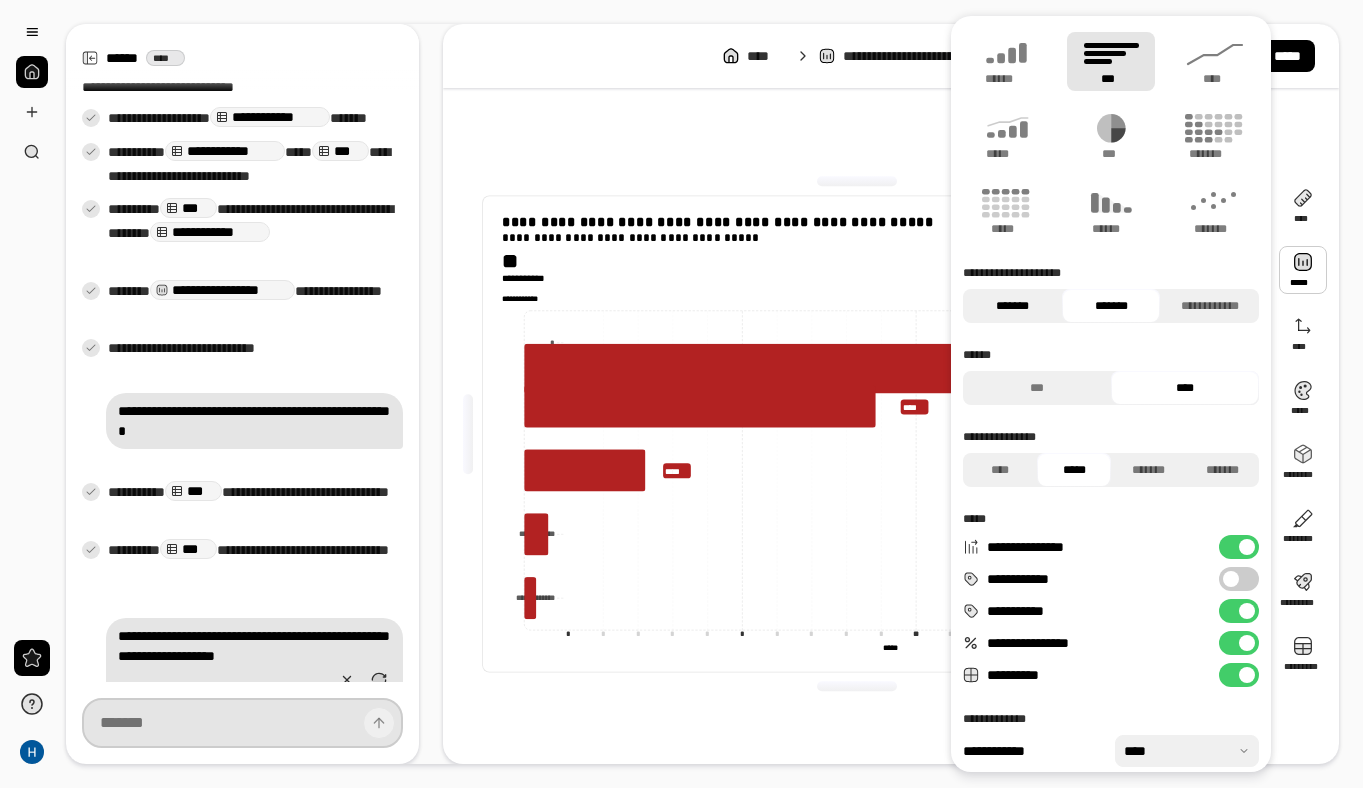 scroll, scrollTop: 439, scrollLeft: 0, axis: vertical 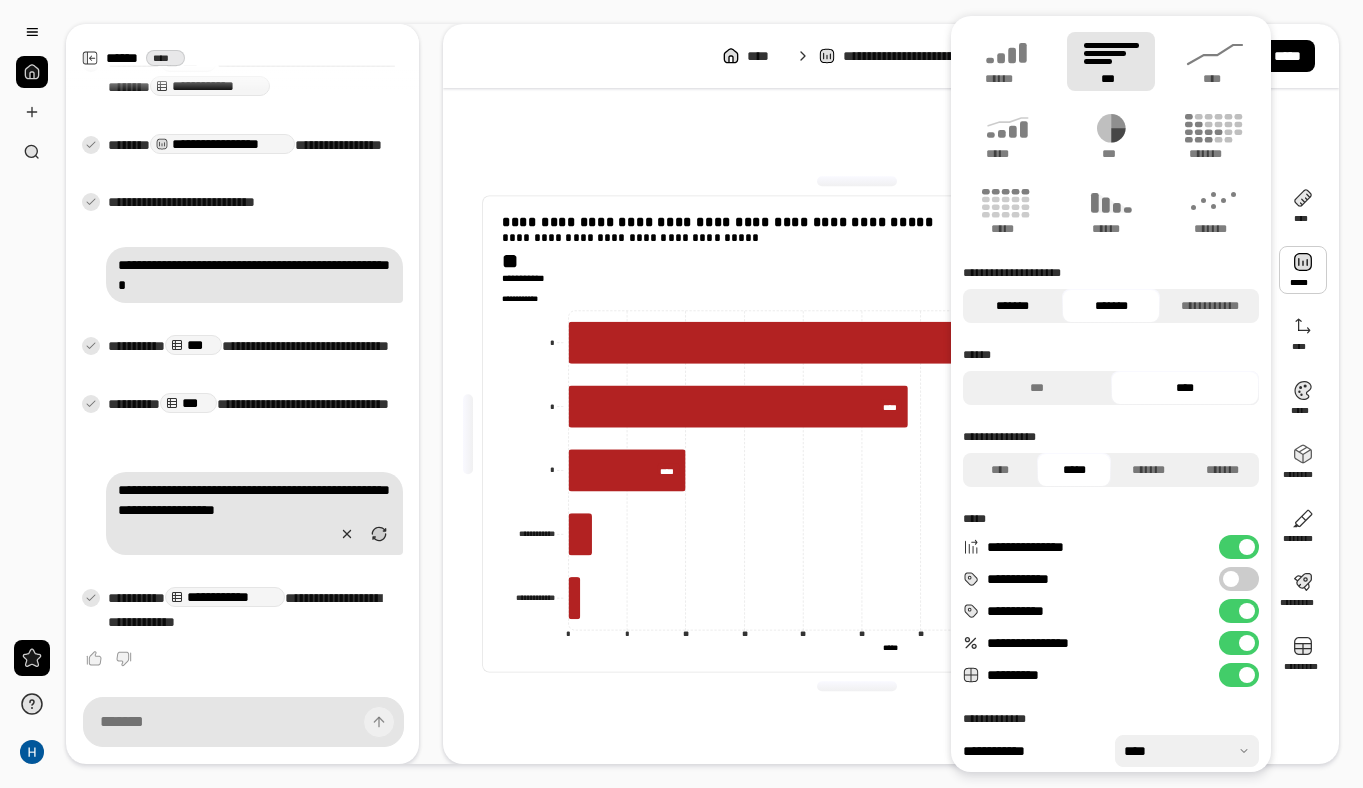 click on "*******" at bounding box center (1012, 306) 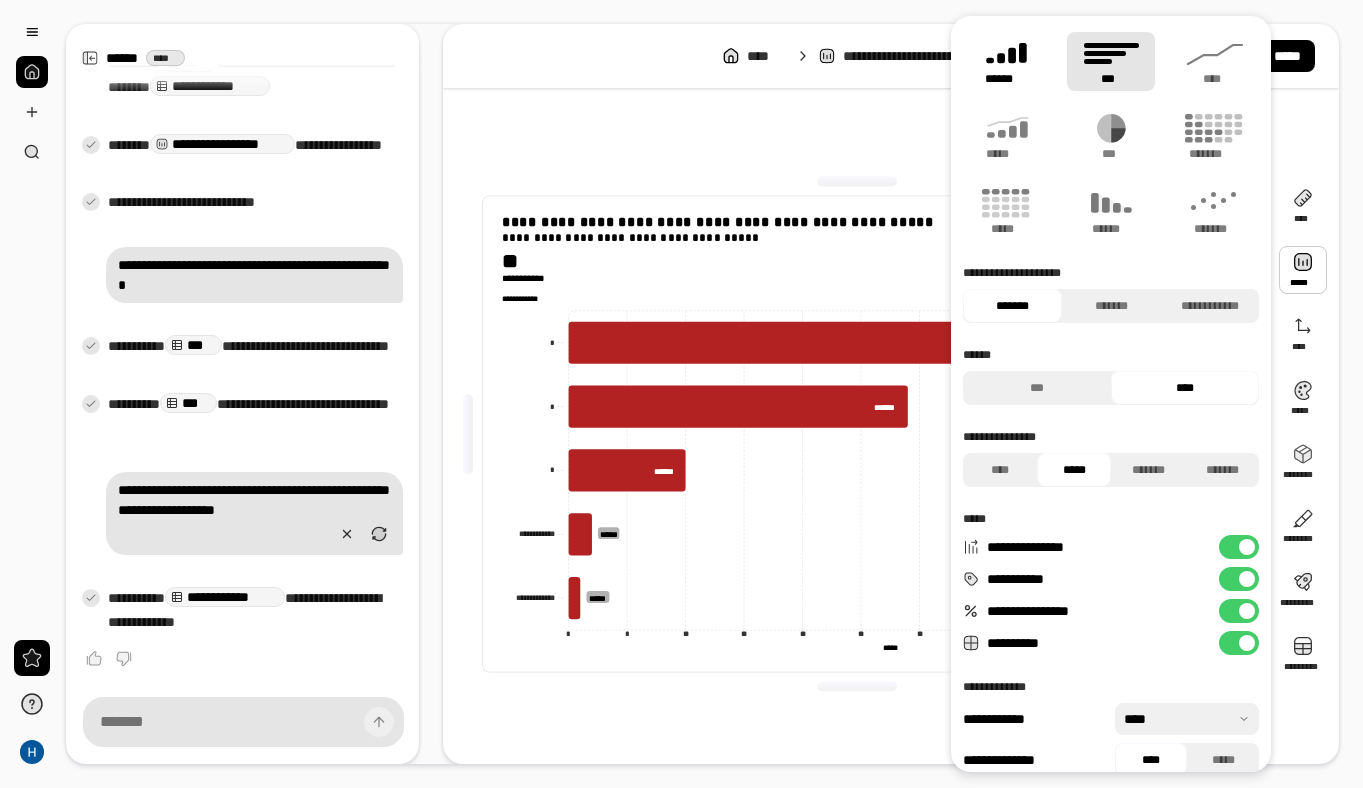 click on "******" at bounding box center (1007, 79) 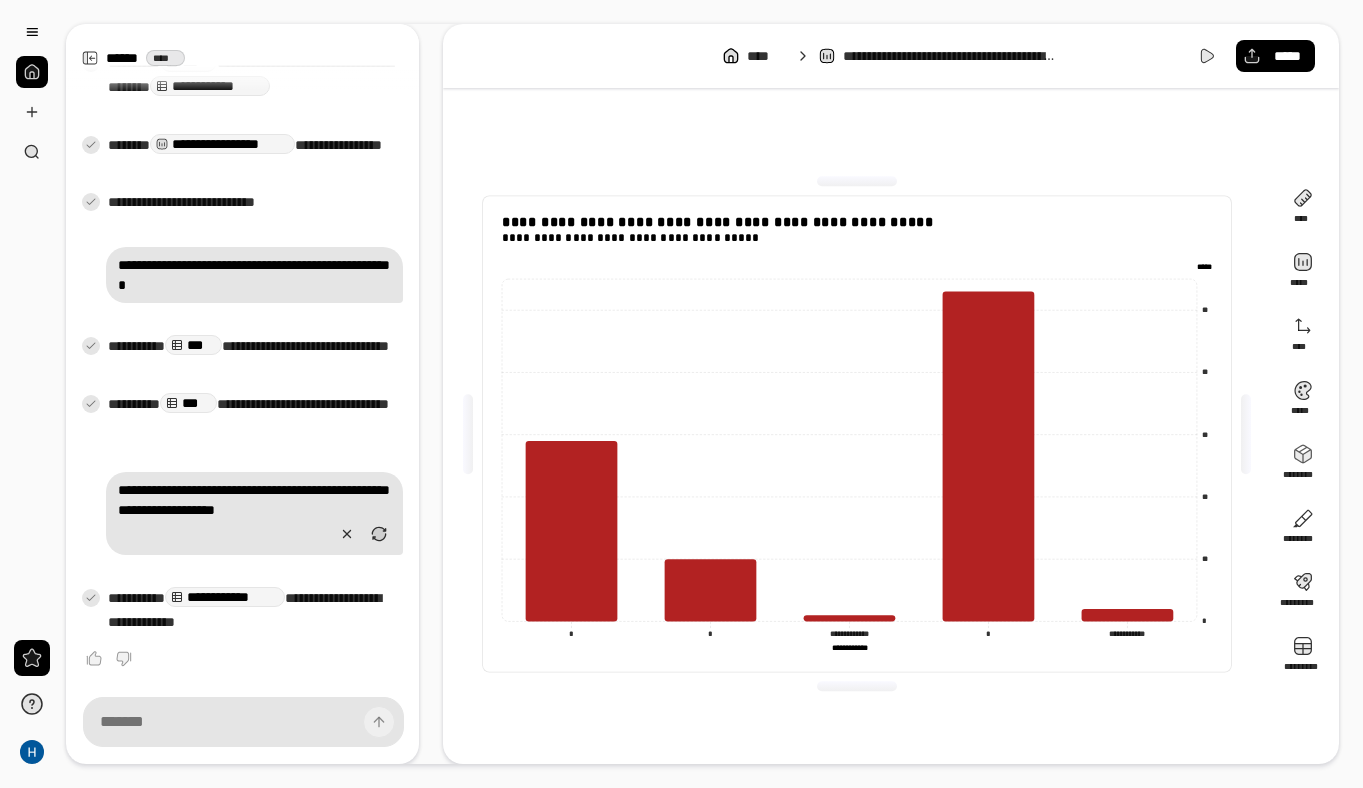 click on "[PERSONAL_DATA]" at bounding box center [857, 434] 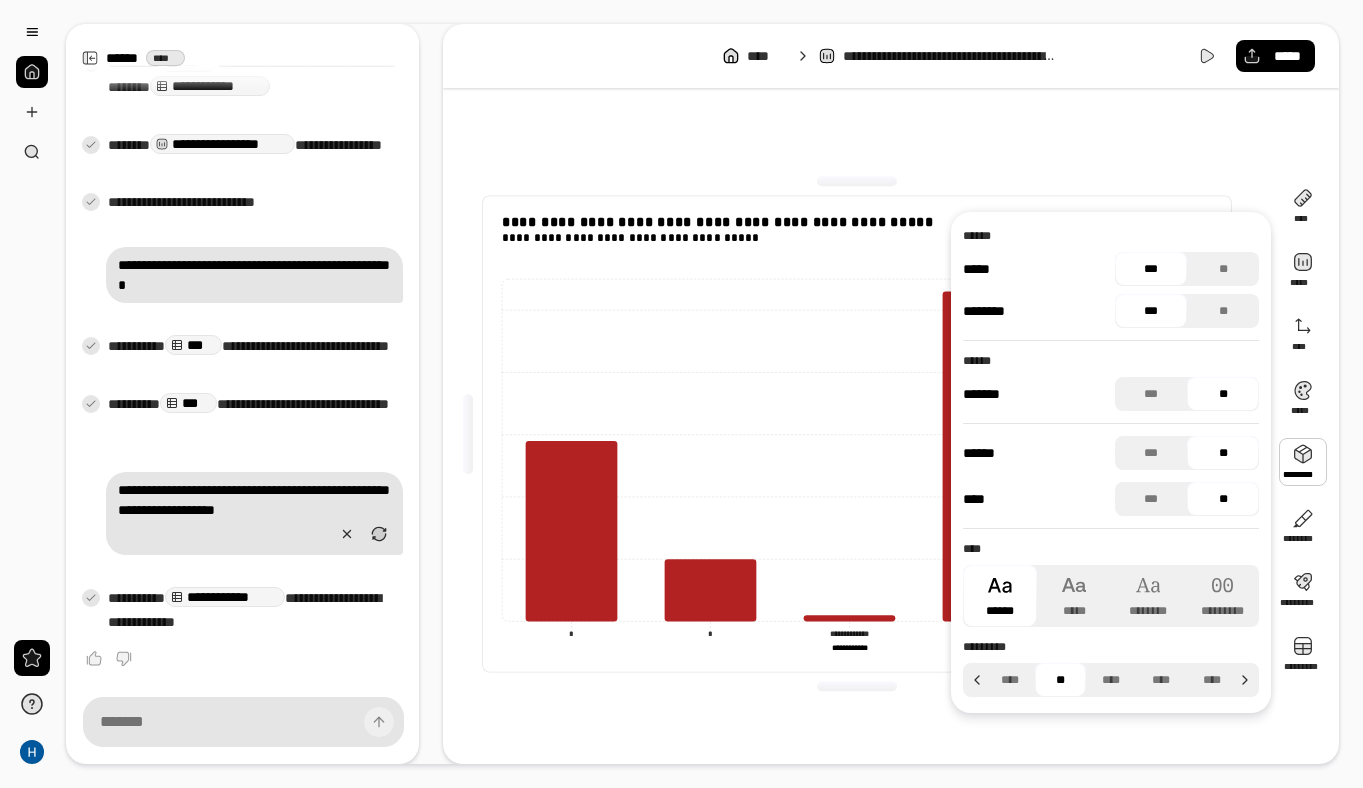 click at bounding box center (1303, 462) 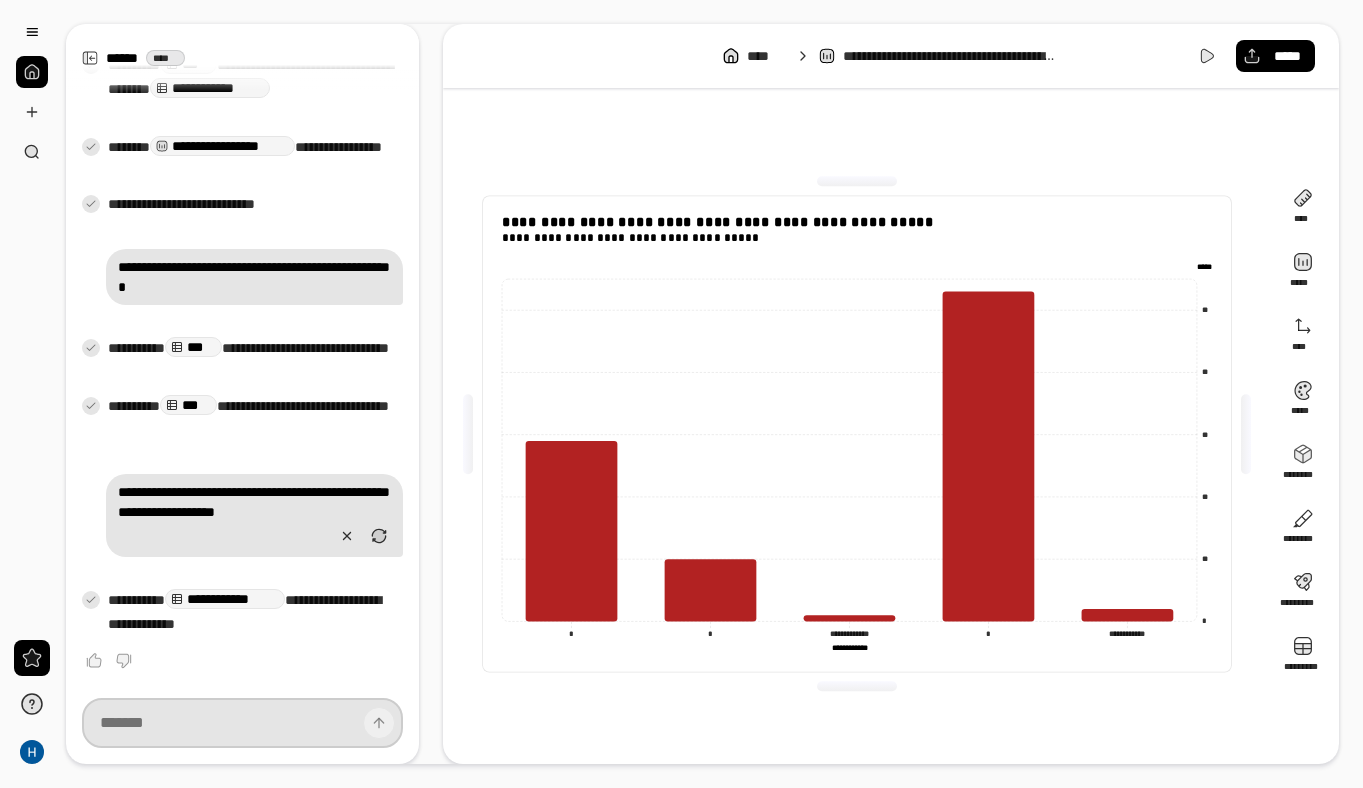 click at bounding box center (242, 723) 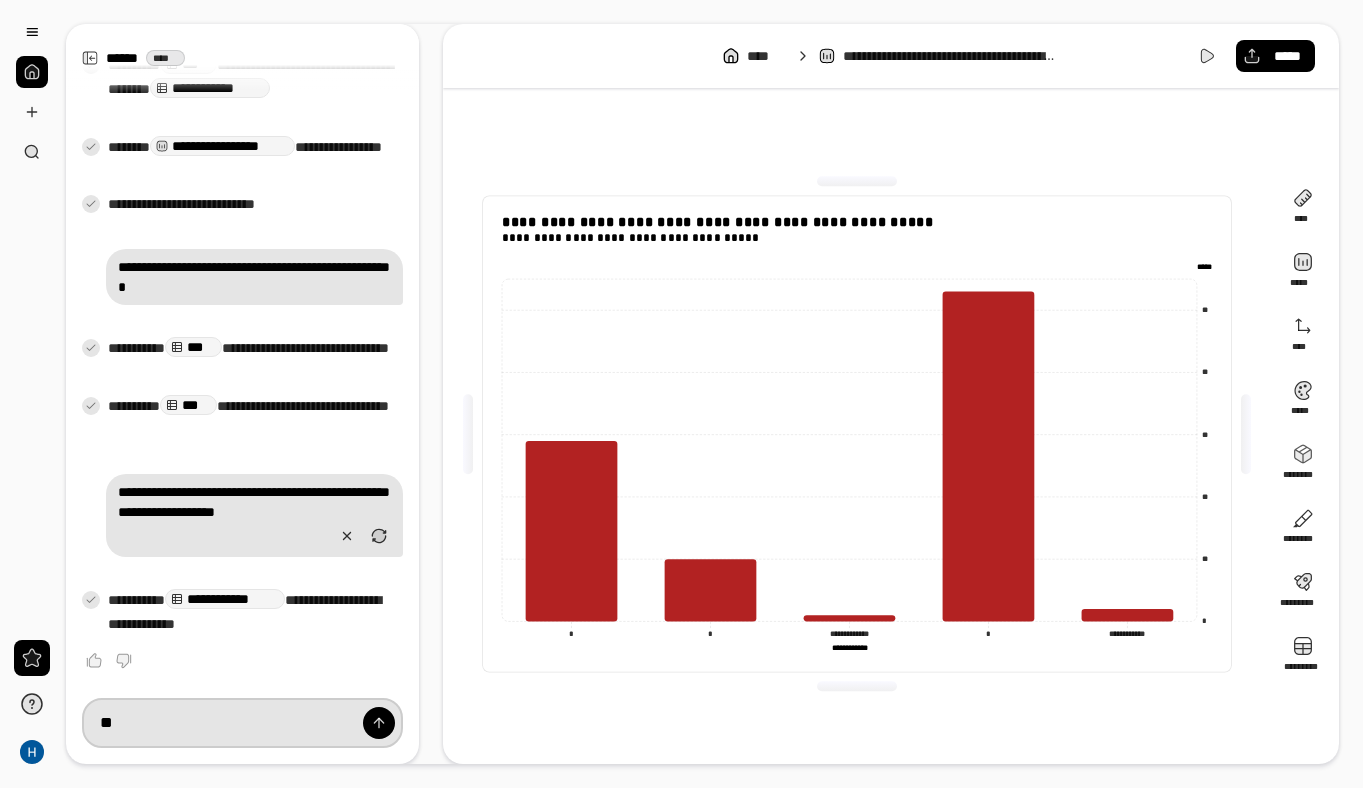 type on "*" 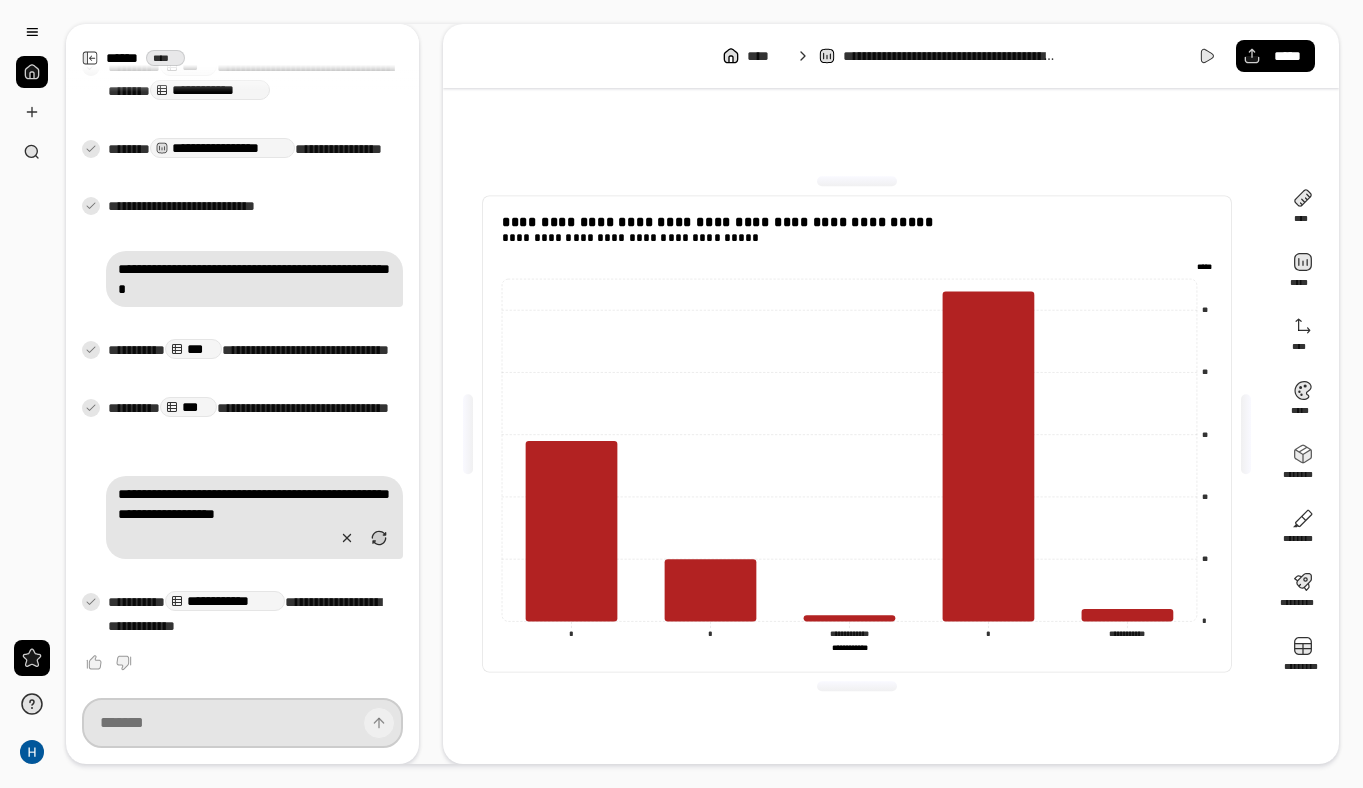 scroll, scrollTop: 439, scrollLeft: 0, axis: vertical 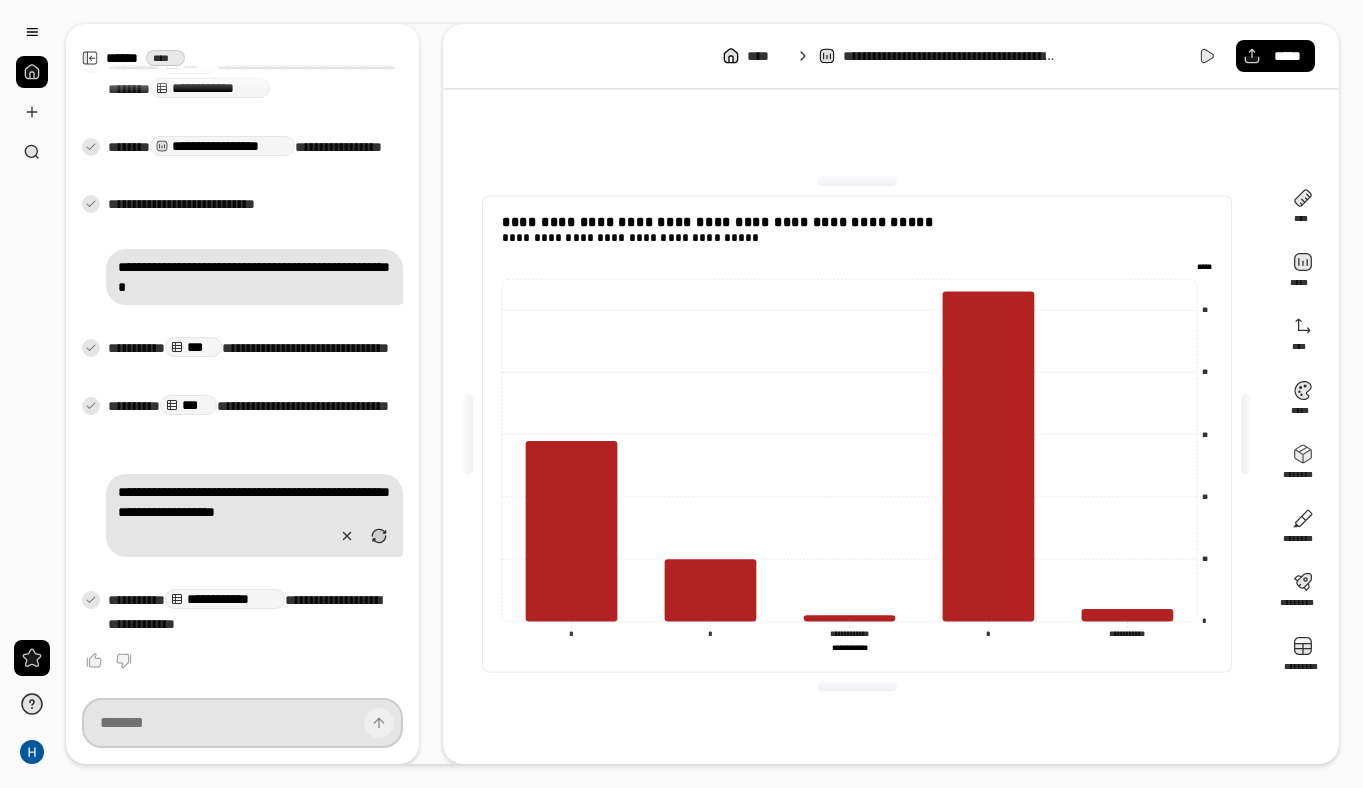 click at bounding box center [242, 723] 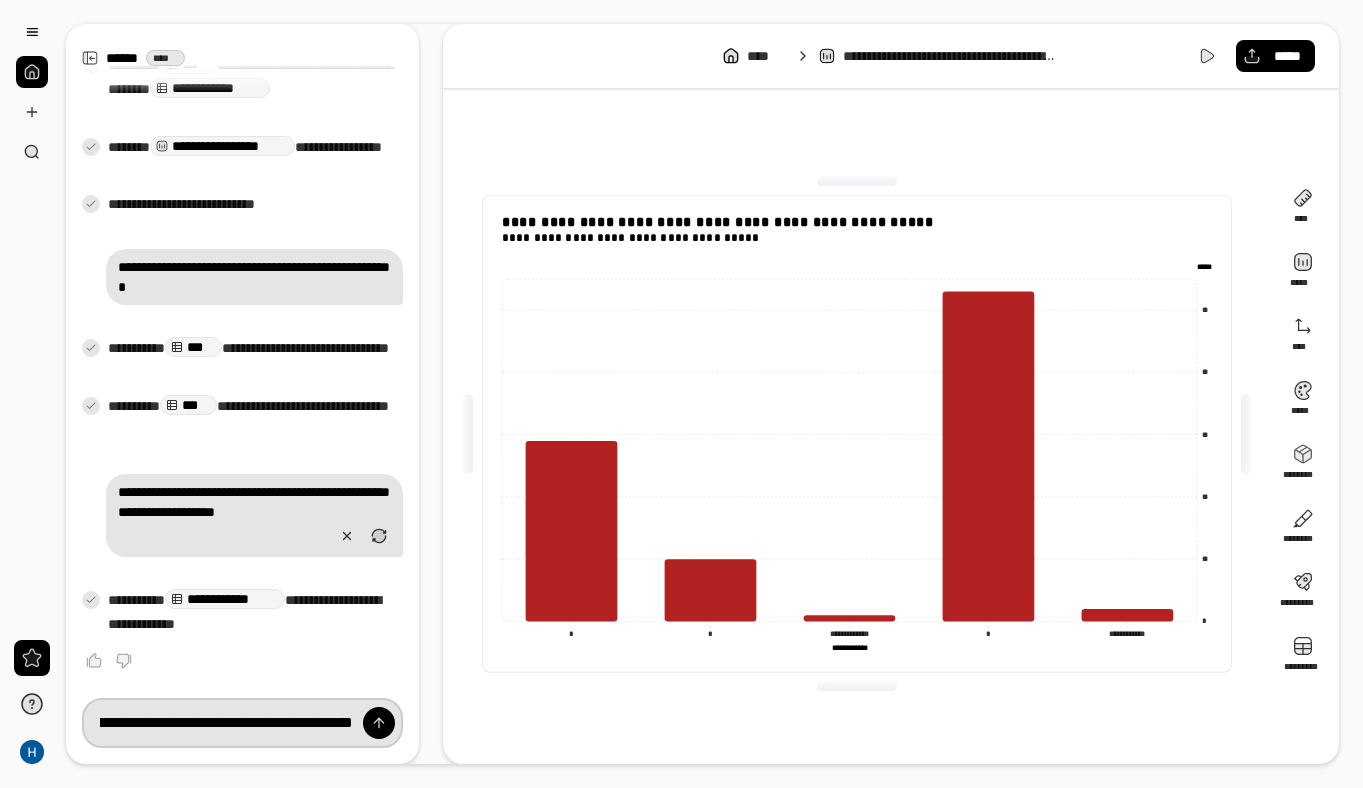 scroll, scrollTop: 0, scrollLeft: 122, axis: horizontal 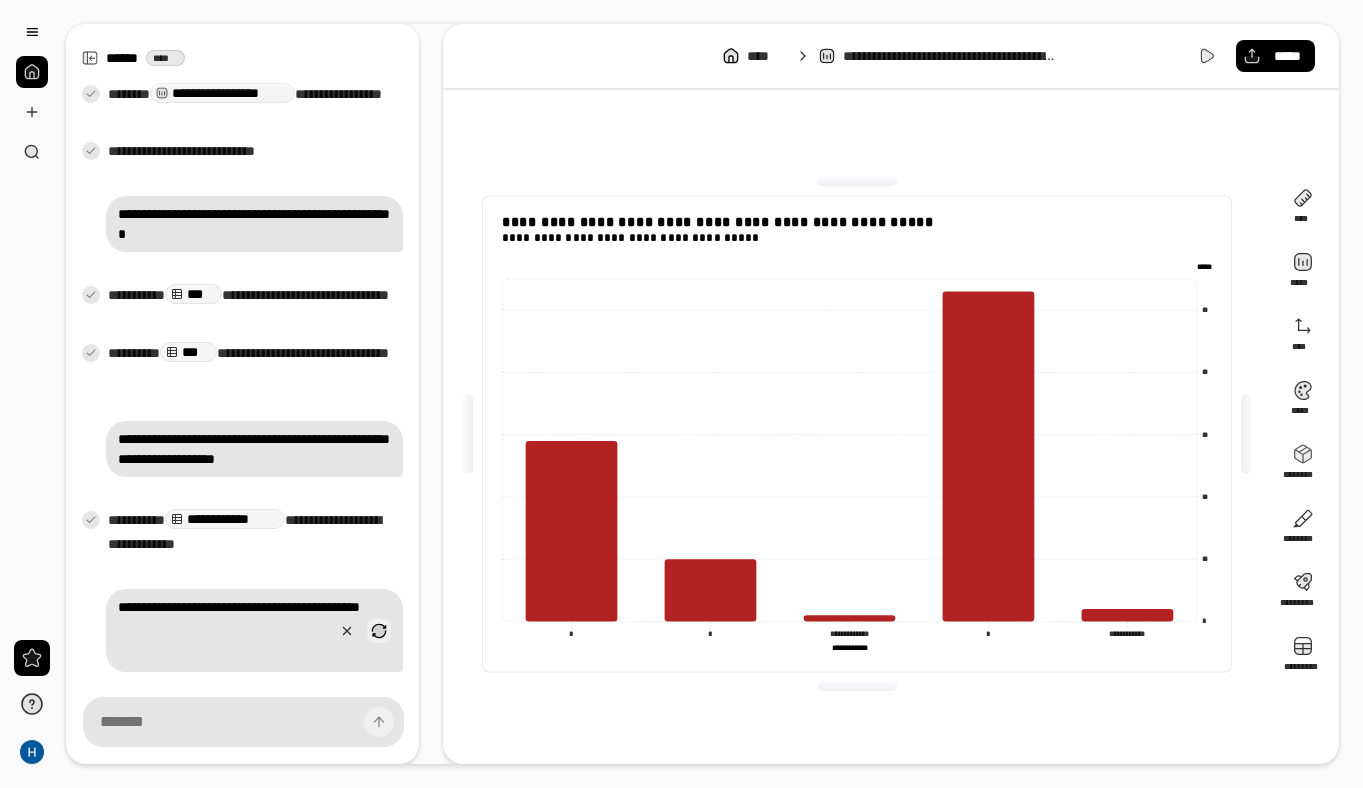 click at bounding box center (379, 631) 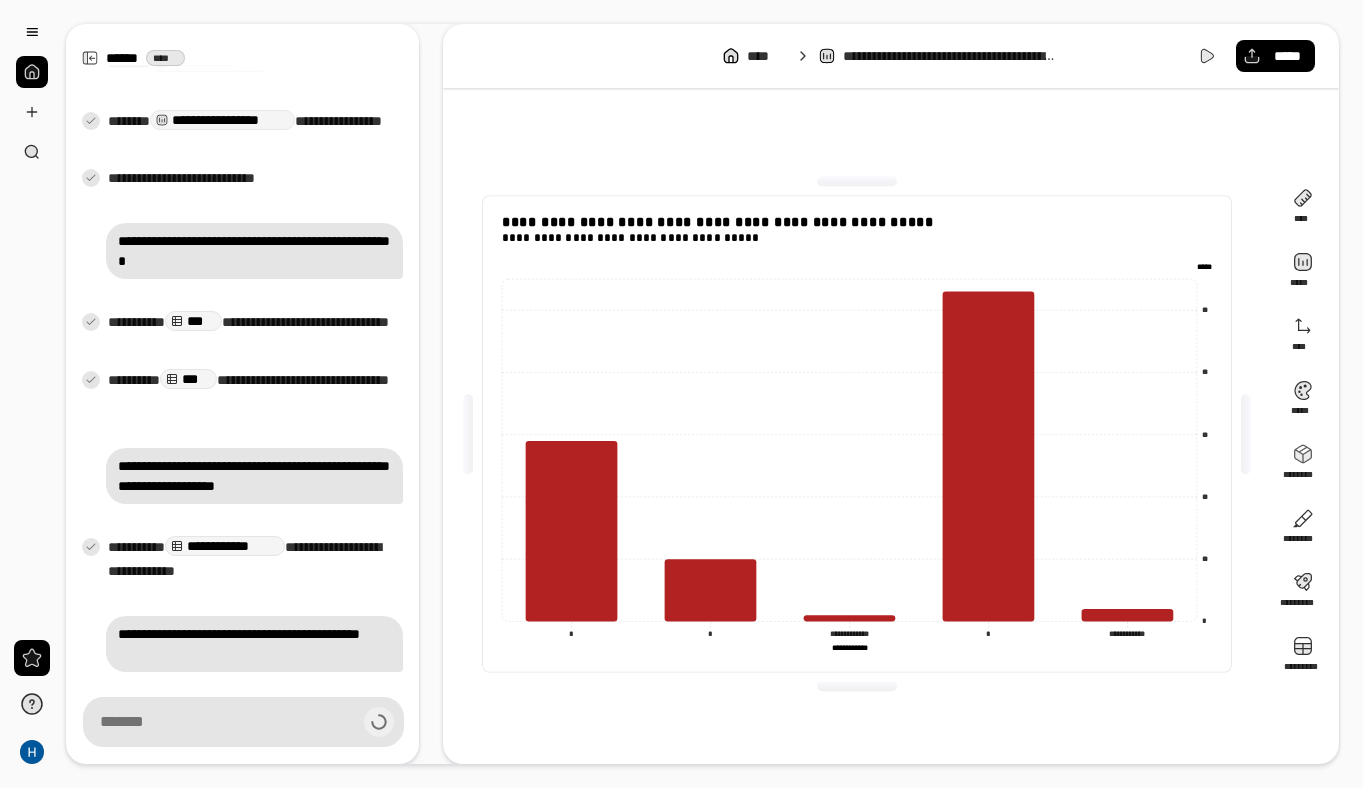scroll, scrollTop: 490, scrollLeft: 0, axis: vertical 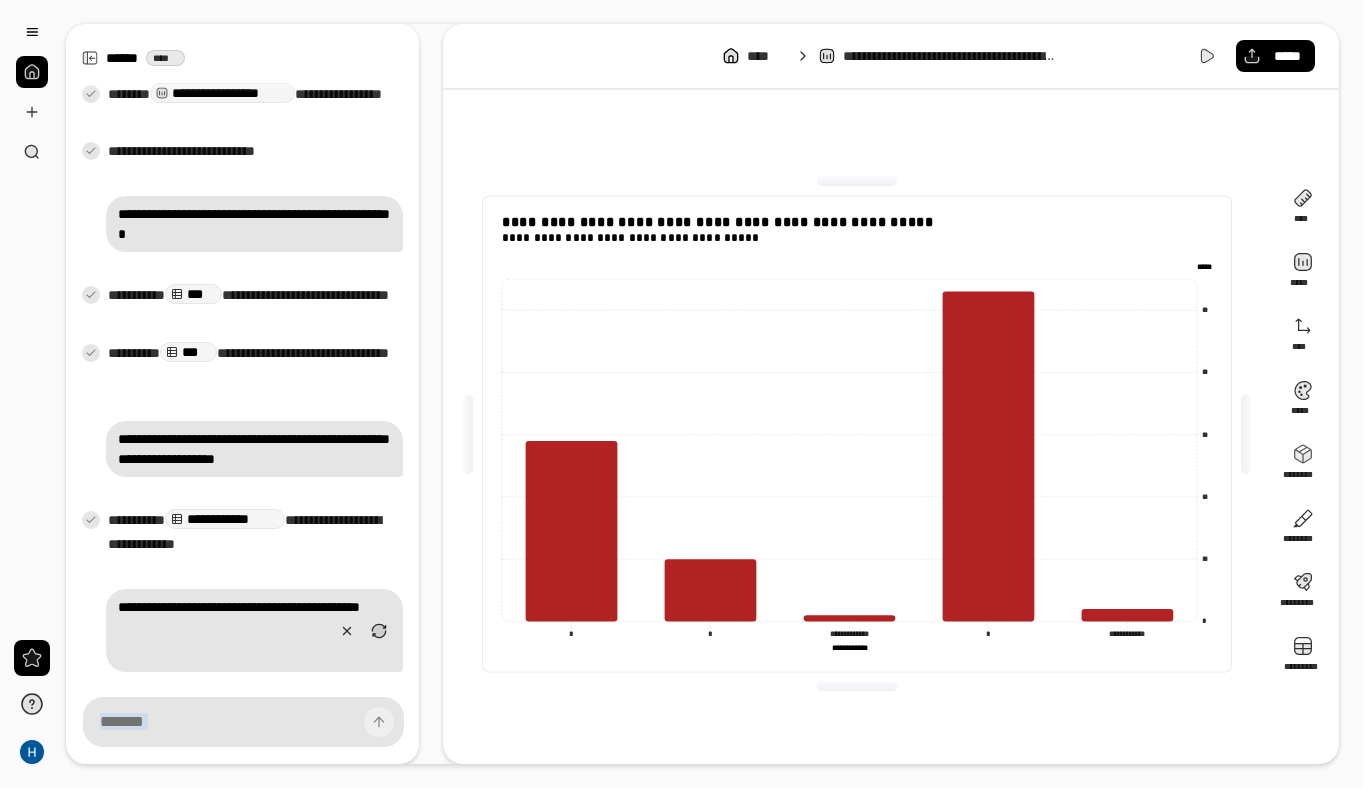 drag, startPoint x: 496, startPoint y: 226, endPoint x: 730, endPoint y: 245, distance: 234.7701 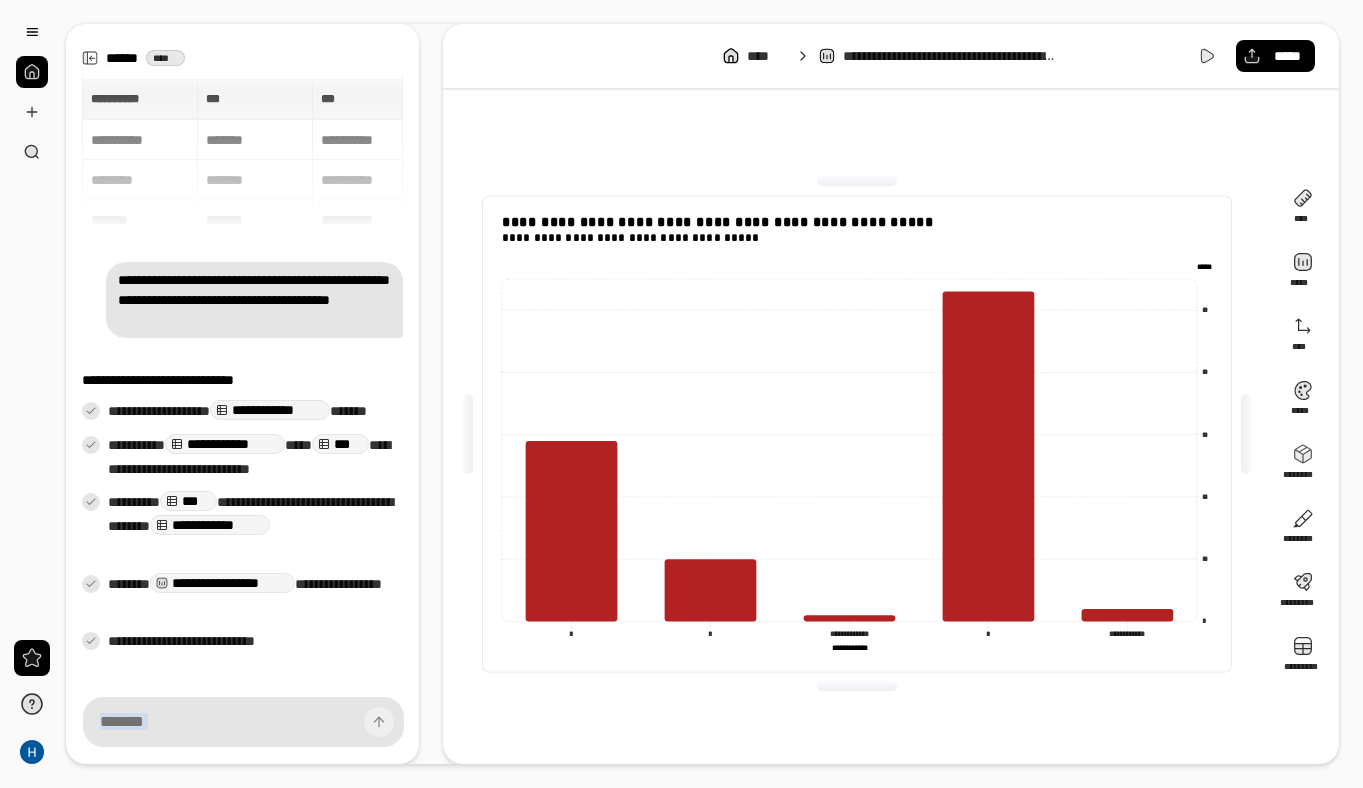 click on "[PERSONAL_DATA]" at bounding box center [242, 154] 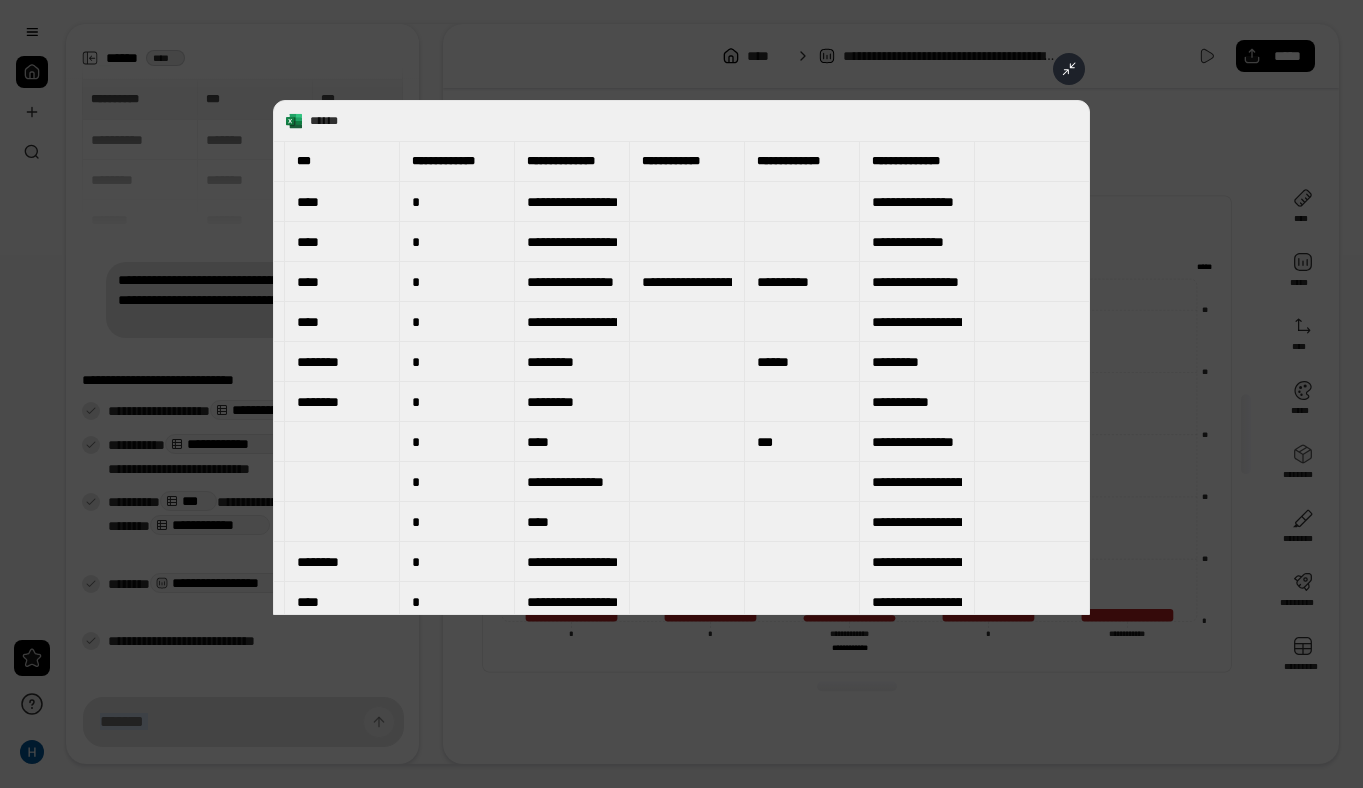scroll, scrollTop: 0, scrollLeft: 4933, axis: horizontal 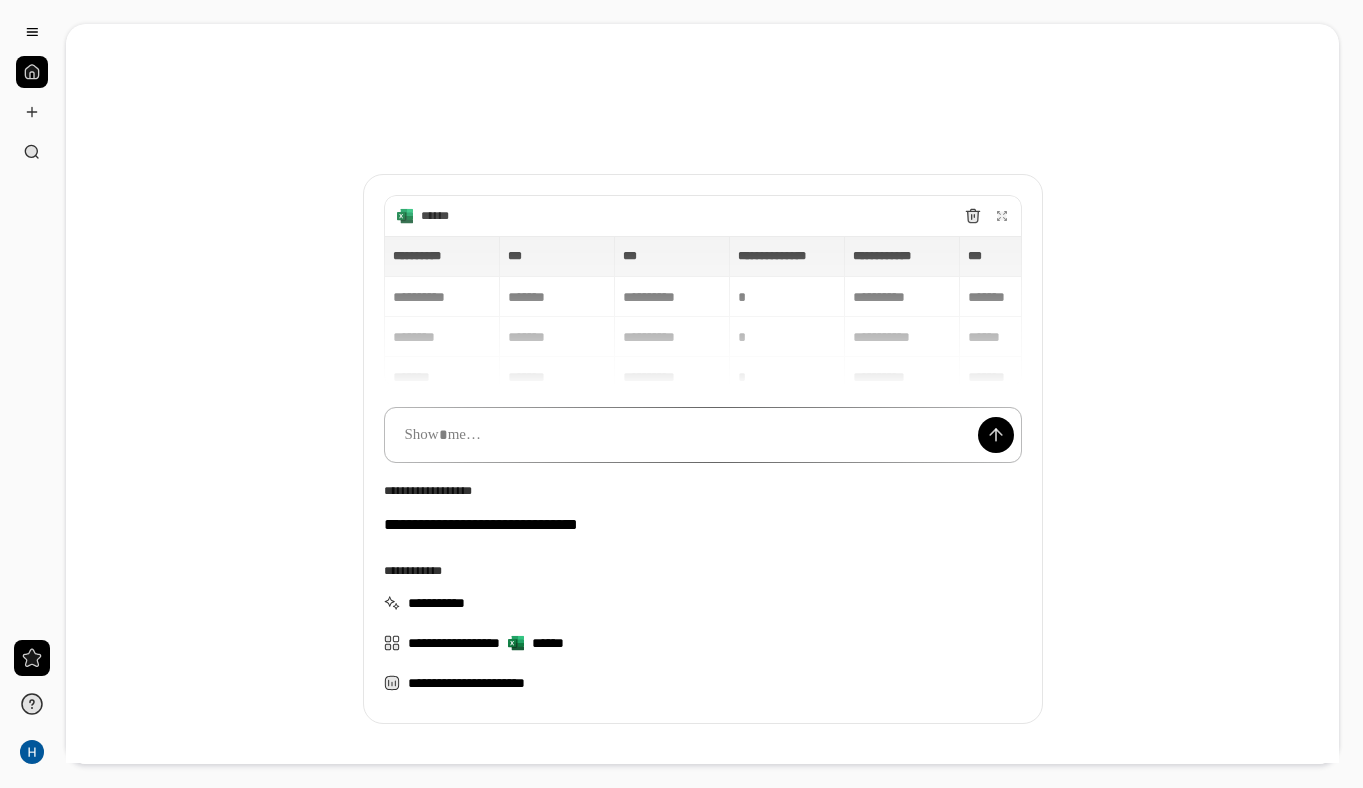 type 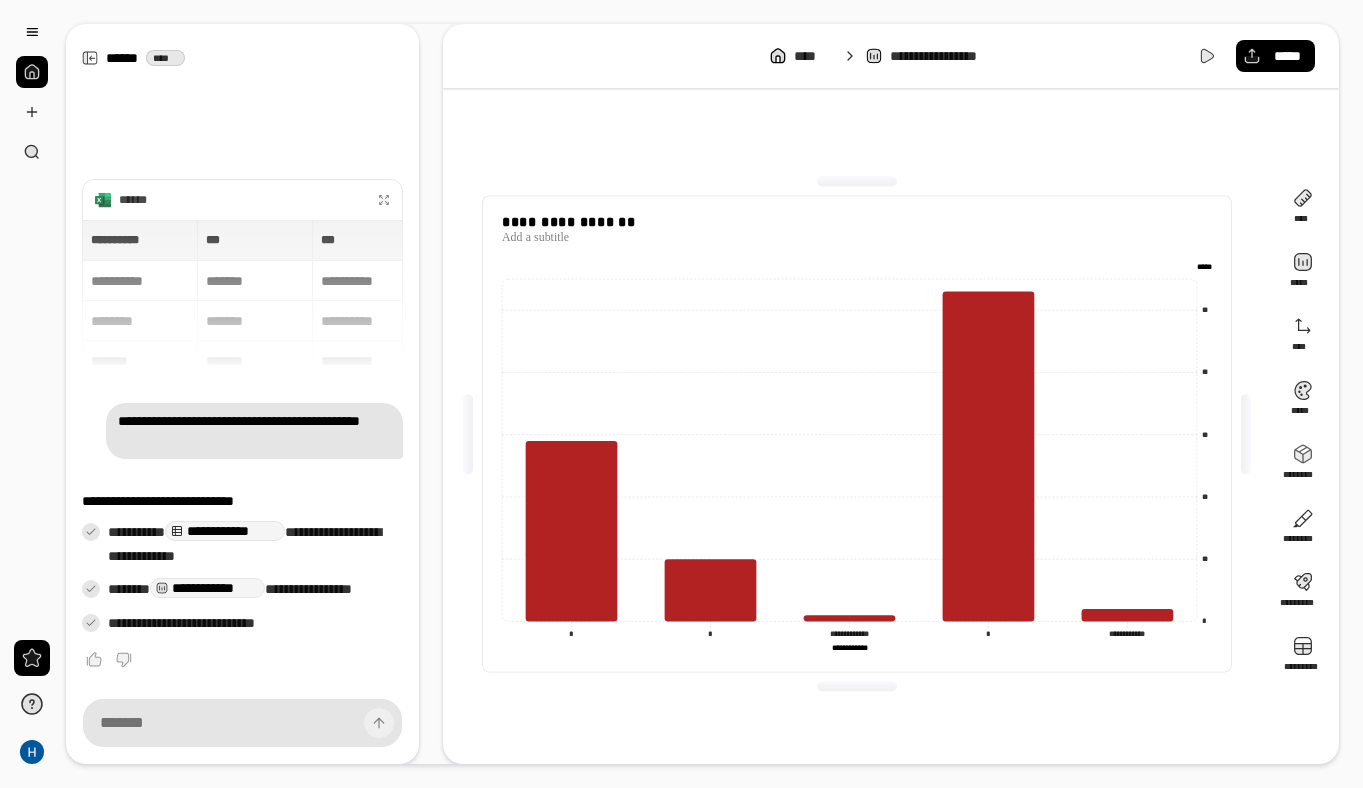 click on "[PERSONAL_DATA]" at bounding box center [242, 295] 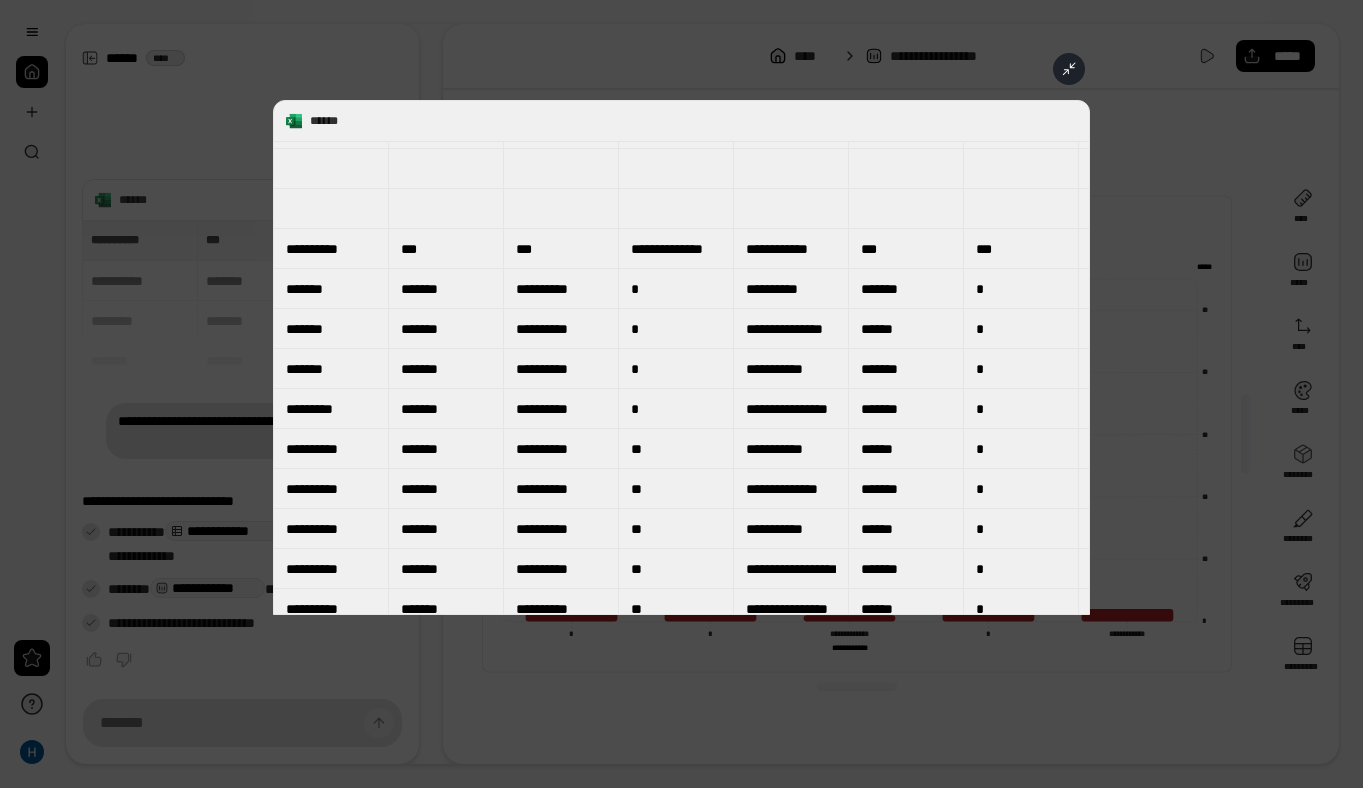 scroll, scrollTop: 3408, scrollLeft: 0, axis: vertical 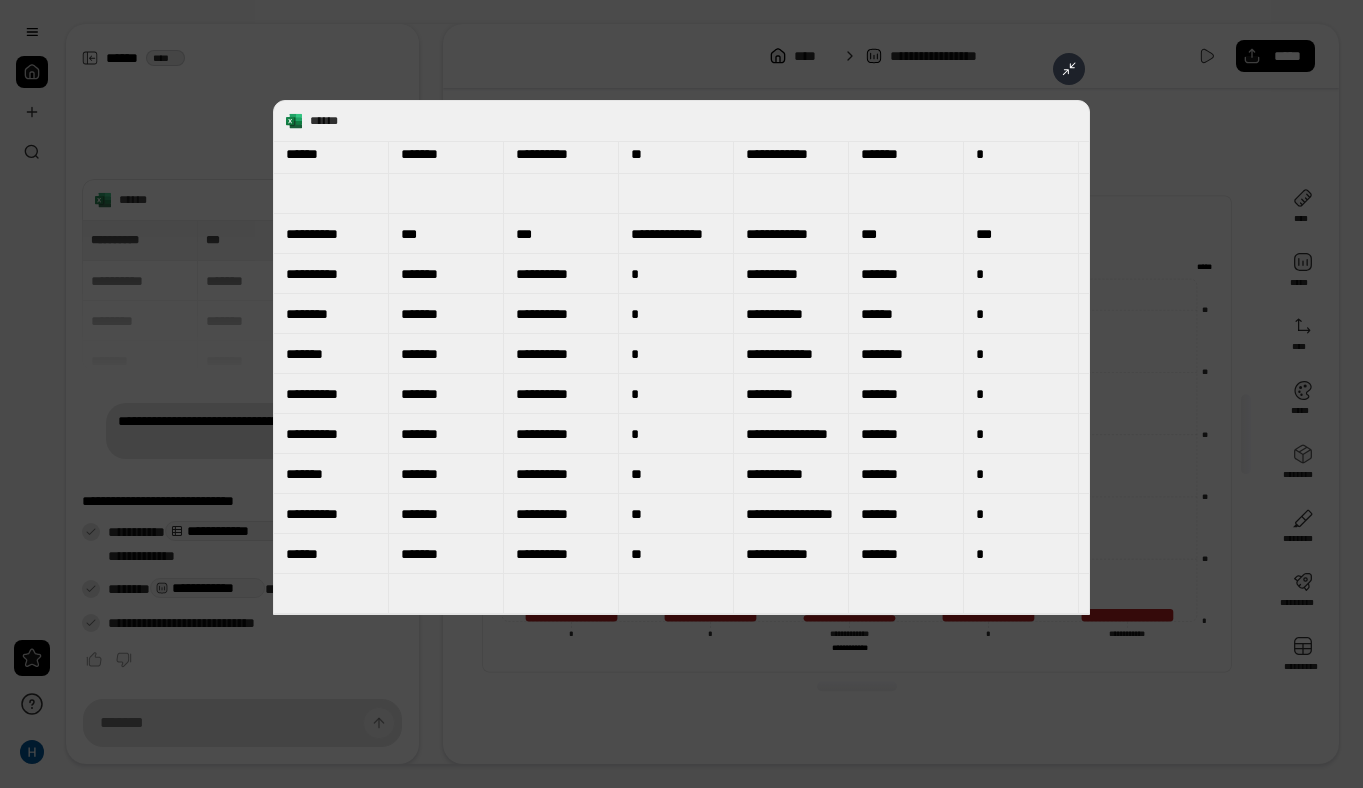 type on "**********" 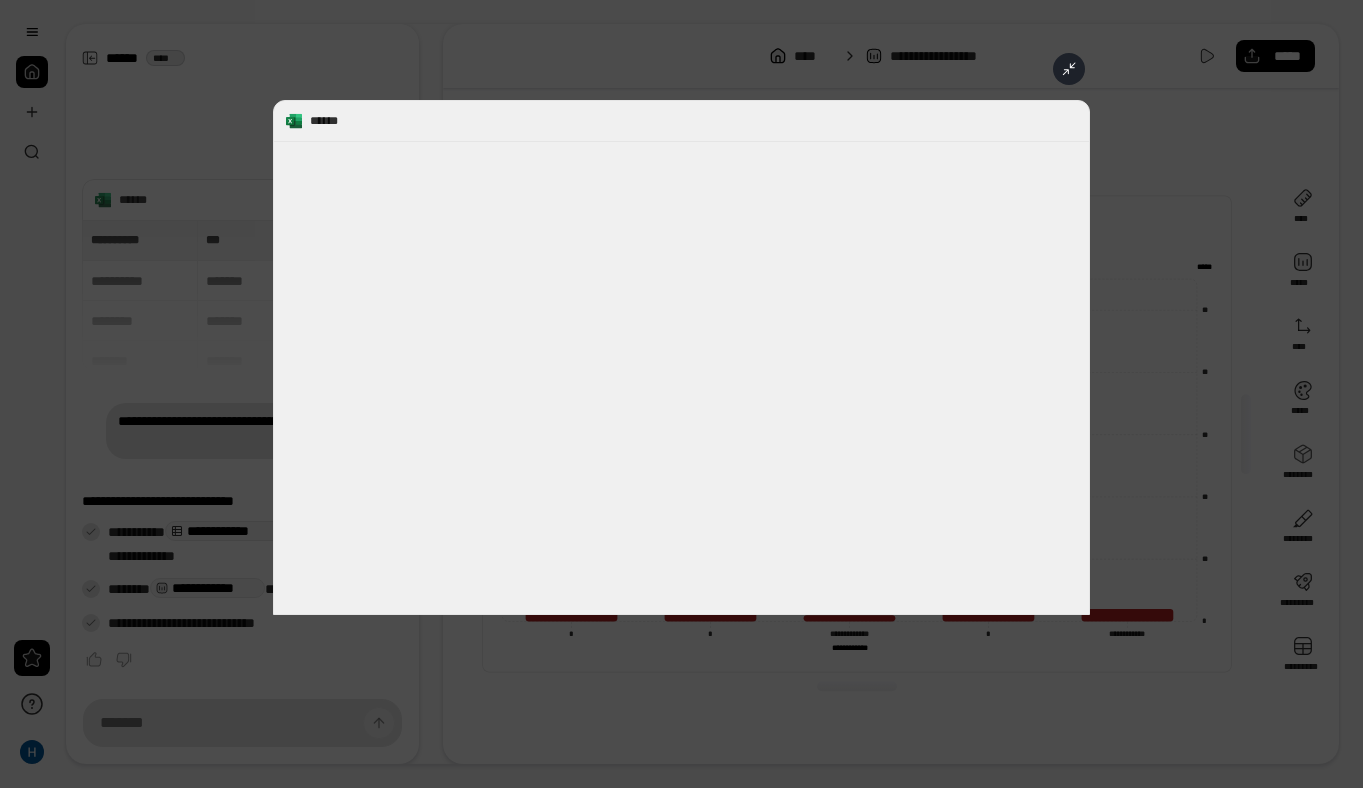 scroll, scrollTop: 0, scrollLeft: 0, axis: both 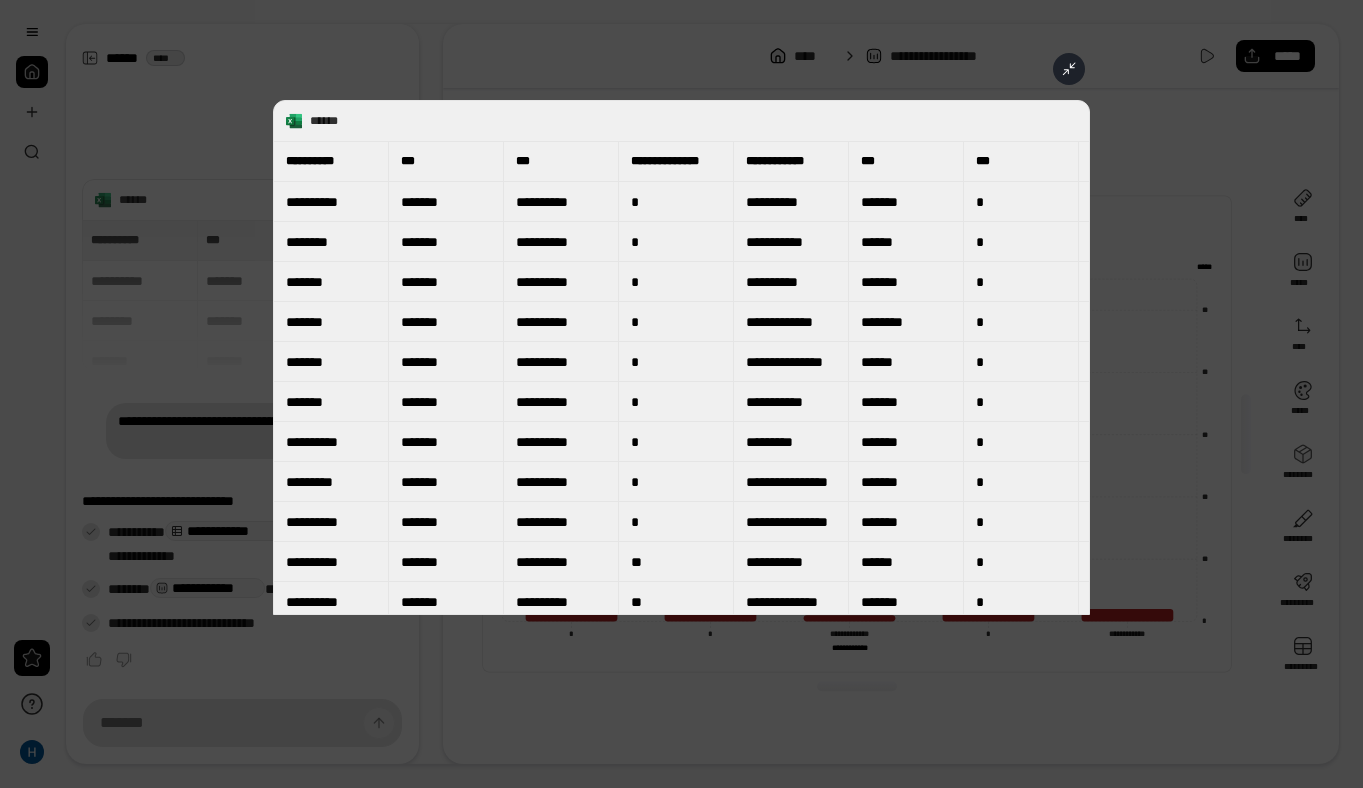 click on "[PERSONAL_DATA]" at bounding box center (681, 357) 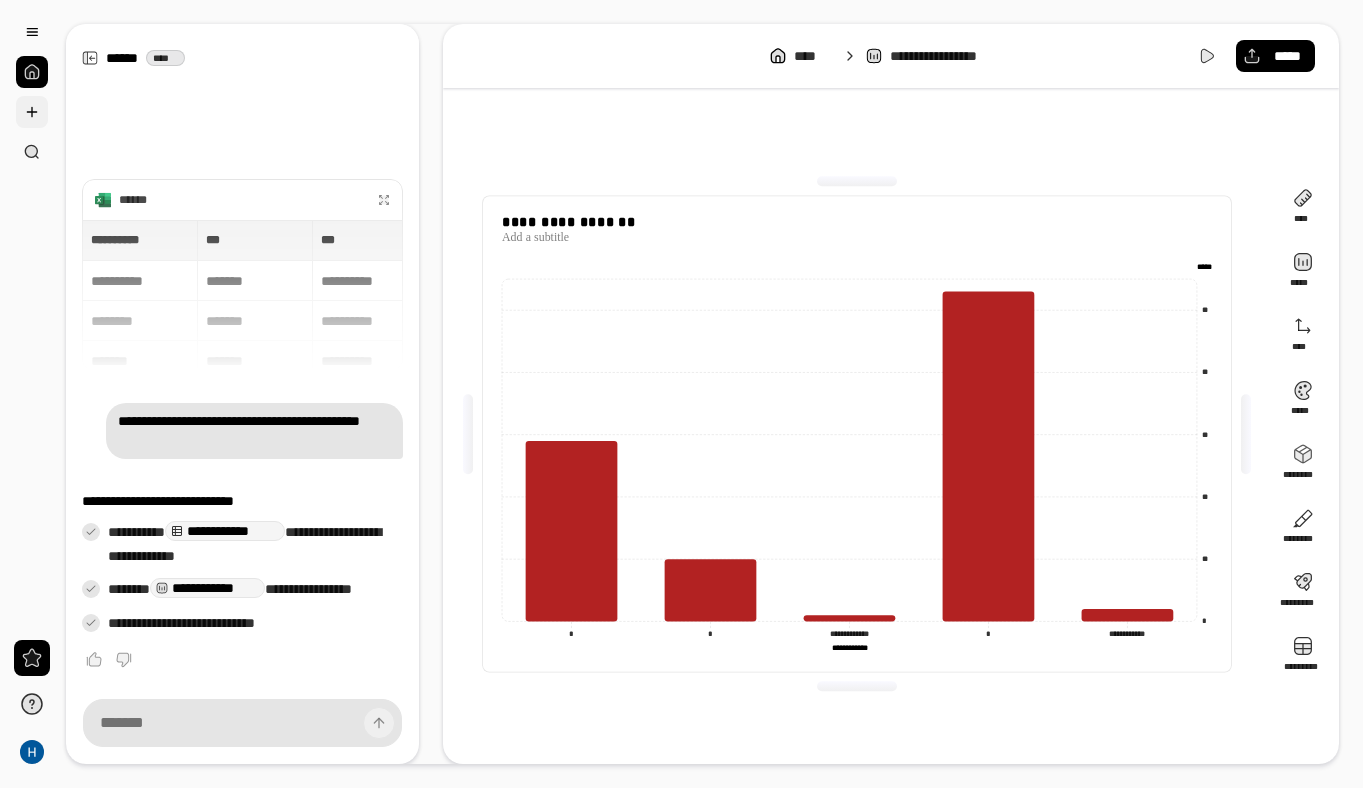 click at bounding box center (32, 112) 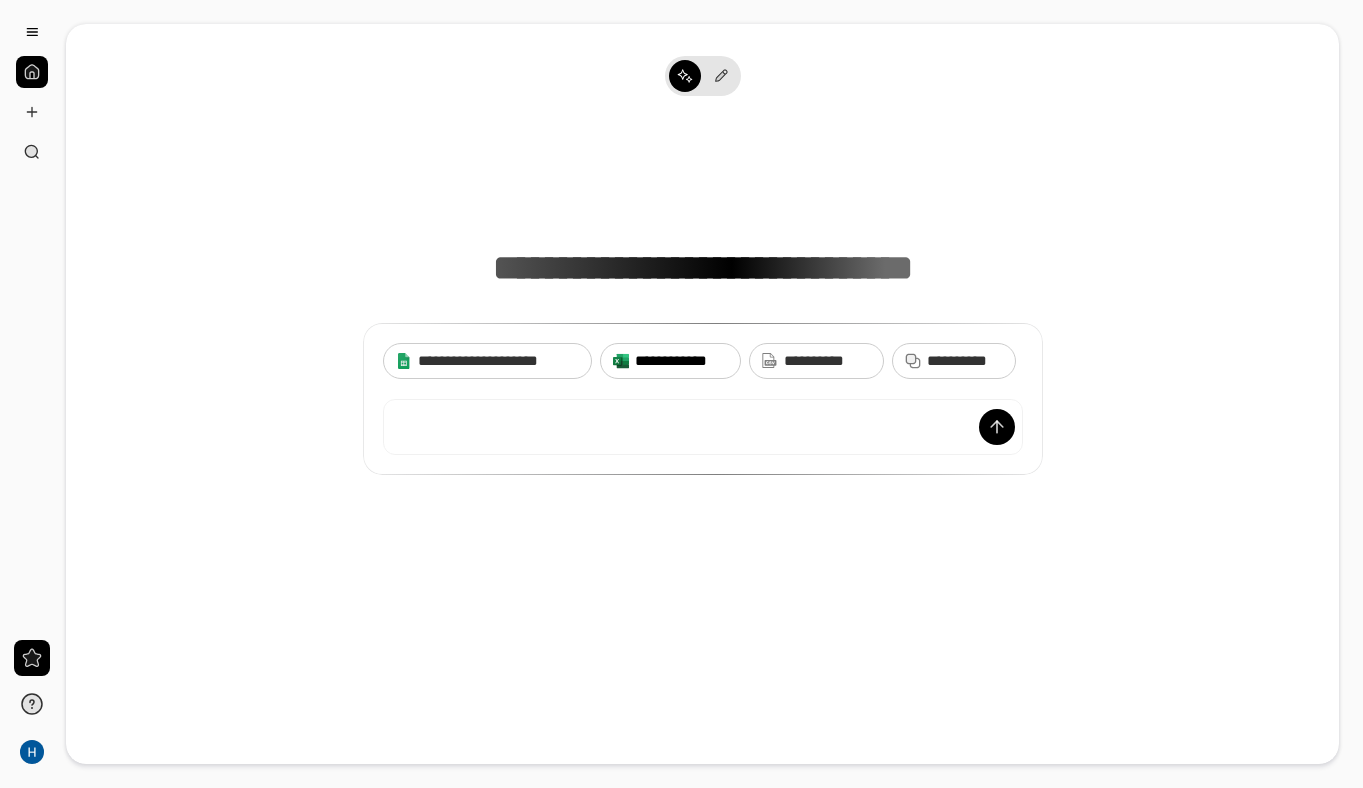 click on "**********" at bounding box center [681, 361] 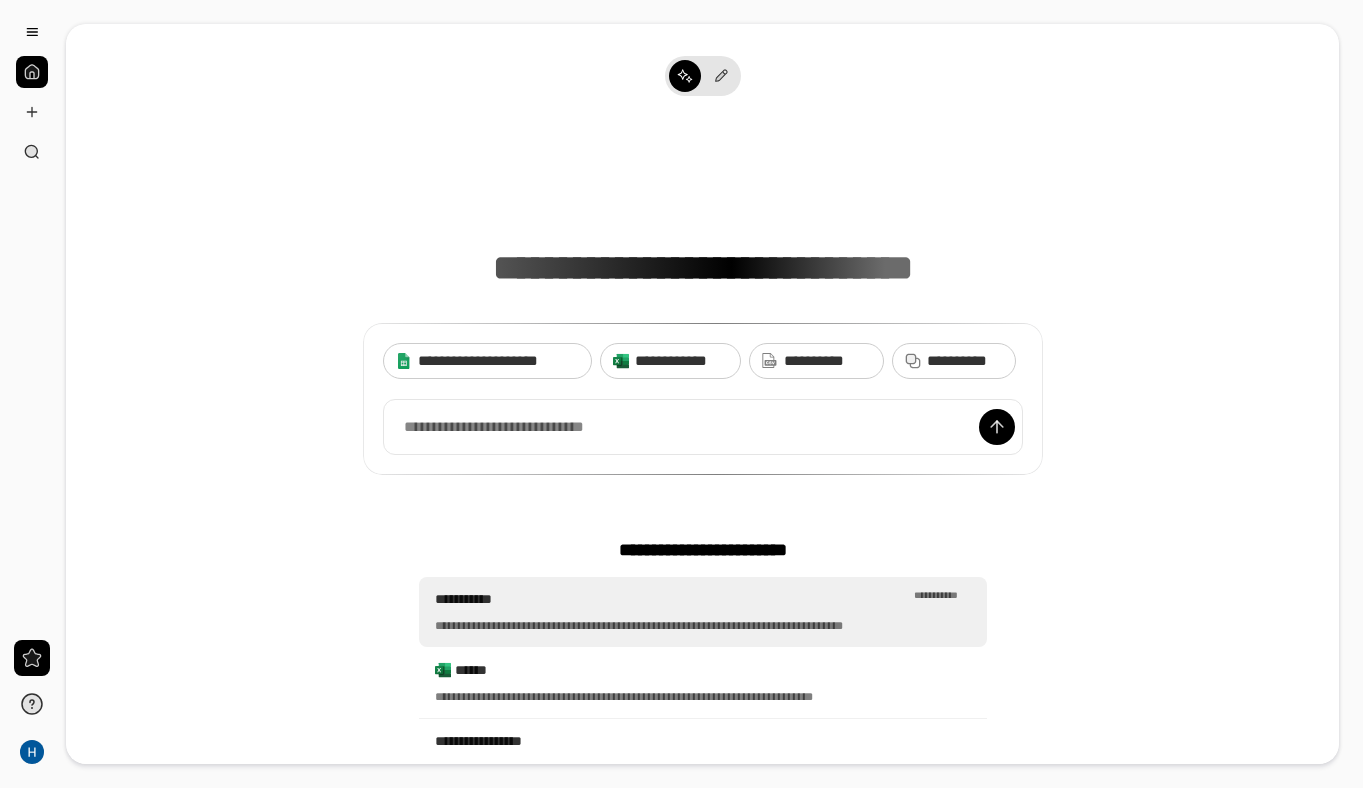click on "[PERSONAL_DATA]" at bounding box center [703, 612] 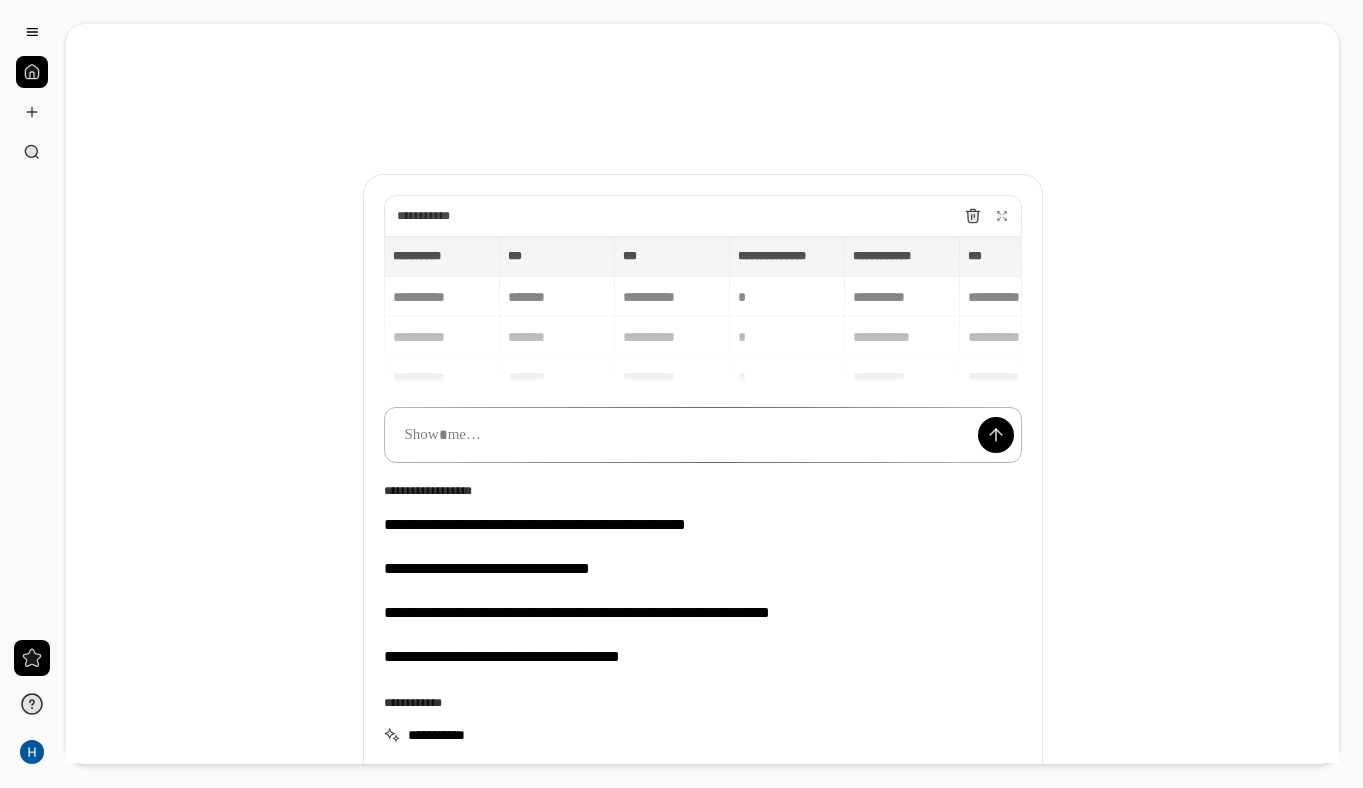type 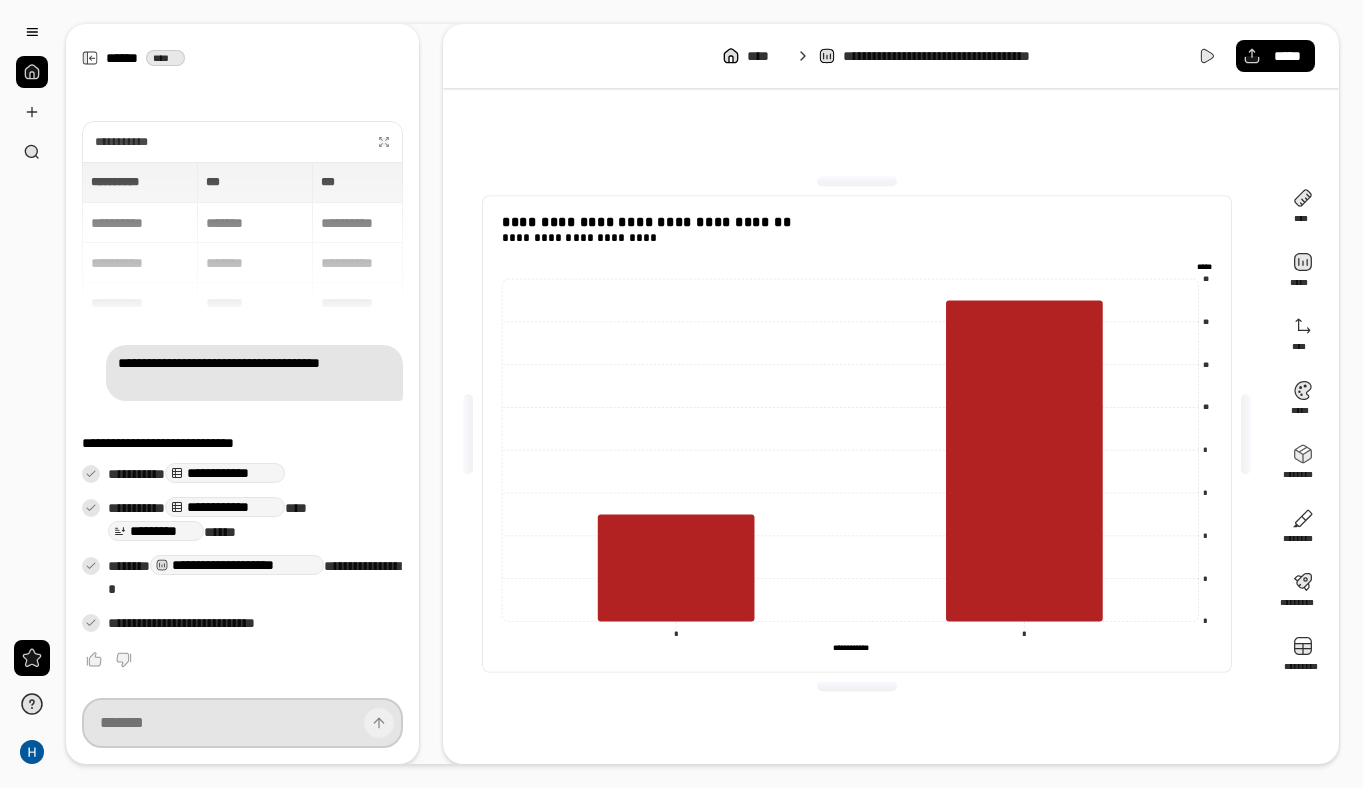 click at bounding box center [242, 723] 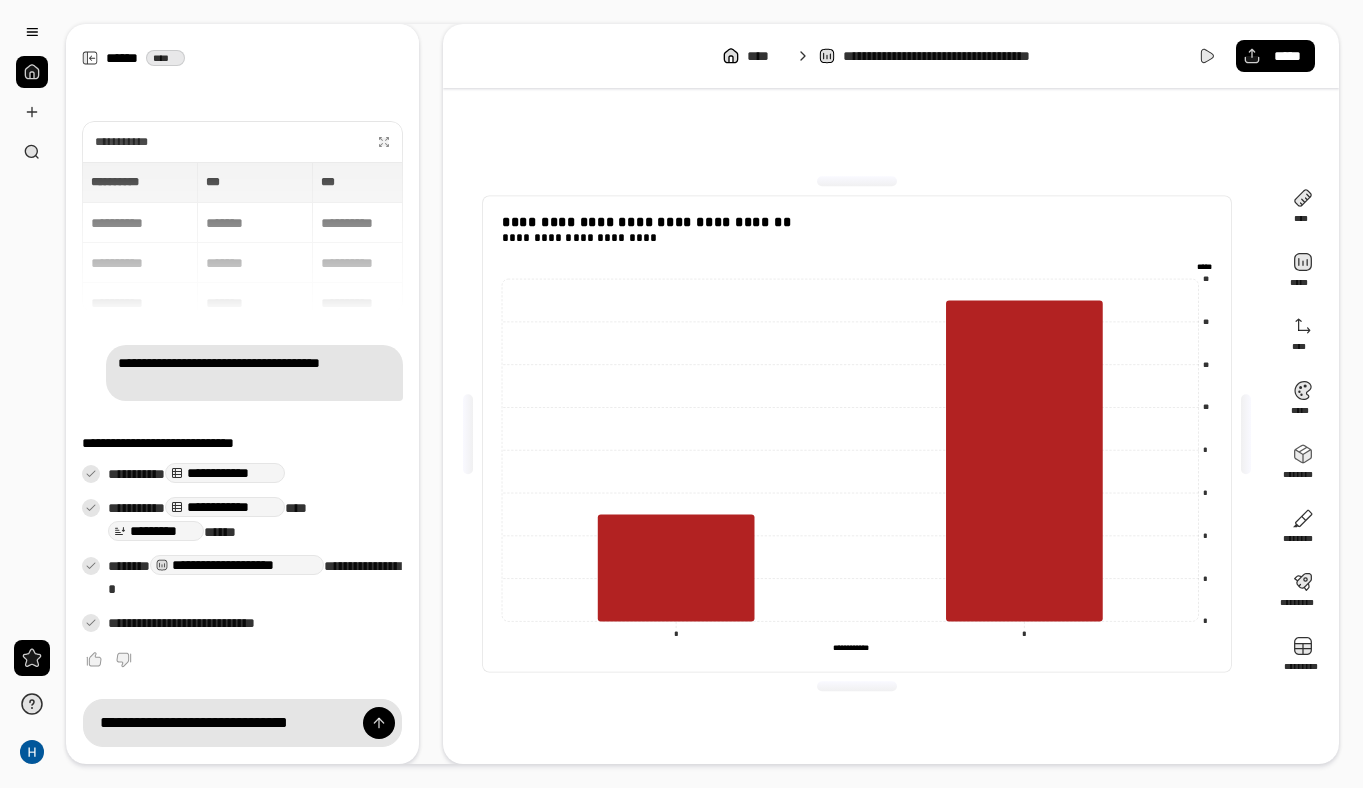 click on "[PERSONAL_DATA]" at bounding box center [242, 237] 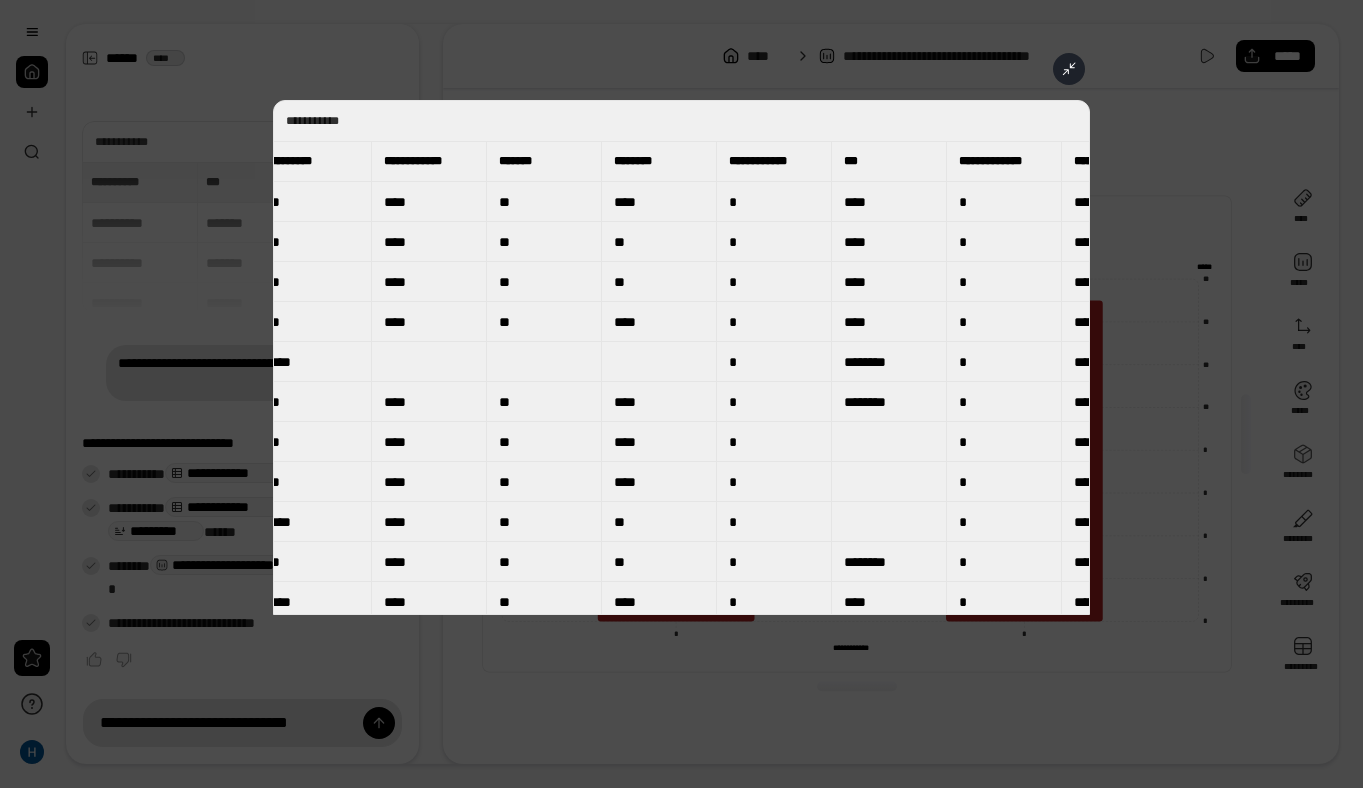 scroll, scrollTop: 0, scrollLeft: 4049, axis: horizontal 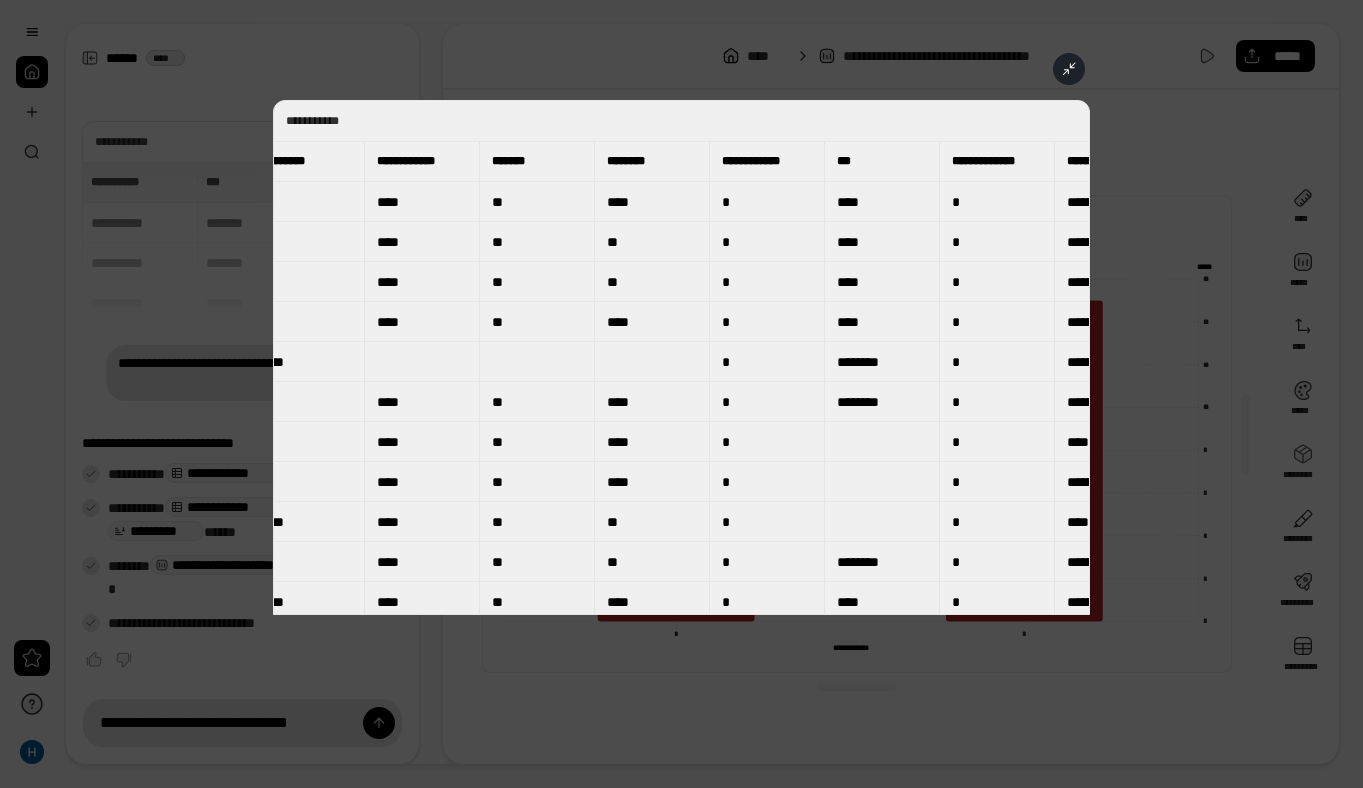 click at bounding box center [681, 394] 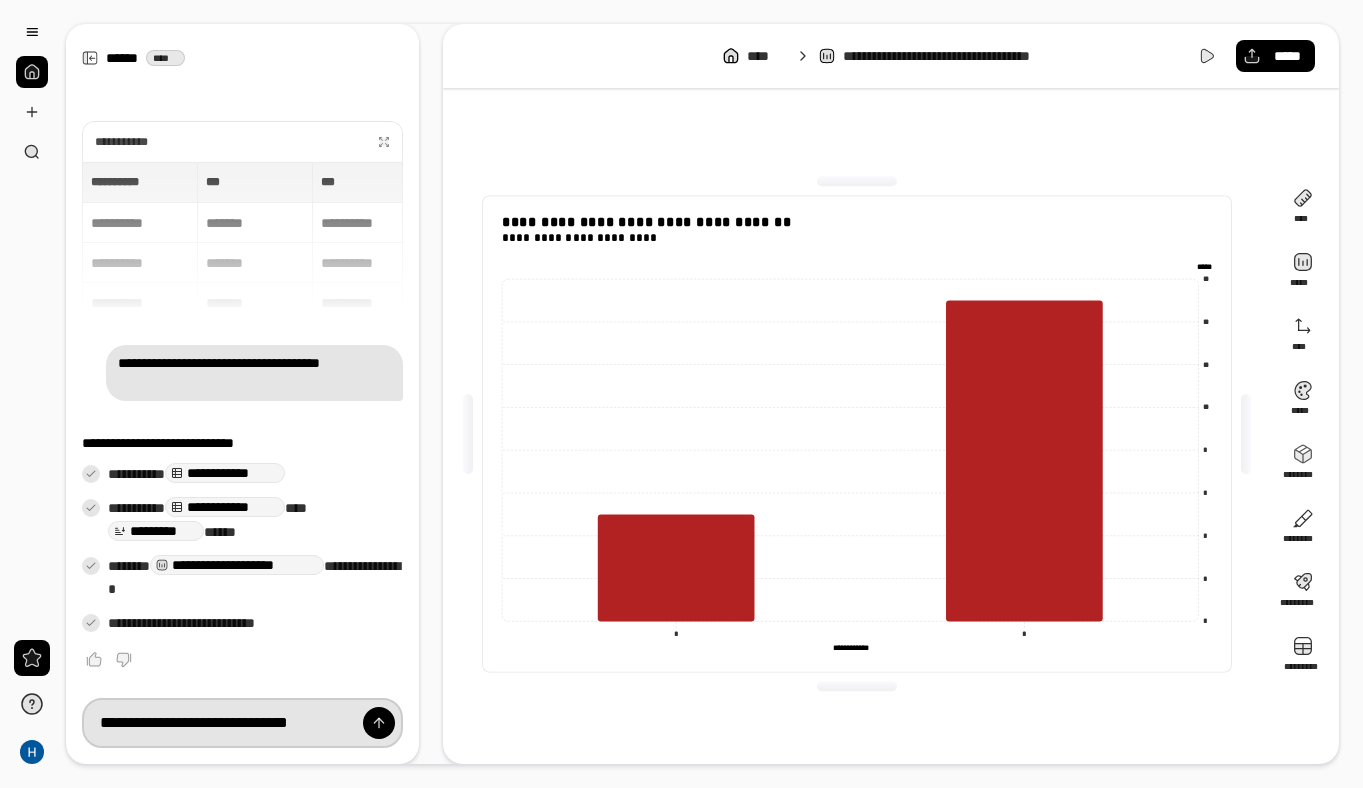 click on "**********" at bounding box center (242, 723) 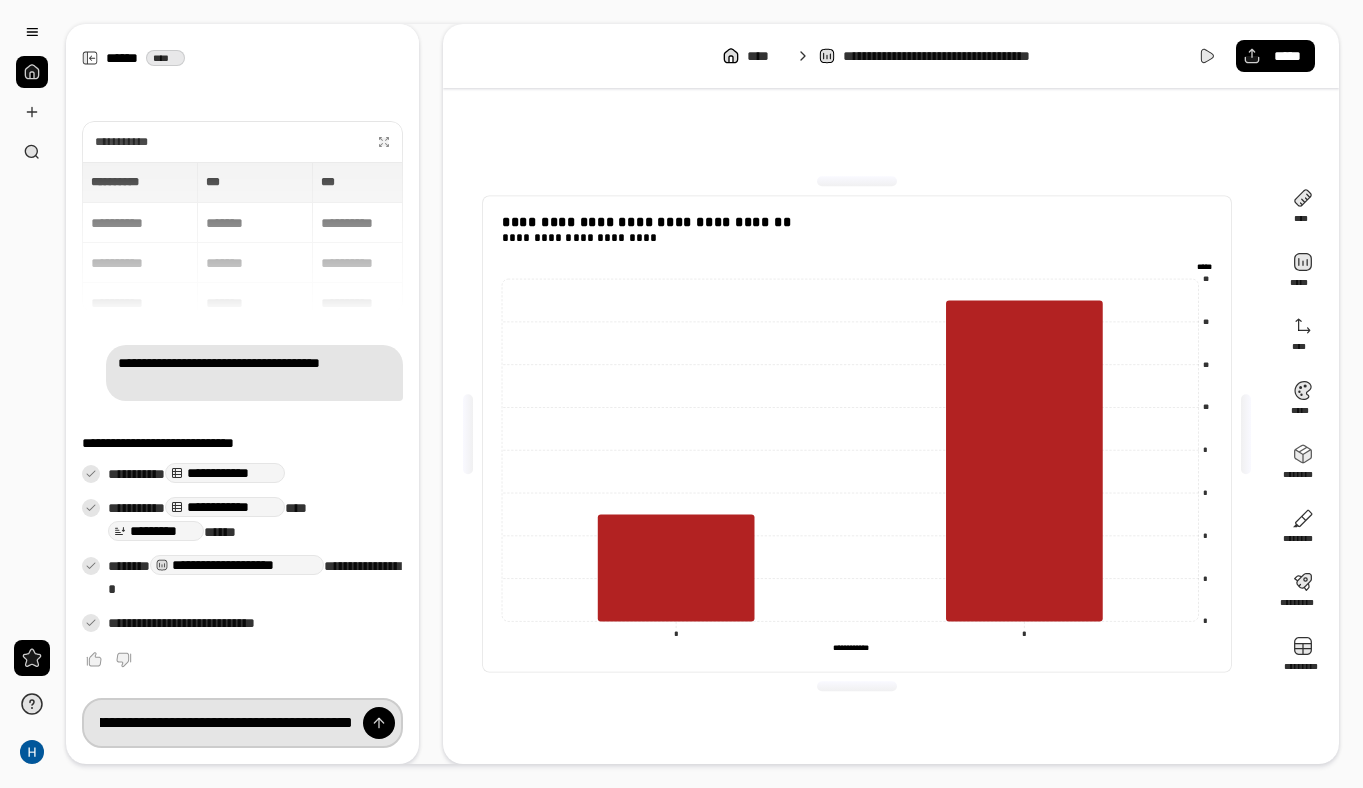 scroll, scrollTop: 0, scrollLeft: 91, axis: horizontal 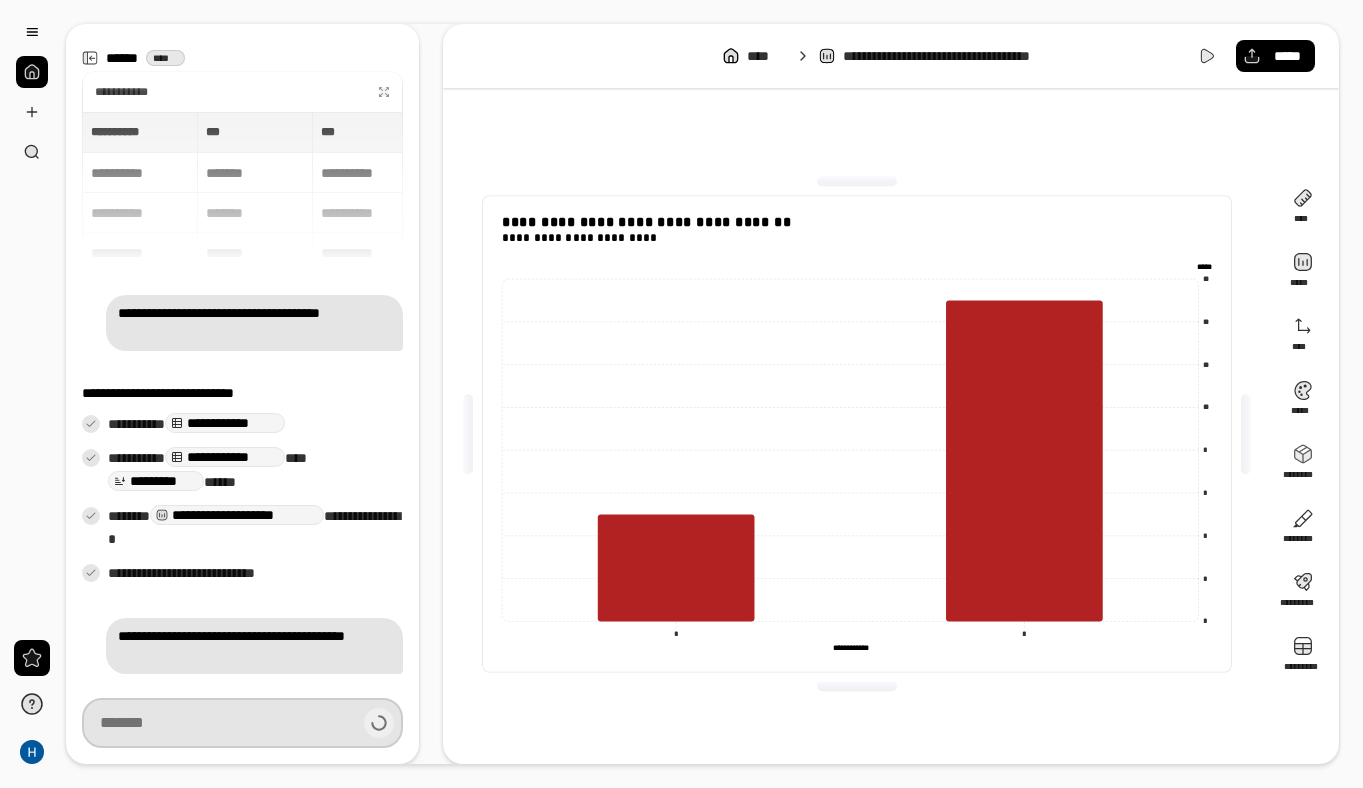 type 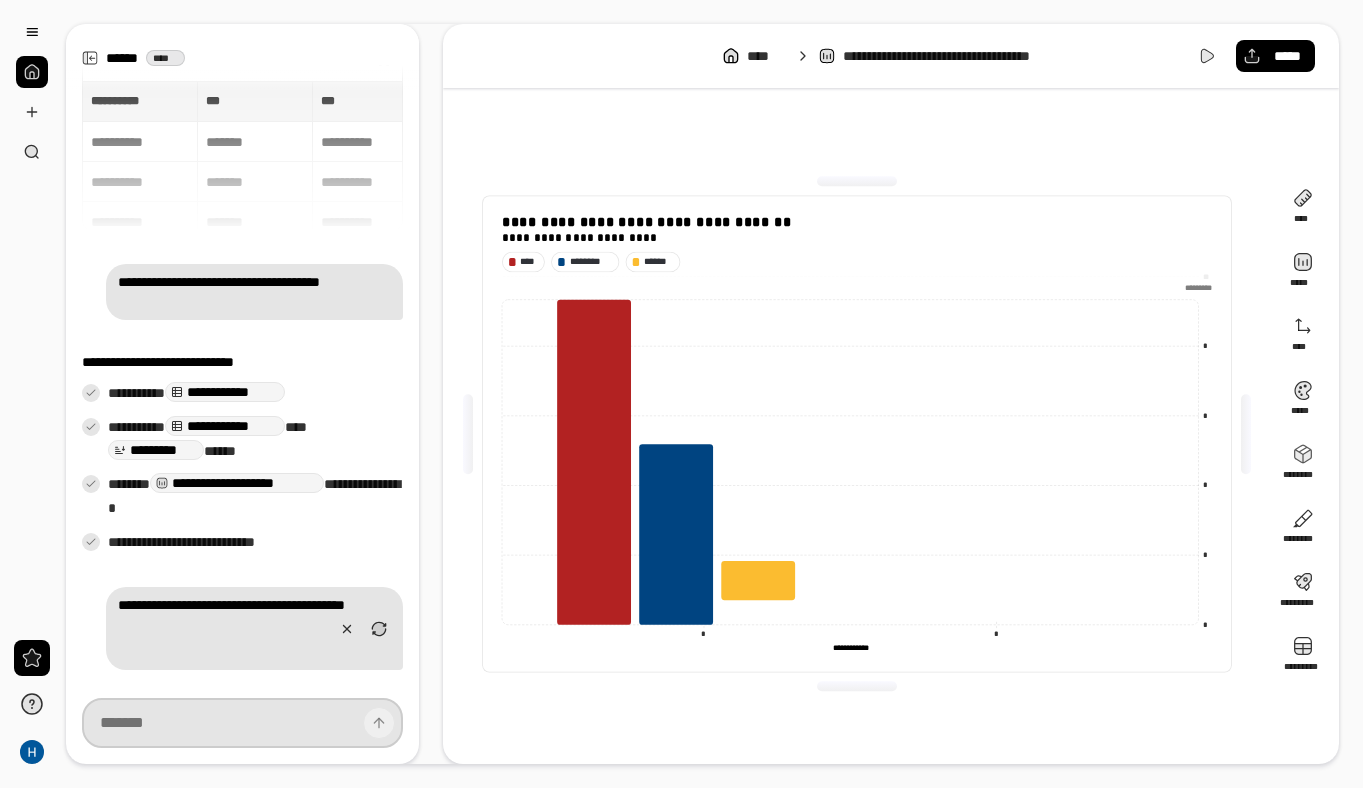 scroll, scrollTop: 170, scrollLeft: 0, axis: vertical 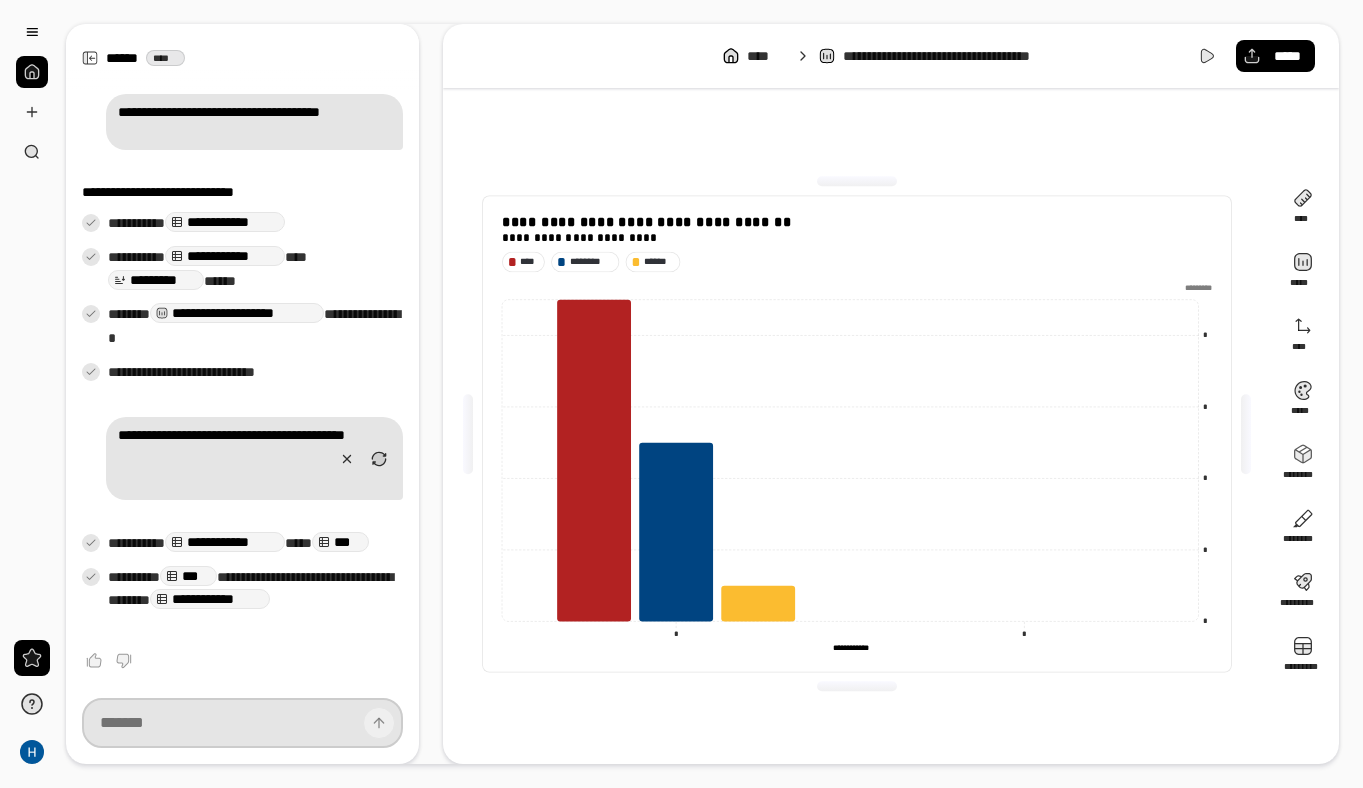 click at bounding box center (242, 723) 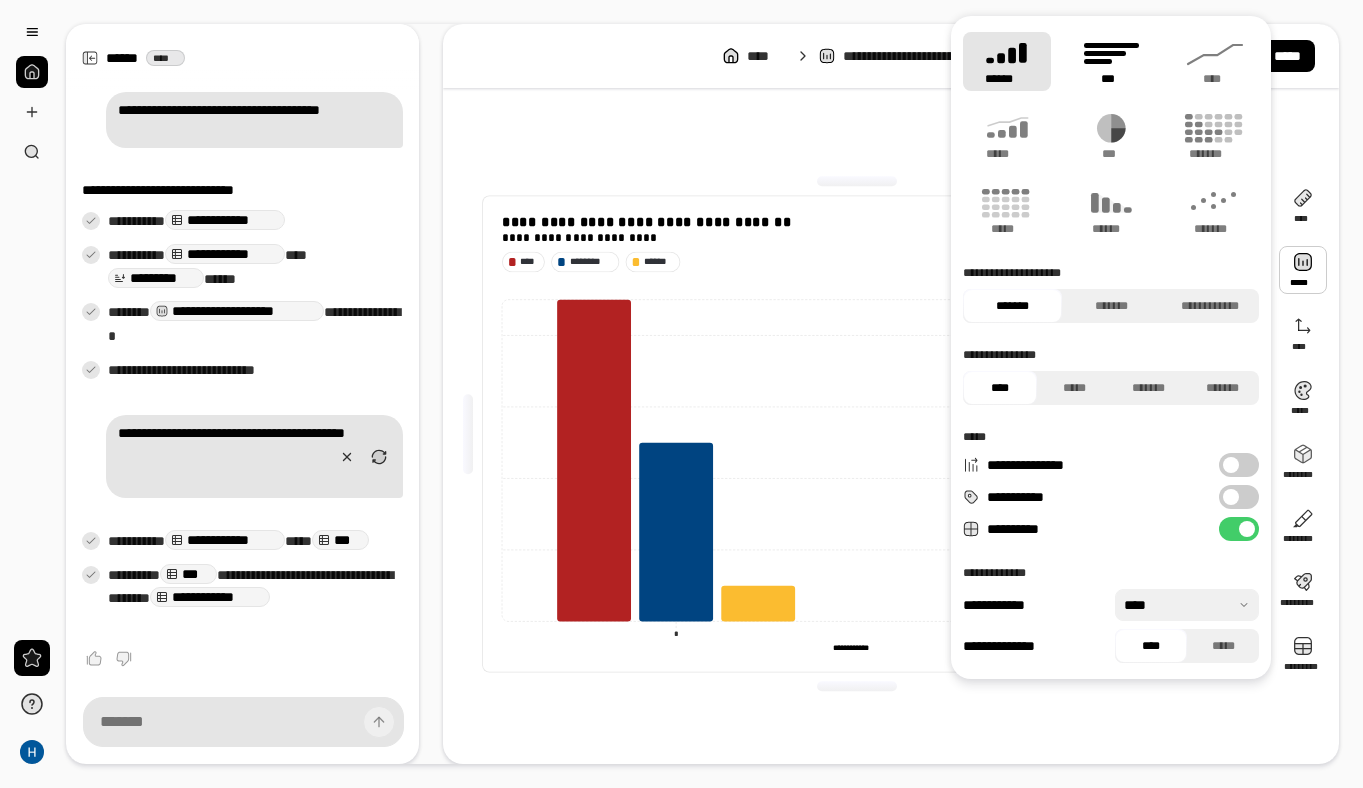 click 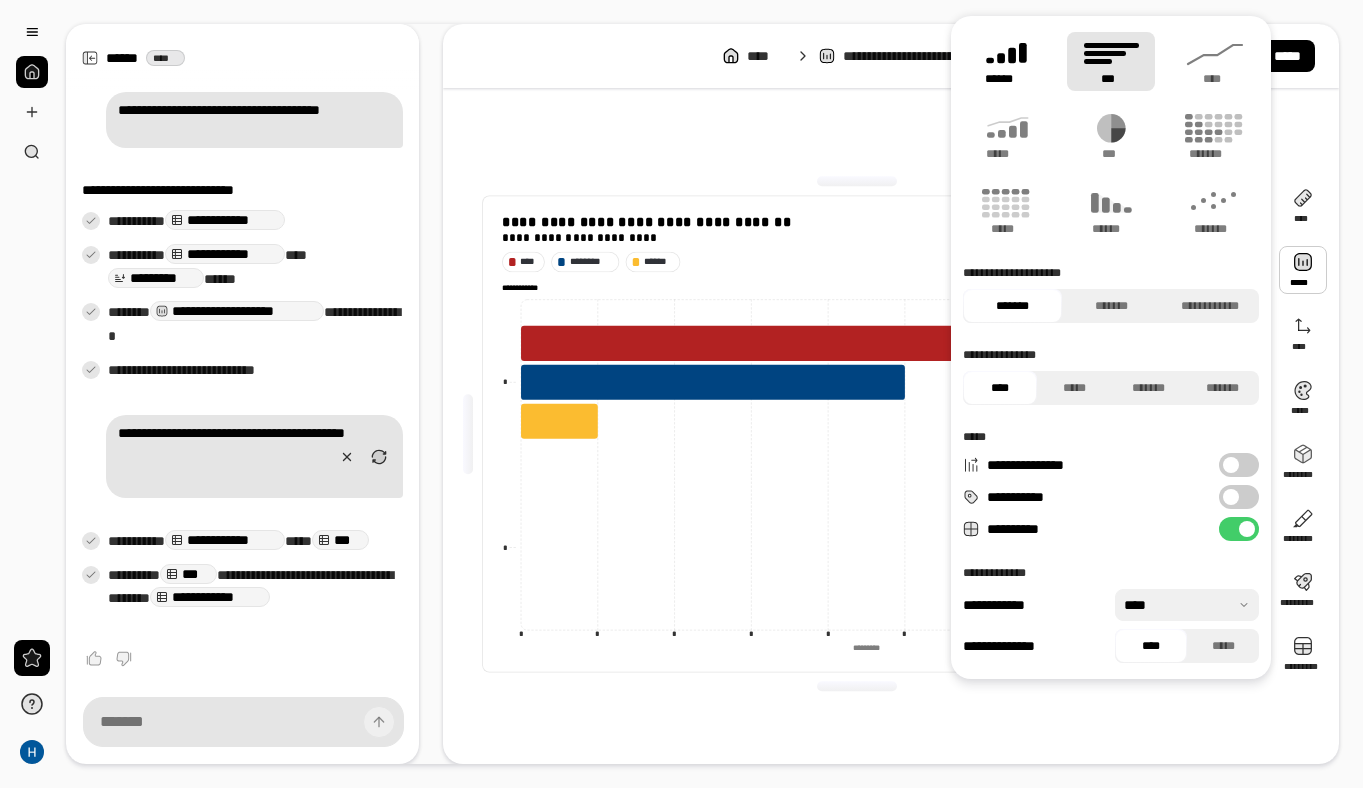 click 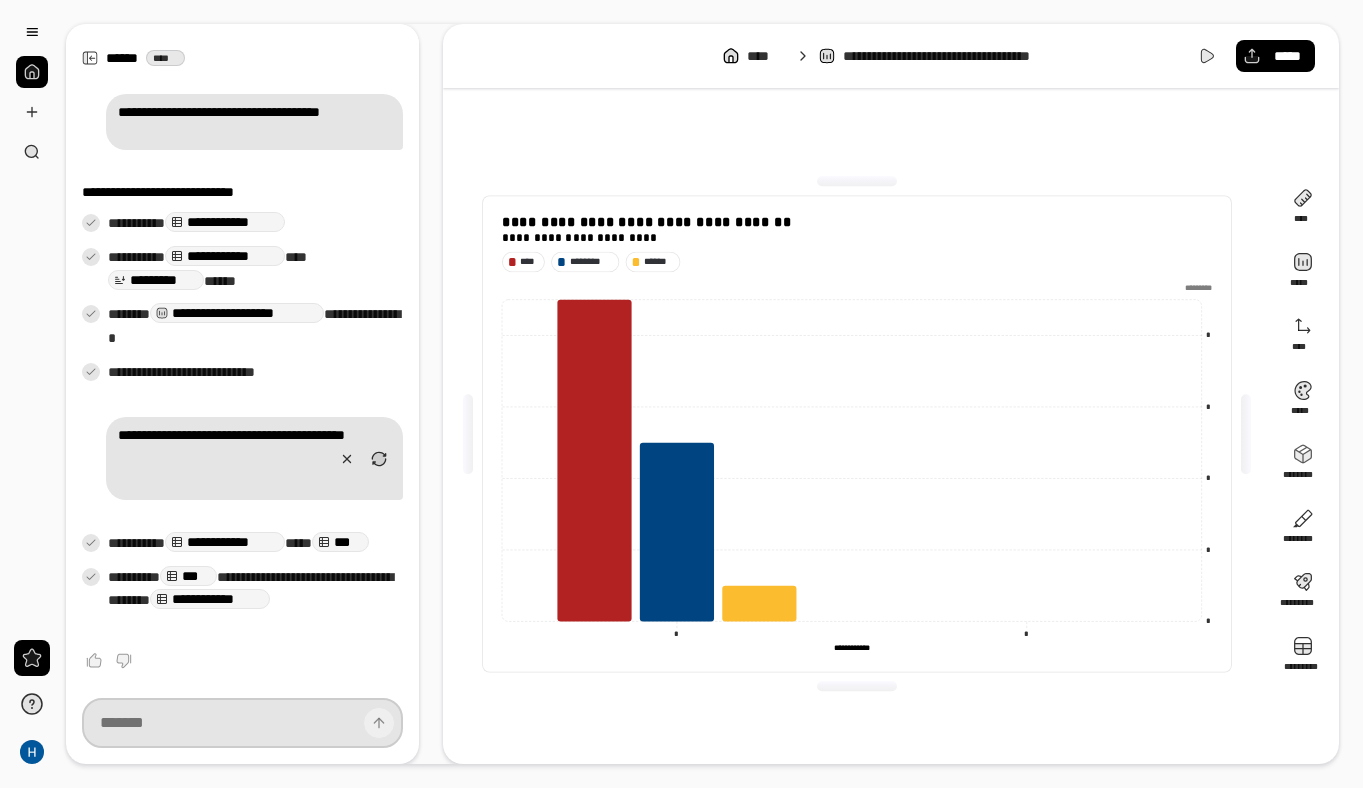 click at bounding box center (242, 723) 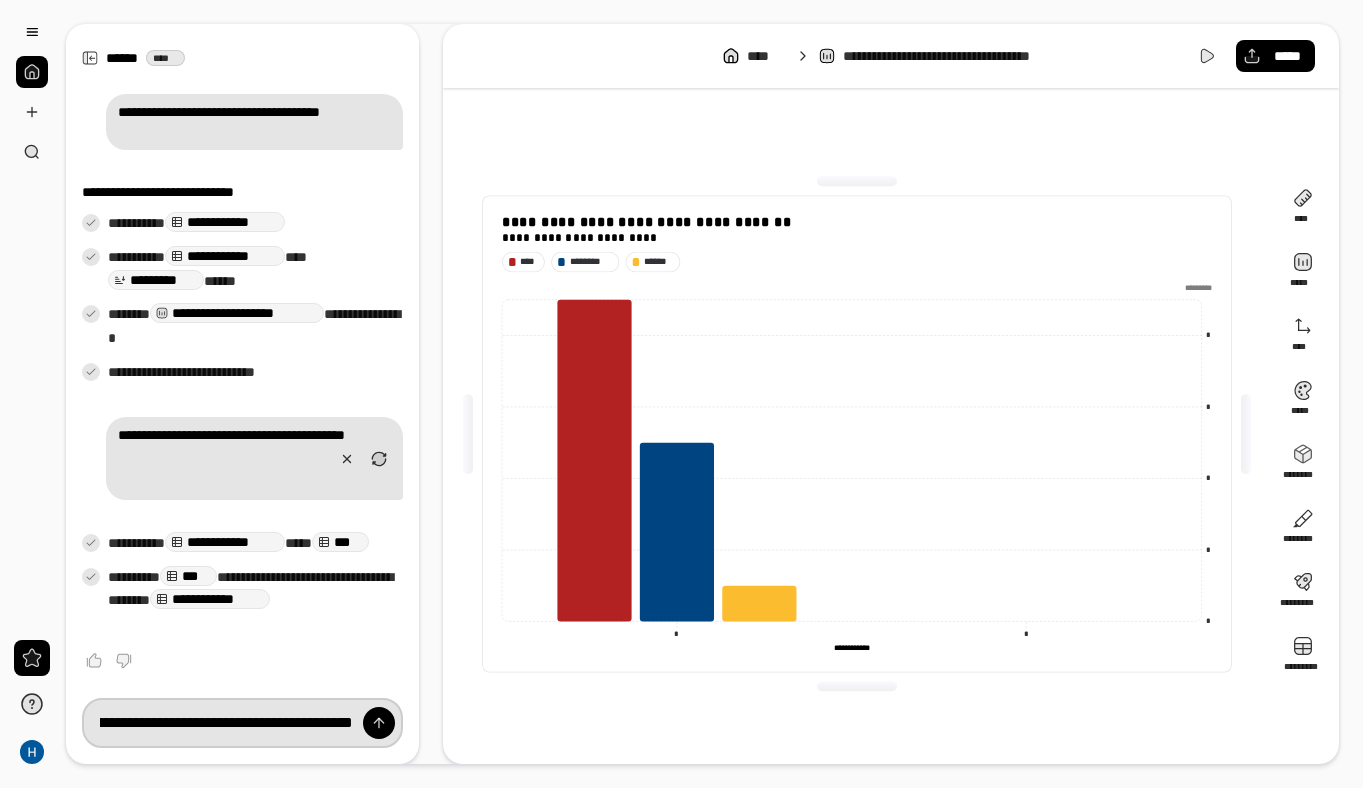 scroll, scrollTop: 0, scrollLeft: 190, axis: horizontal 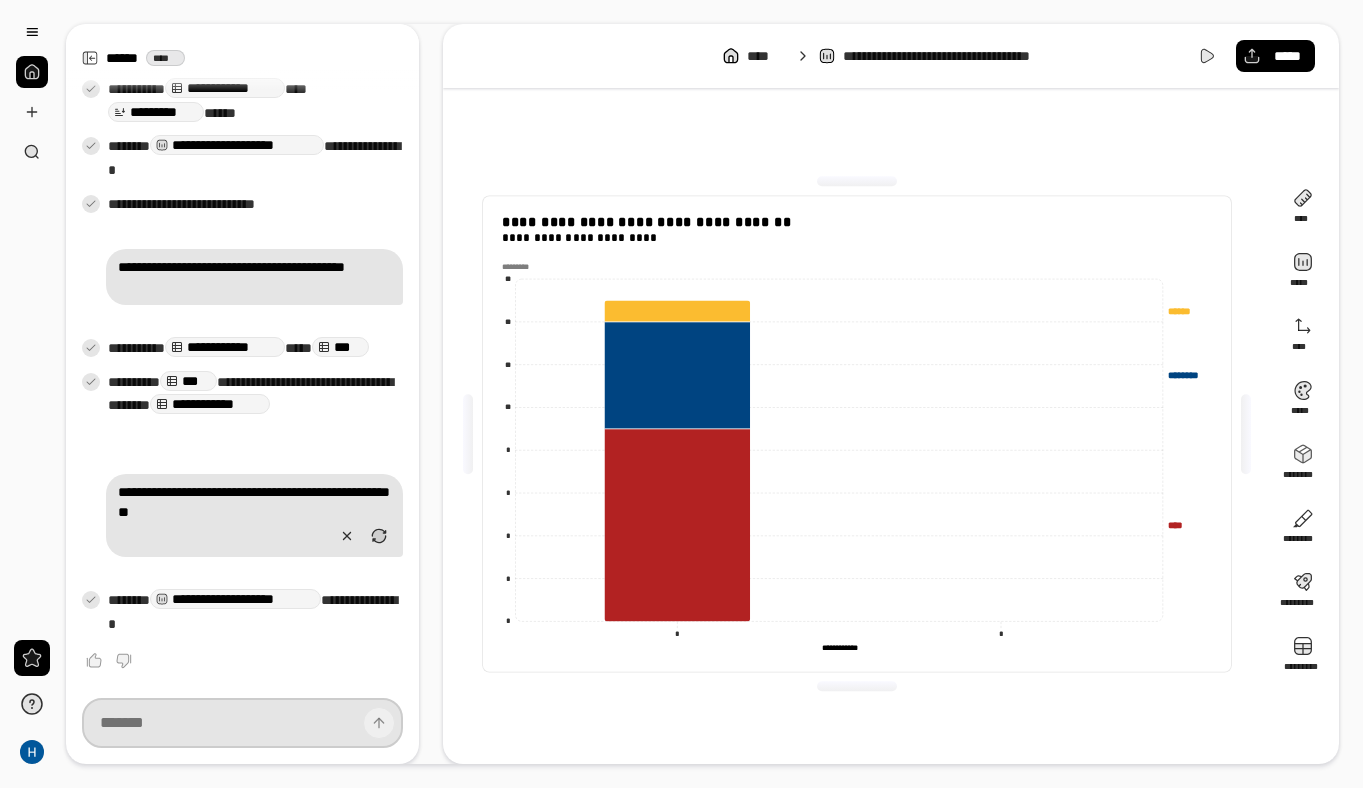 click at bounding box center (242, 723) 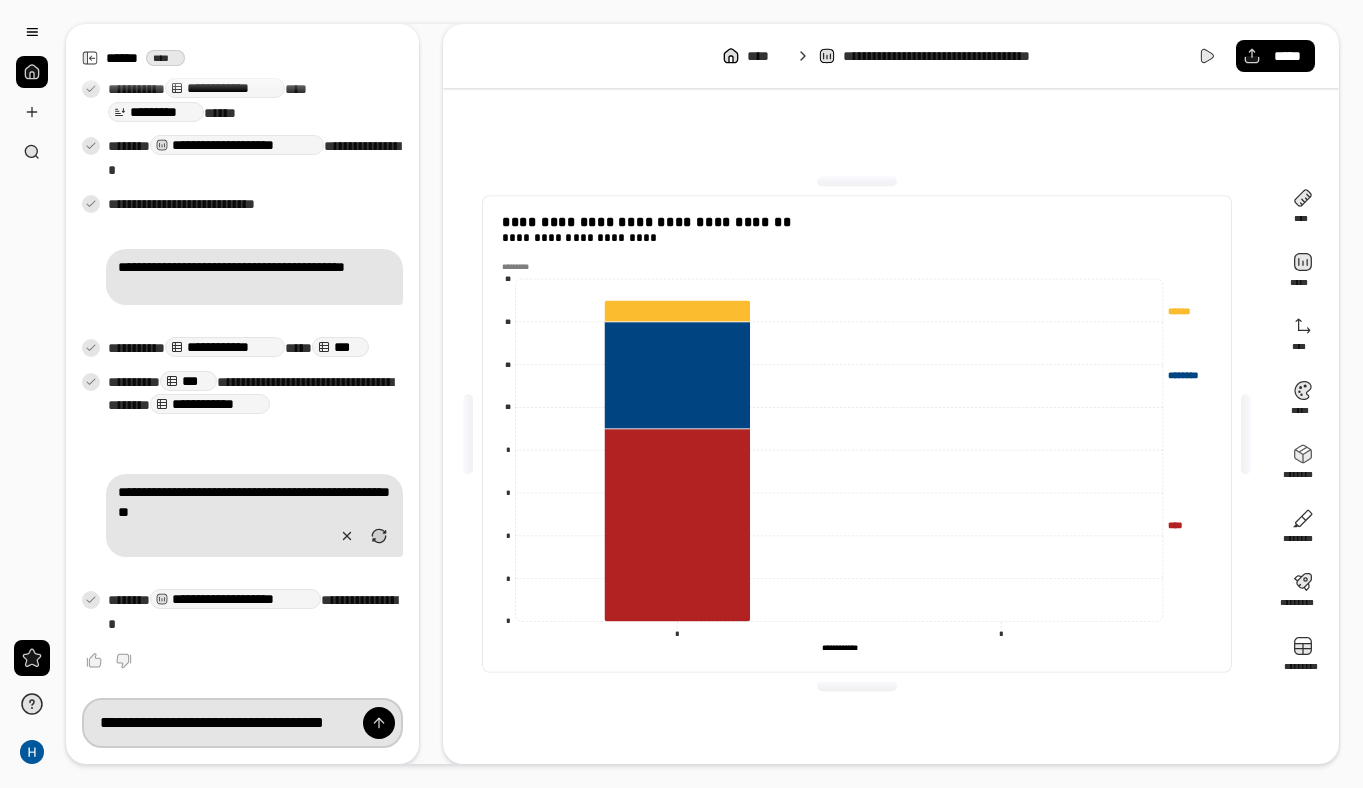 scroll, scrollTop: 0, scrollLeft: 40, axis: horizontal 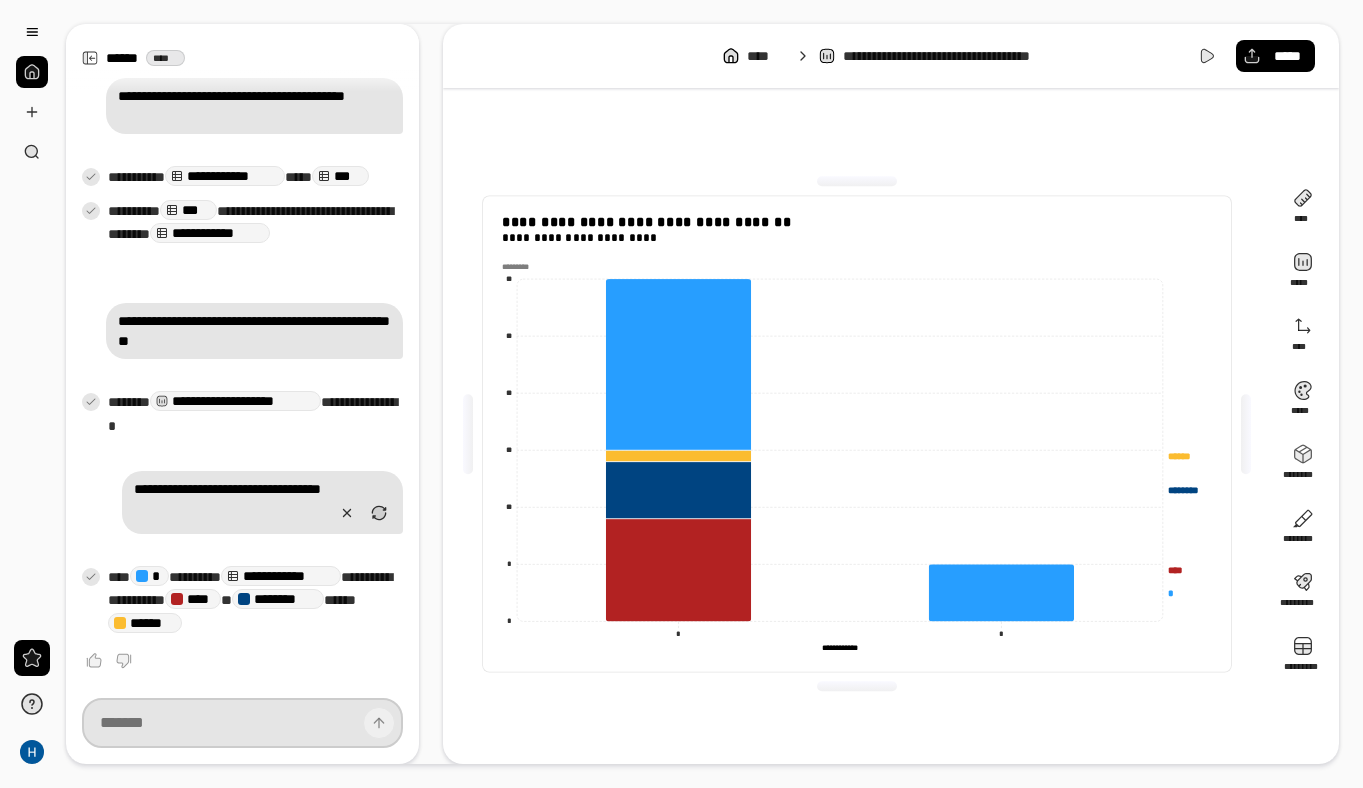 click at bounding box center (242, 723) 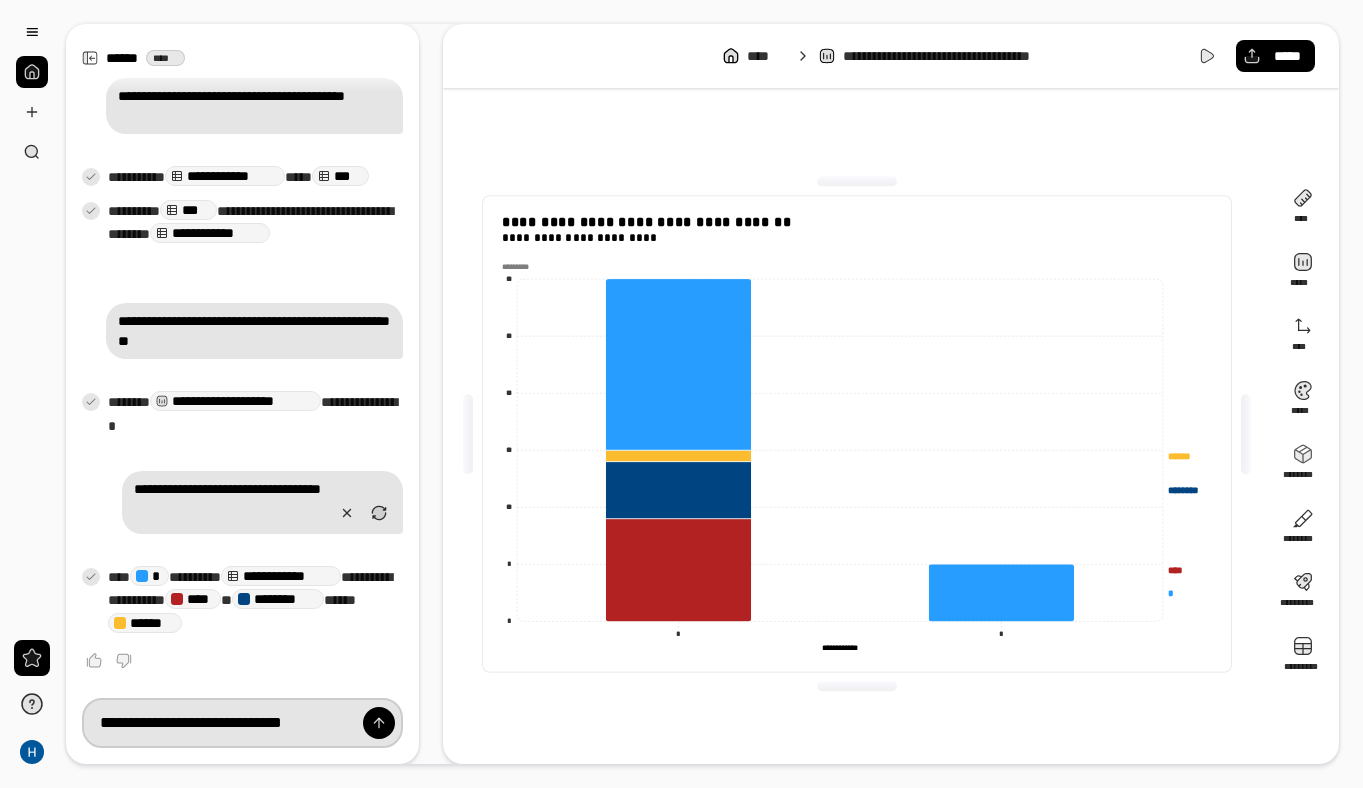 type on "**********" 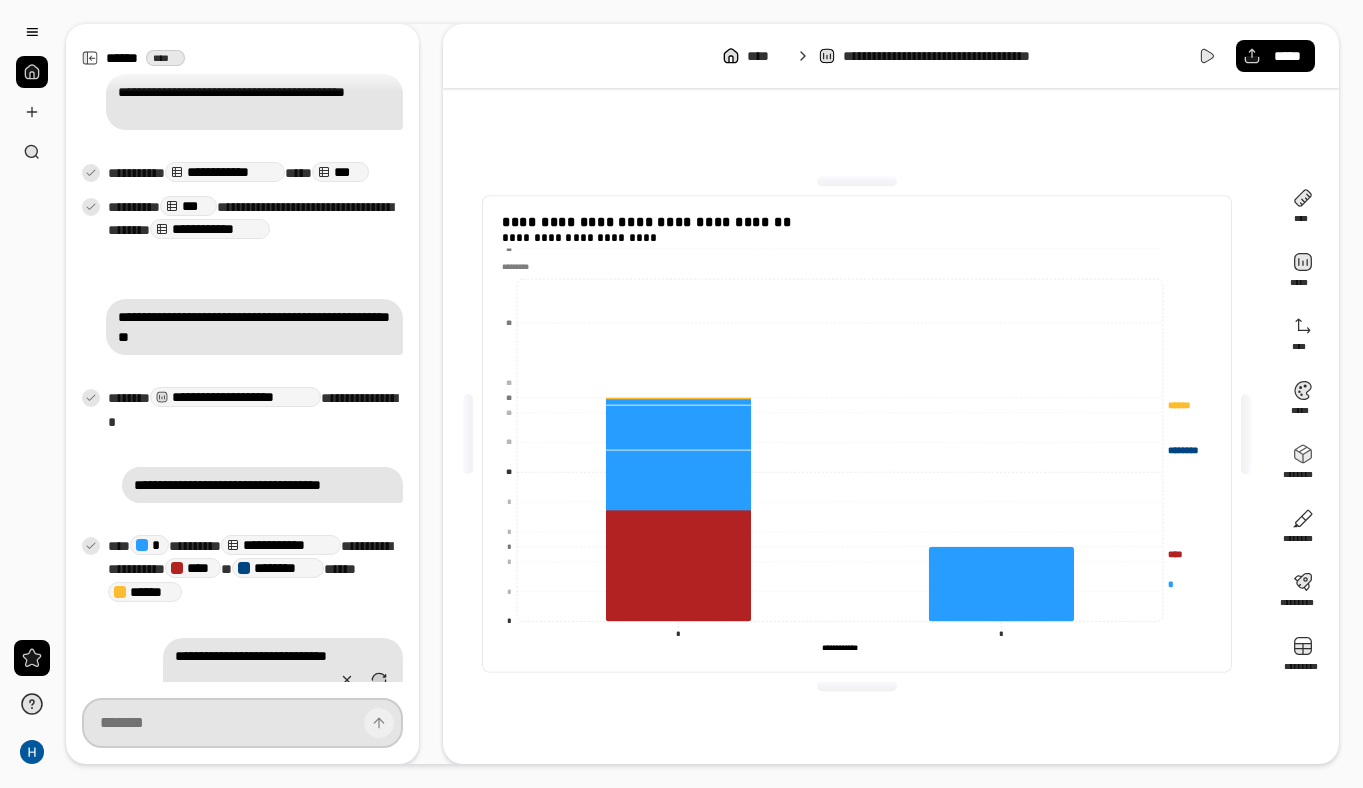 scroll, scrollTop: 738, scrollLeft: 0, axis: vertical 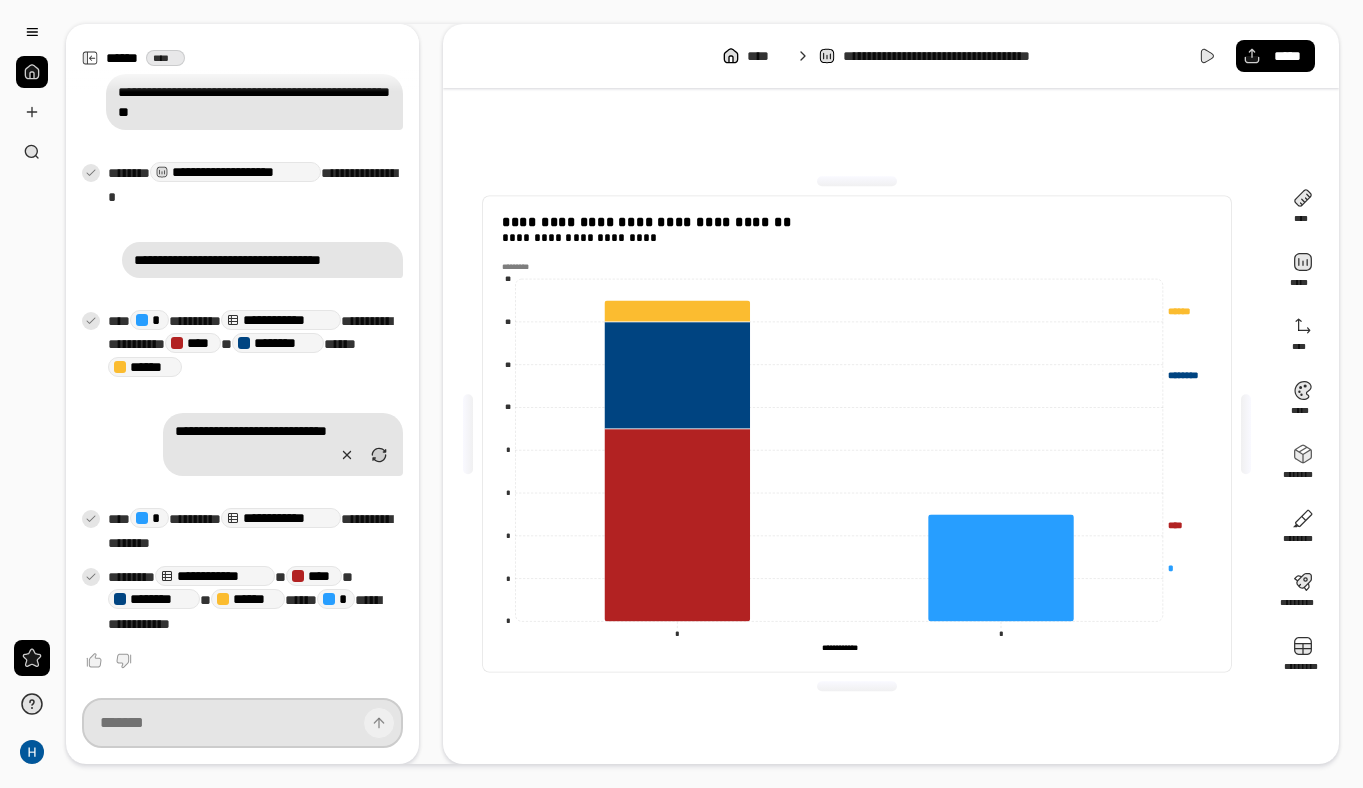click at bounding box center (242, 723) 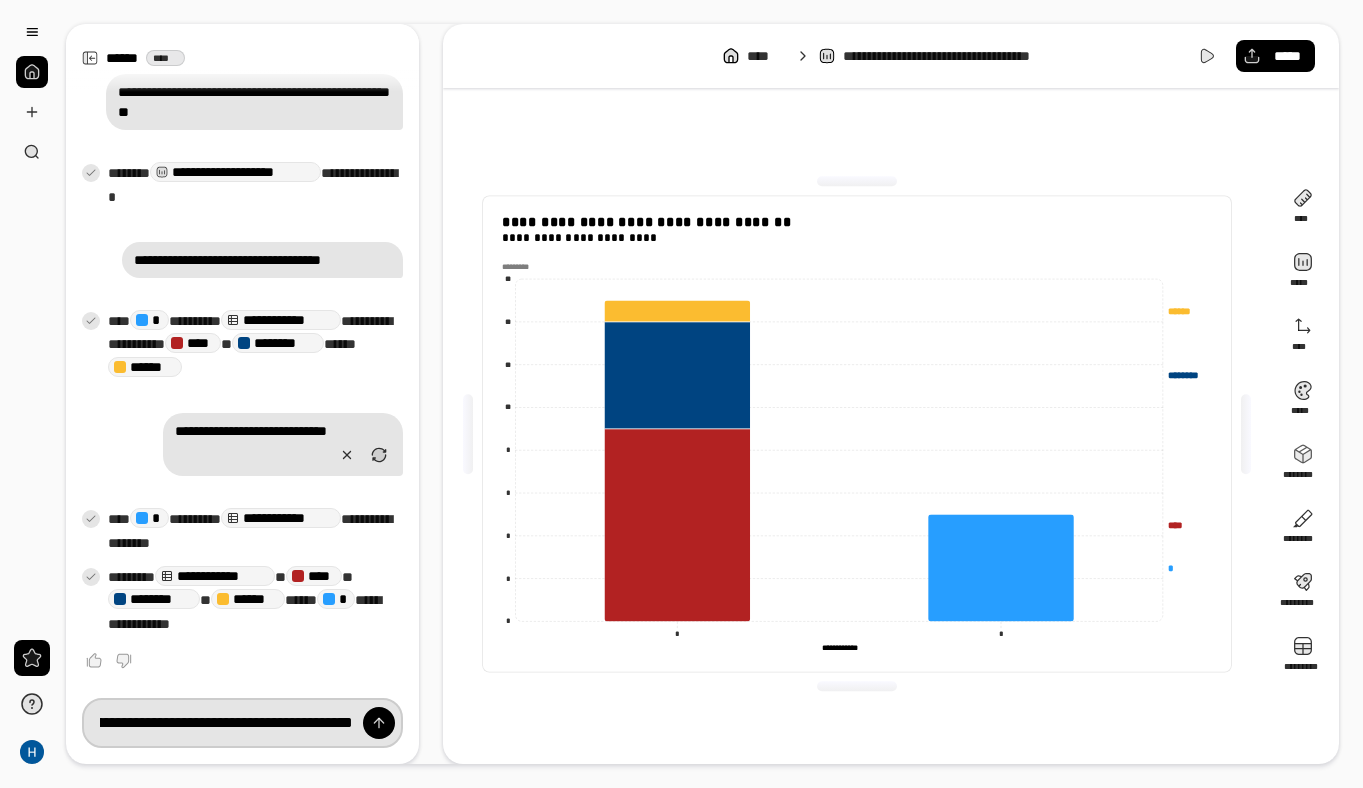 scroll, scrollTop: 0, scrollLeft: 283, axis: horizontal 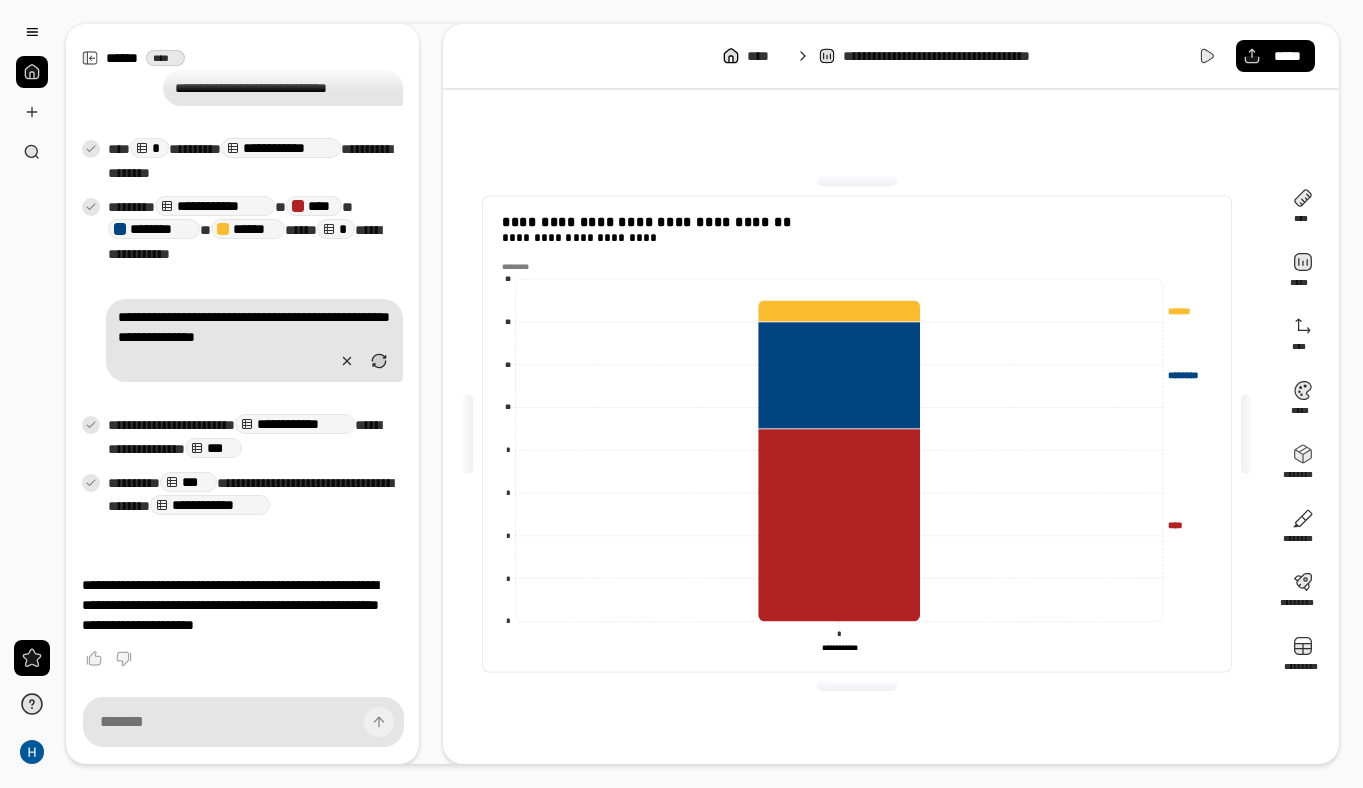 click on "[PERSONAL_DATA]" at bounding box center [857, 434] 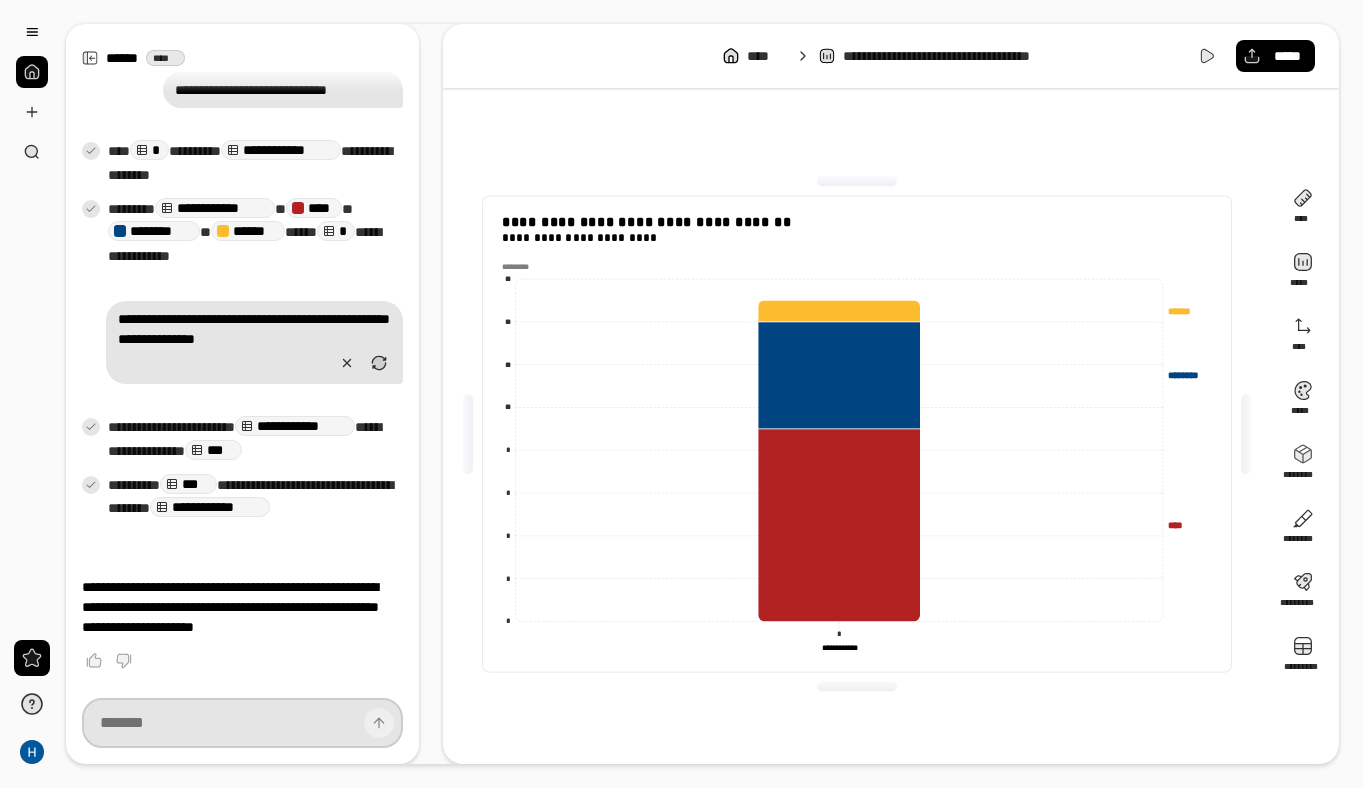 click at bounding box center (242, 723) 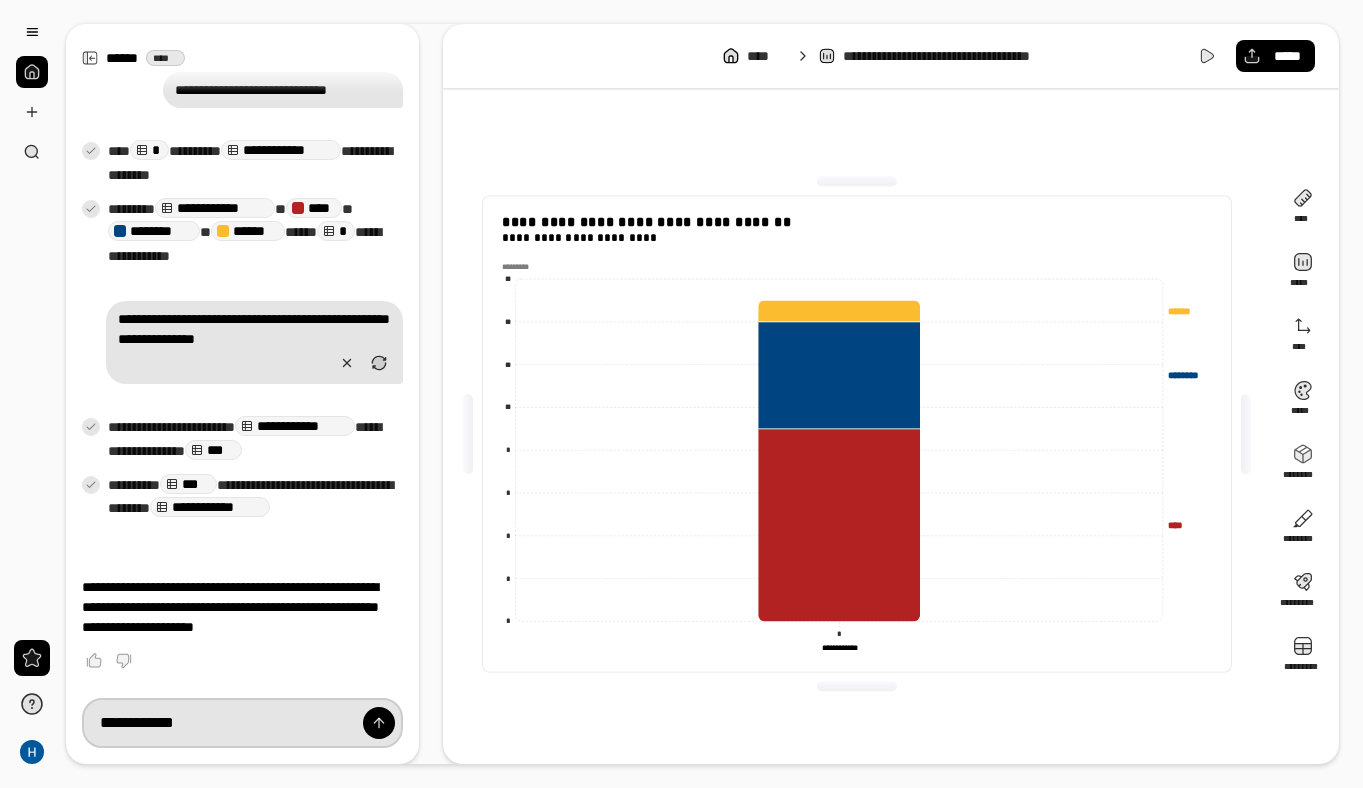 type on "**********" 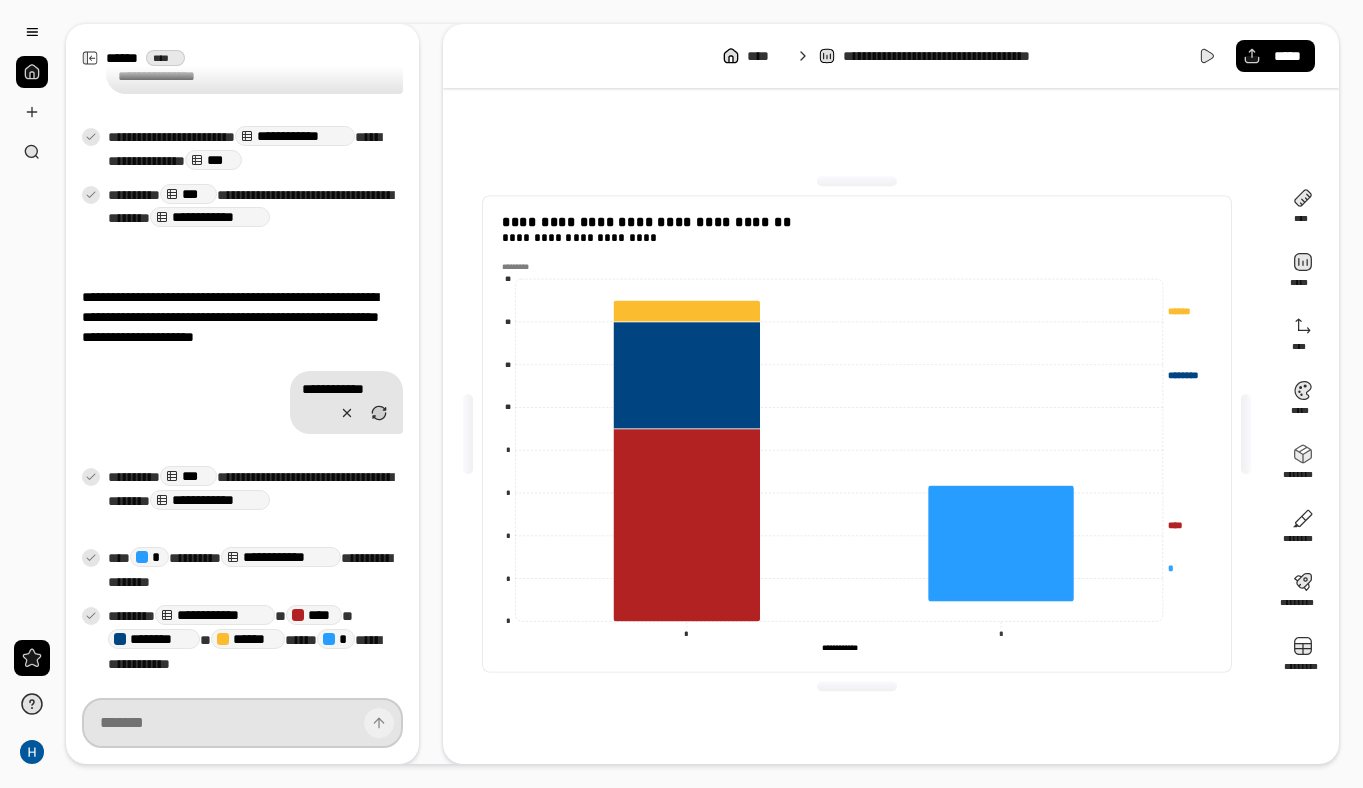 scroll, scrollTop: 1453, scrollLeft: 0, axis: vertical 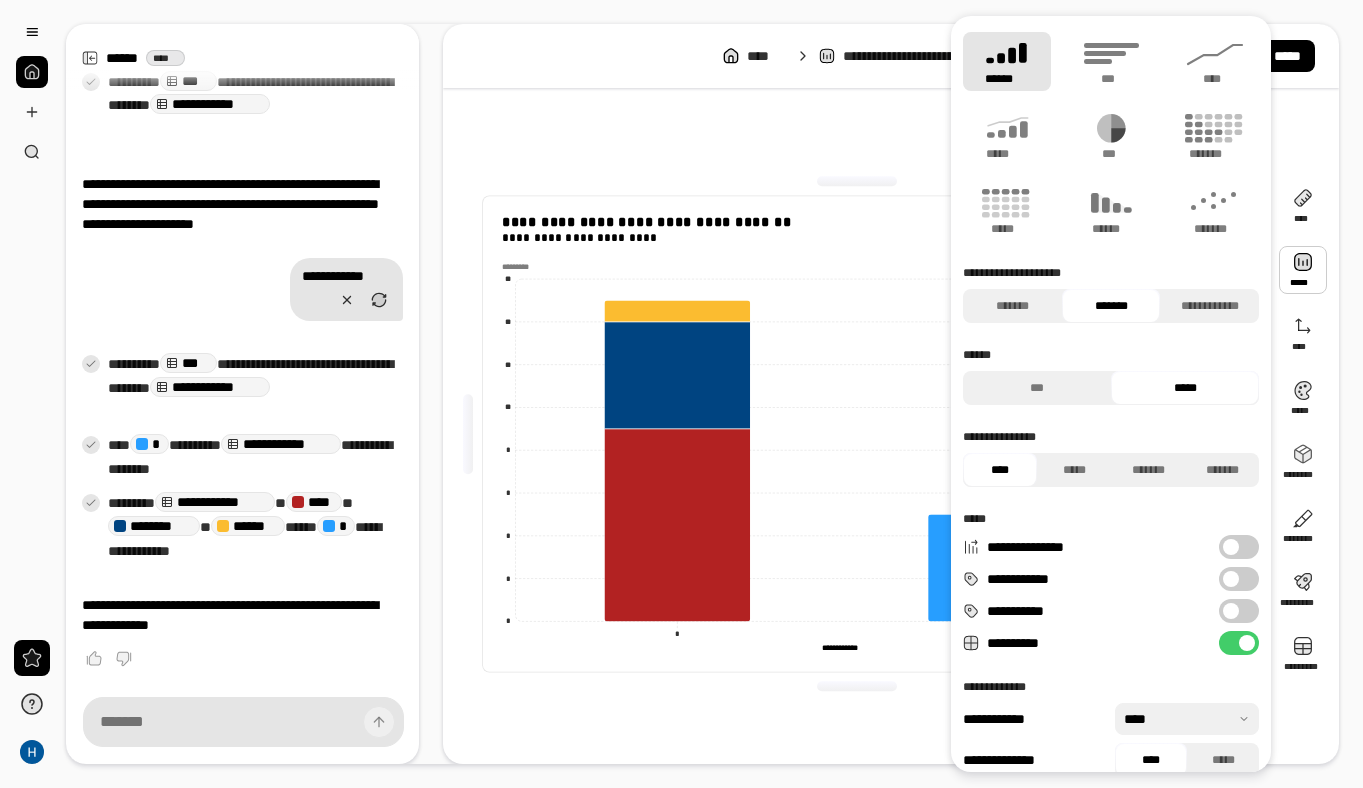 click at bounding box center [1231, 611] 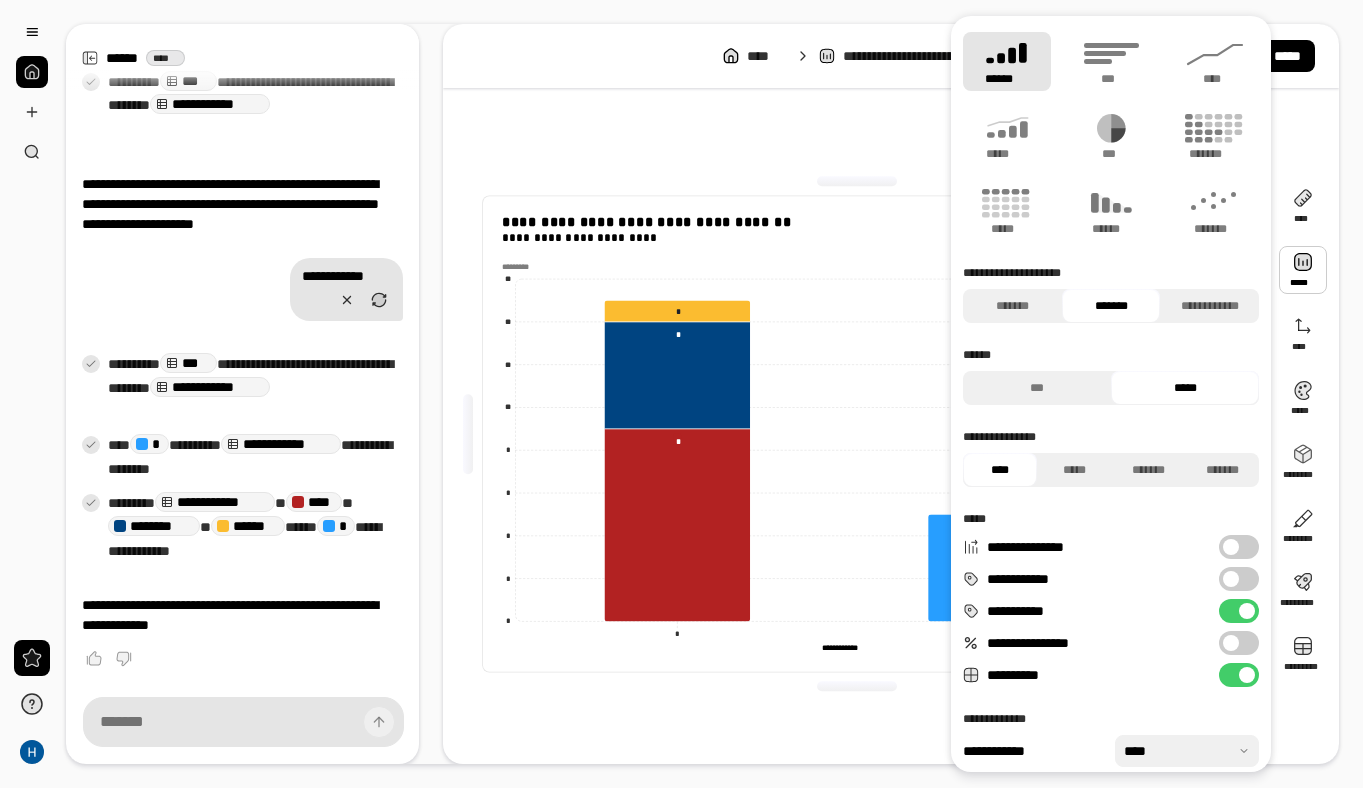 click at bounding box center (1231, 643) 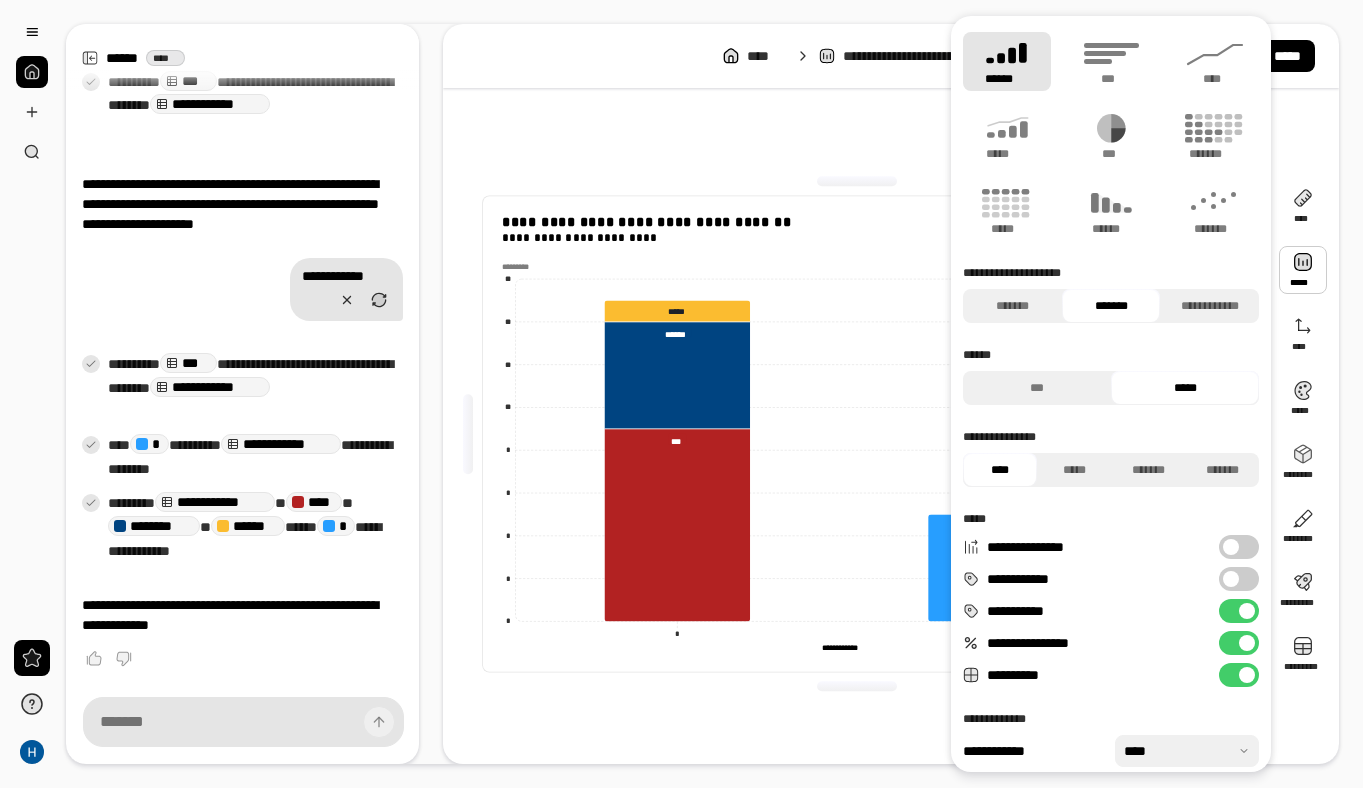 click on "**********" at bounding box center [1239, 611] 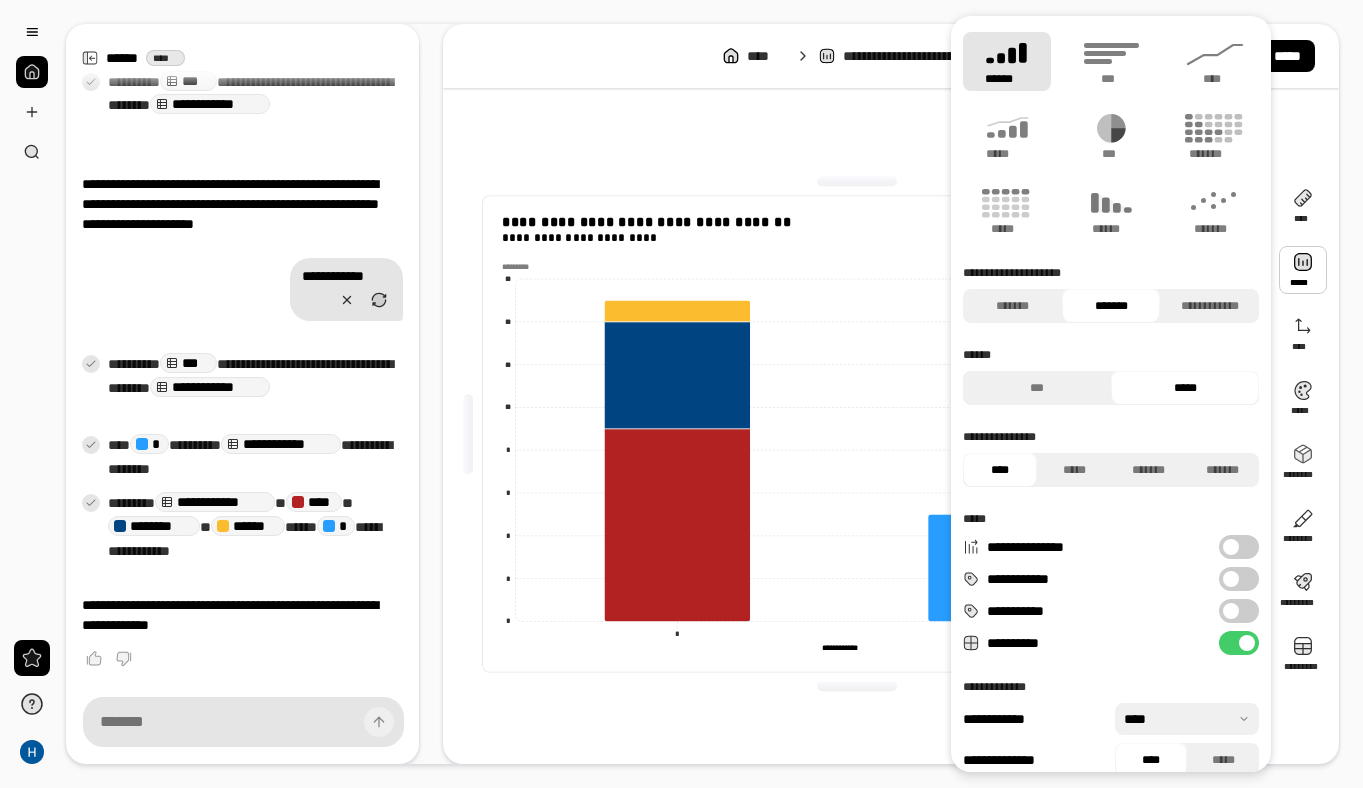 click on "**********" at bounding box center (1239, 611) 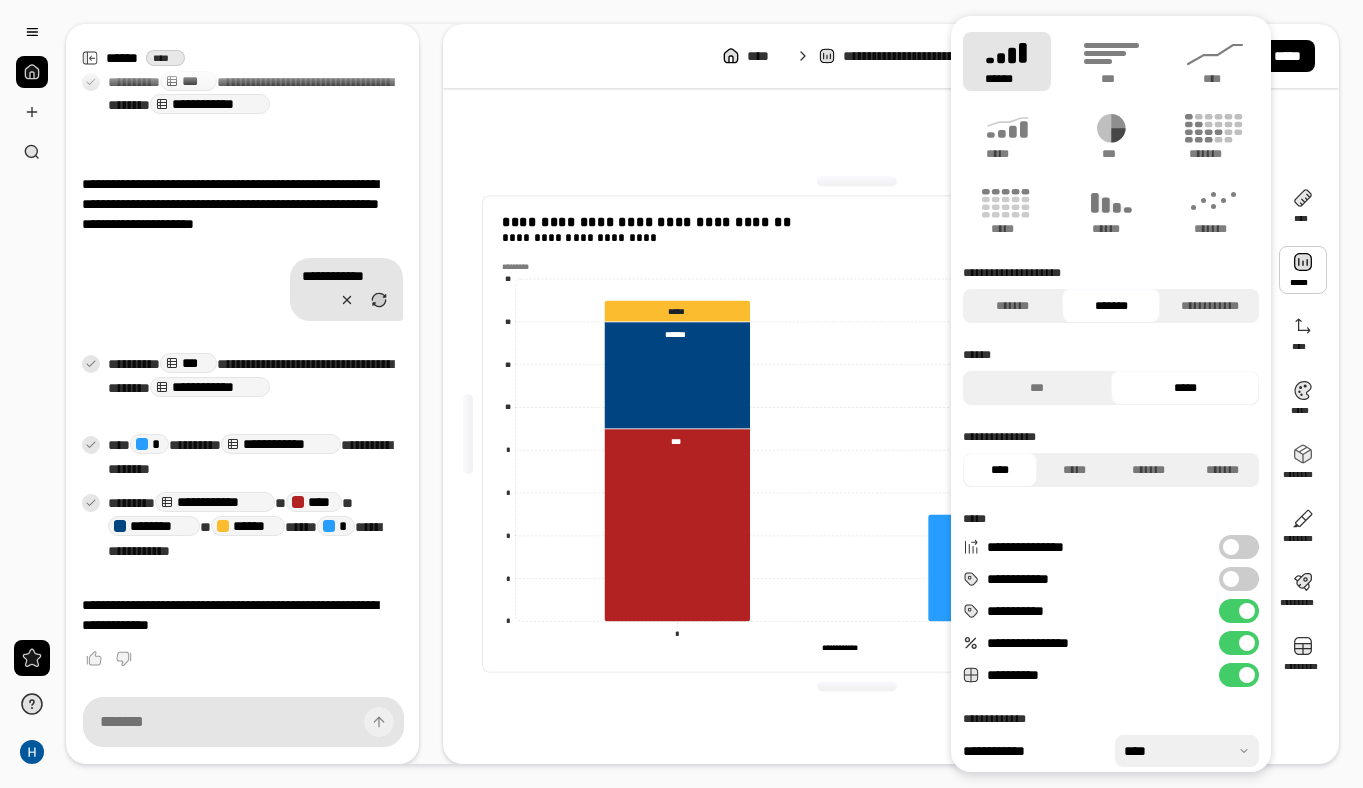 click at bounding box center [1247, 643] 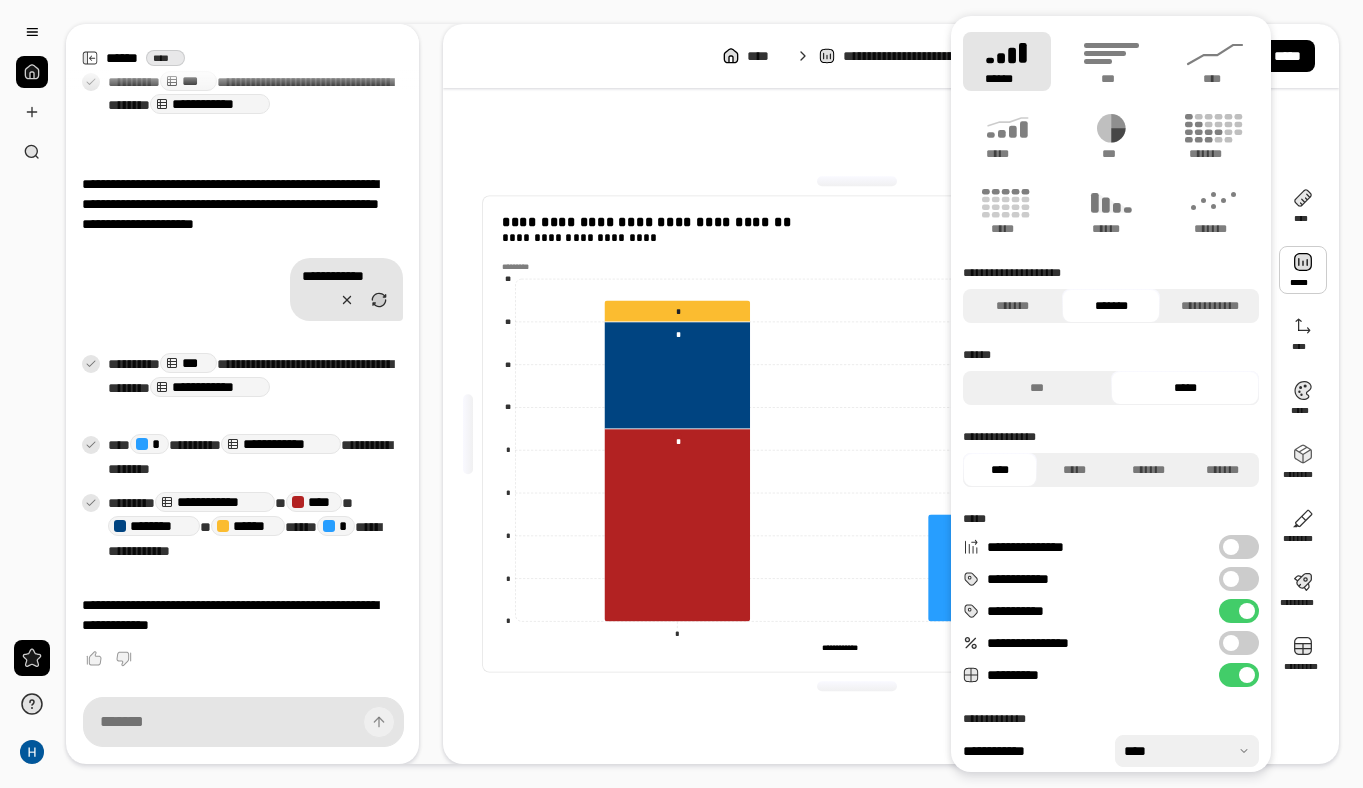 scroll, scrollTop: 53, scrollLeft: 0, axis: vertical 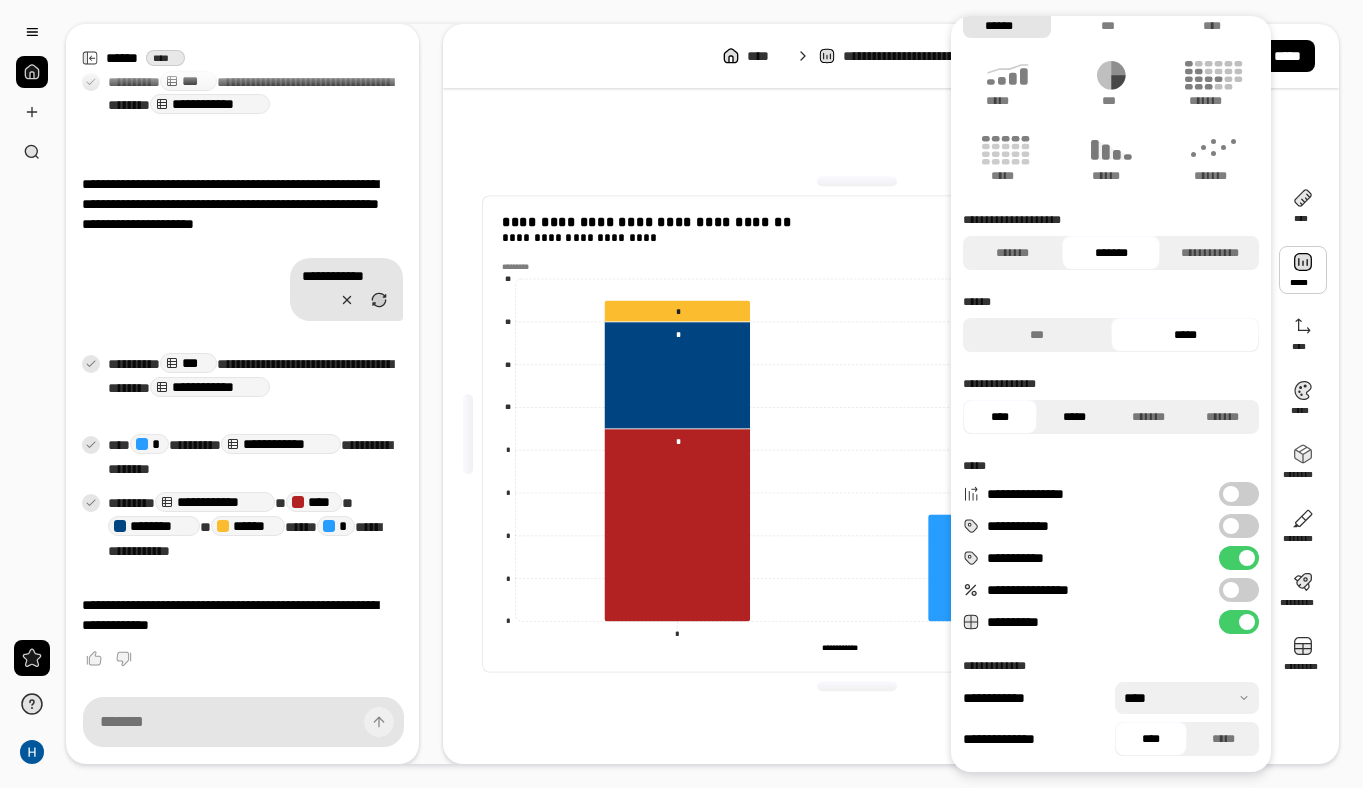 click on "*****" at bounding box center [1074, 417] 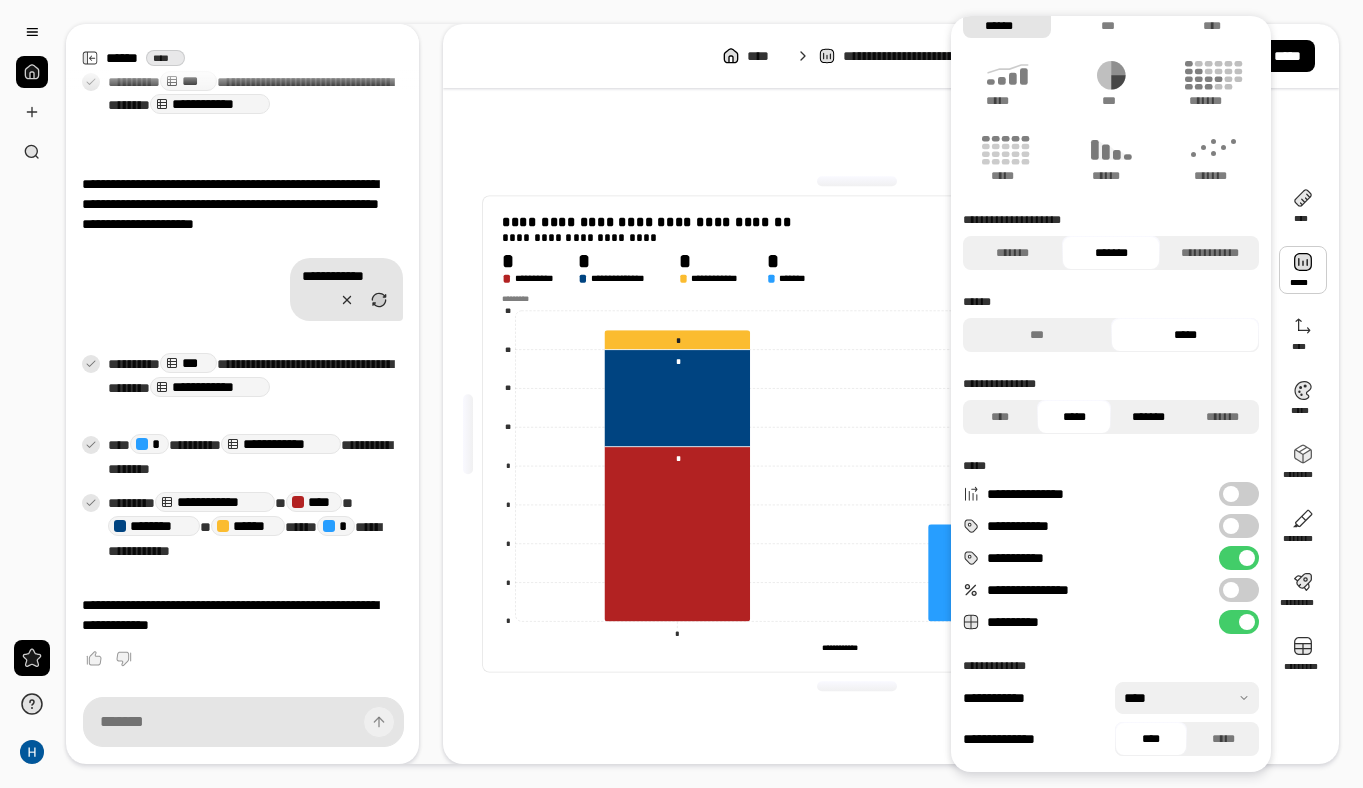 click on "*******" at bounding box center [1148, 417] 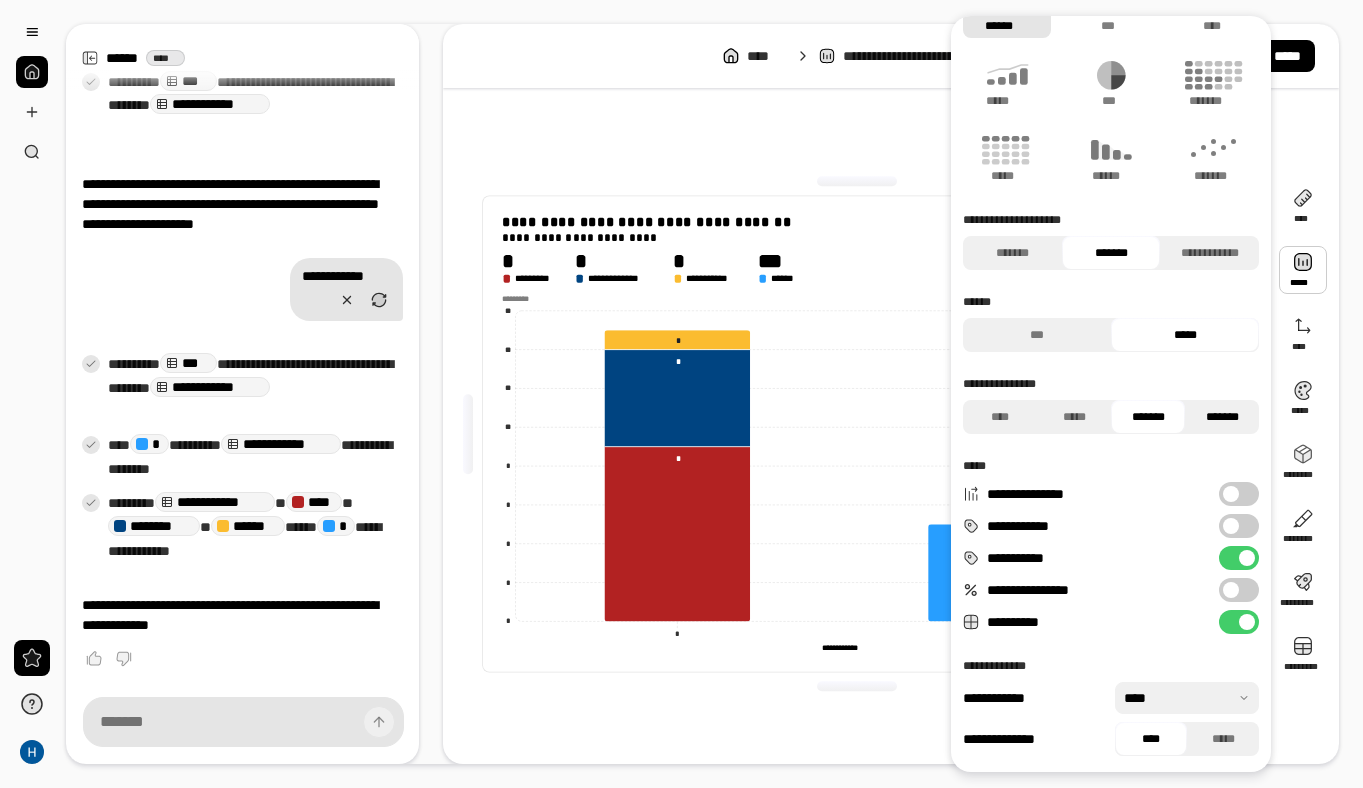 click on "*******" at bounding box center [1222, 417] 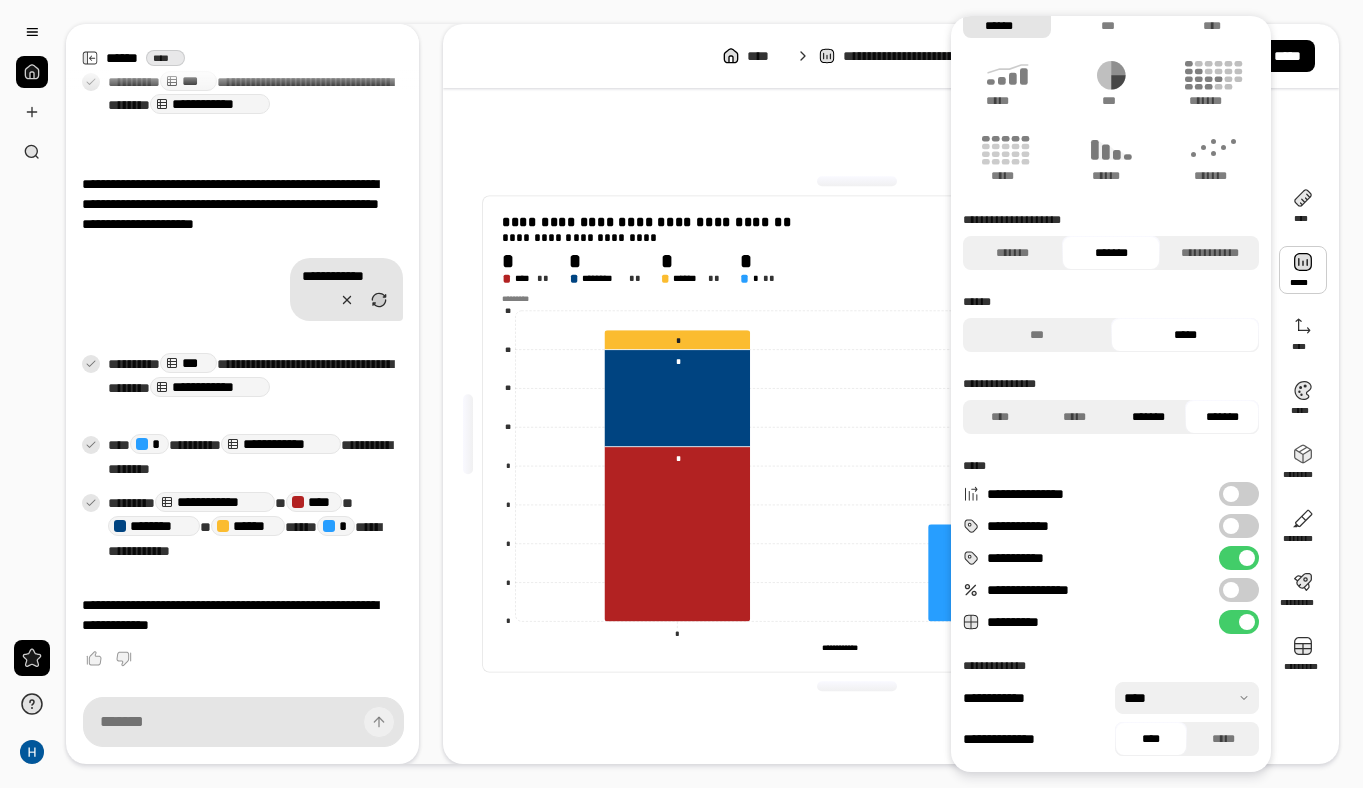 click on "*******" at bounding box center (1148, 417) 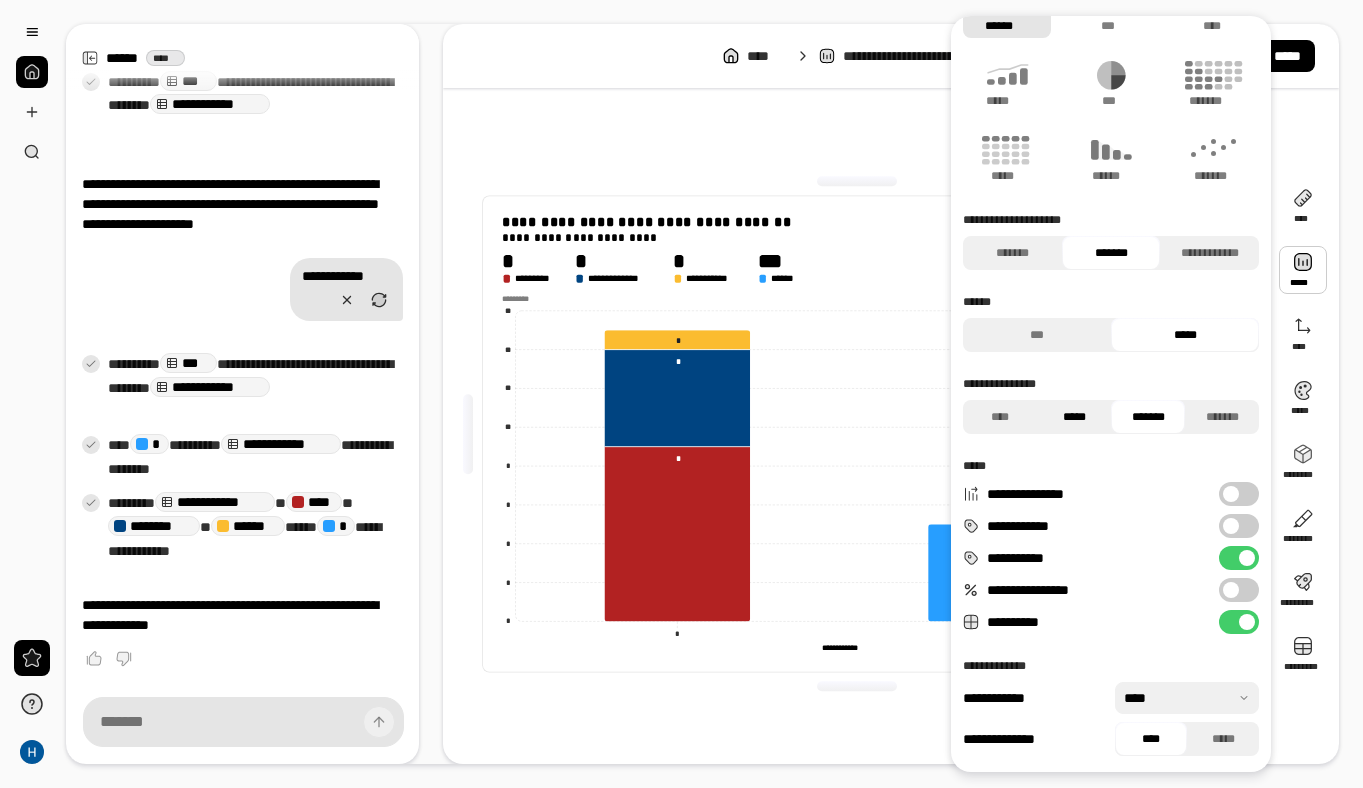 click on "*****" at bounding box center [1074, 417] 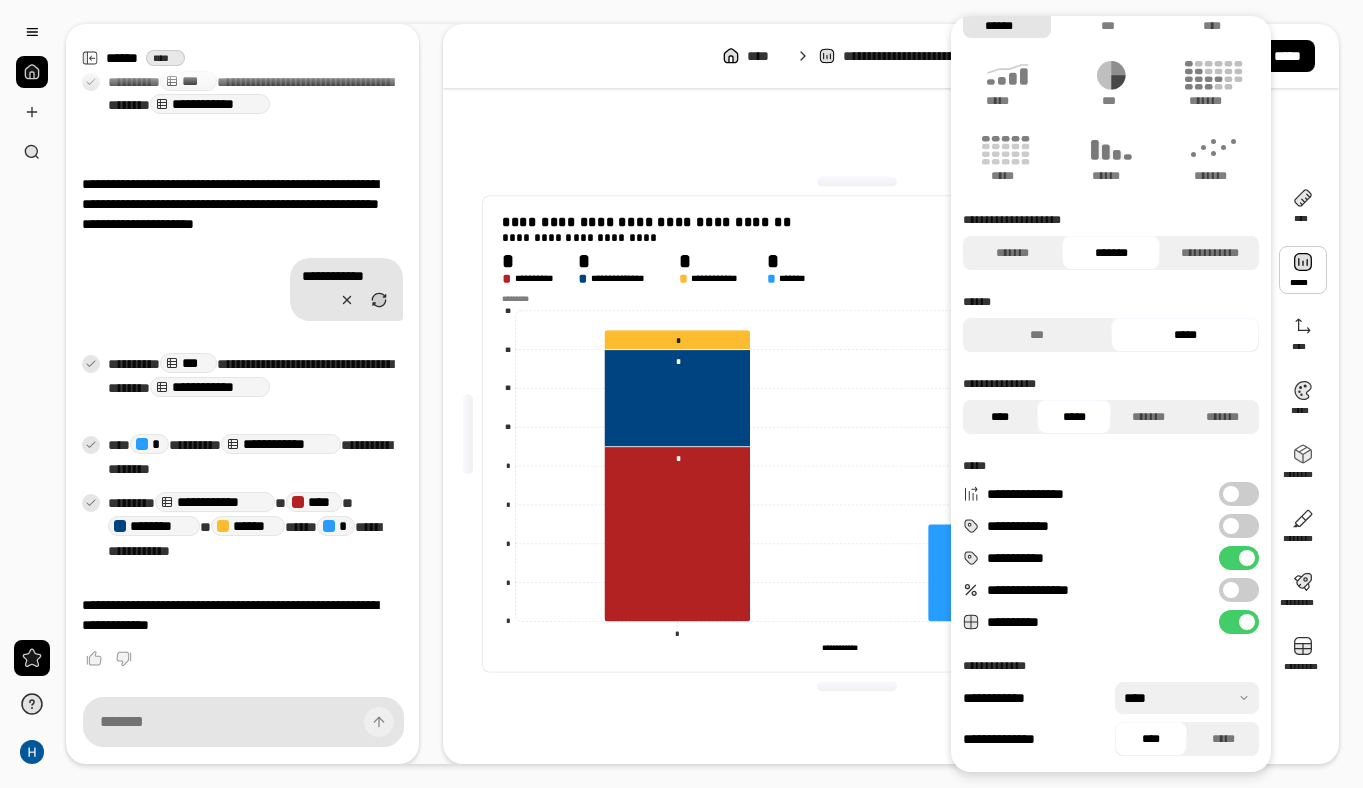click on "****" at bounding box center (1000, 417) 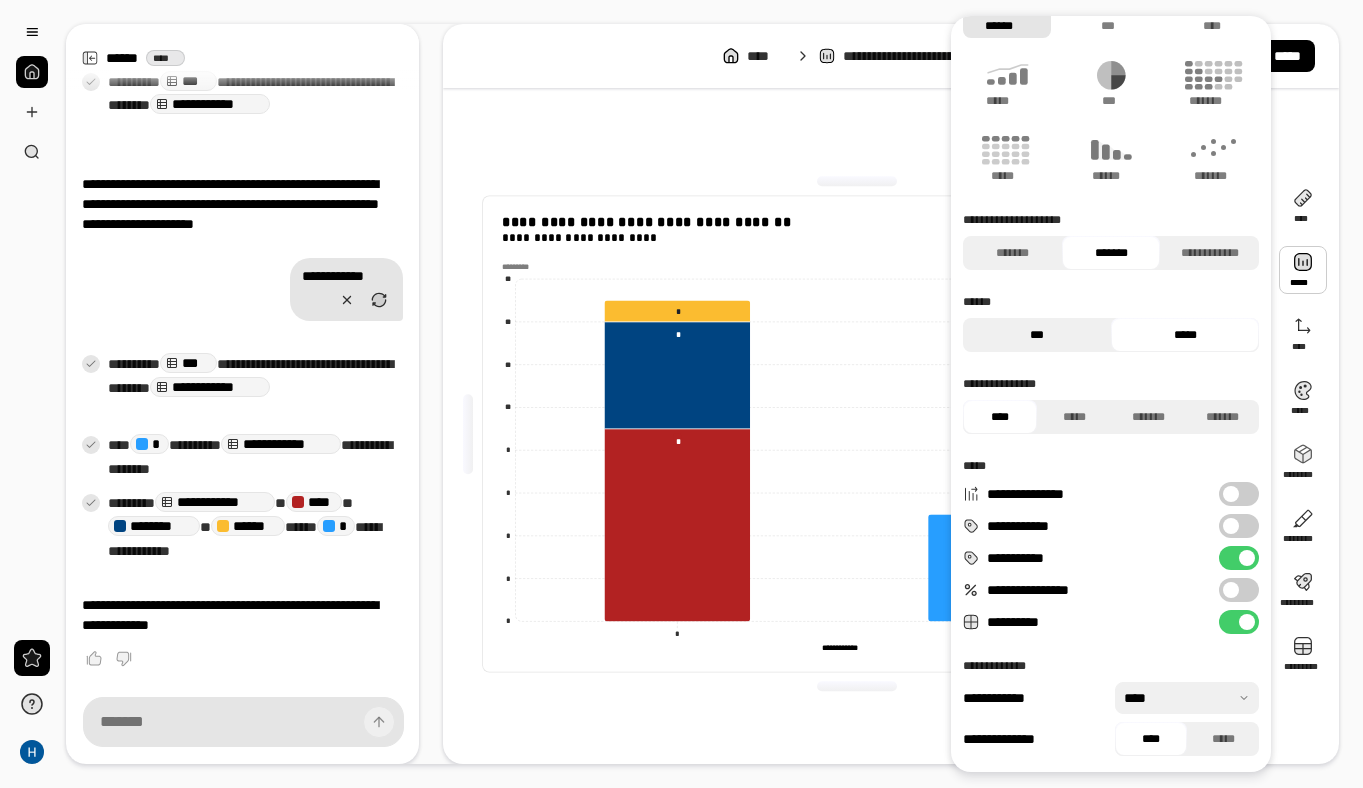 click on "***" at bounding box center (1037, 335) 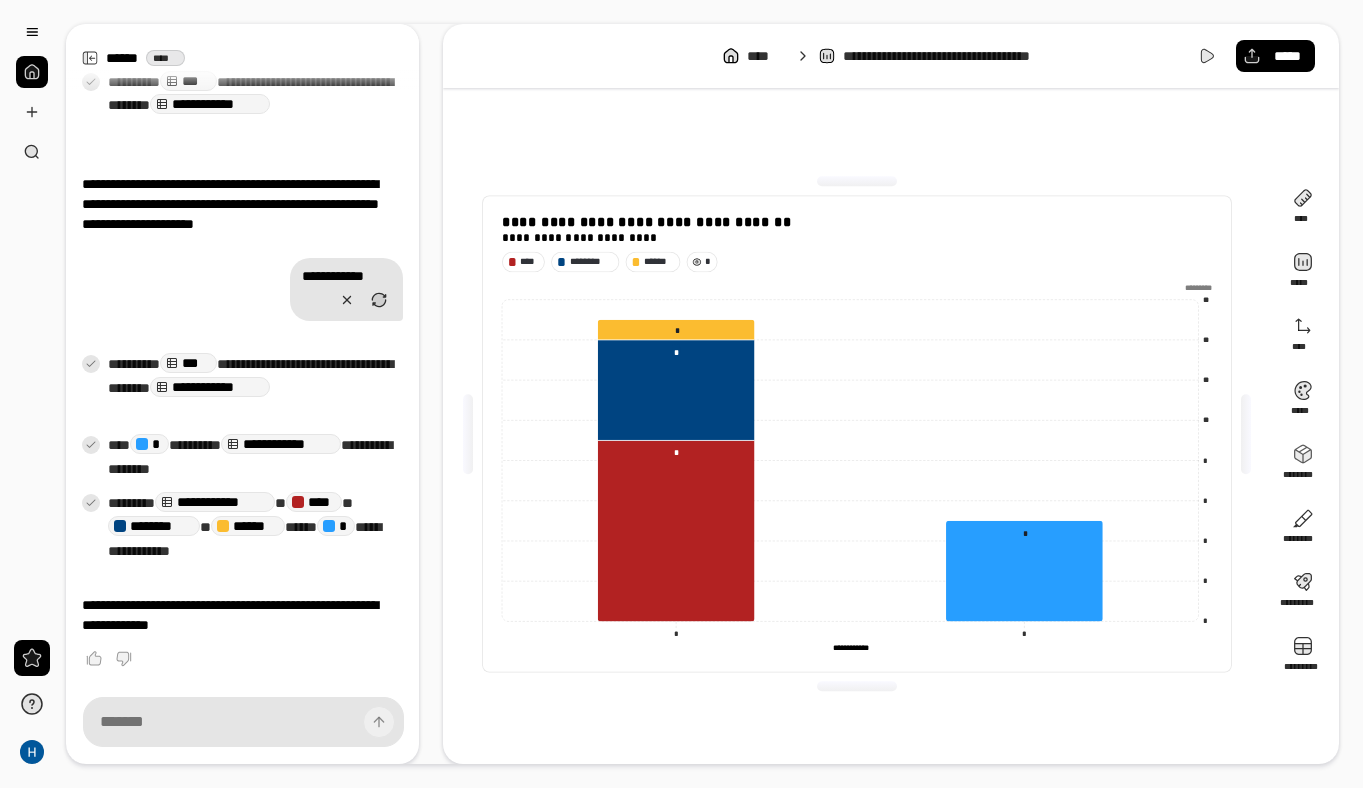 click on "*" at bounding box center (708, 262) 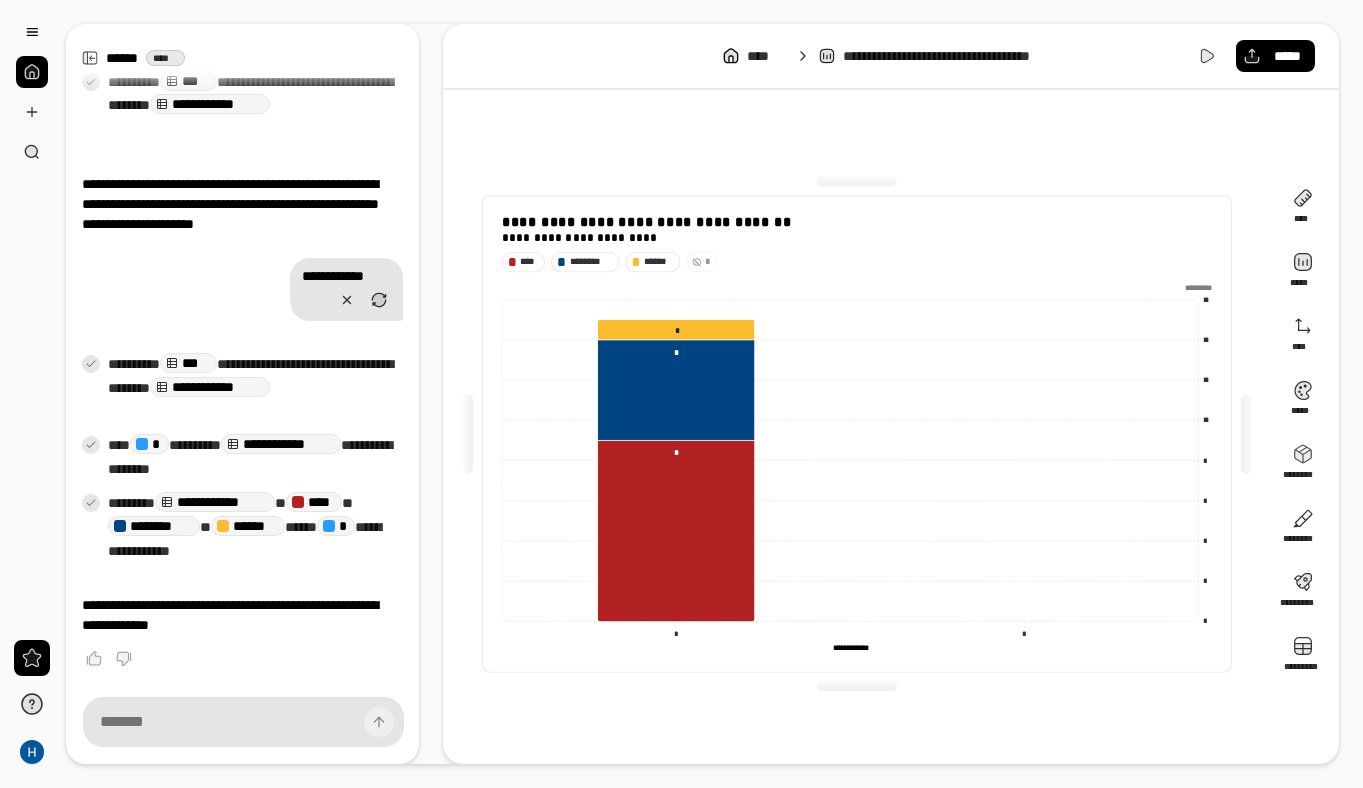 click 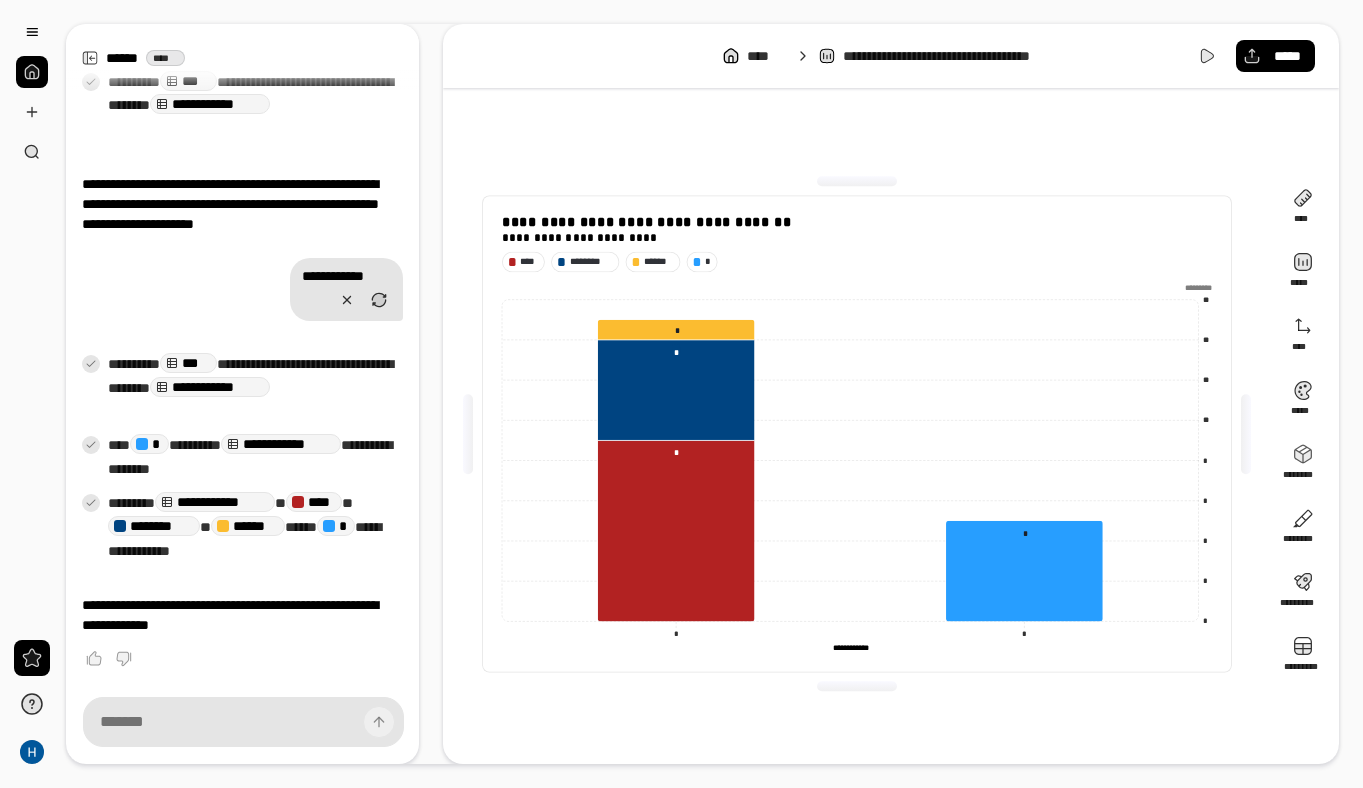 click on "* *" 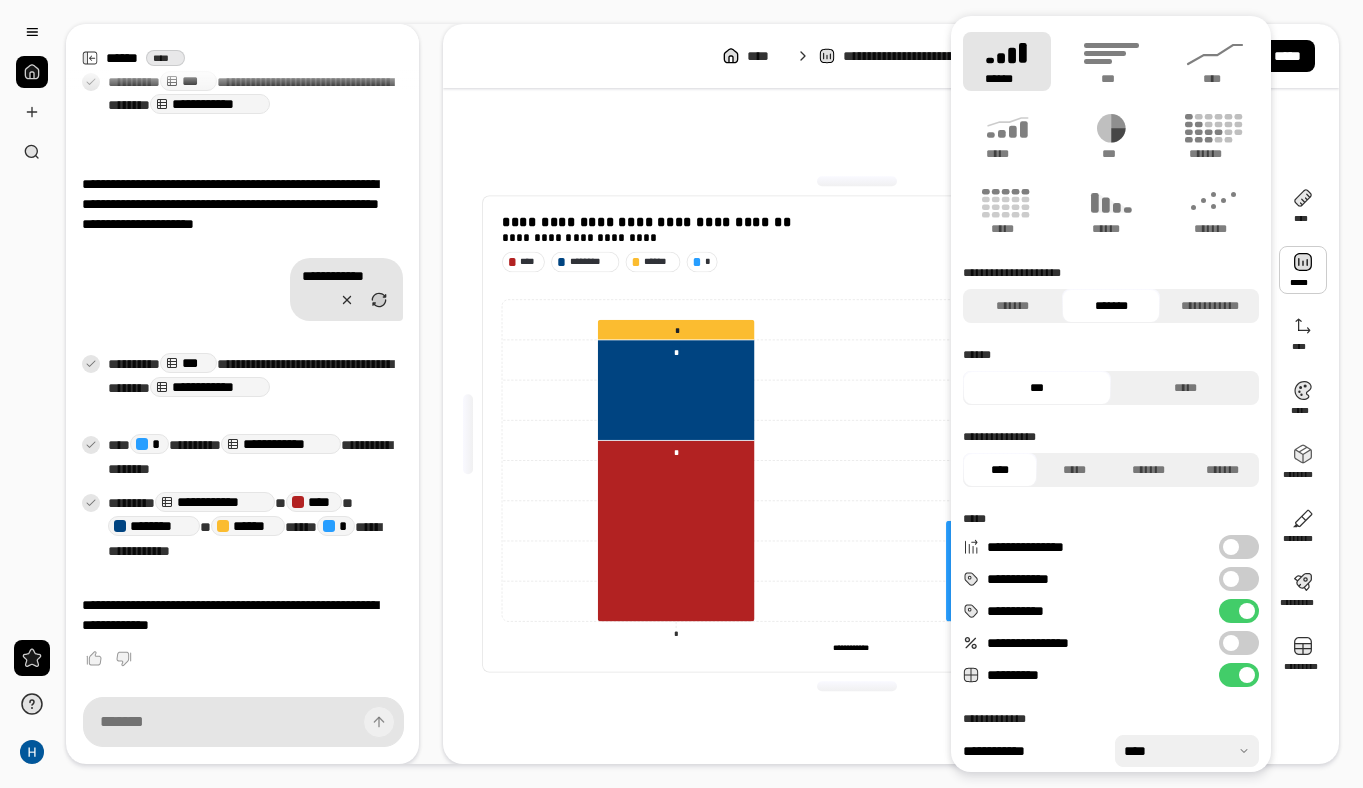 click at bounding box center (1303, 270) 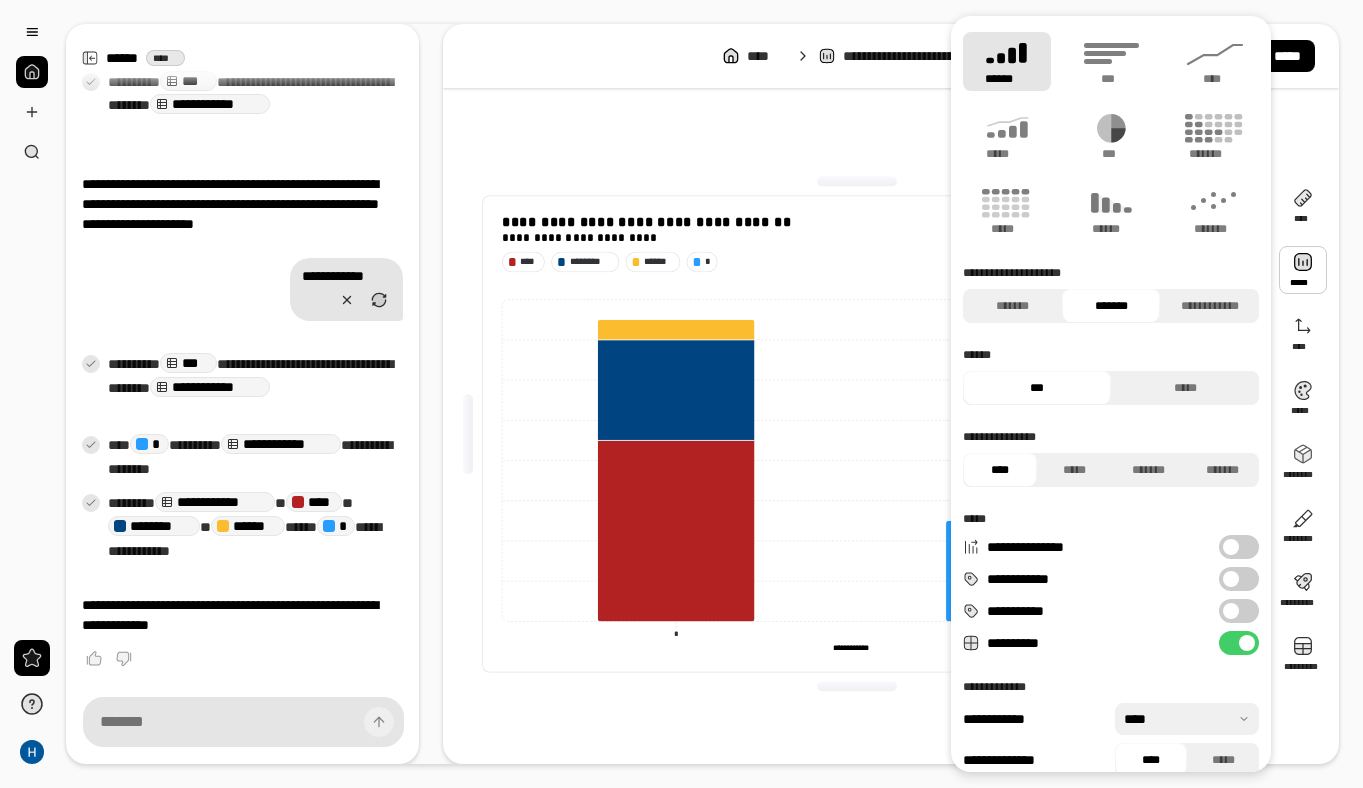 click at bounding box center [1231, 611] 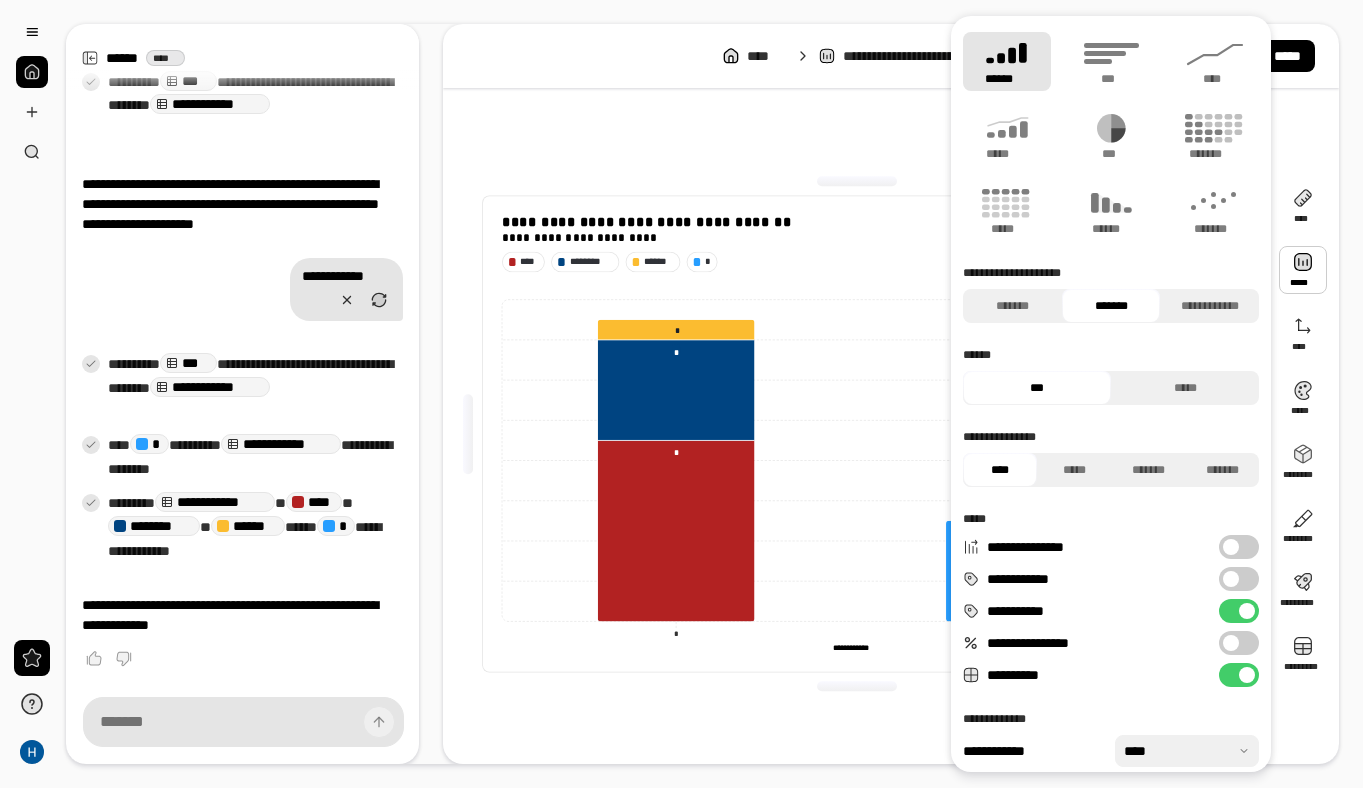 click on "[PERSONAL_DATA]" at bounding box center [857, 434] 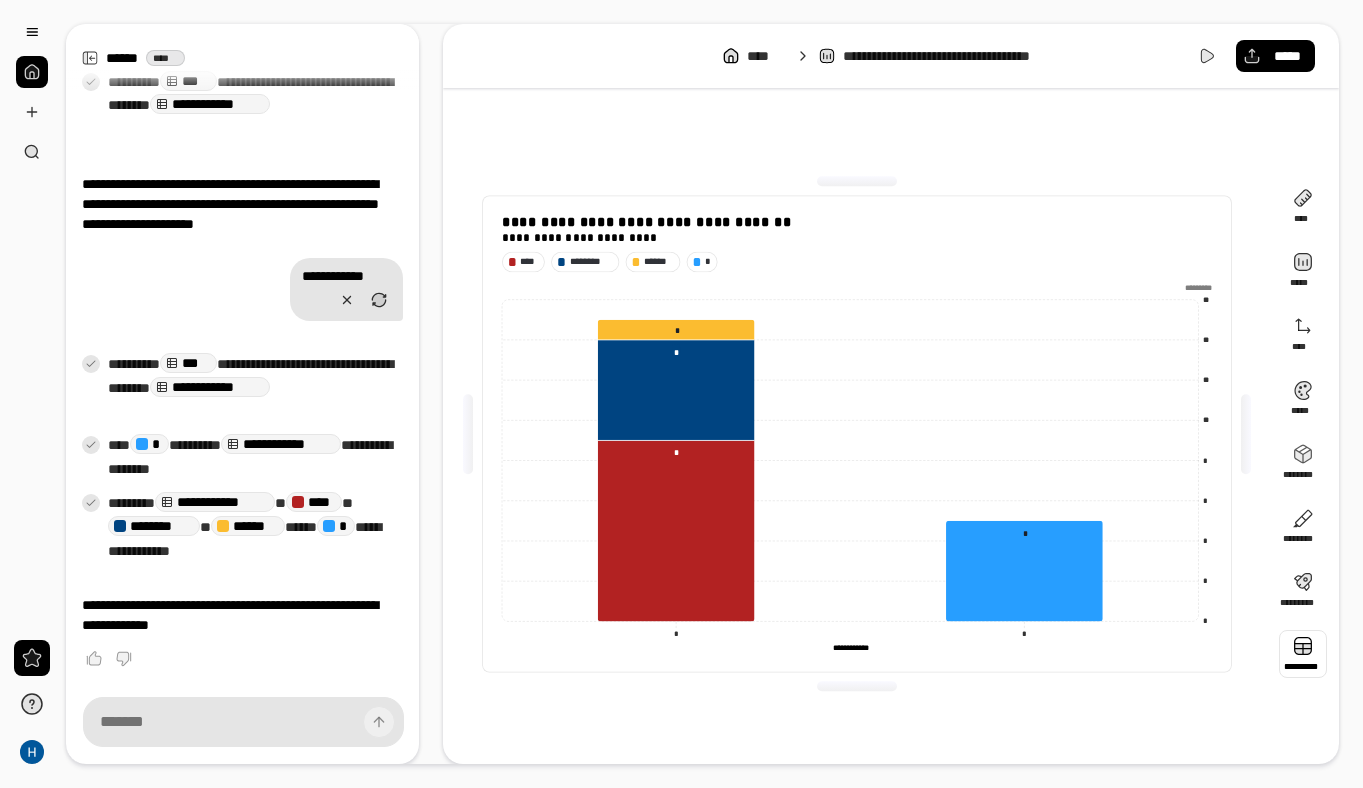 click at bounding box center (1303, 654) 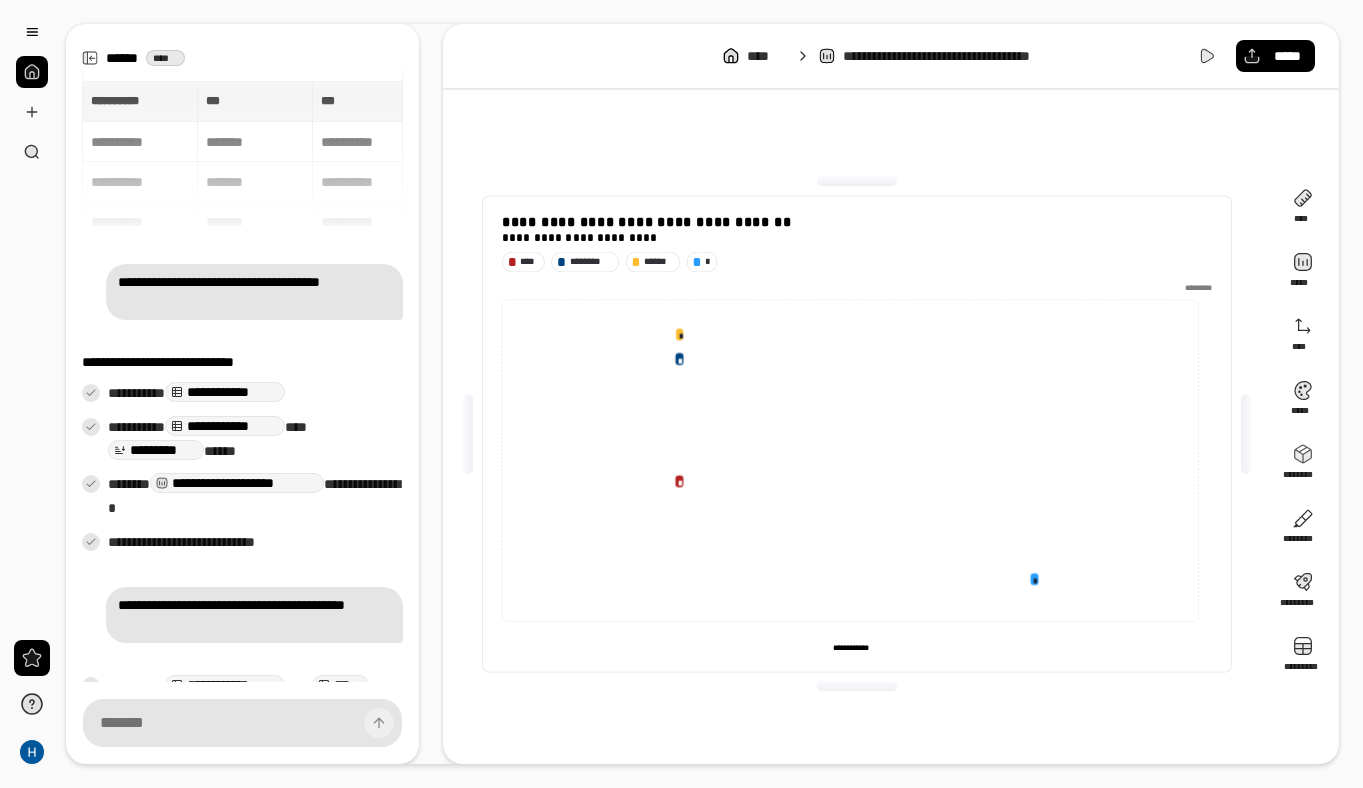 scroll, scrollTop: 1426, scrollLeft: 0, axis: vertical 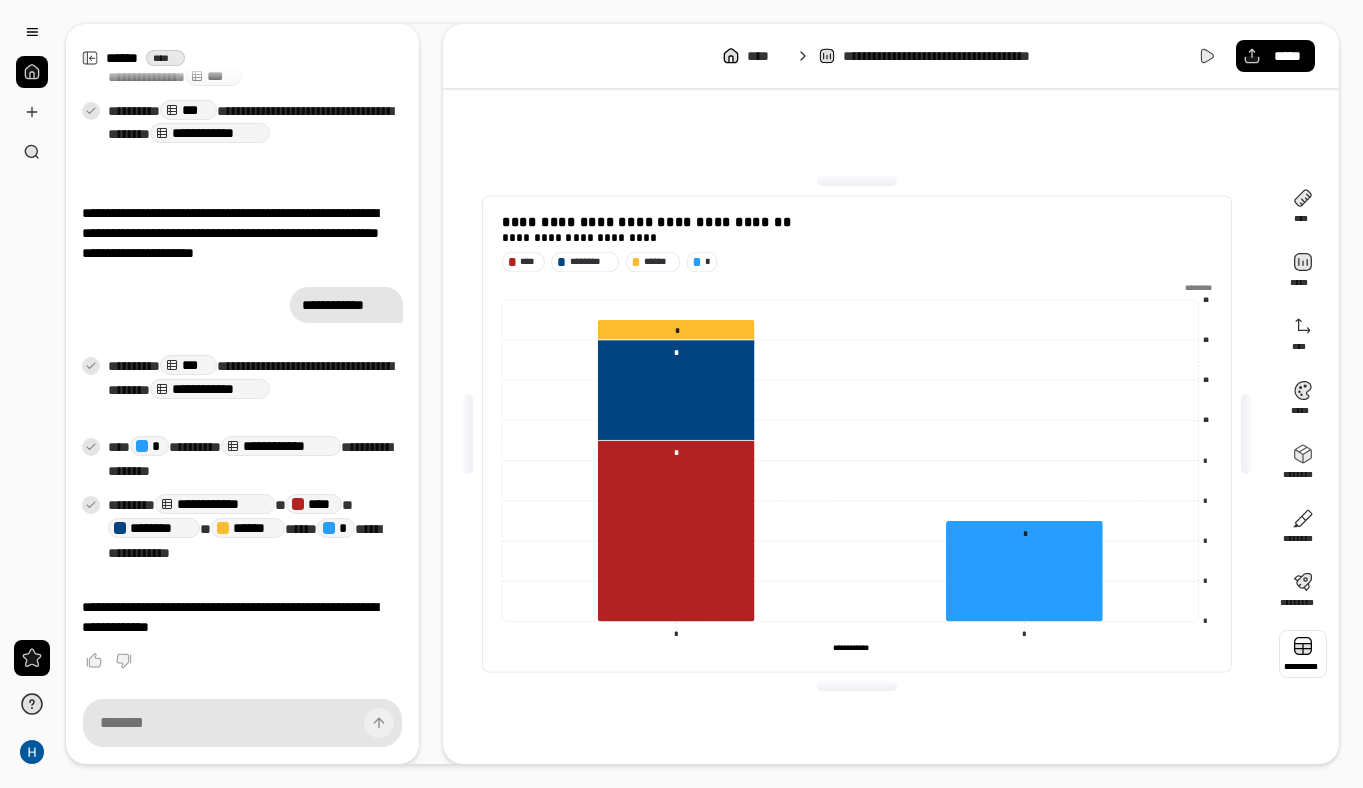 click at bounding box center [1303, 654] 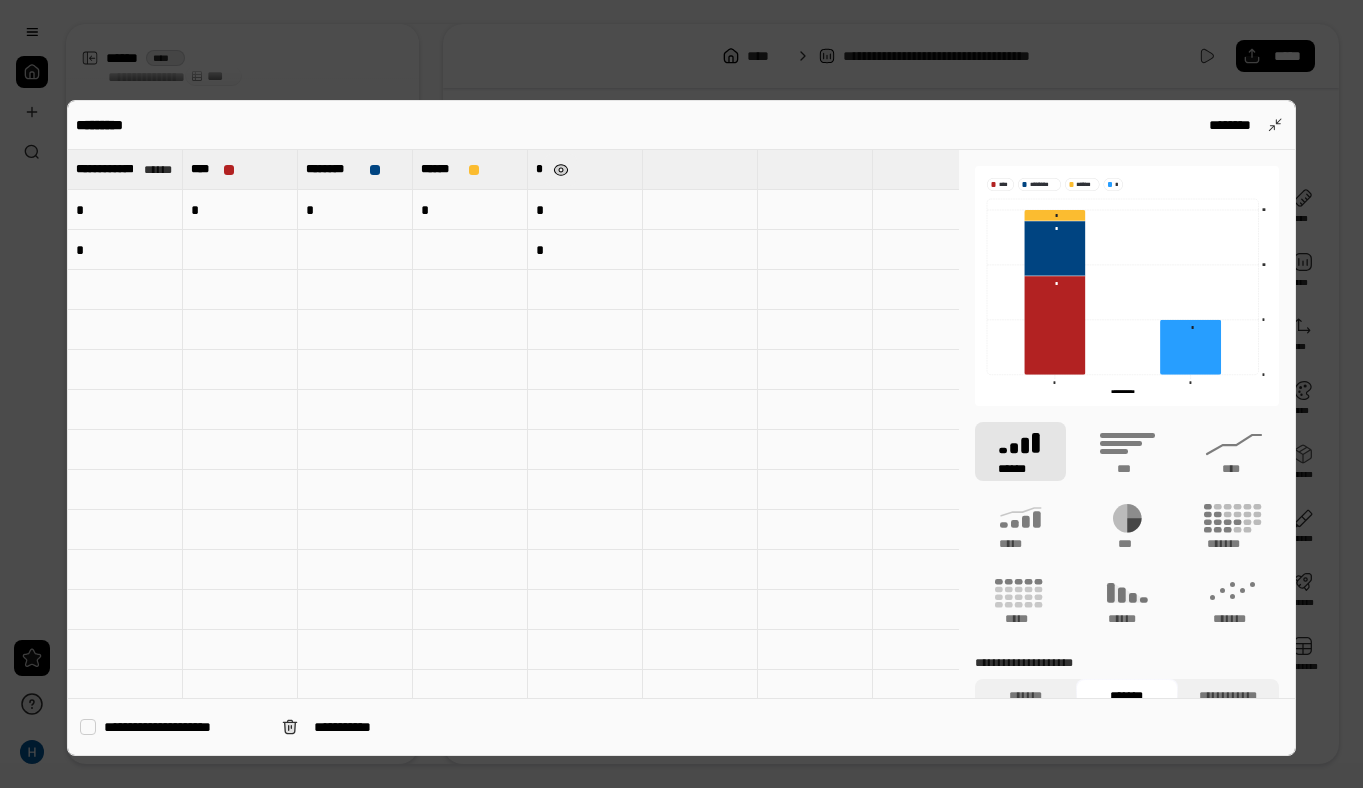 click at bounding box center (561, 170) 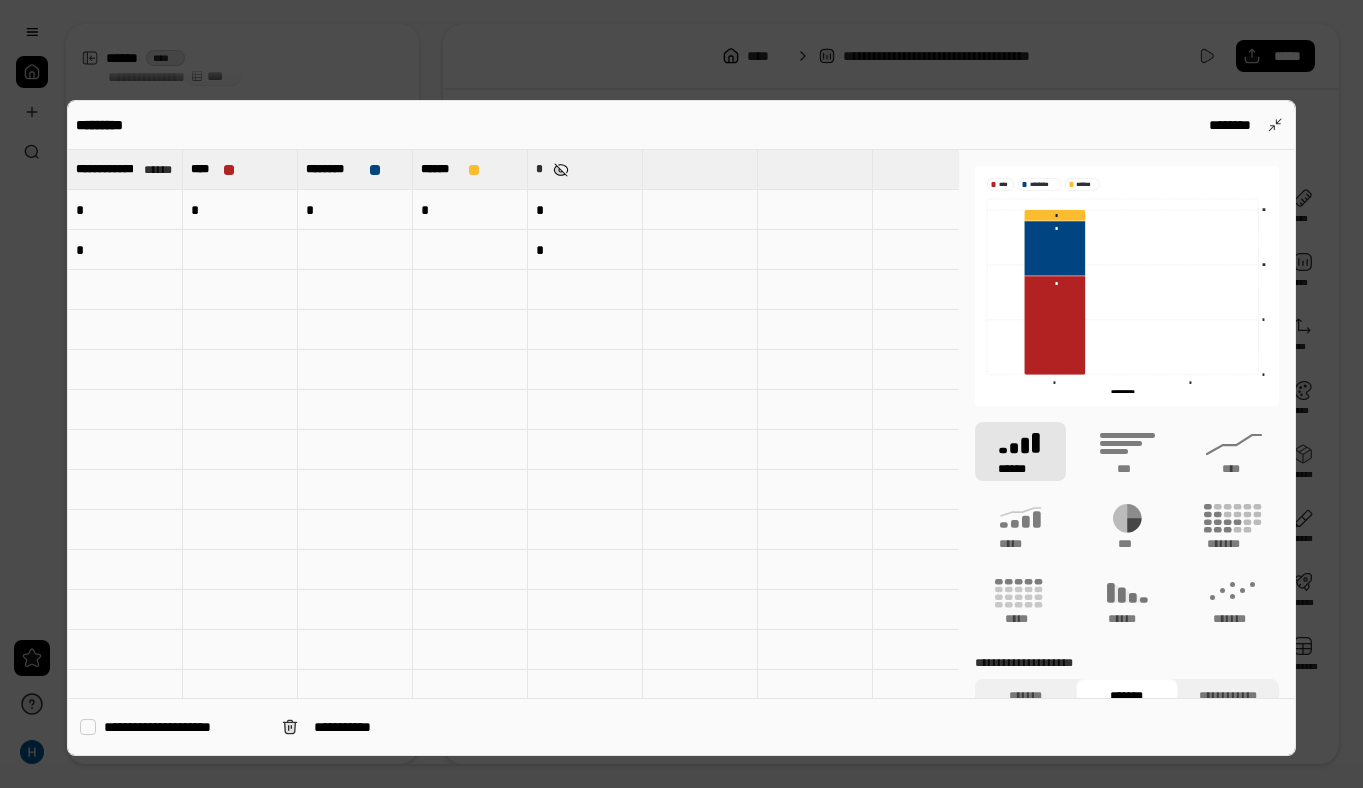 click at bounding box center (561, 170) 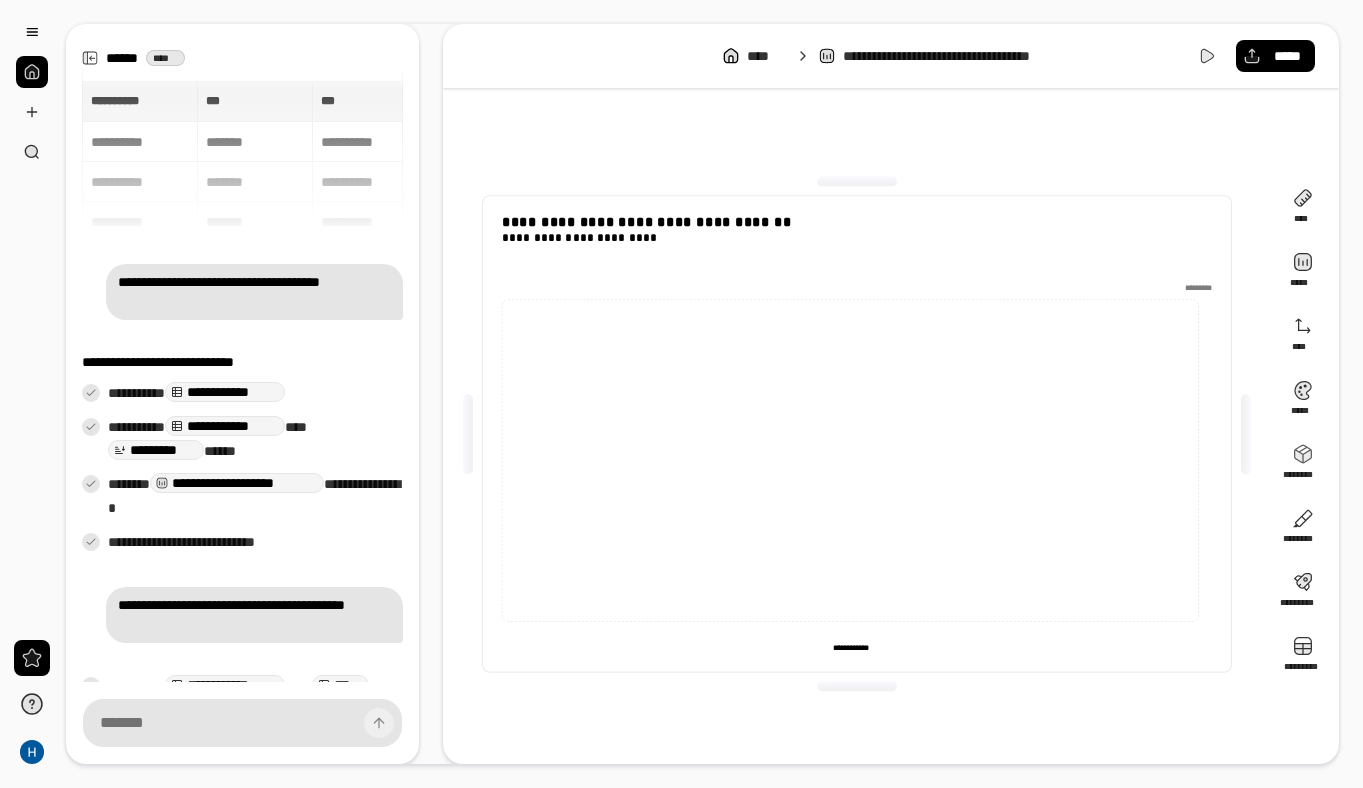 scroll, scrollTop: 1426, scrollLeft: 0, axis: vertical 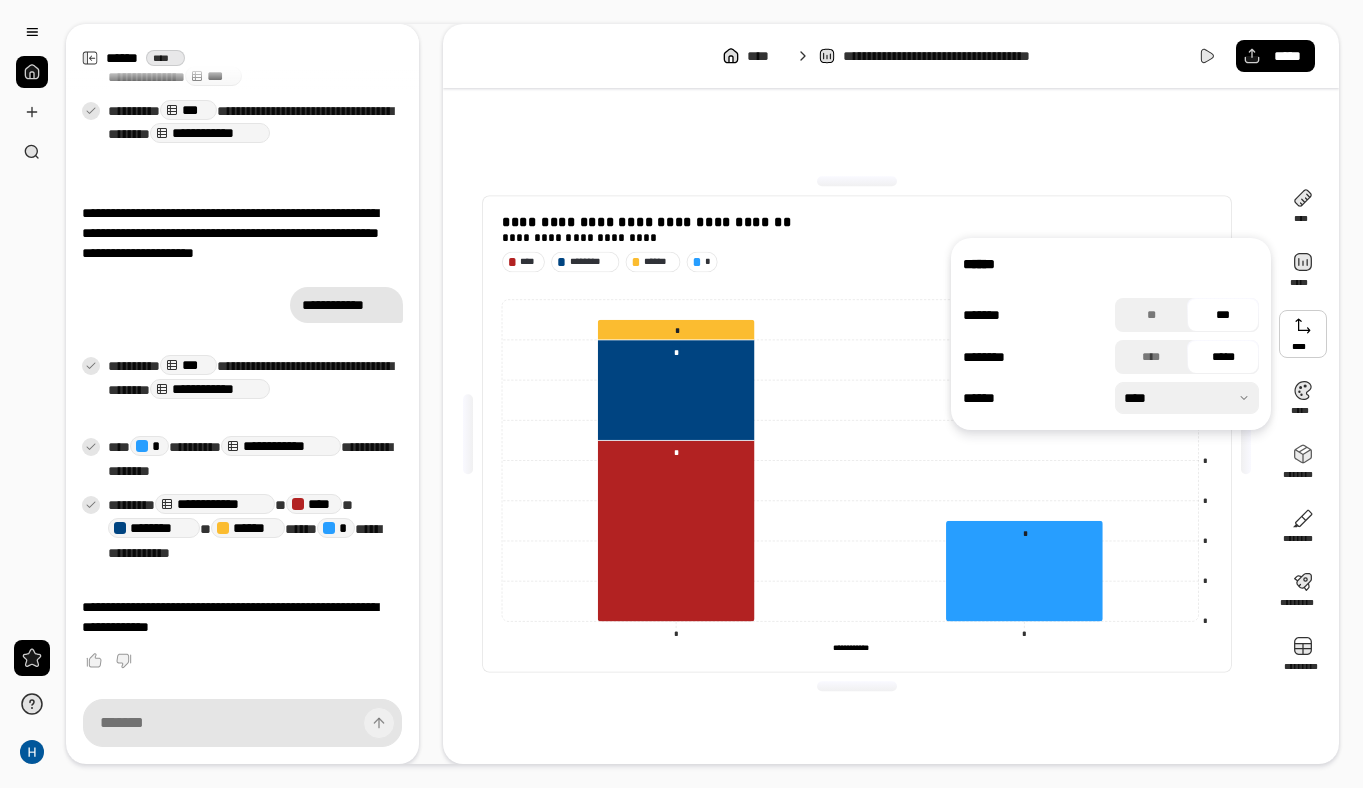 click at bounding box center [1303, 334] 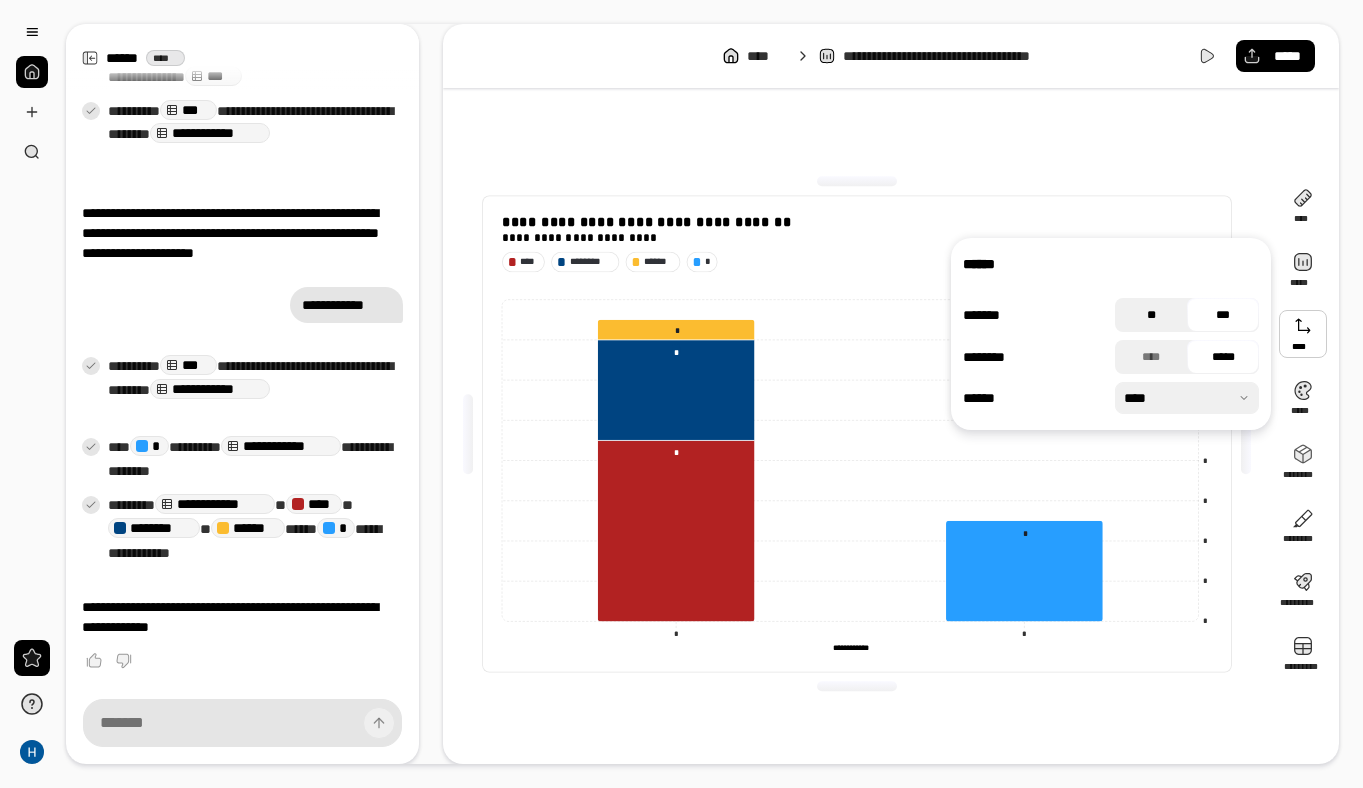 click on "**" at bounding box center [1151, 315] 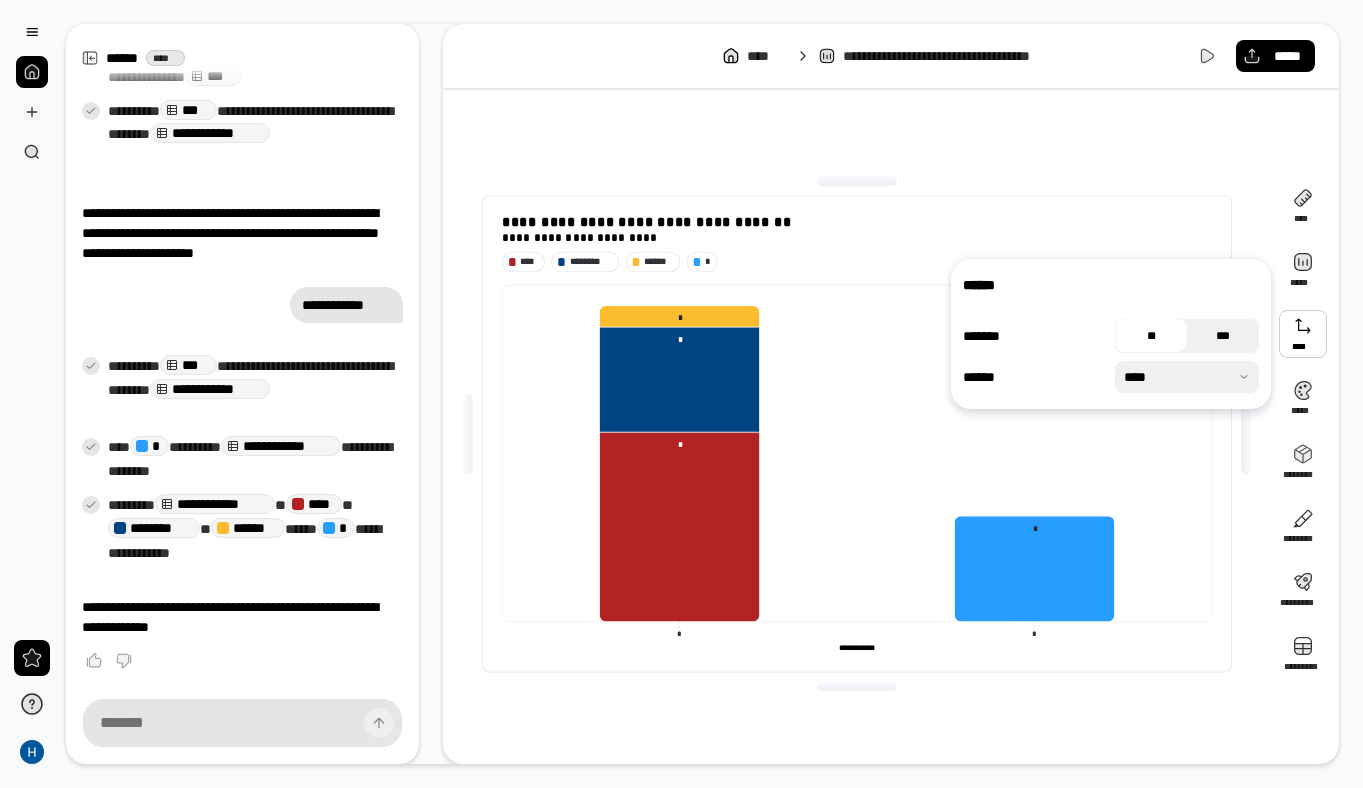 click on "***" at bounding box center (1223, 336) 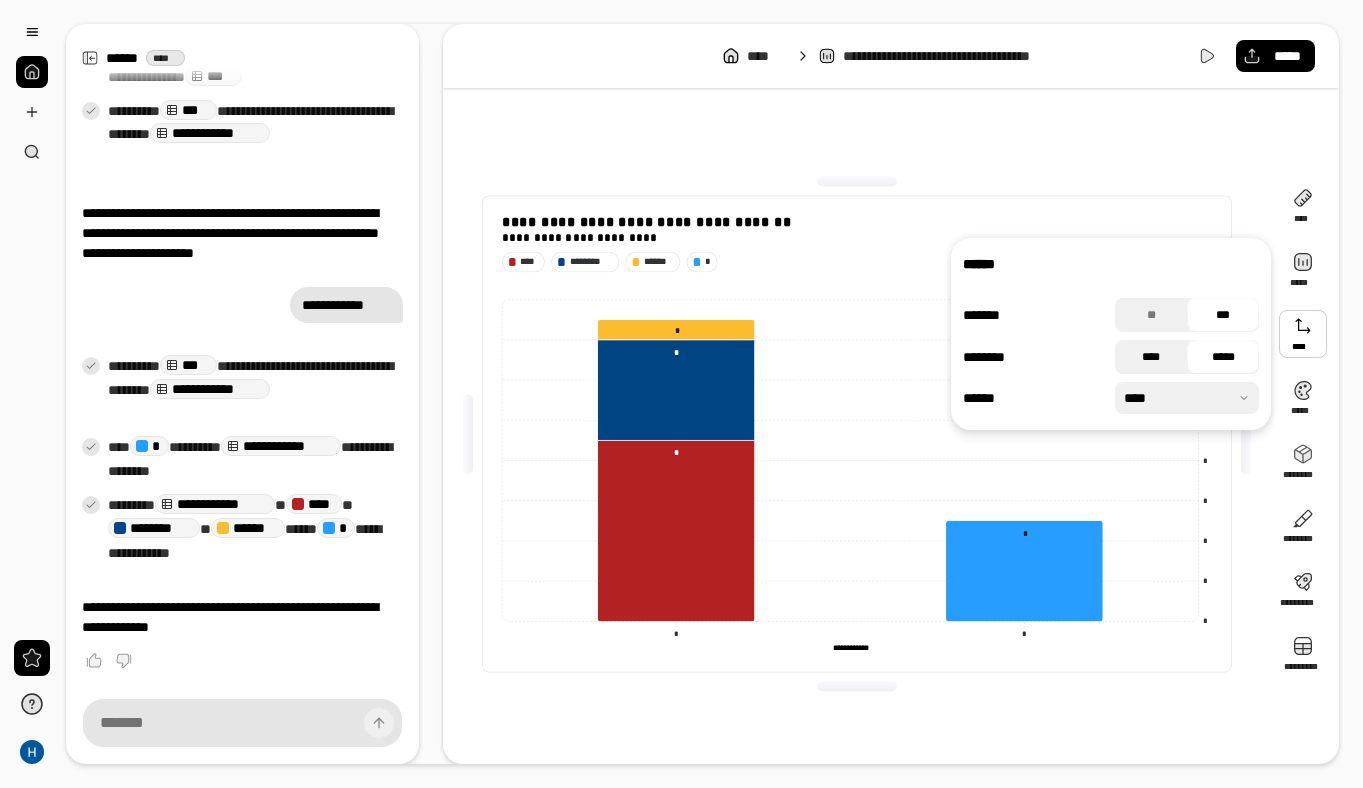 click on "****" at bounding box center (1151, 357) 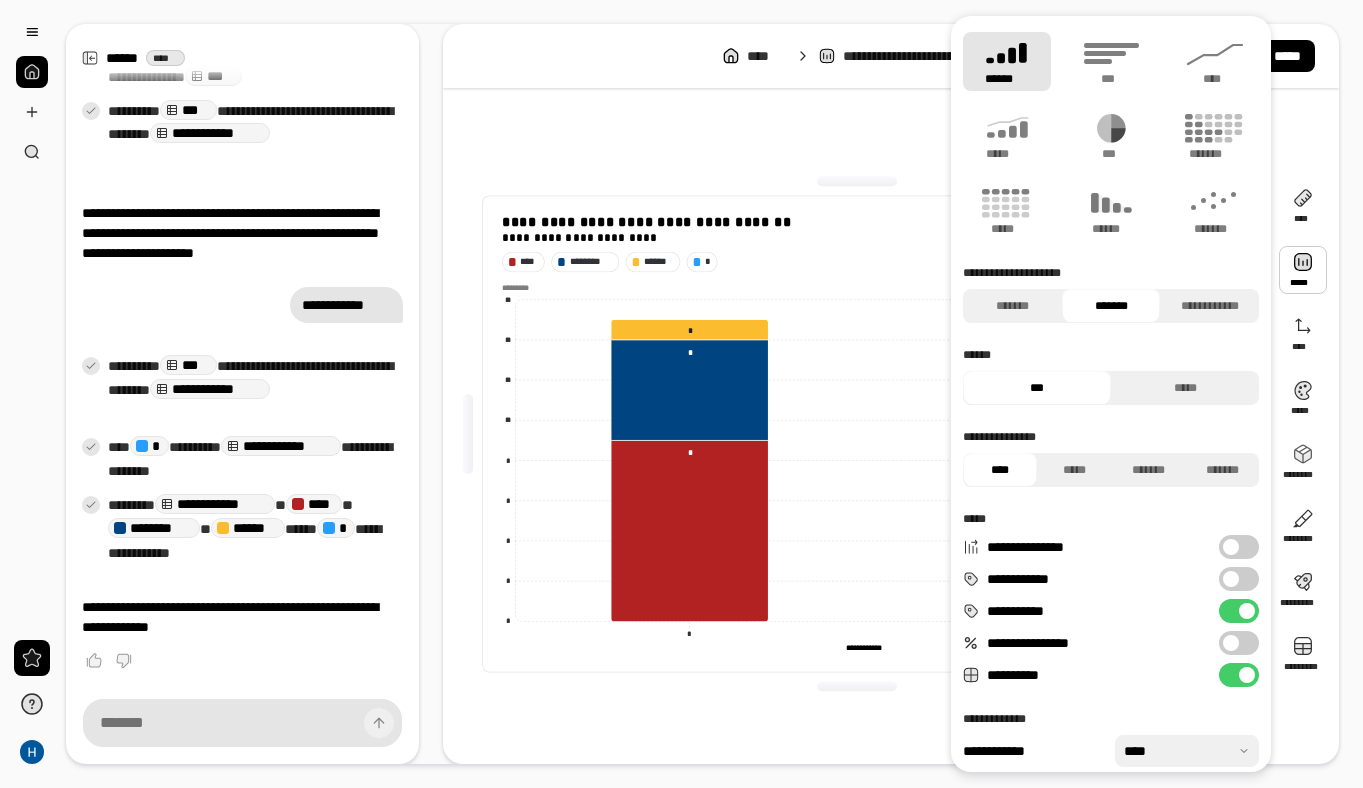 click at bounding box center [1187, 751] 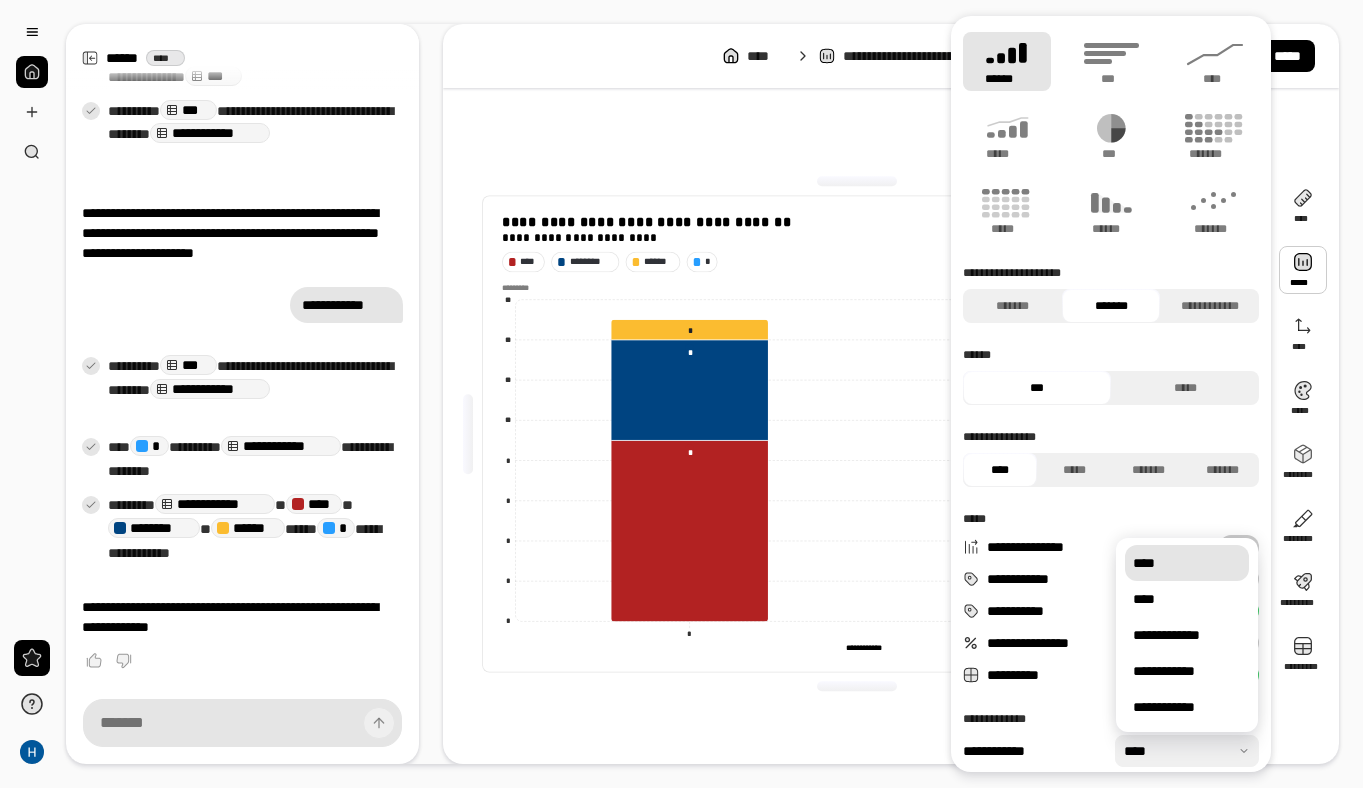 click at bounding box center (1187, 751) 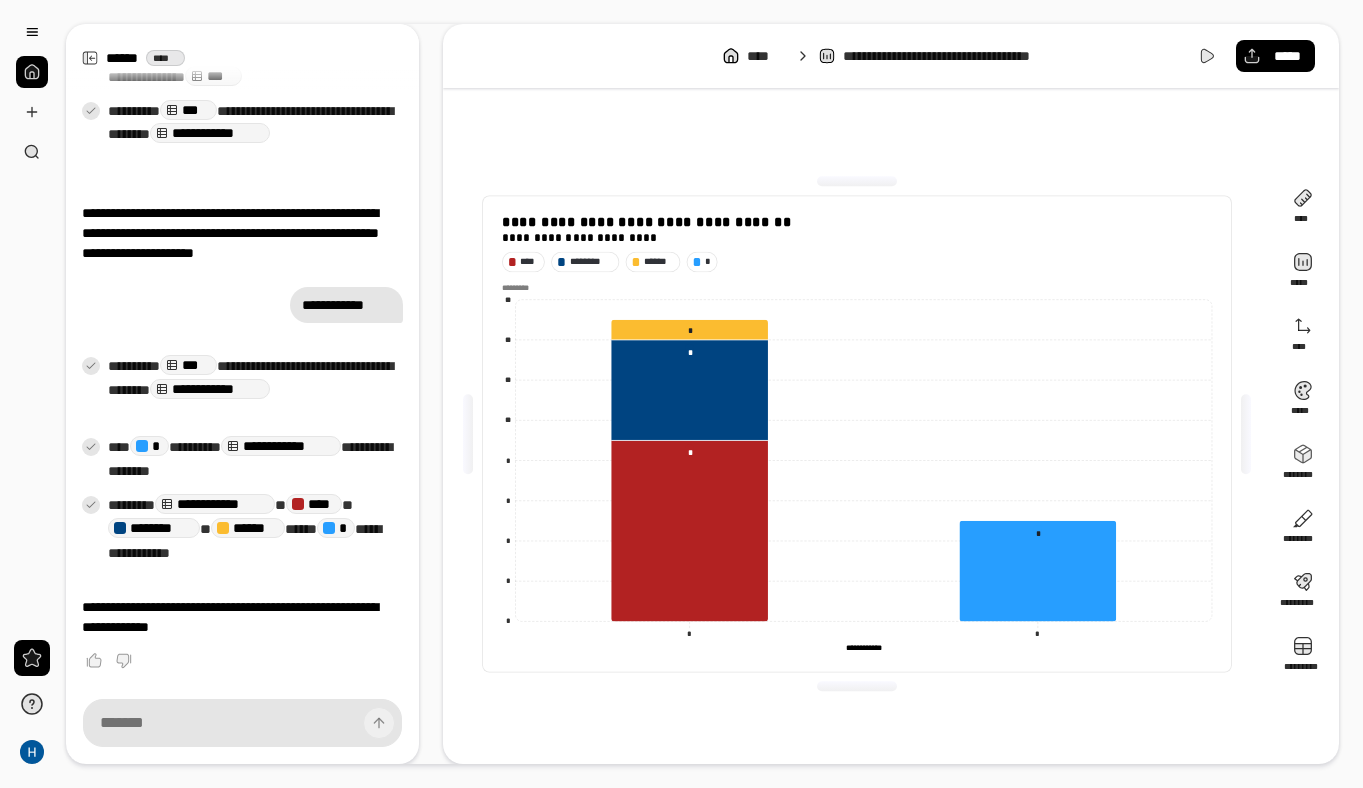 click on "[PERSONAL_DATA]" at bounding box center (891, 434) 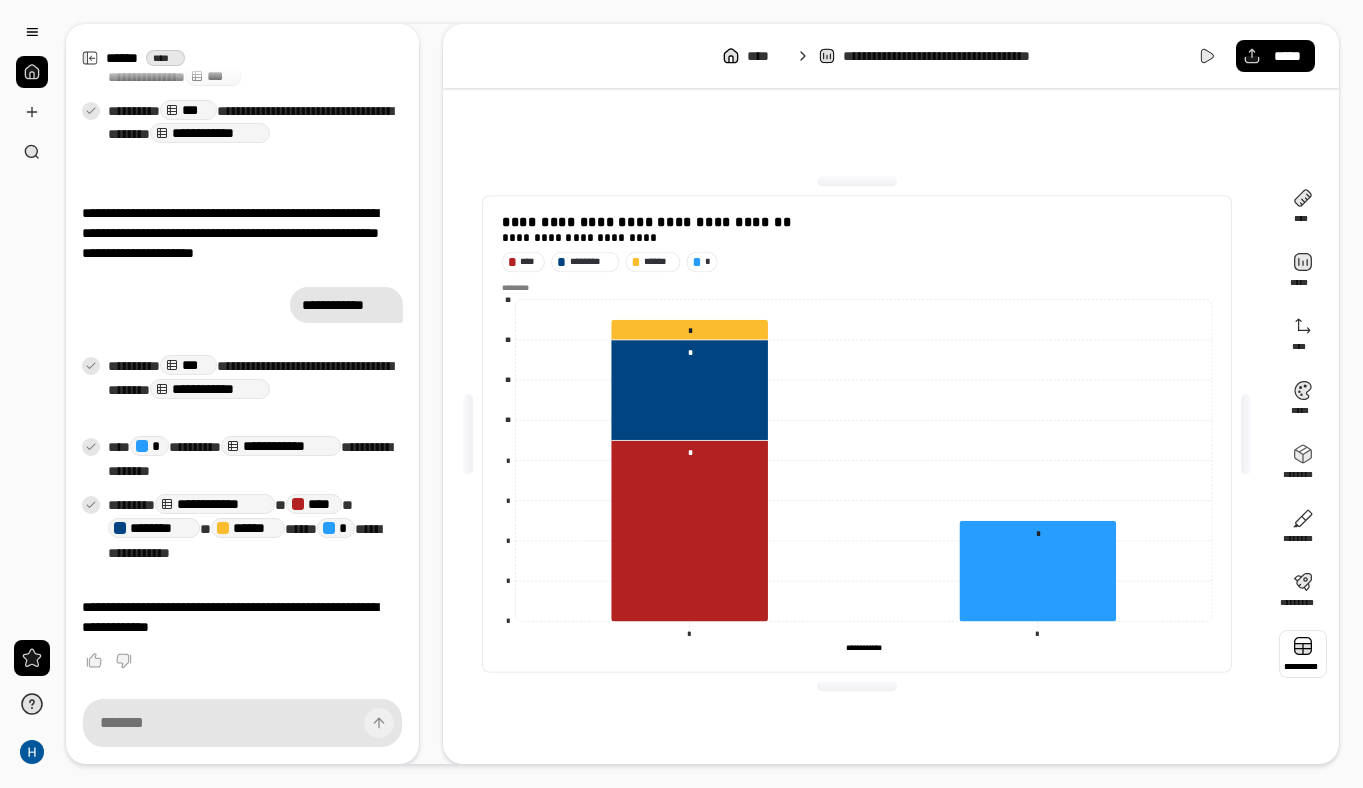 click at bounding box center (1303, 654) 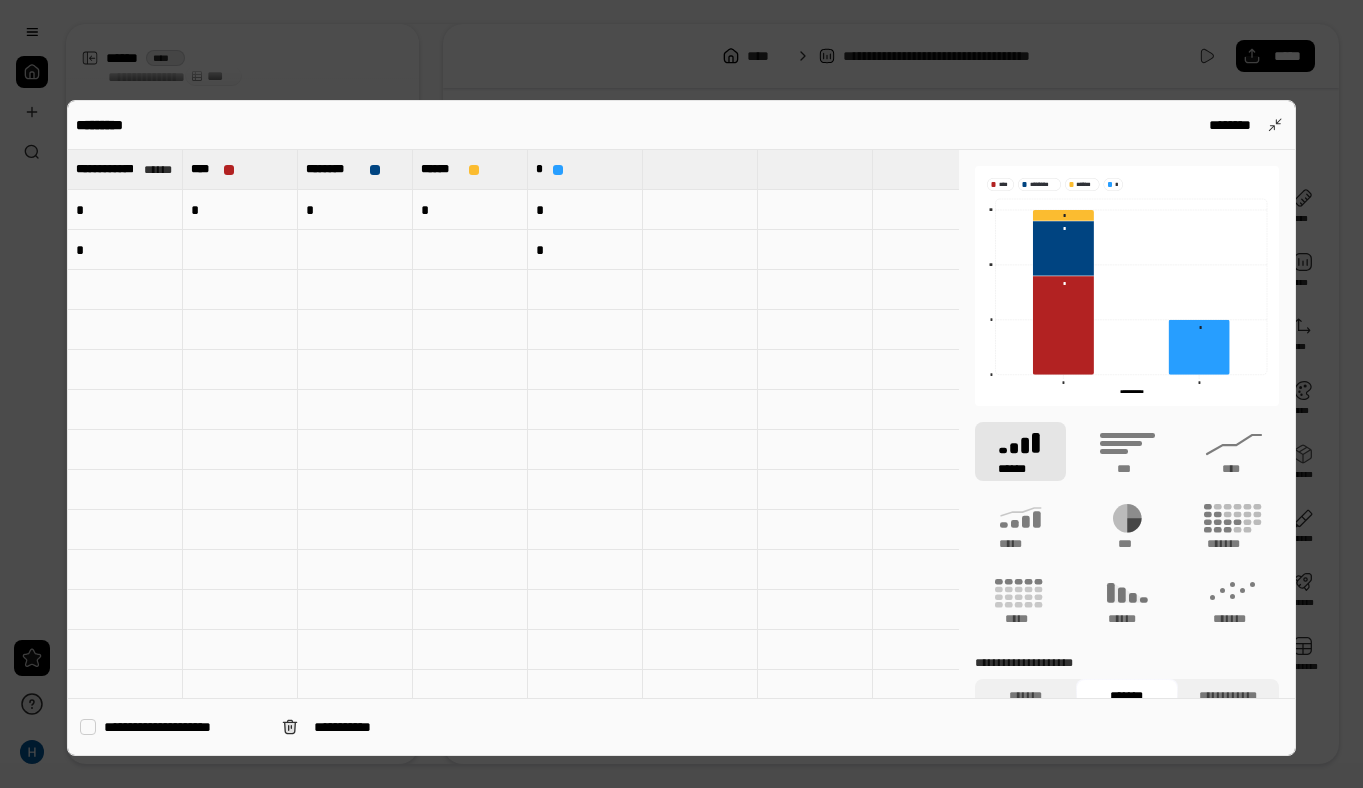 click on "*" at bounding box center (125, 210) 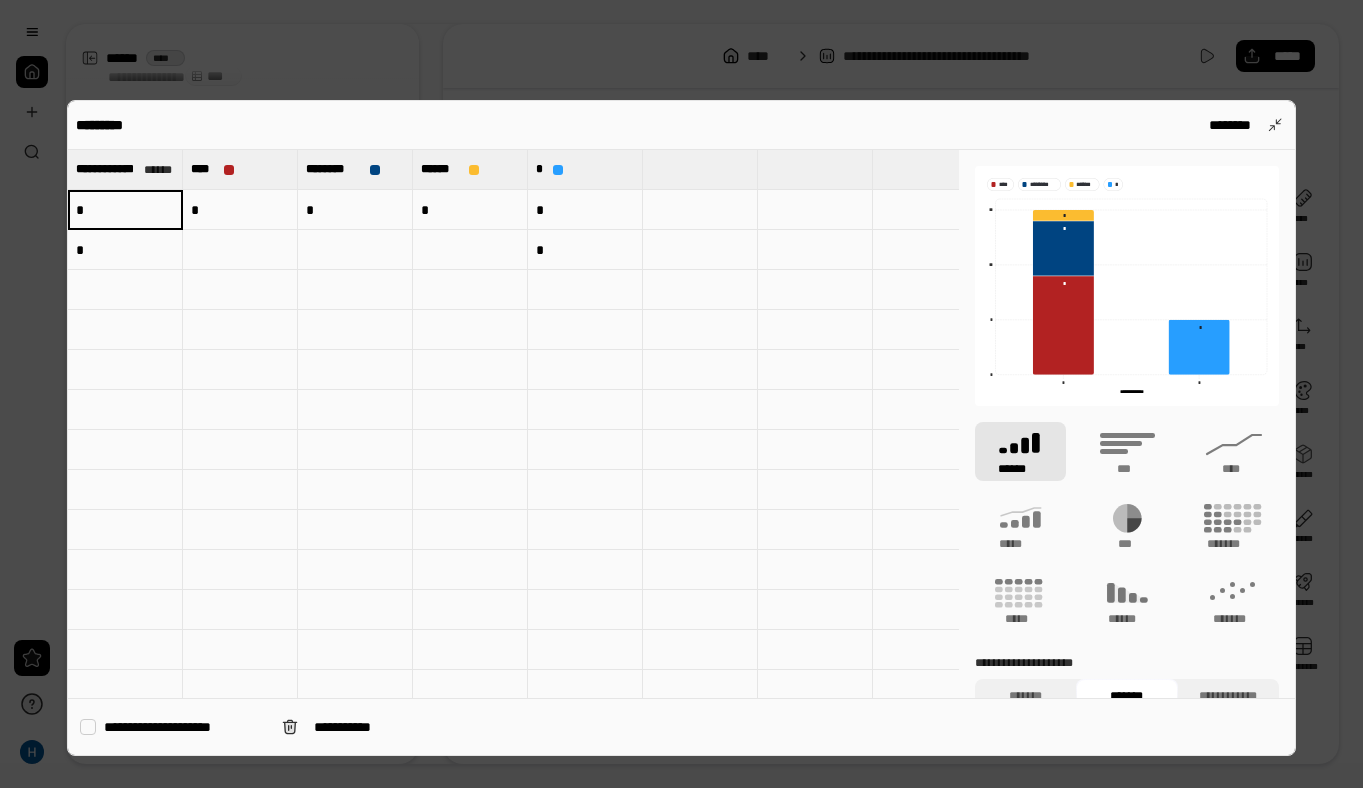 click on "*" at bounding box center [125, 210] 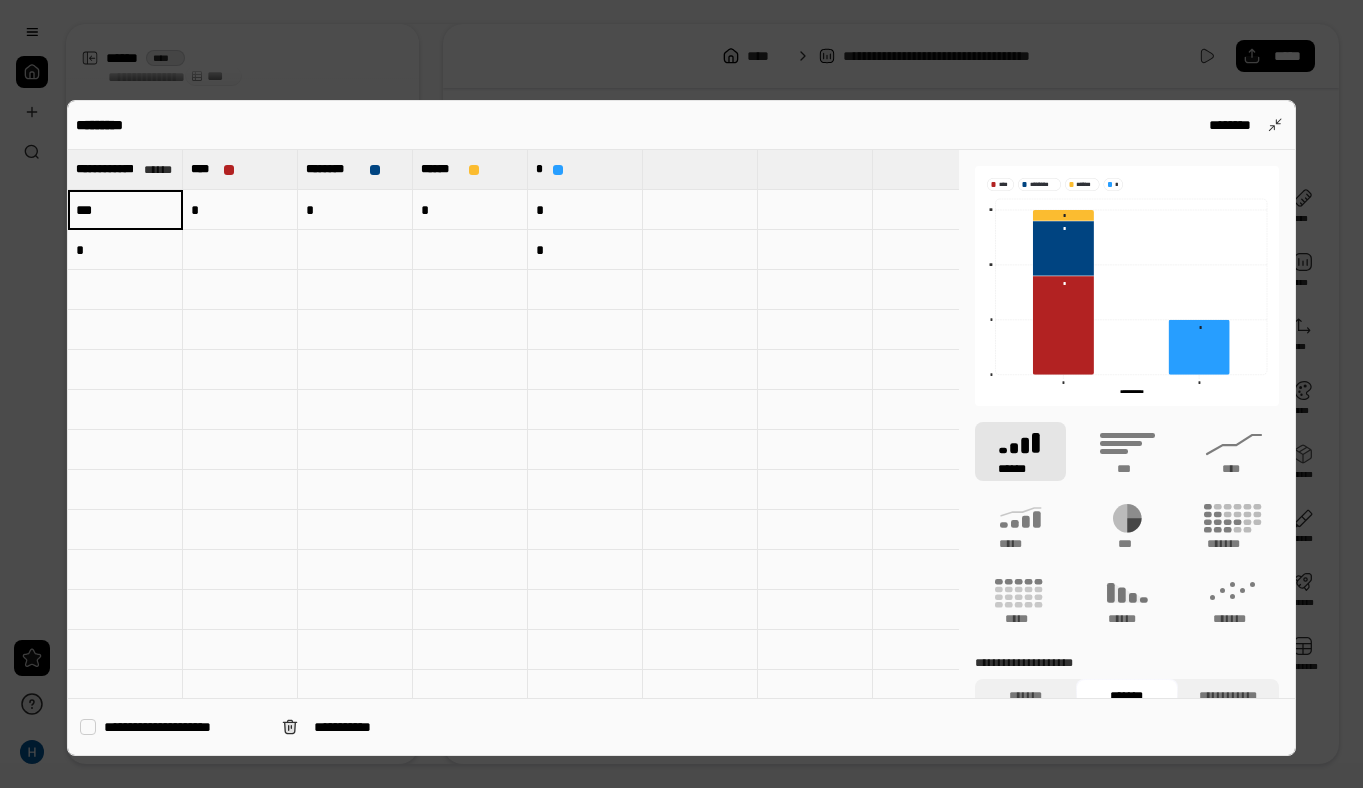 type on "***" 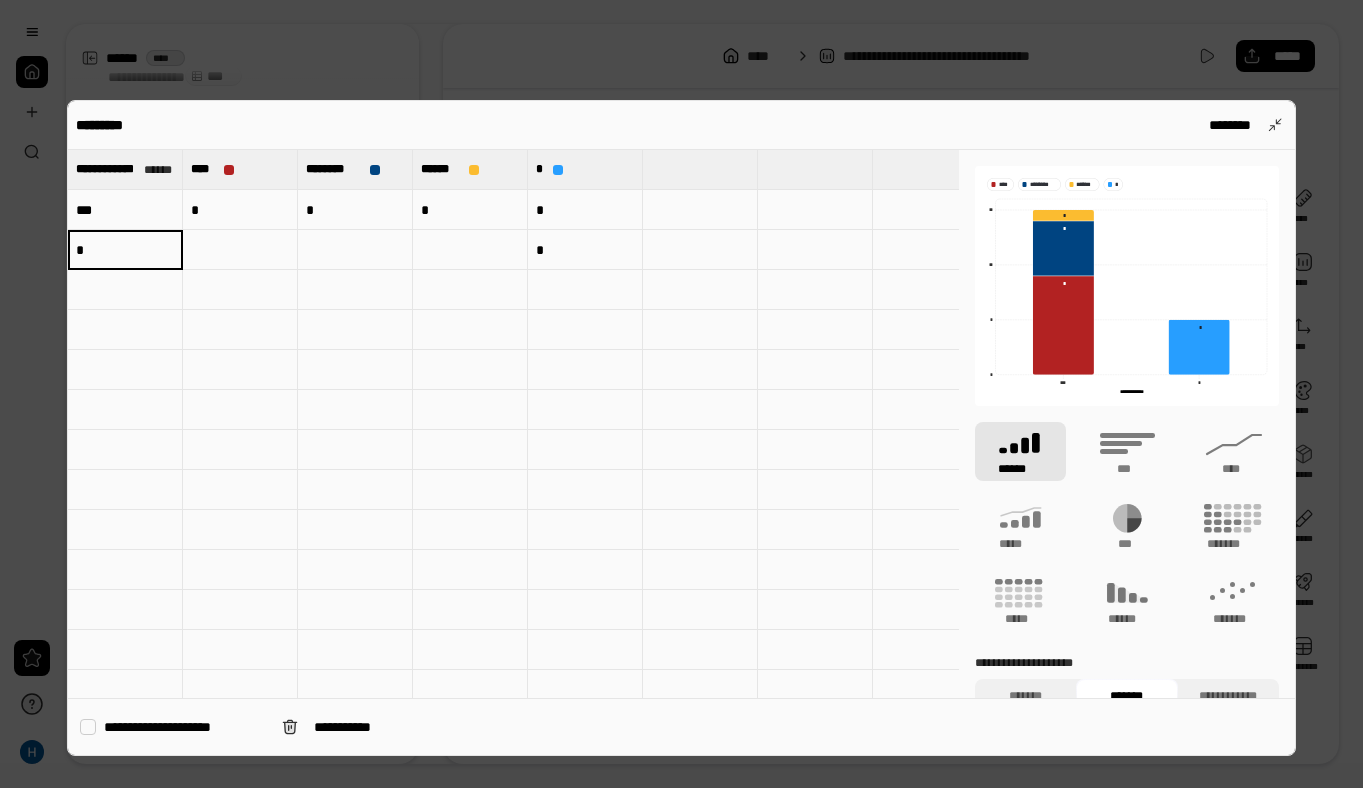 click on "*" at bounding box center [125, 250] 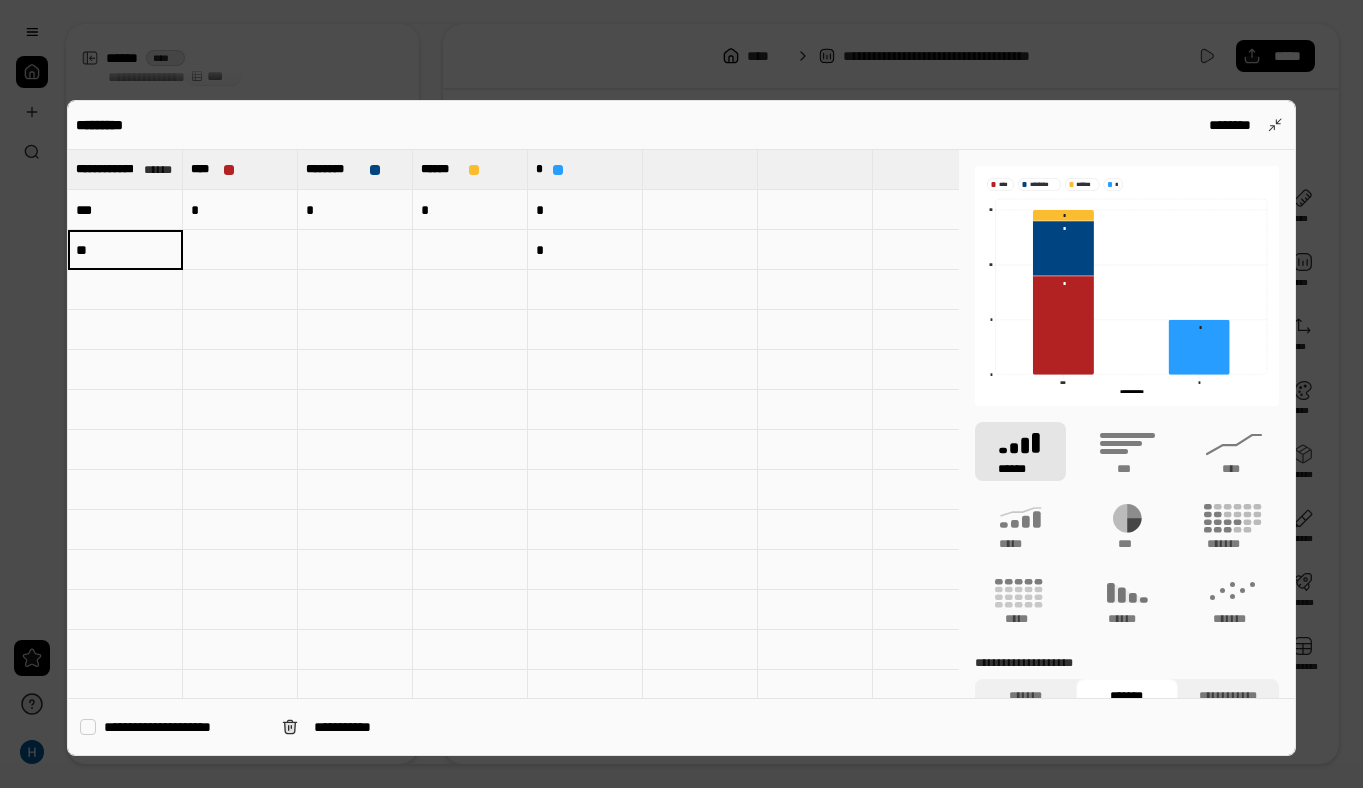 type on "**" 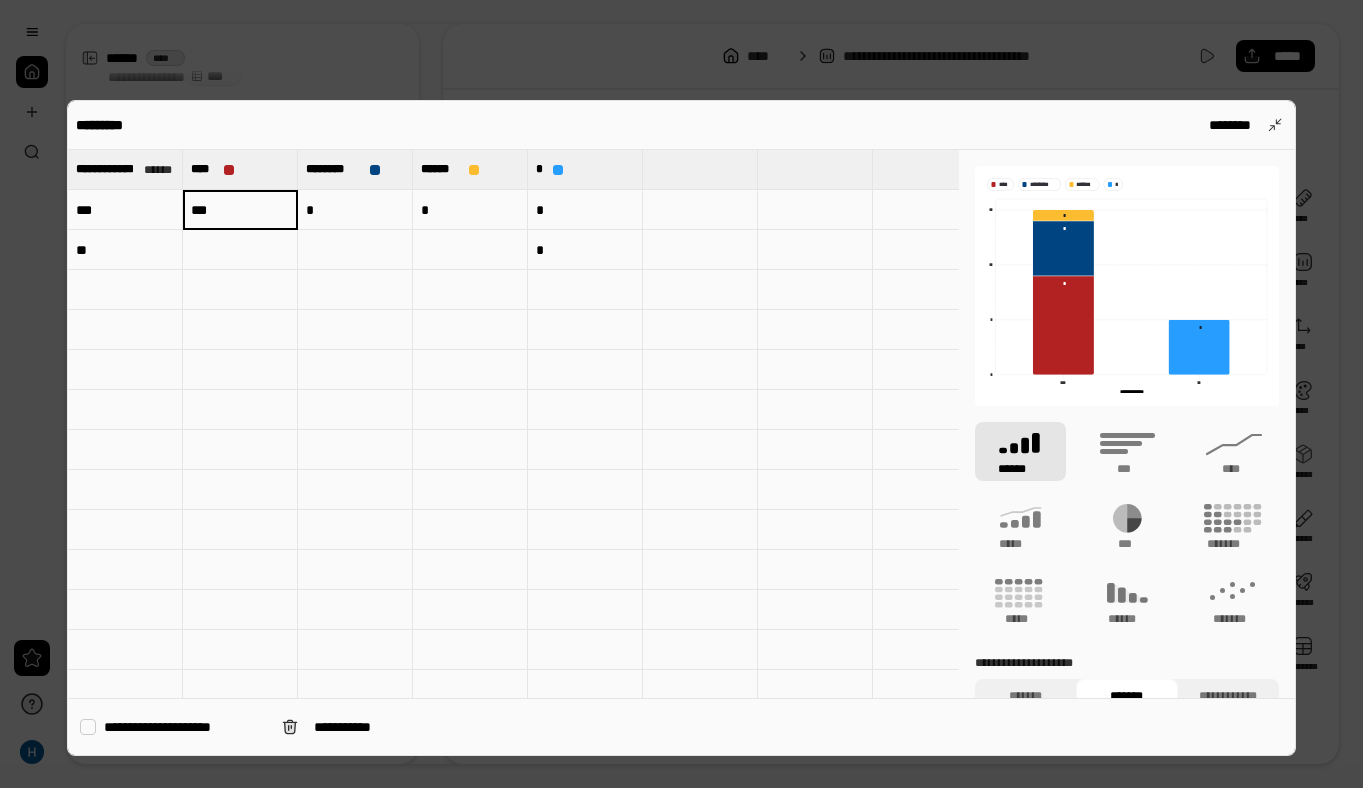 type on "***" 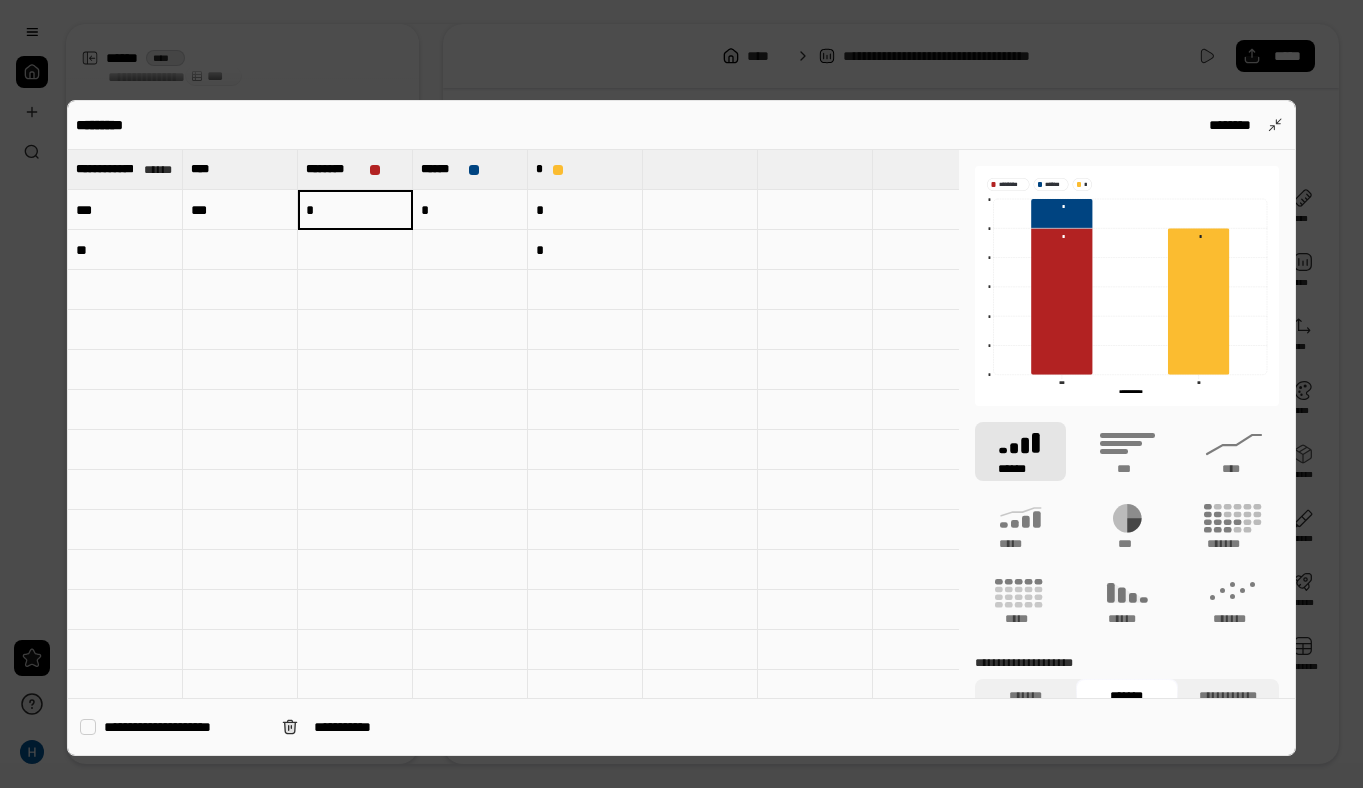 click on "*" at bounding box center (355, 210) 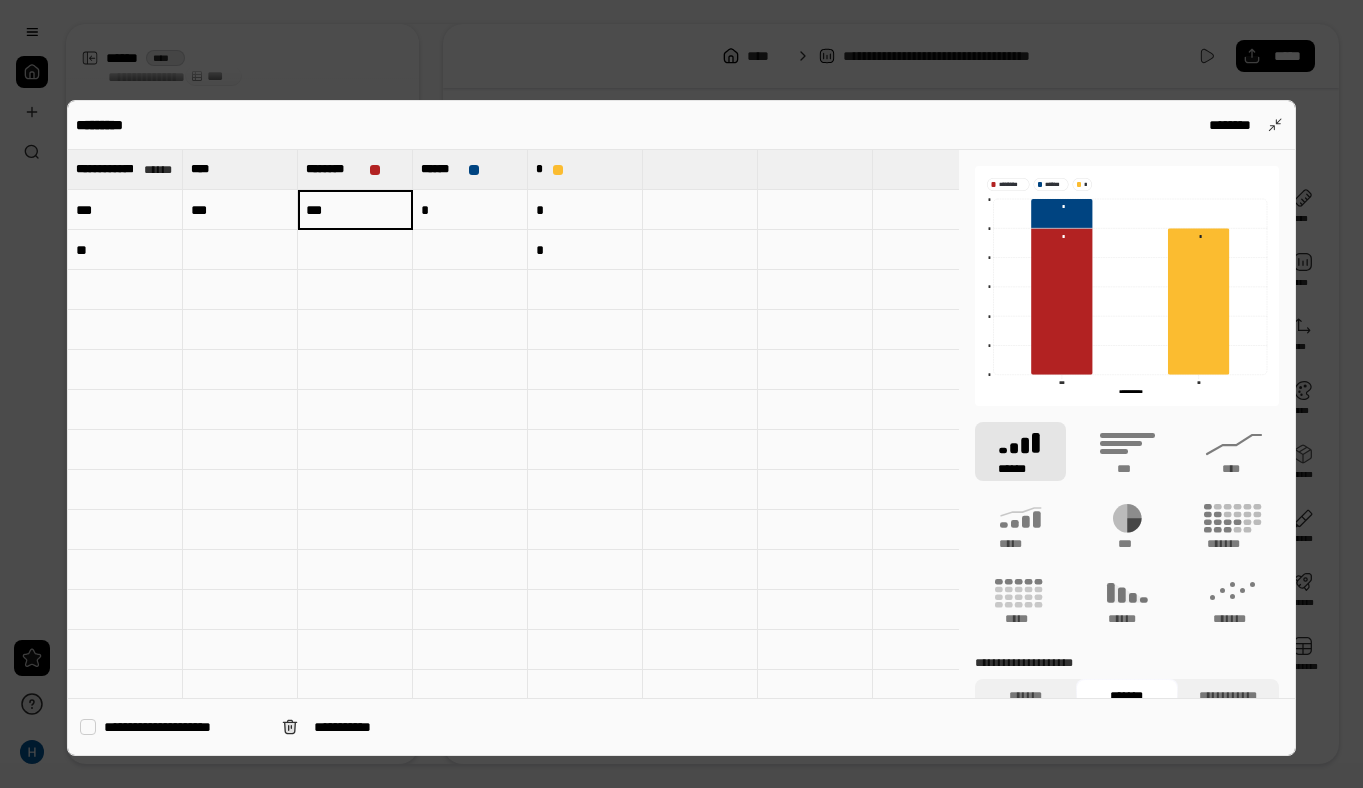 type on "***" 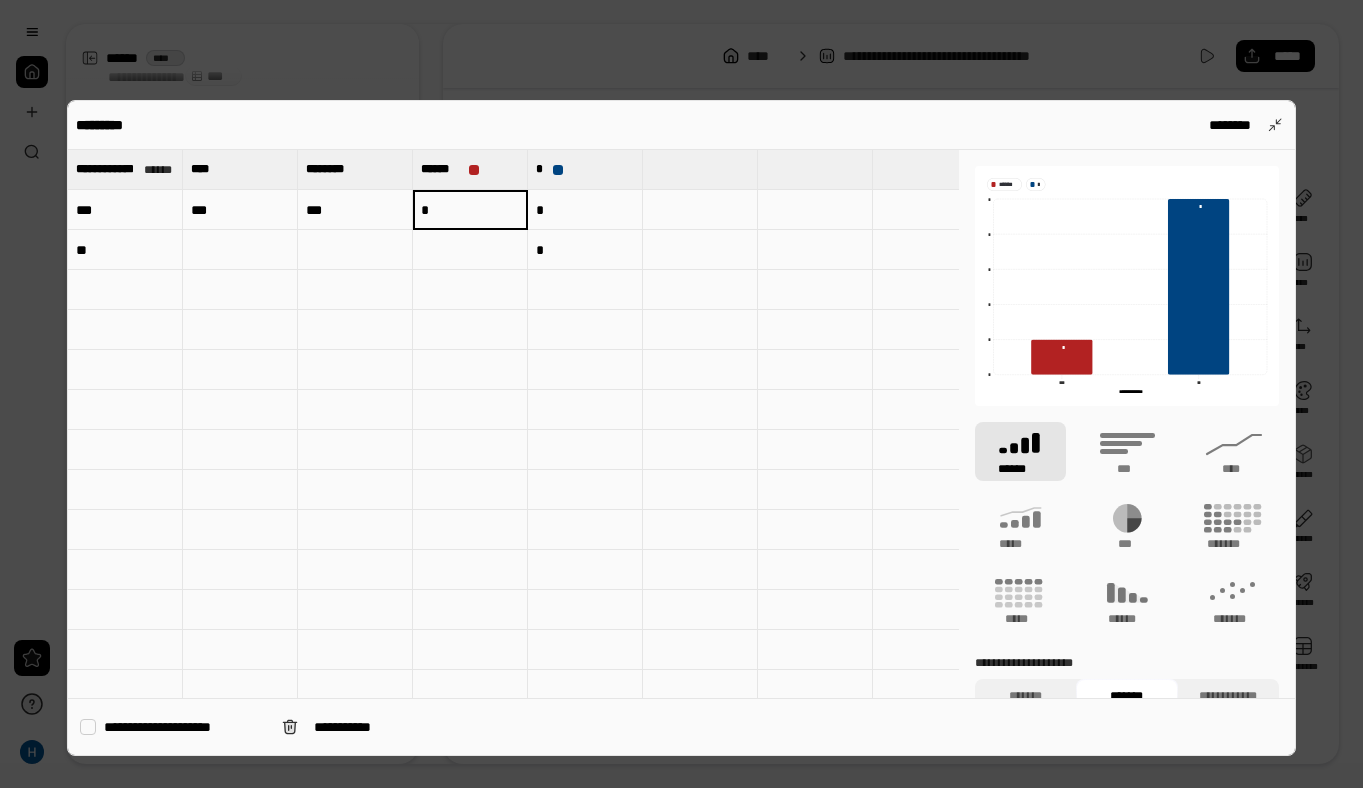 click on "*" at bounding box center [470, 209] 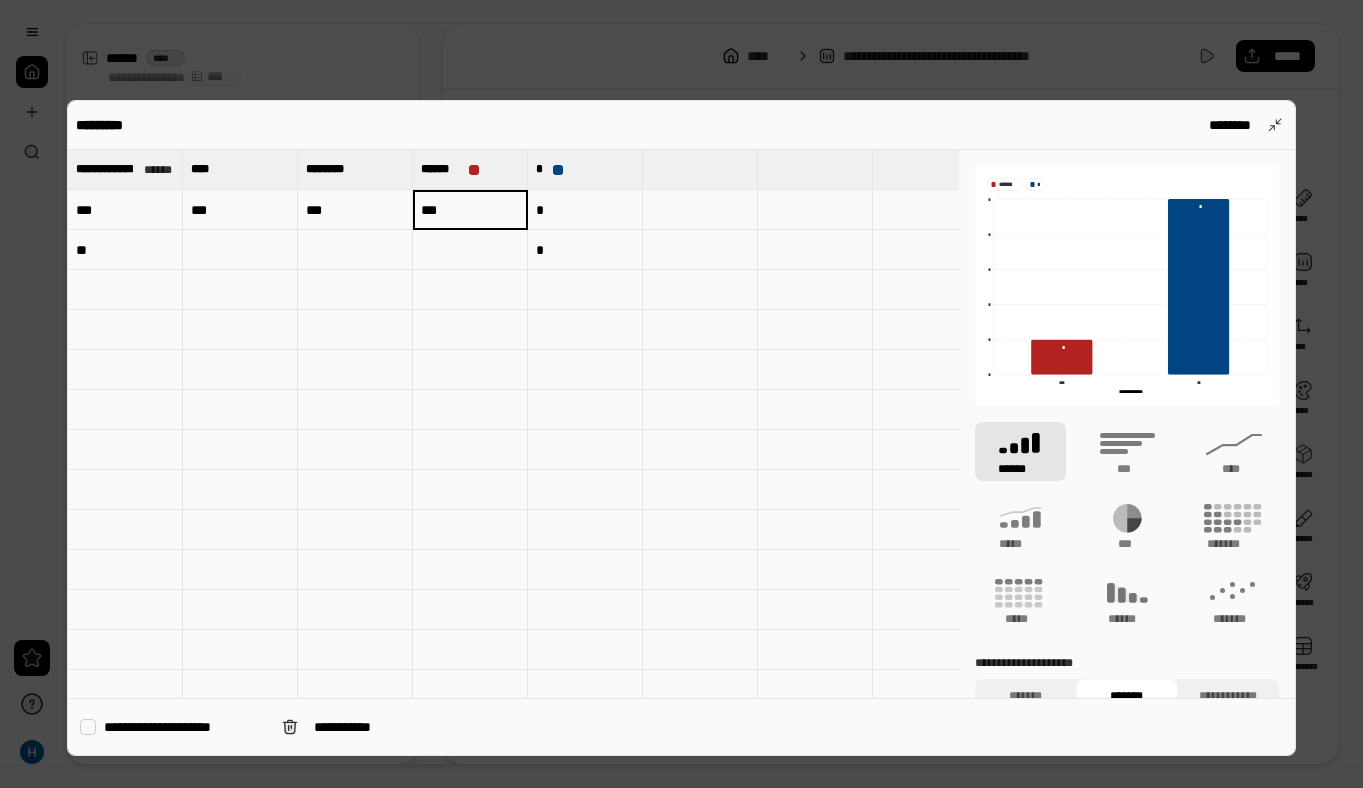 type on "***" 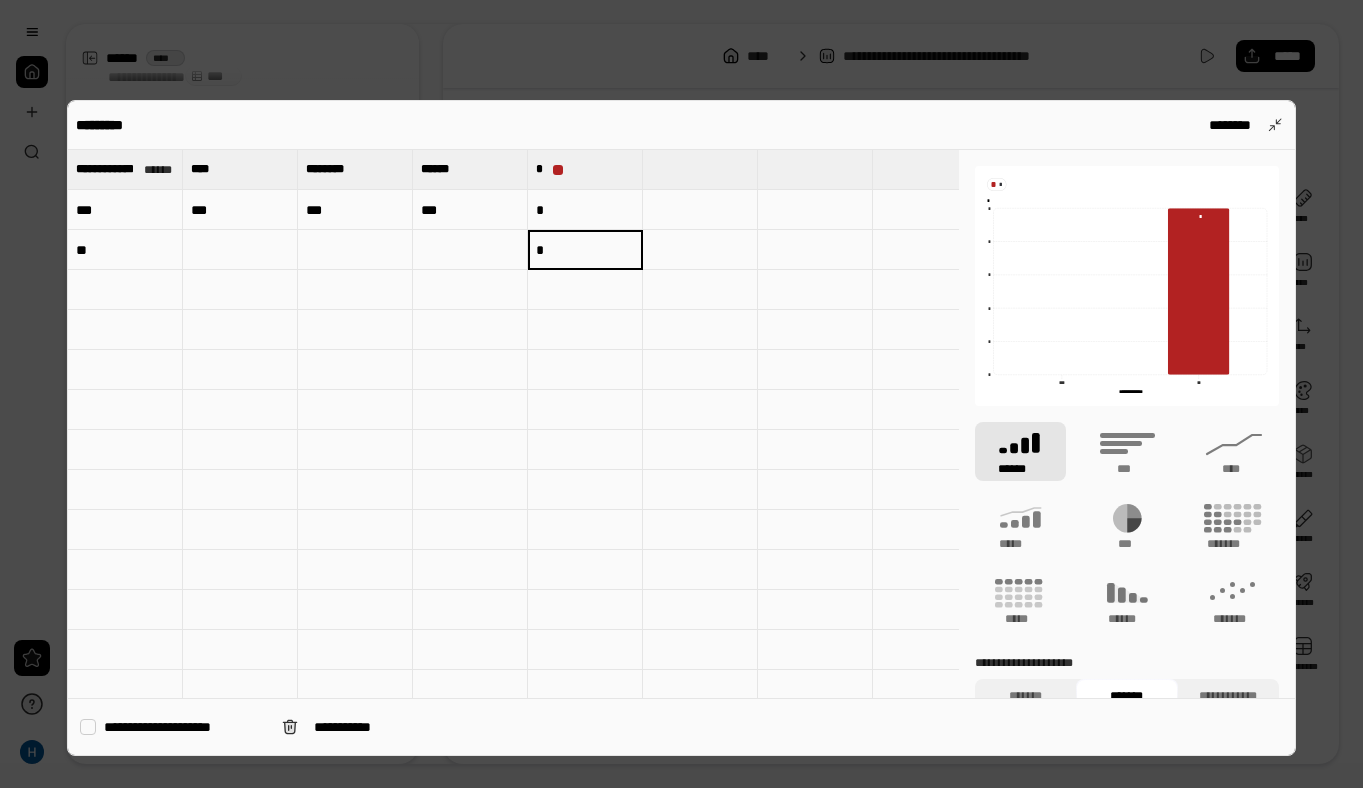 type on "*" 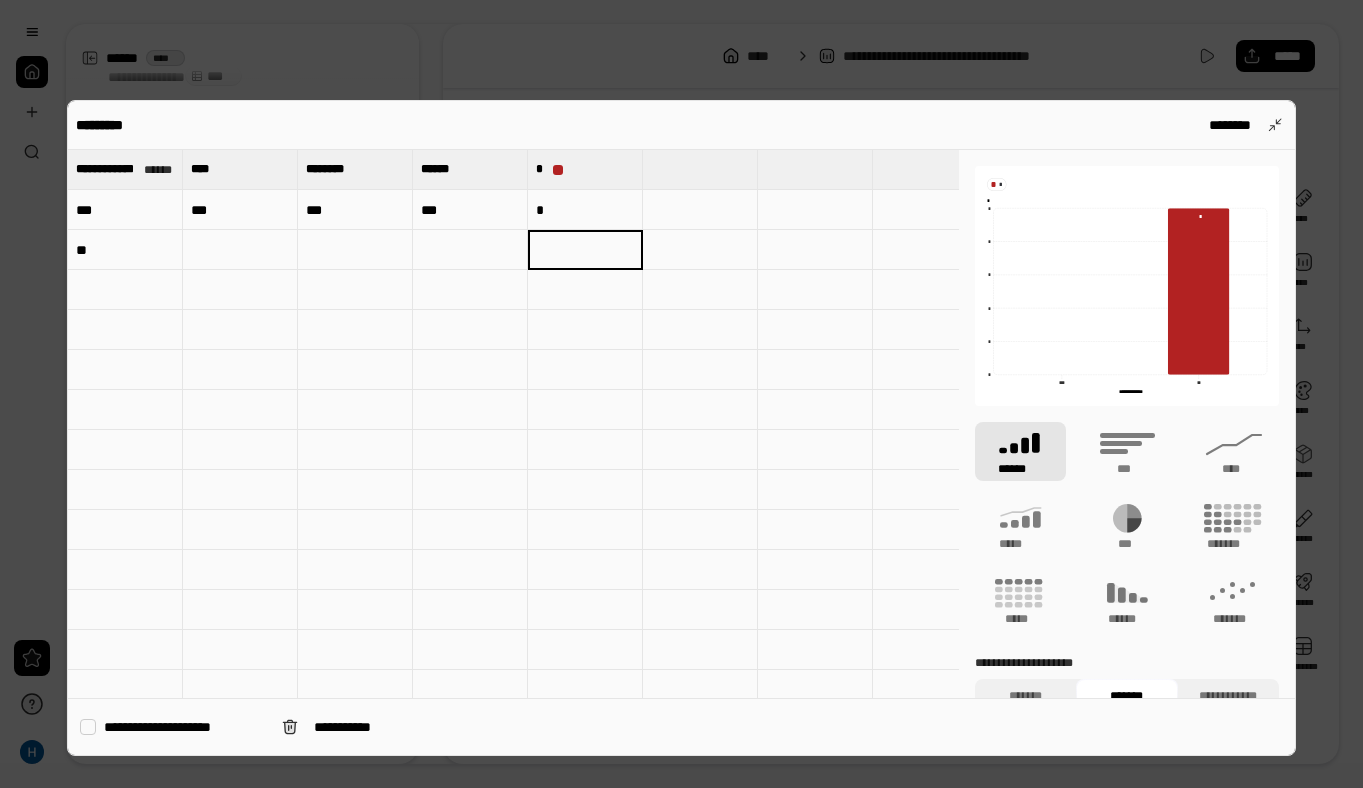 click on "***" at bounding box center [470, 210] 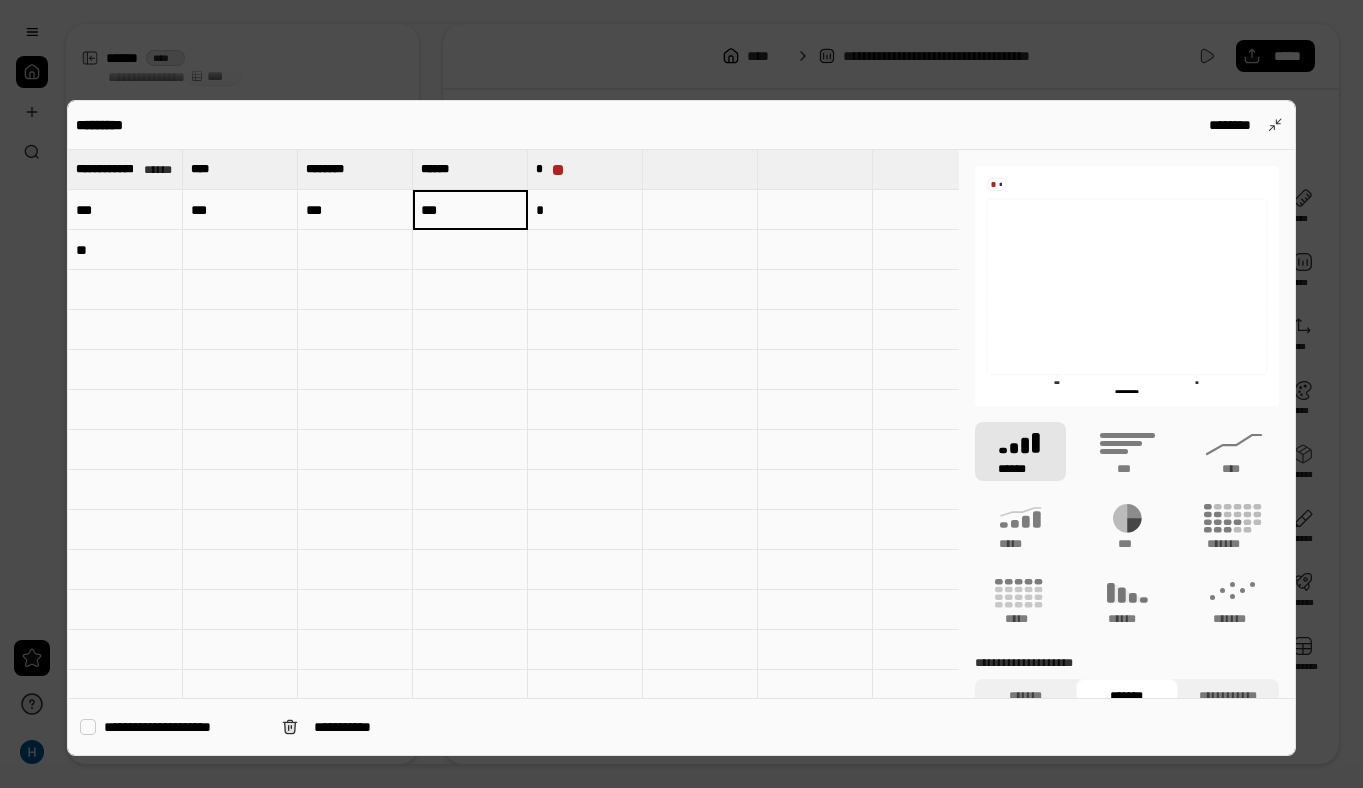 click at bounding box center (585, 250) 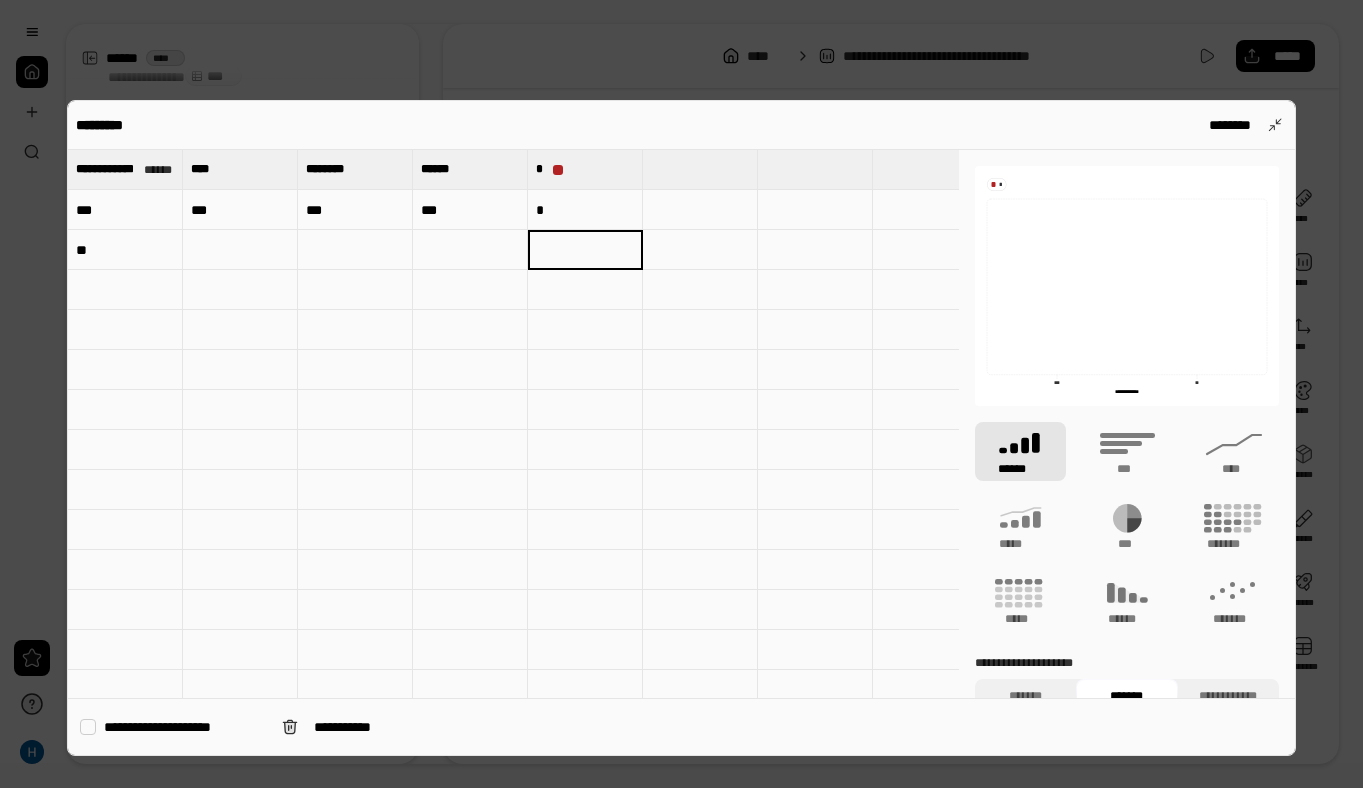 type on "*" 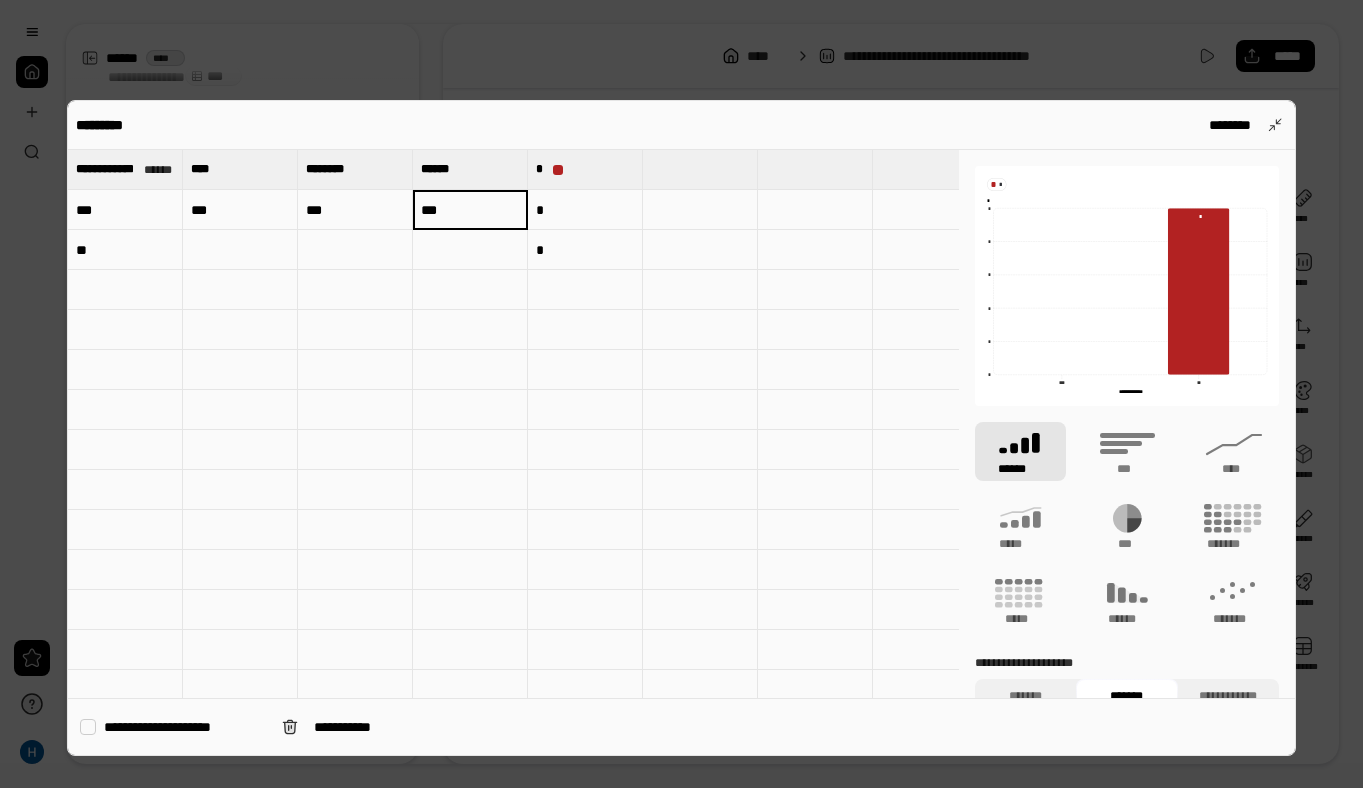 type on "*" 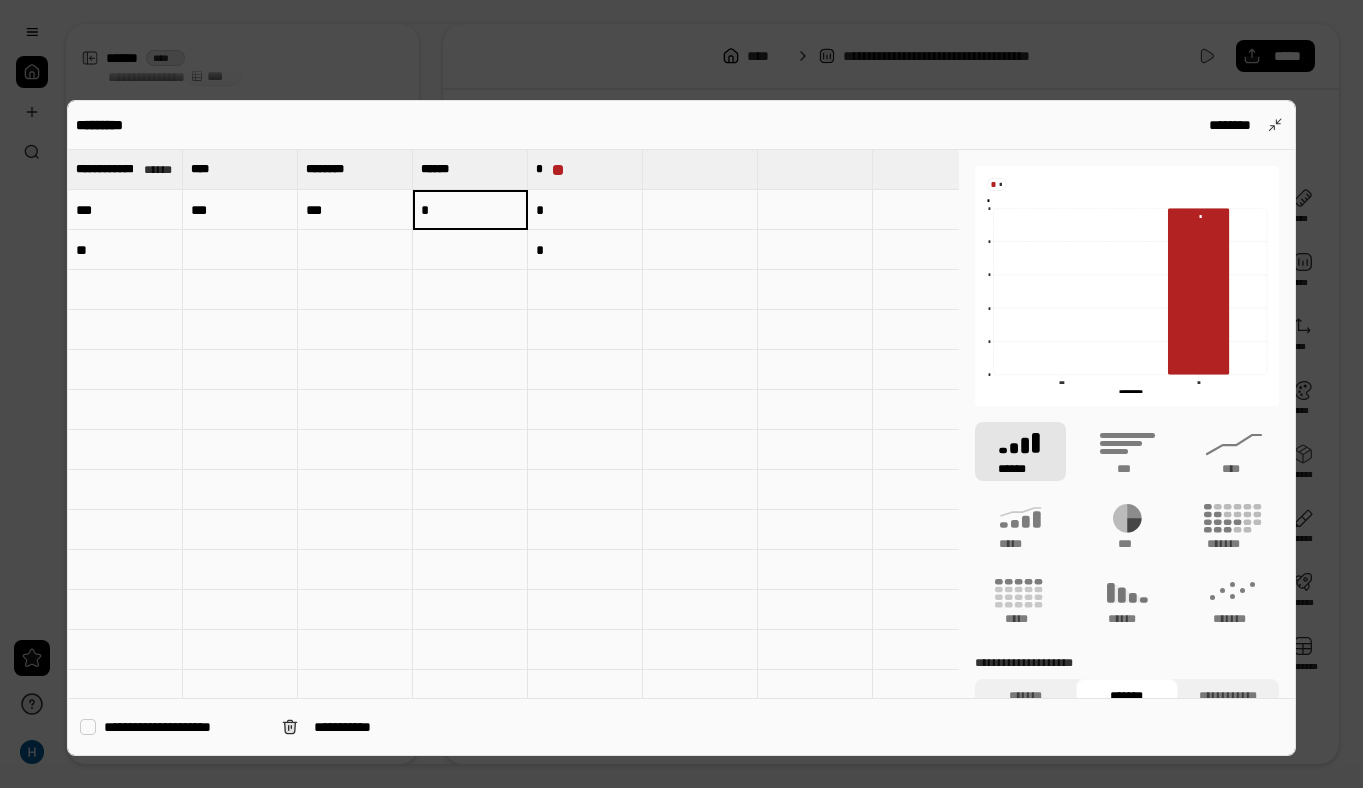 click on "***" at bounding box center [355, 210] 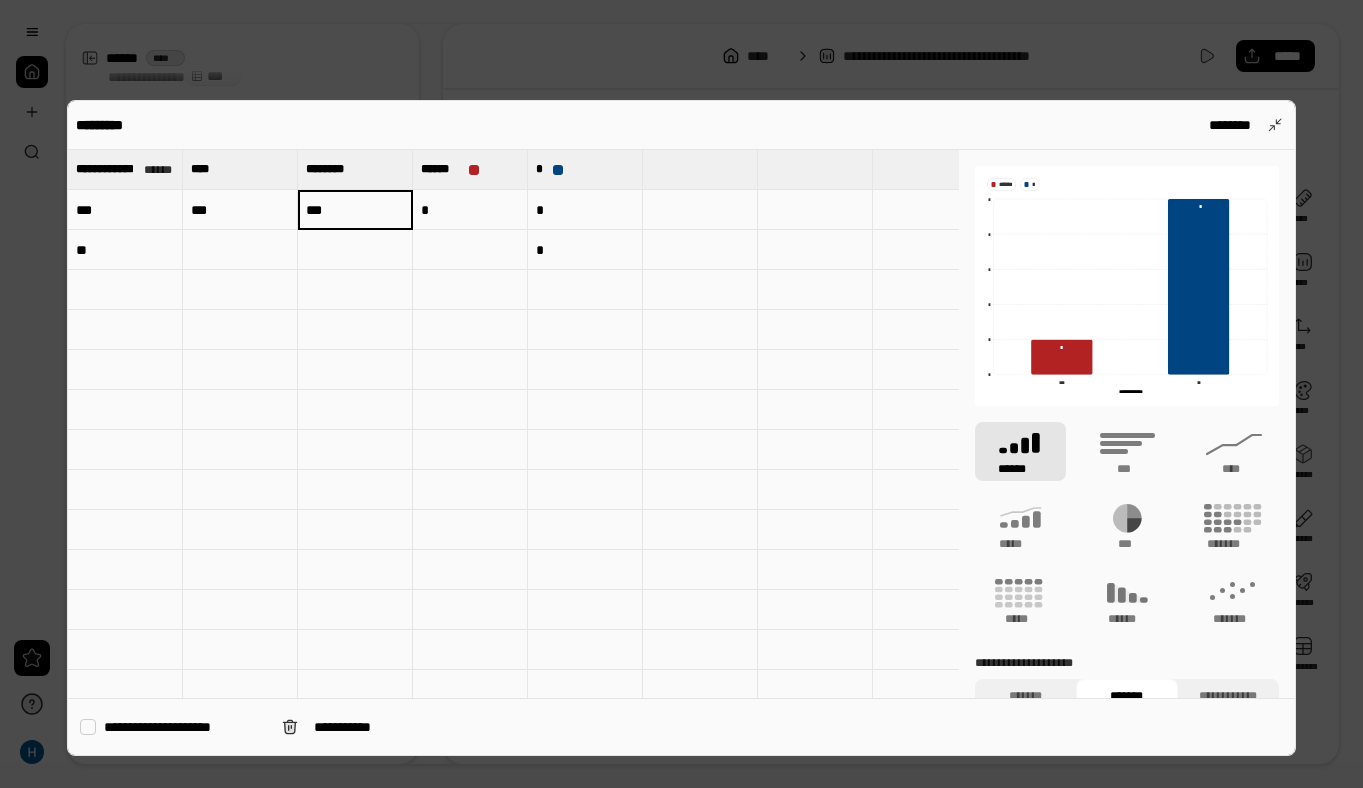 click on "***" at bounding box center (355, 210) 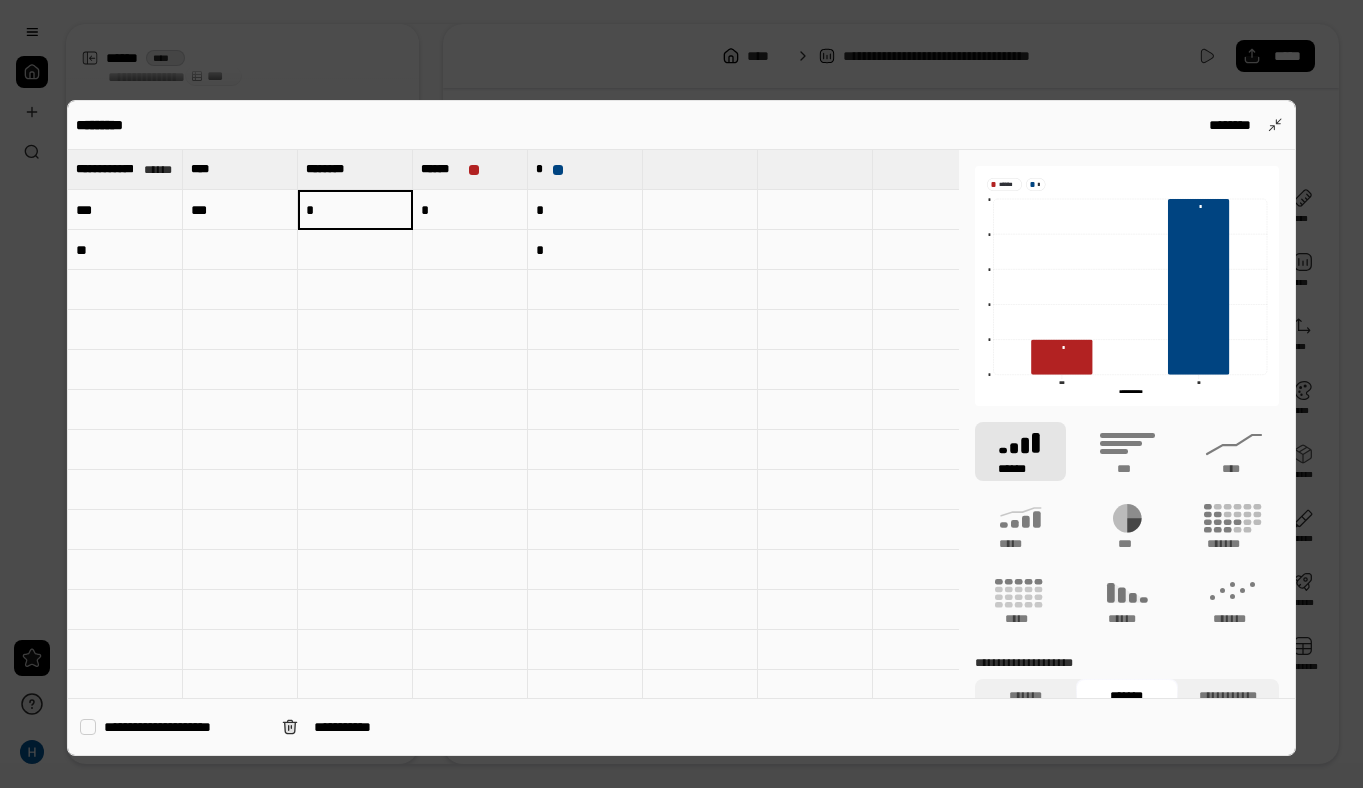type on "*" 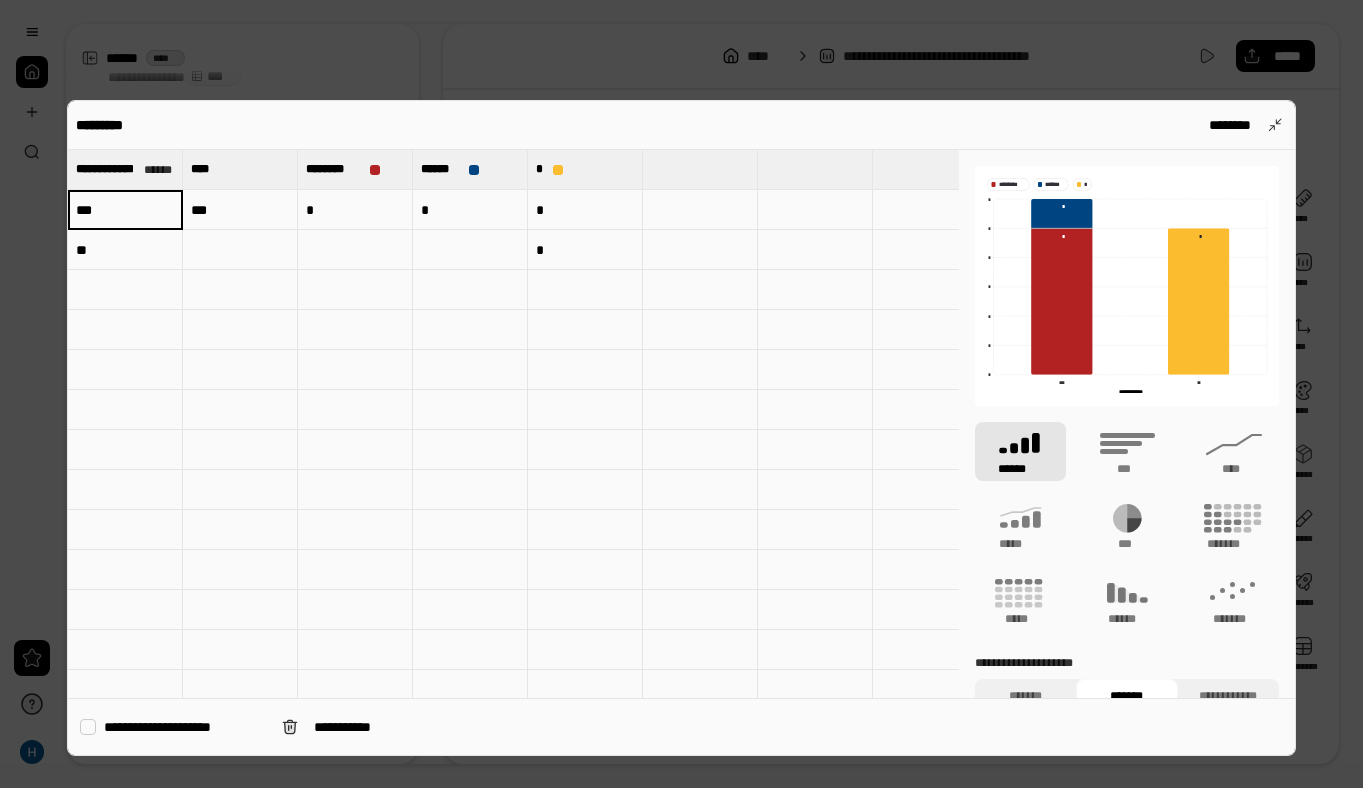 click on "***" at bounding box center [240, 210] 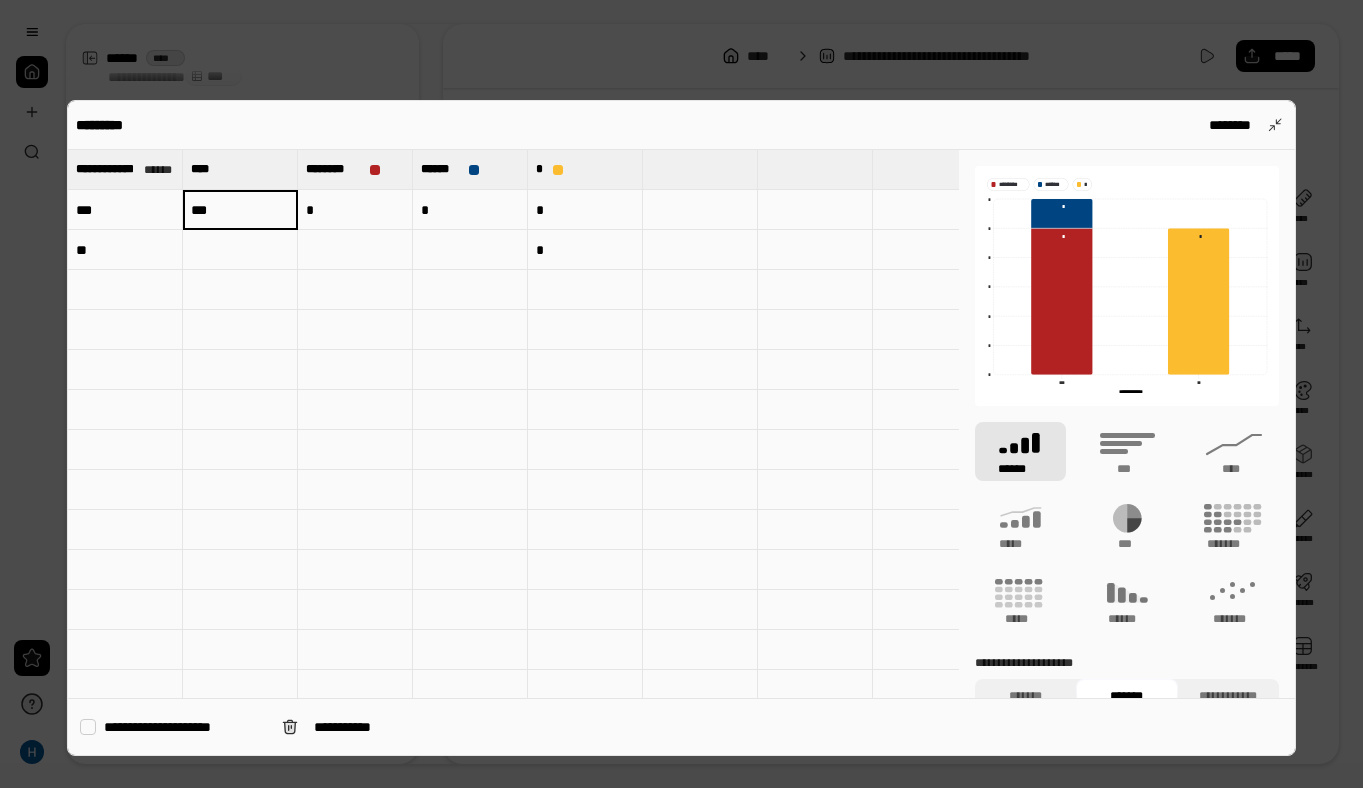 type on "*" 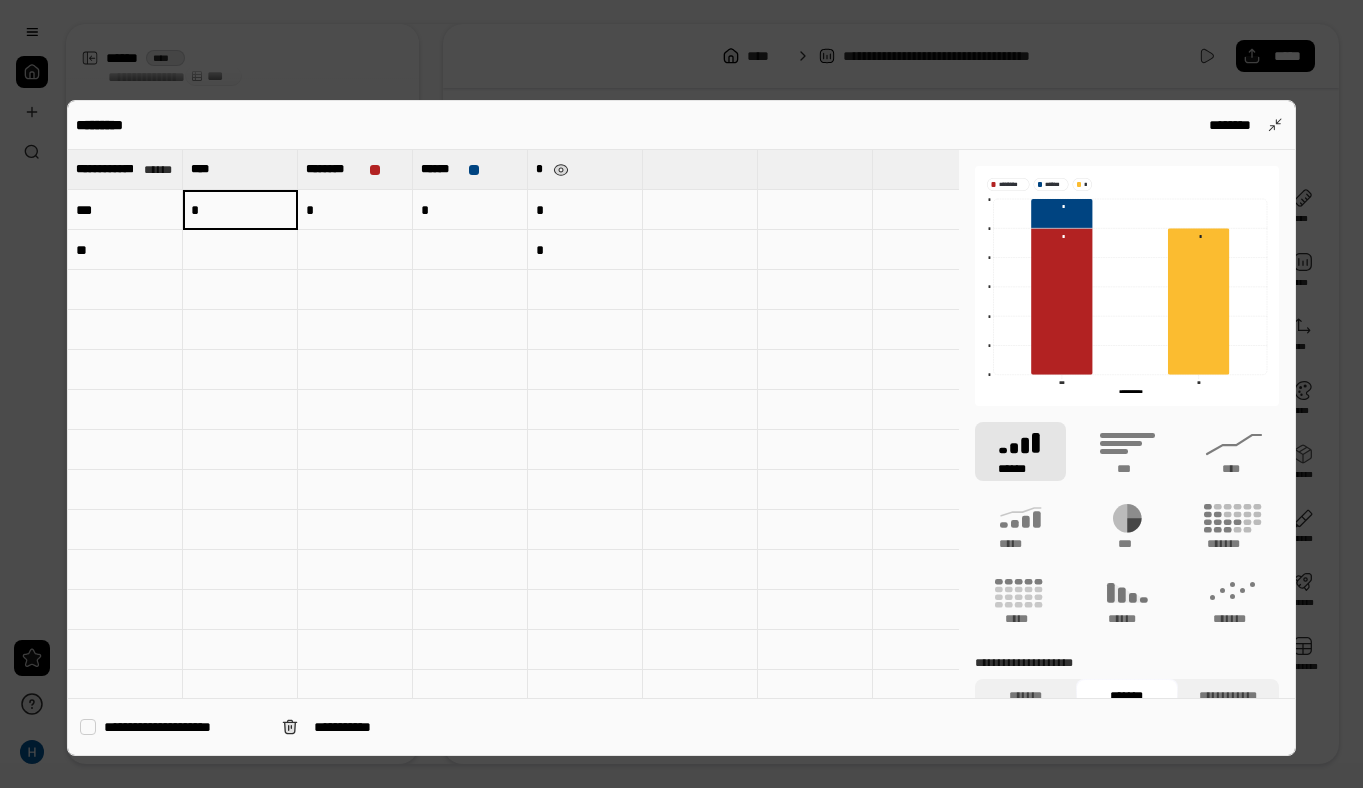 click on "*" at bounding box center (540, 169) 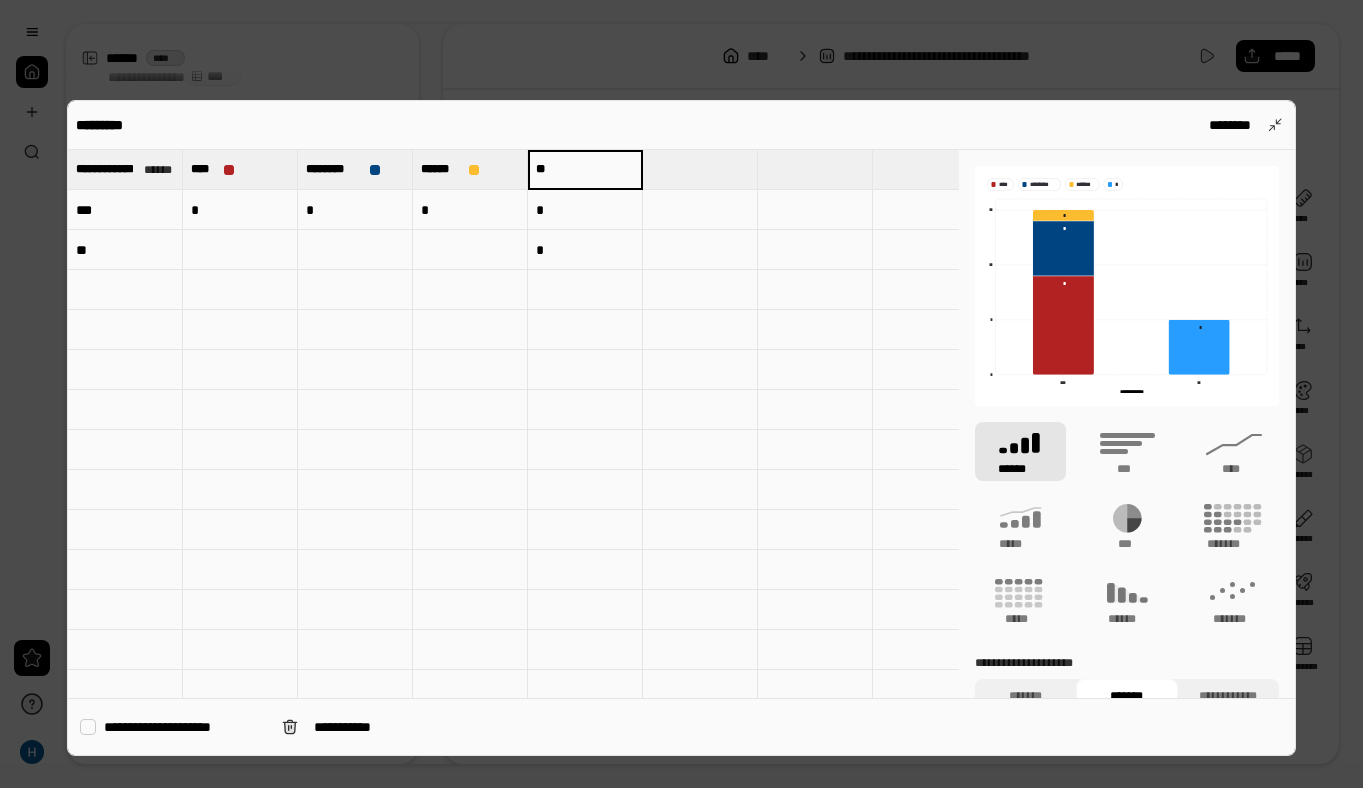 click at bounding box center [470, 290] 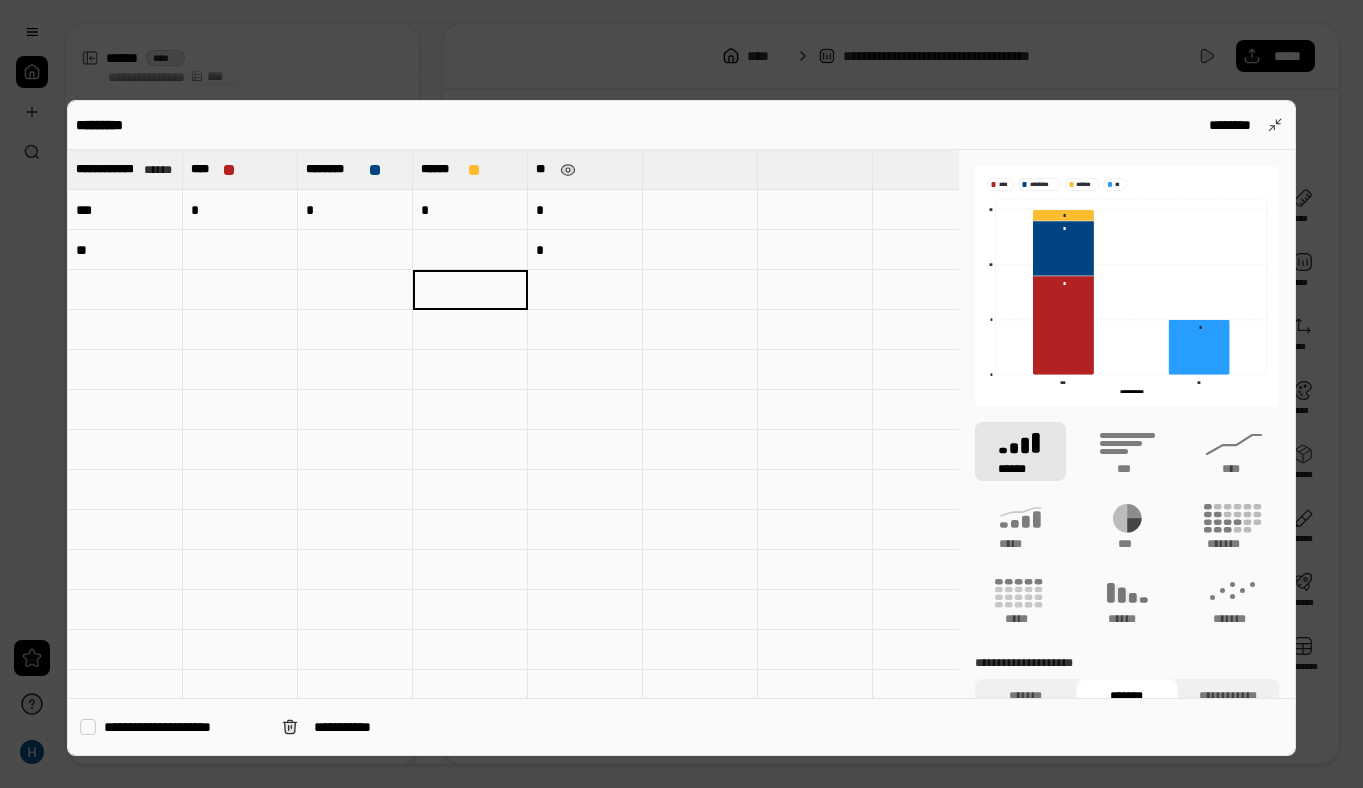 click on "**" at bounding box center (544, 169) 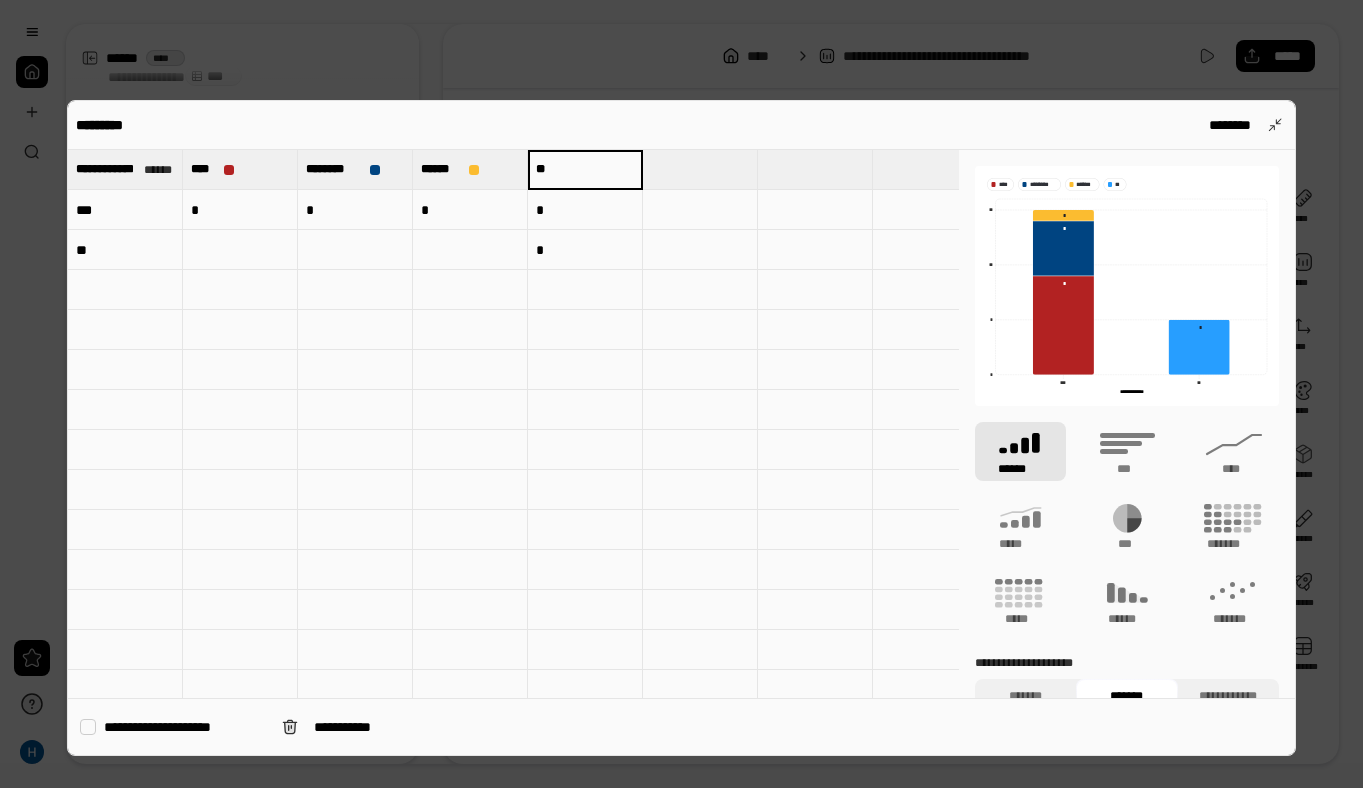 type on "*" 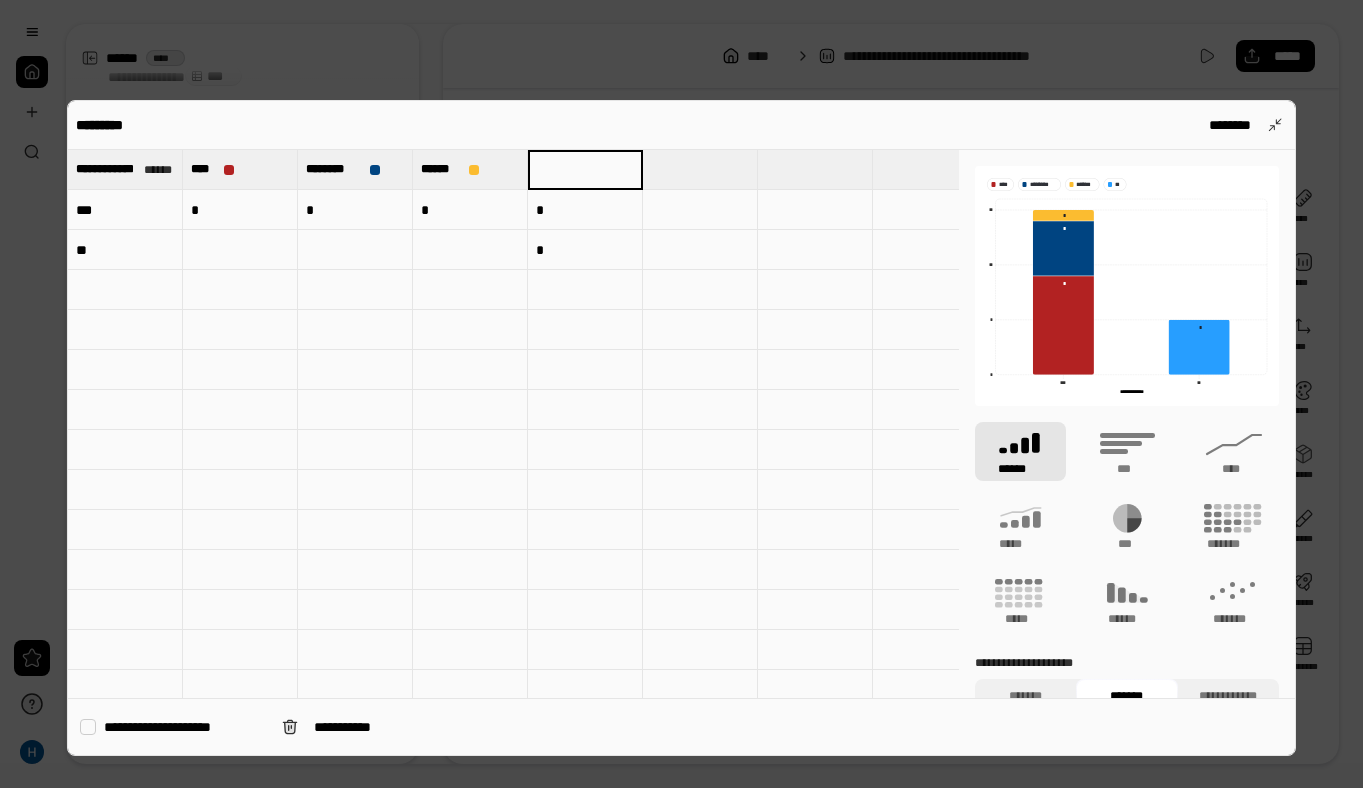 type 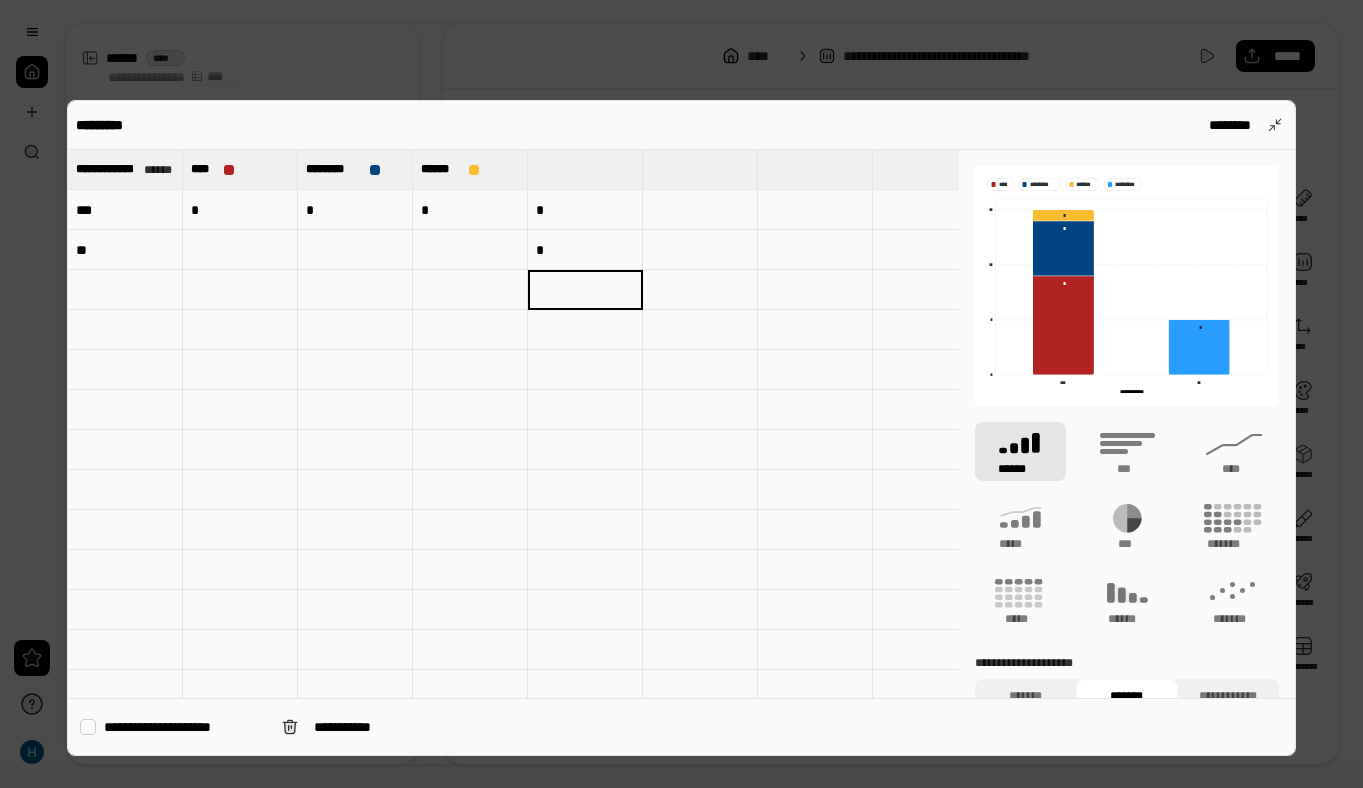 click at bounding box center [585, 169] 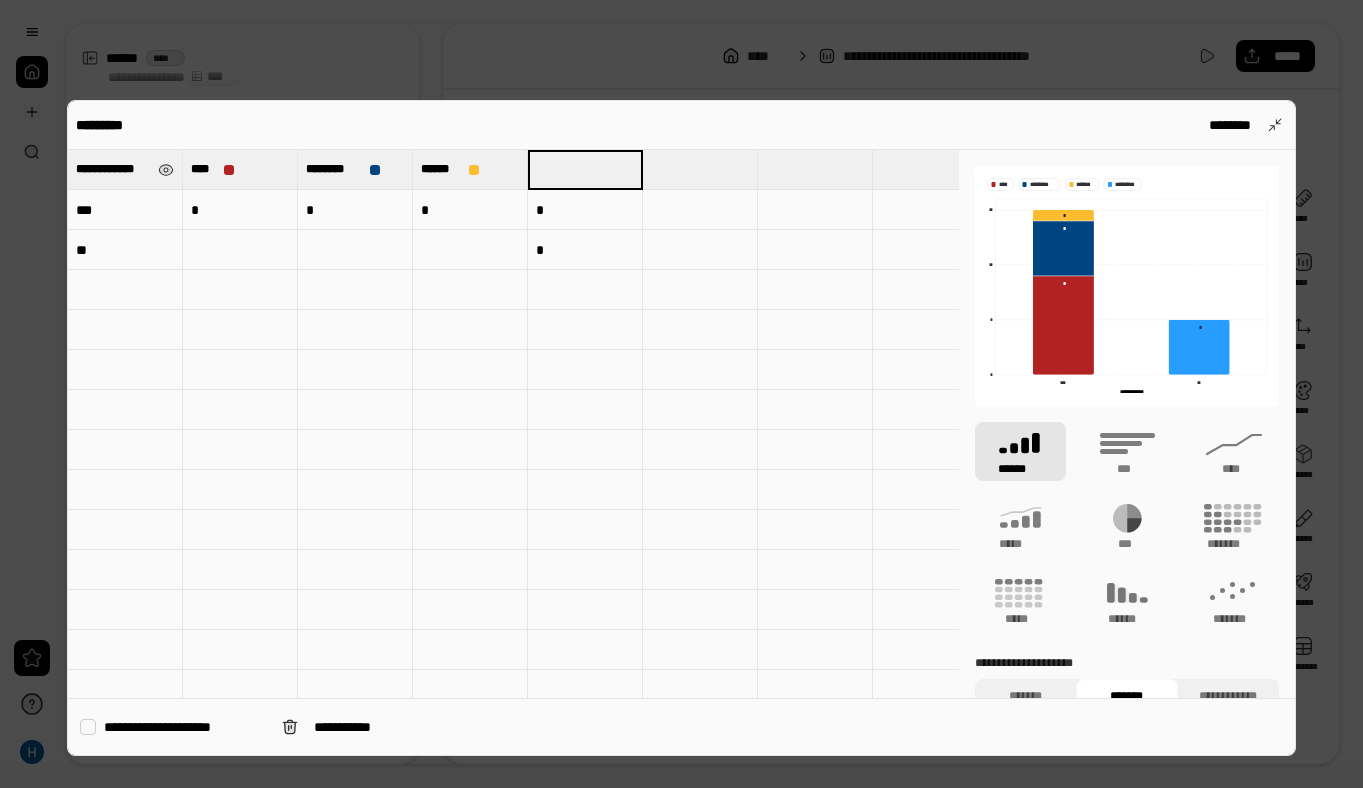 click on "**********" at bounding box center [113, 169] 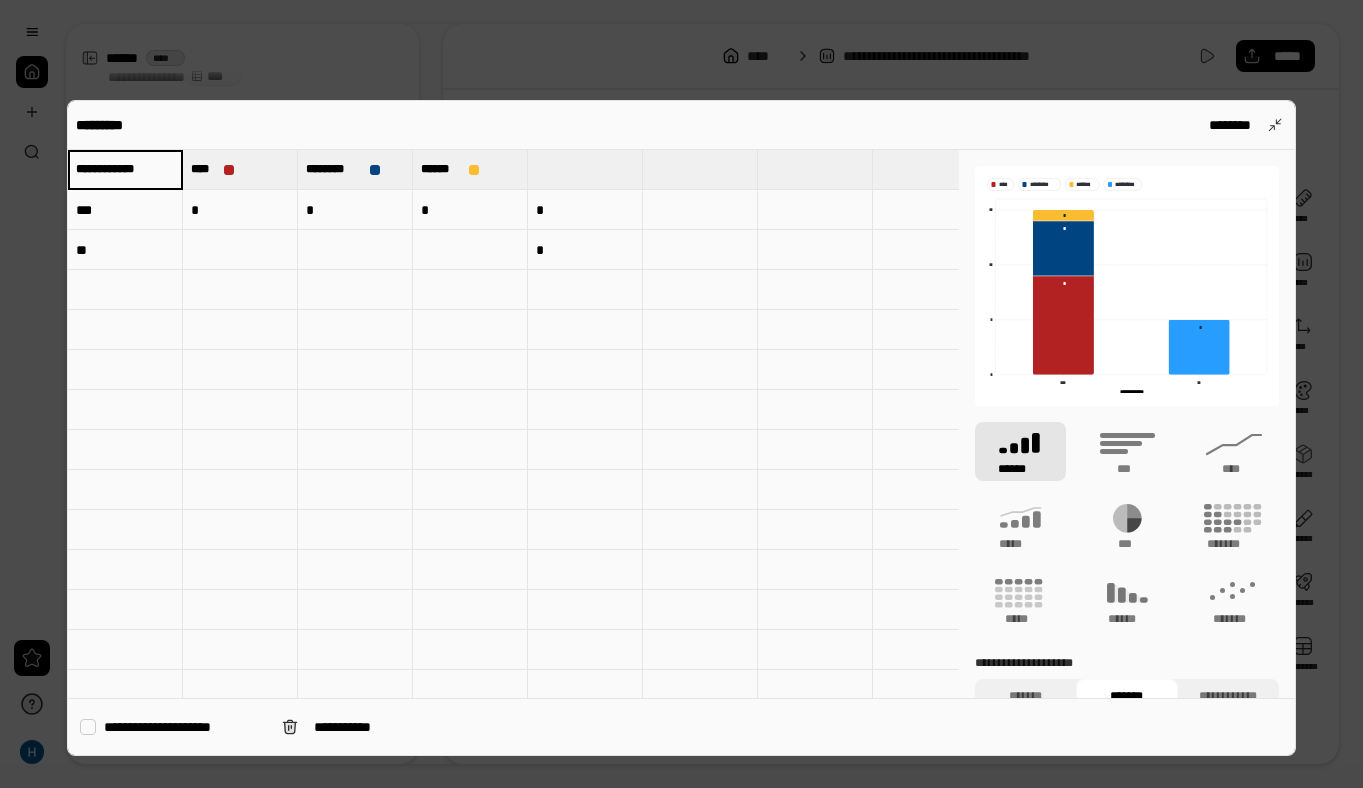 click on "**********" at bounding box center (125, 169) 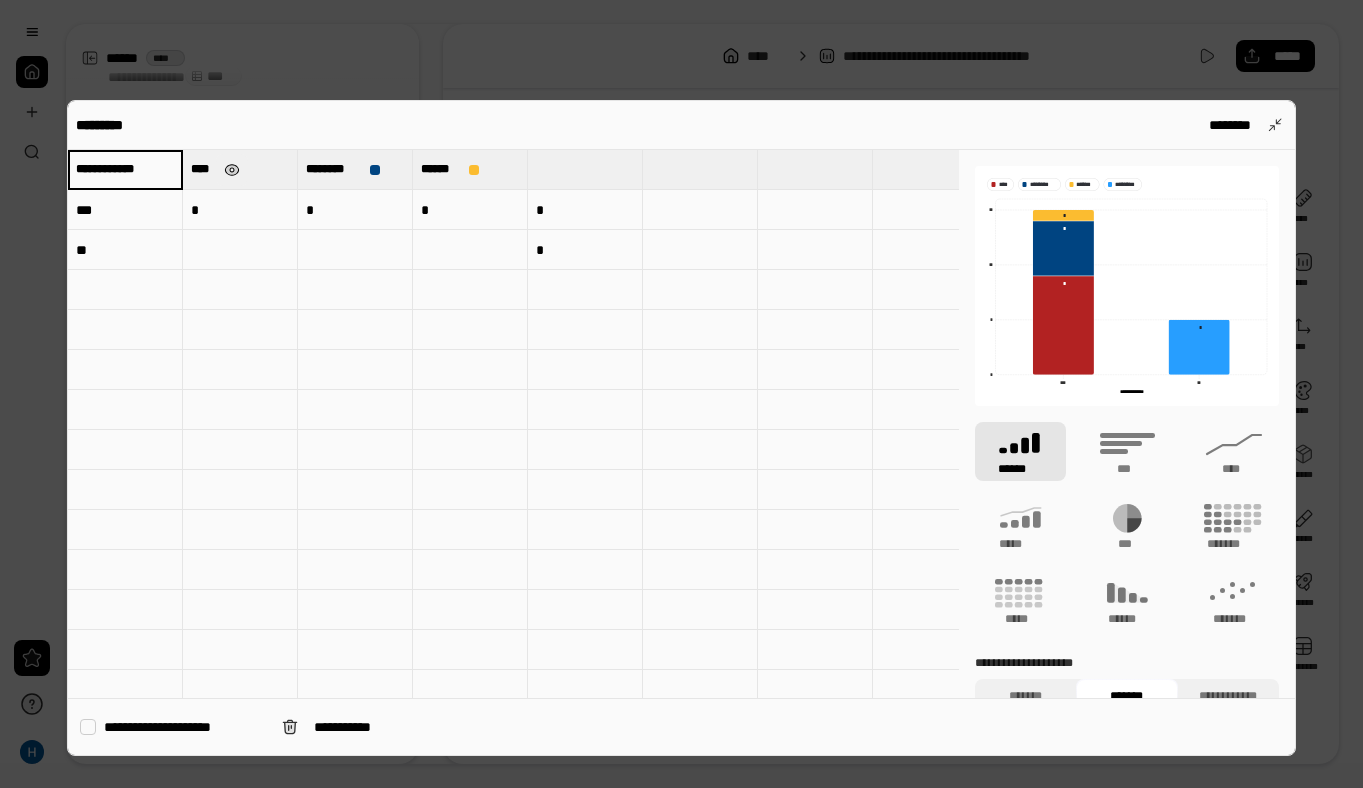 type on "**********" 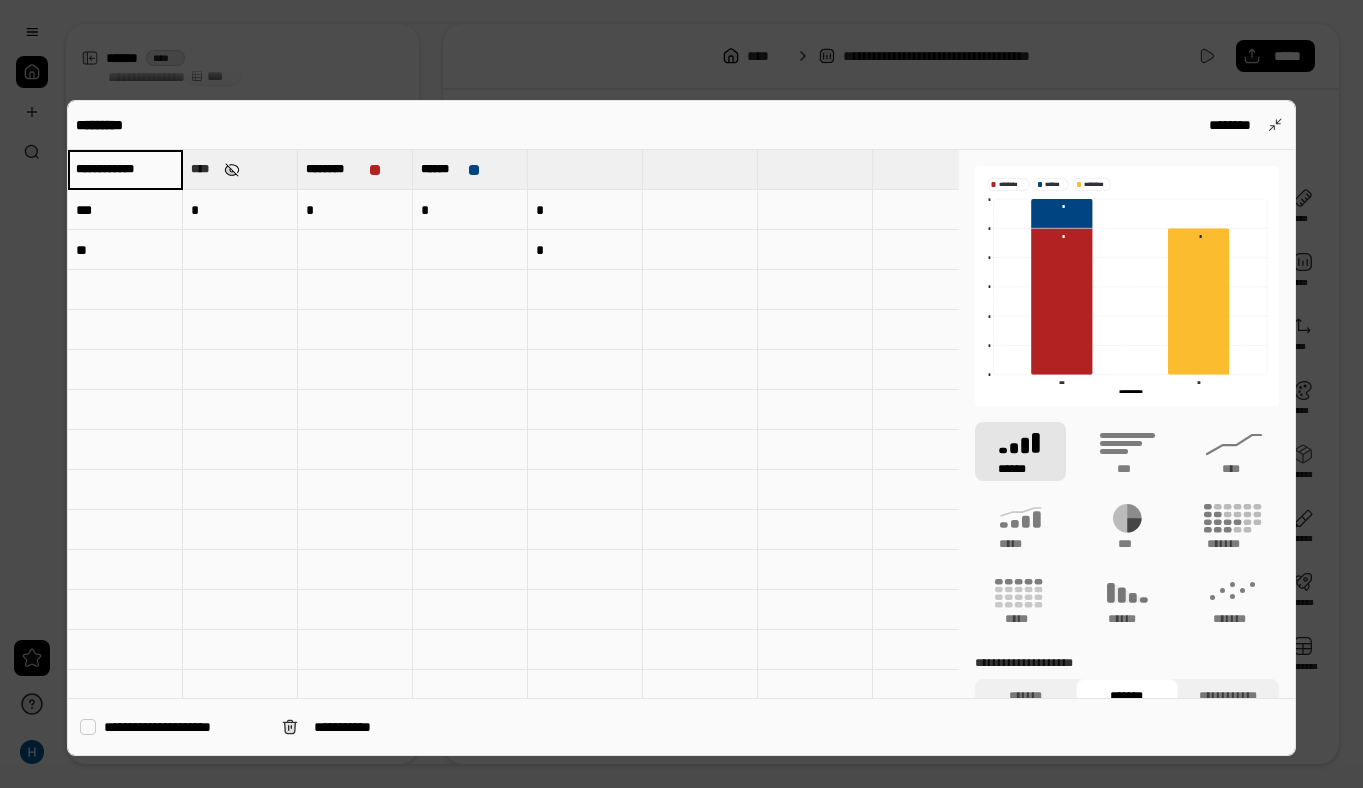 click at bounding box center (232, 170) 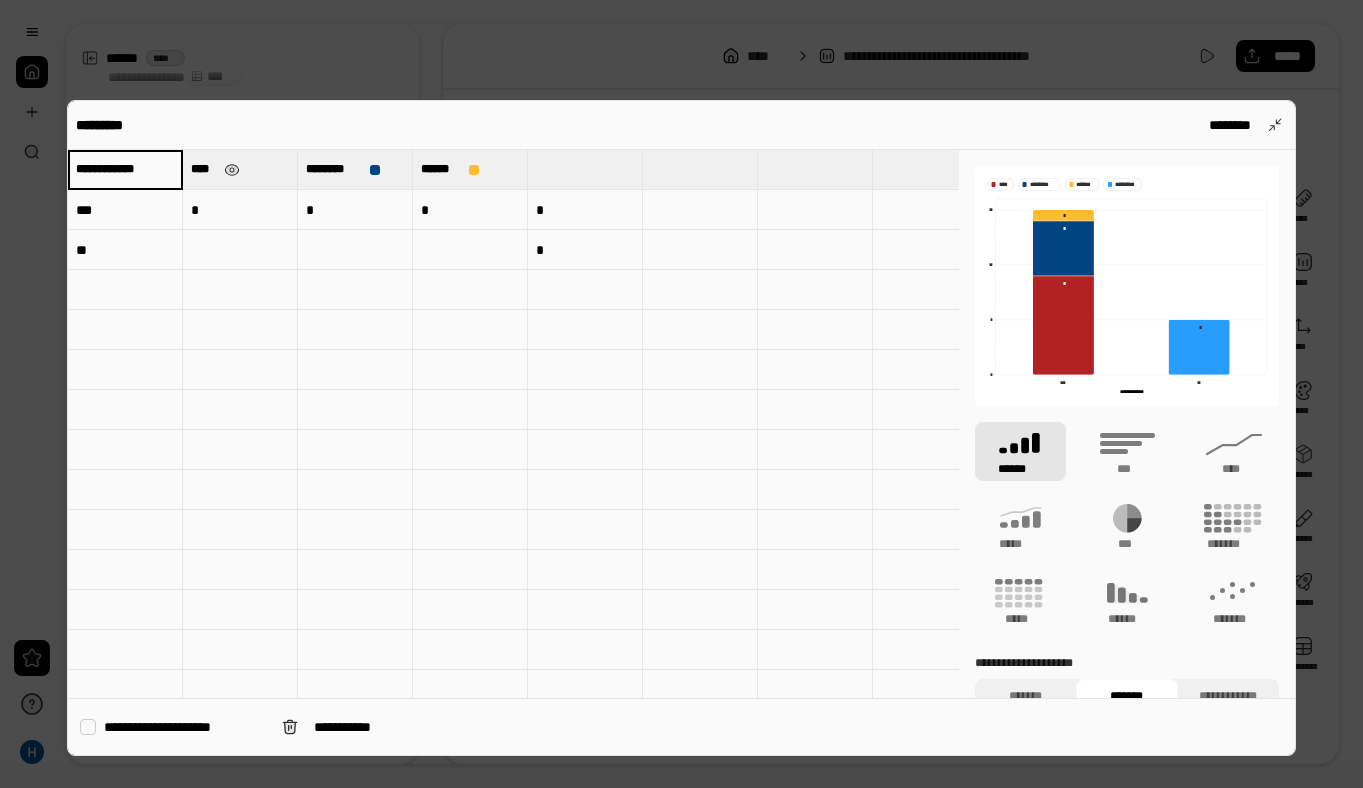 click on "****" at bounding box center [203, 169] 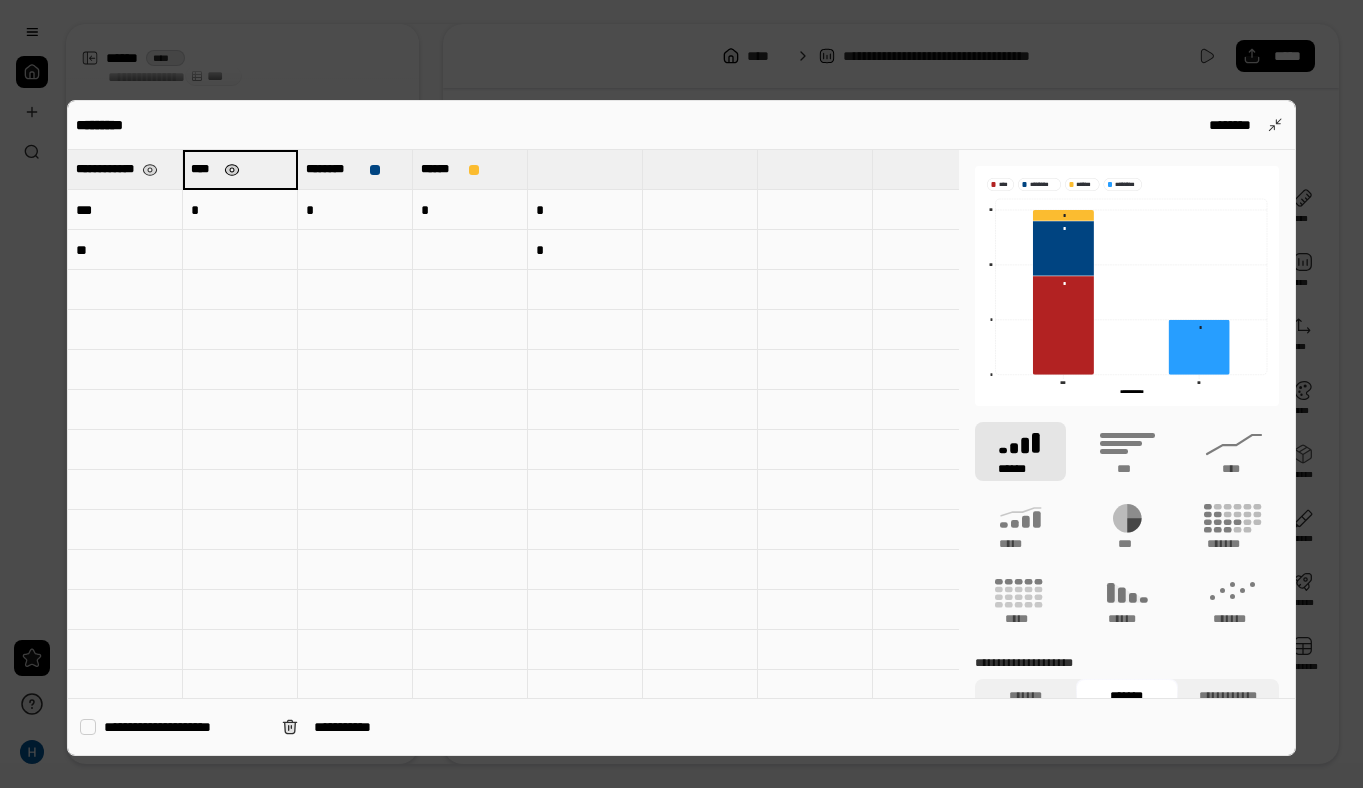 type on "**********" 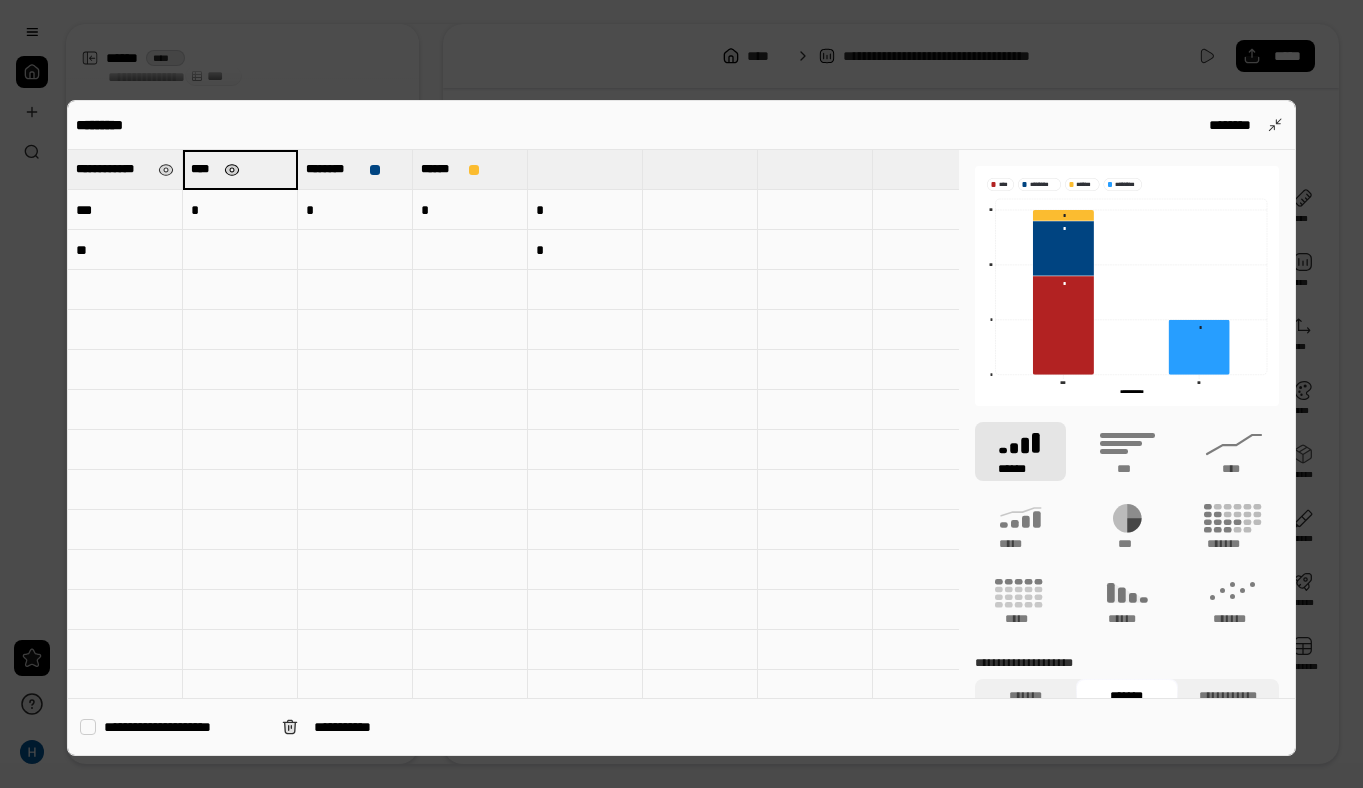 click at bounding box center [232, 170] 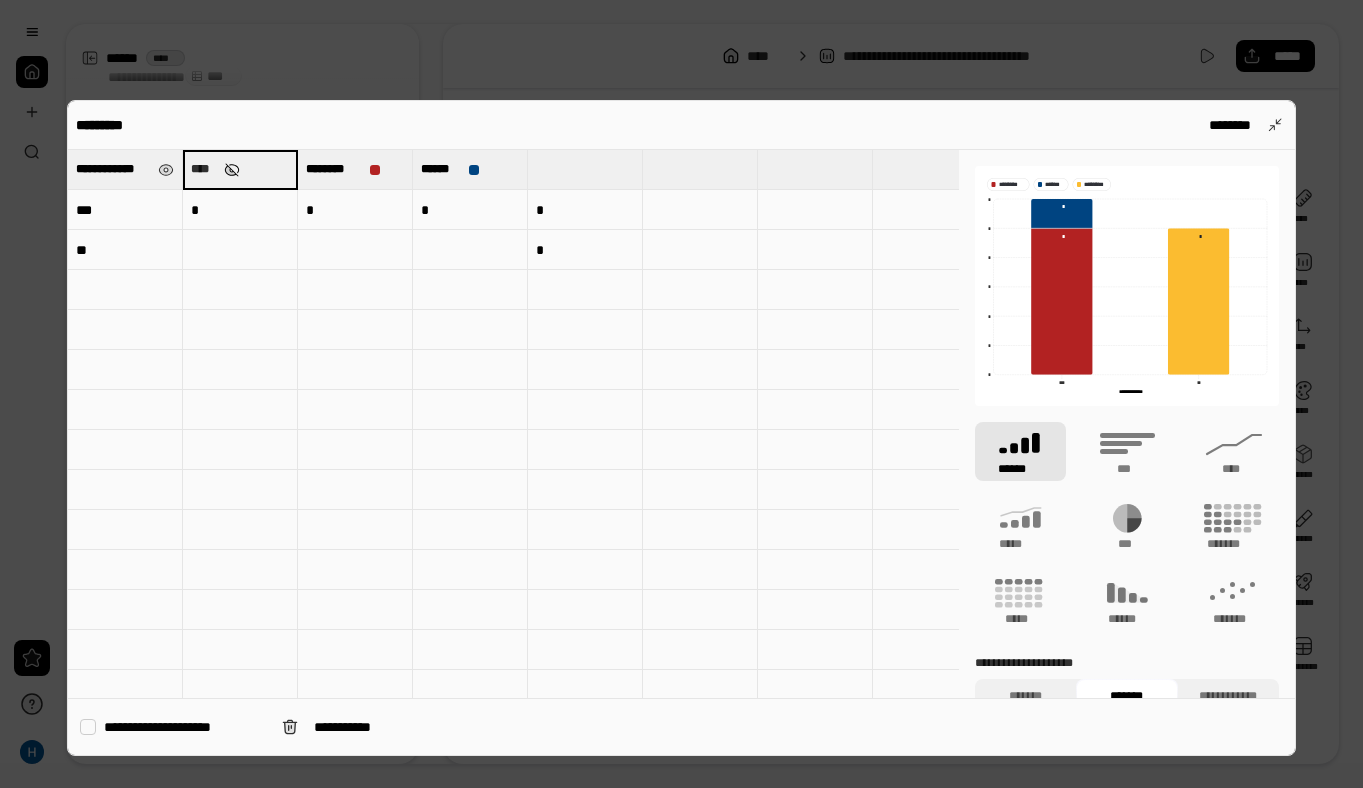click at bounding box center (232, 170) 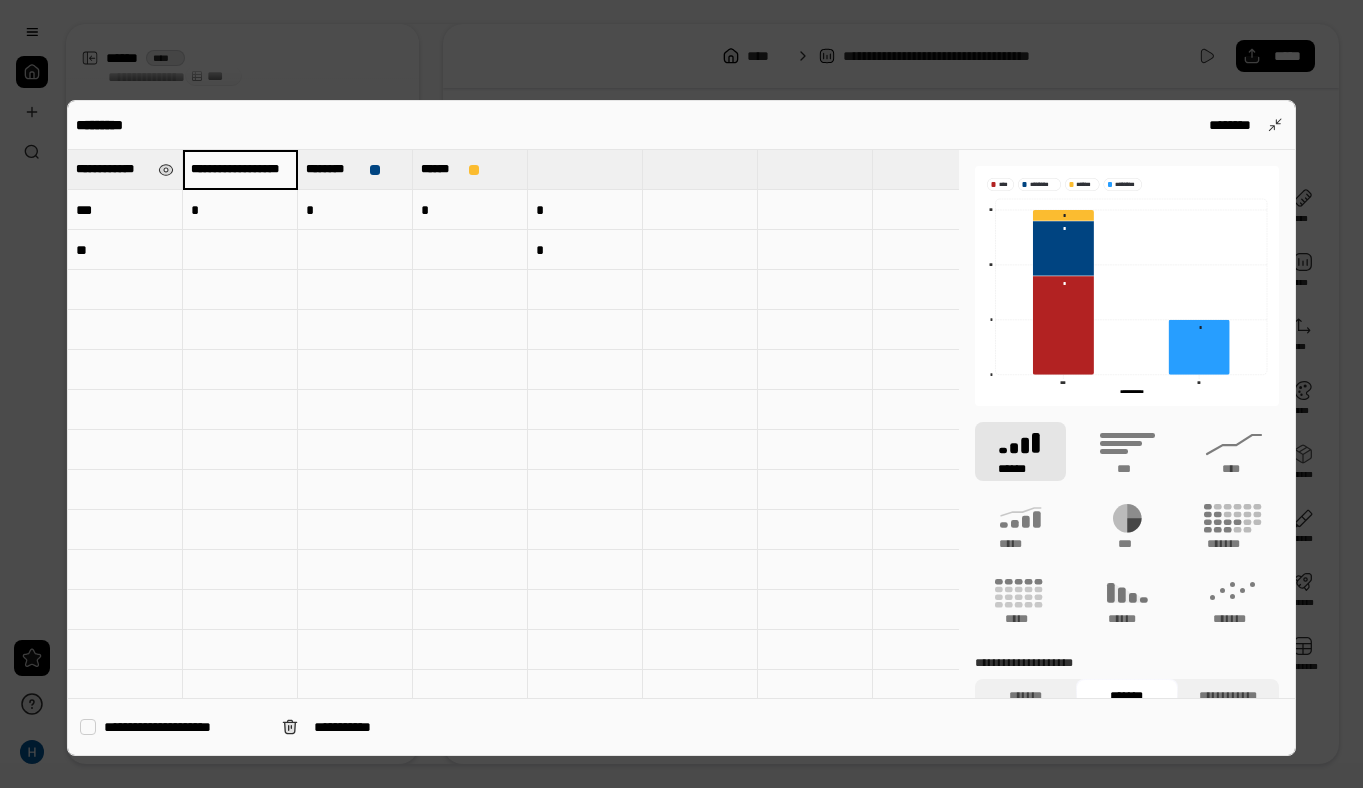 scroll, scrollTop: 0, scrollLeft: 11, axis: horizontal 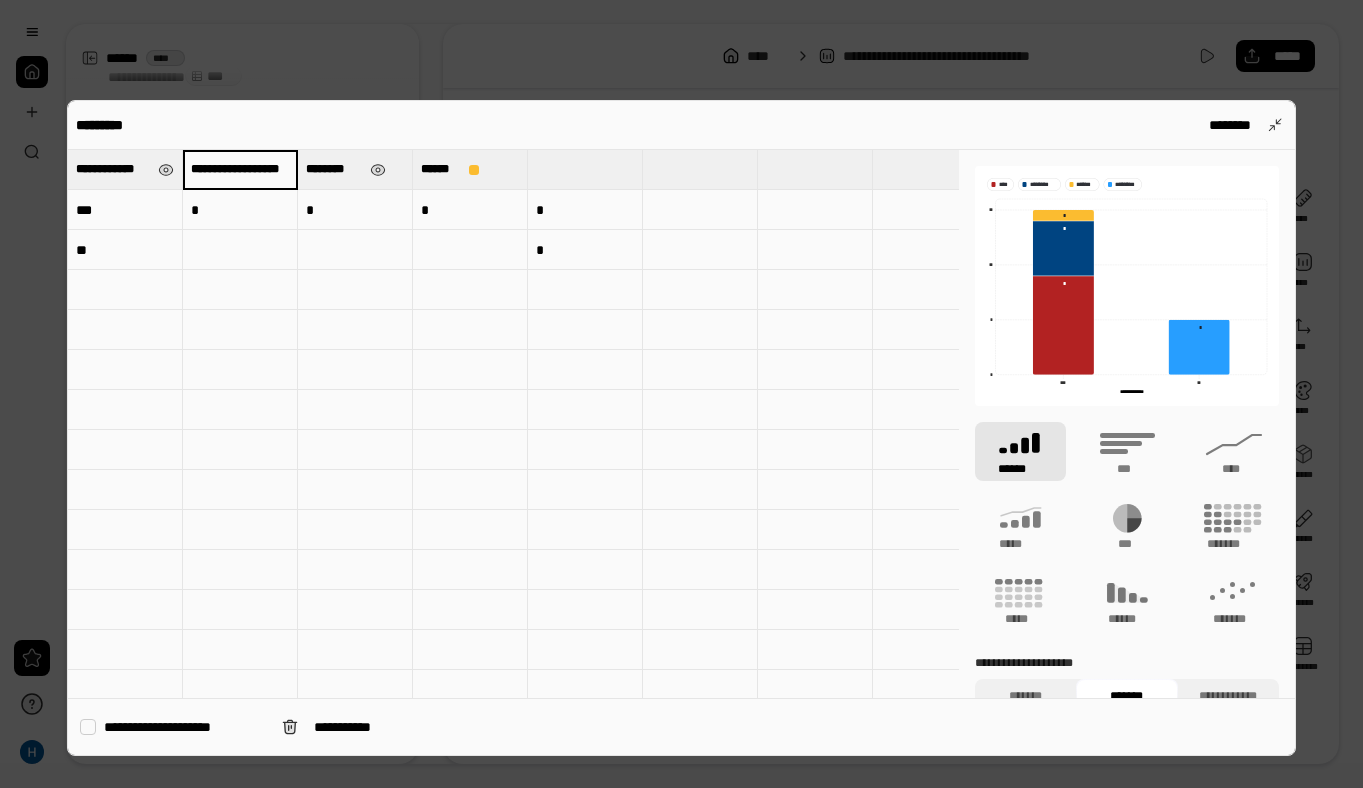 type on "**********" 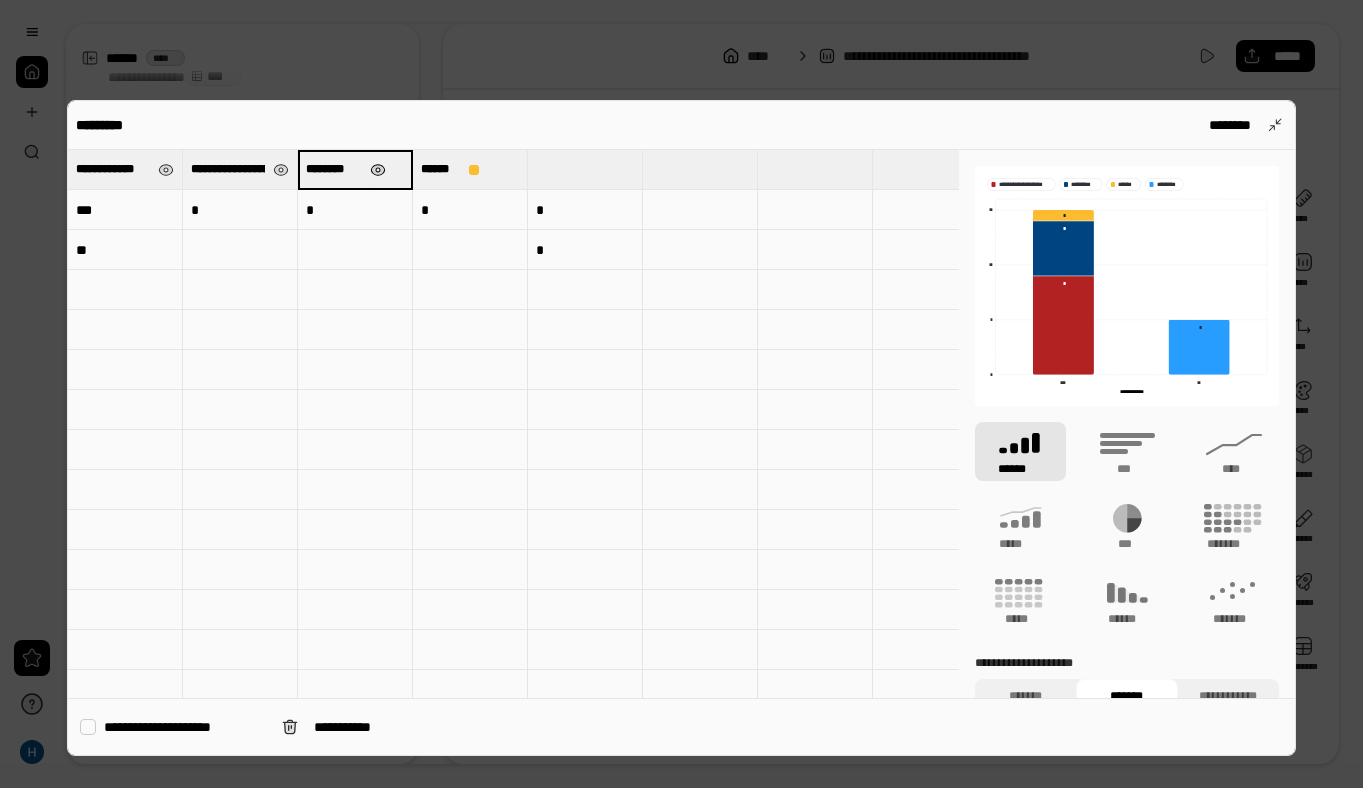 click at bounding box center [378, 170] 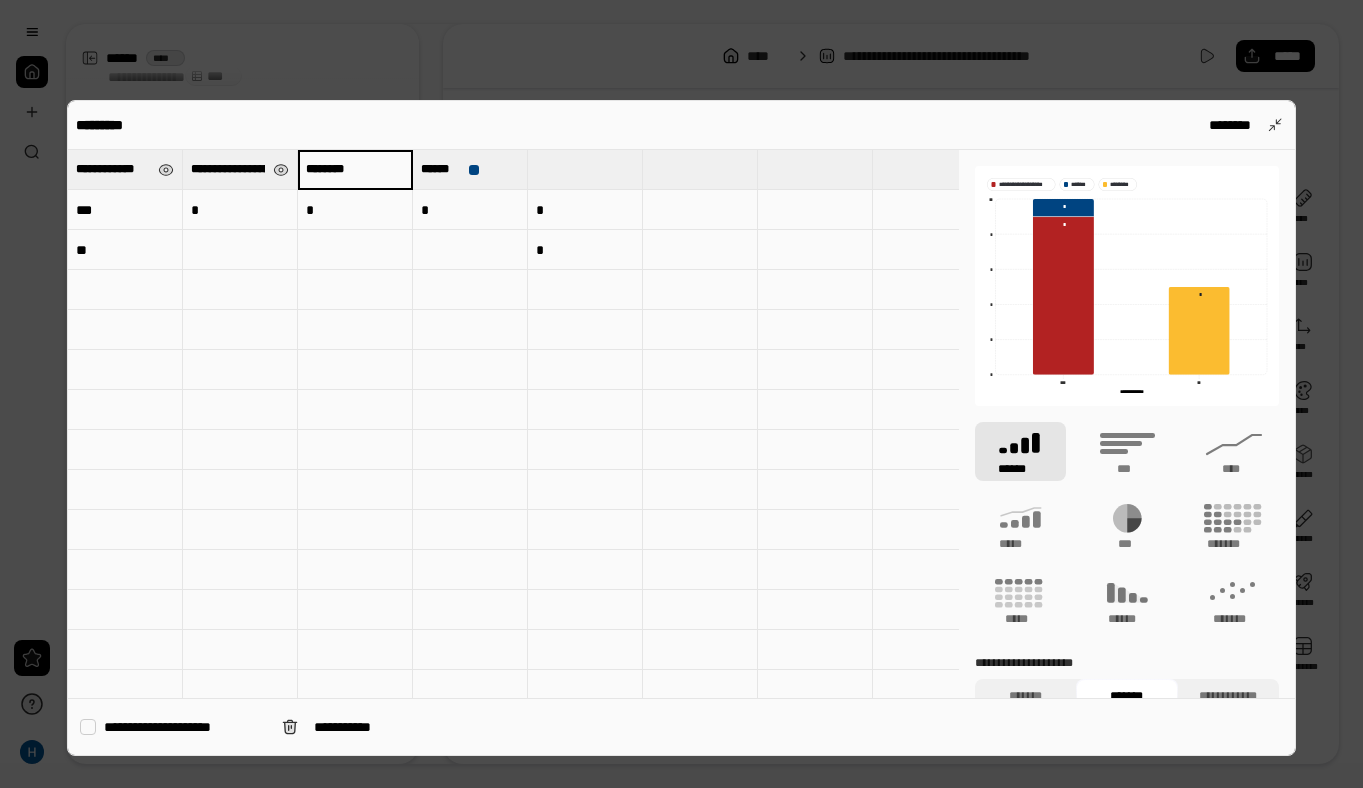 click on "********" at bounding box center [355, 169] 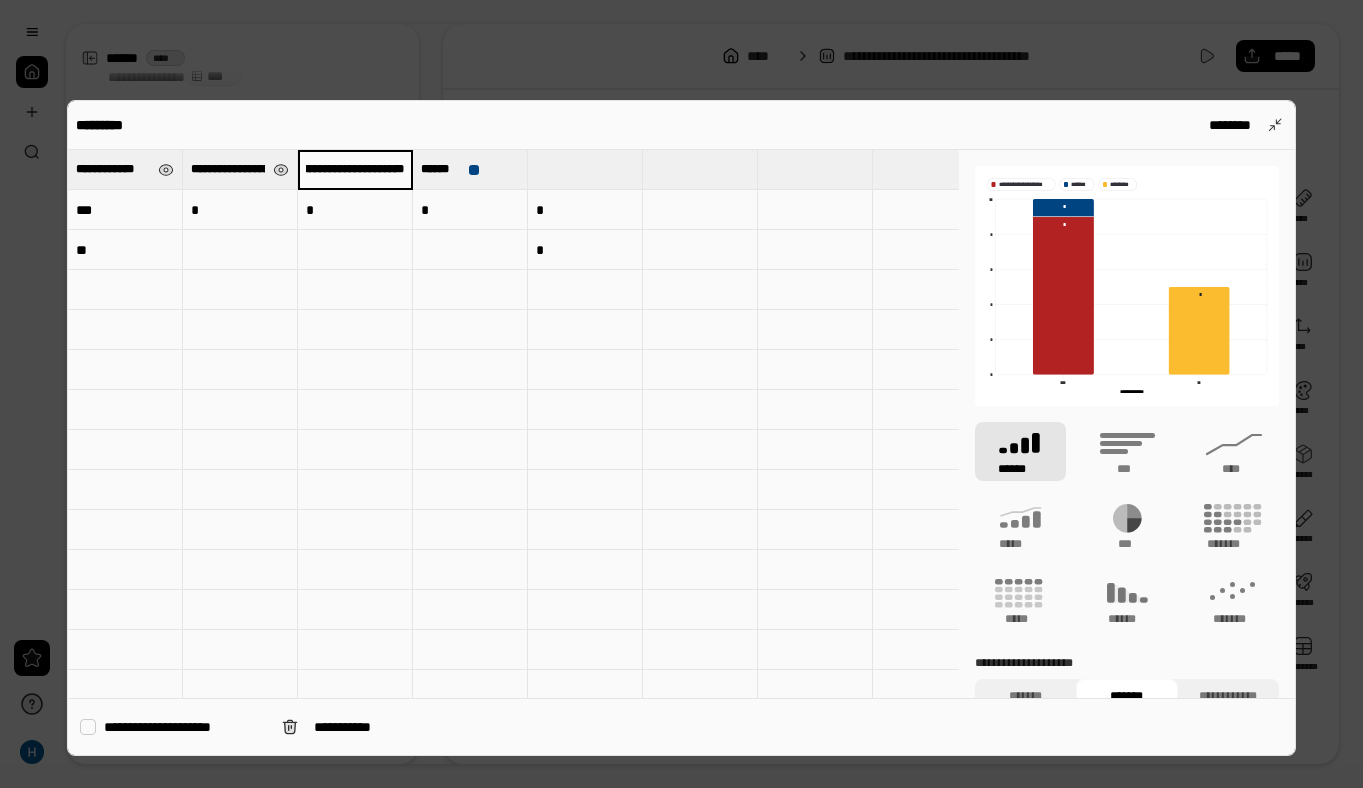 scroll, scrollTop: 0, scrollLeft: 50, axis: horizontal 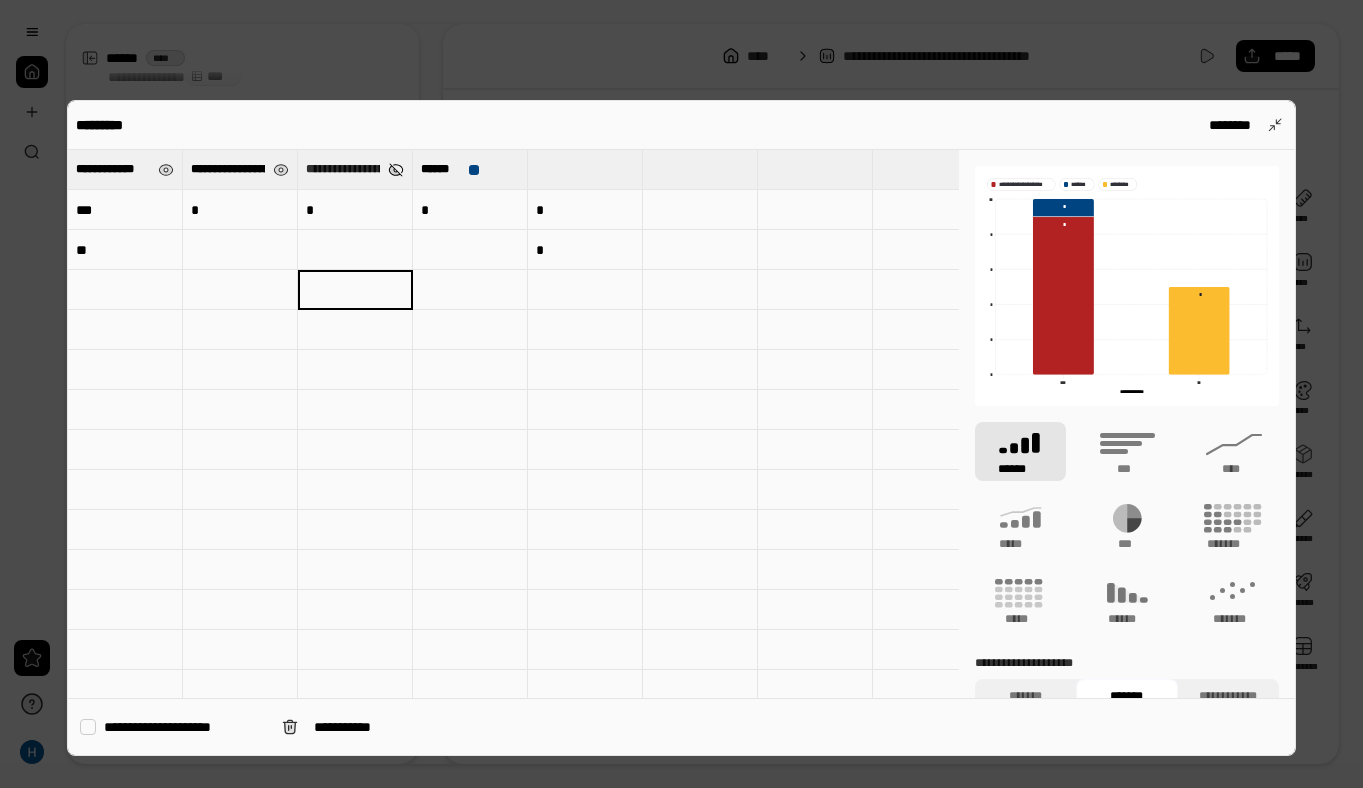 click at bounding box center [396, 170] 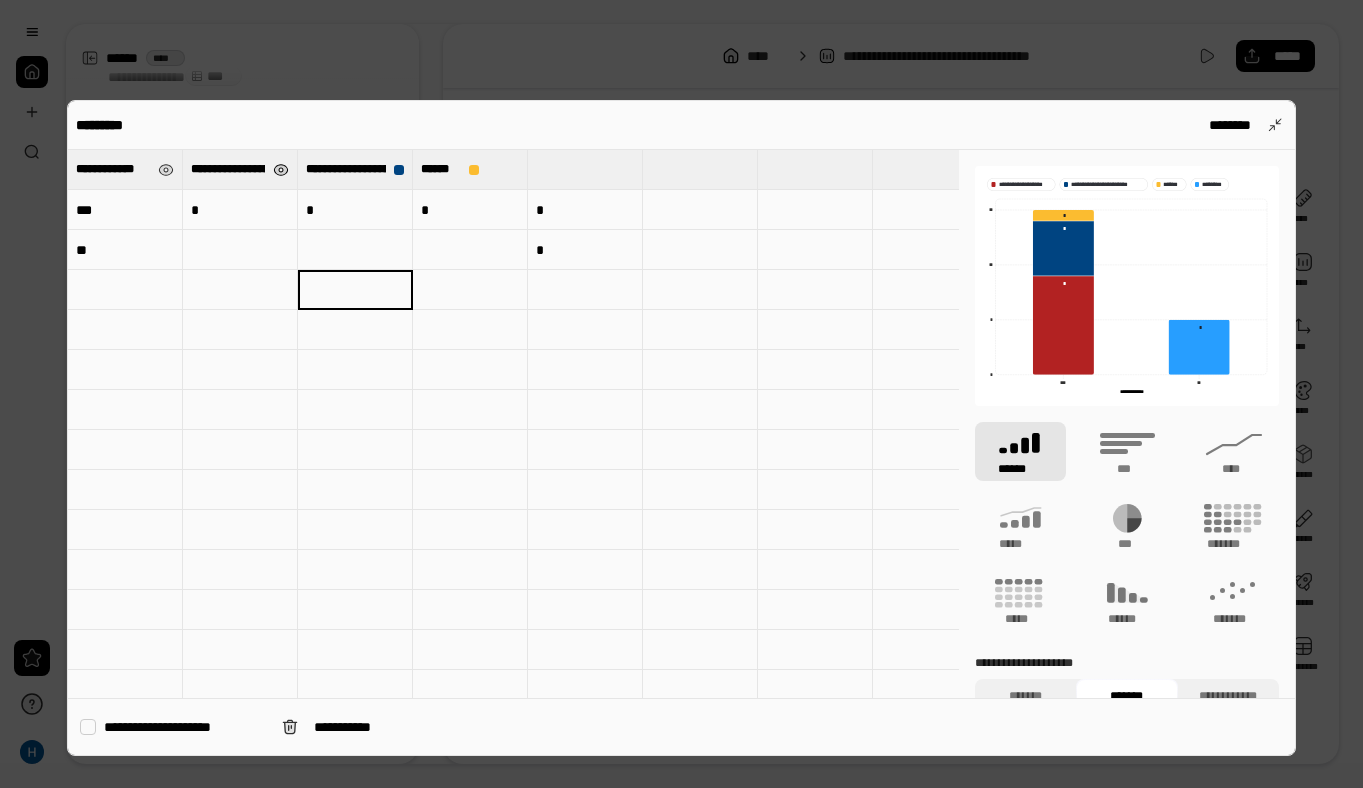 click at bounding box center (281, 170) 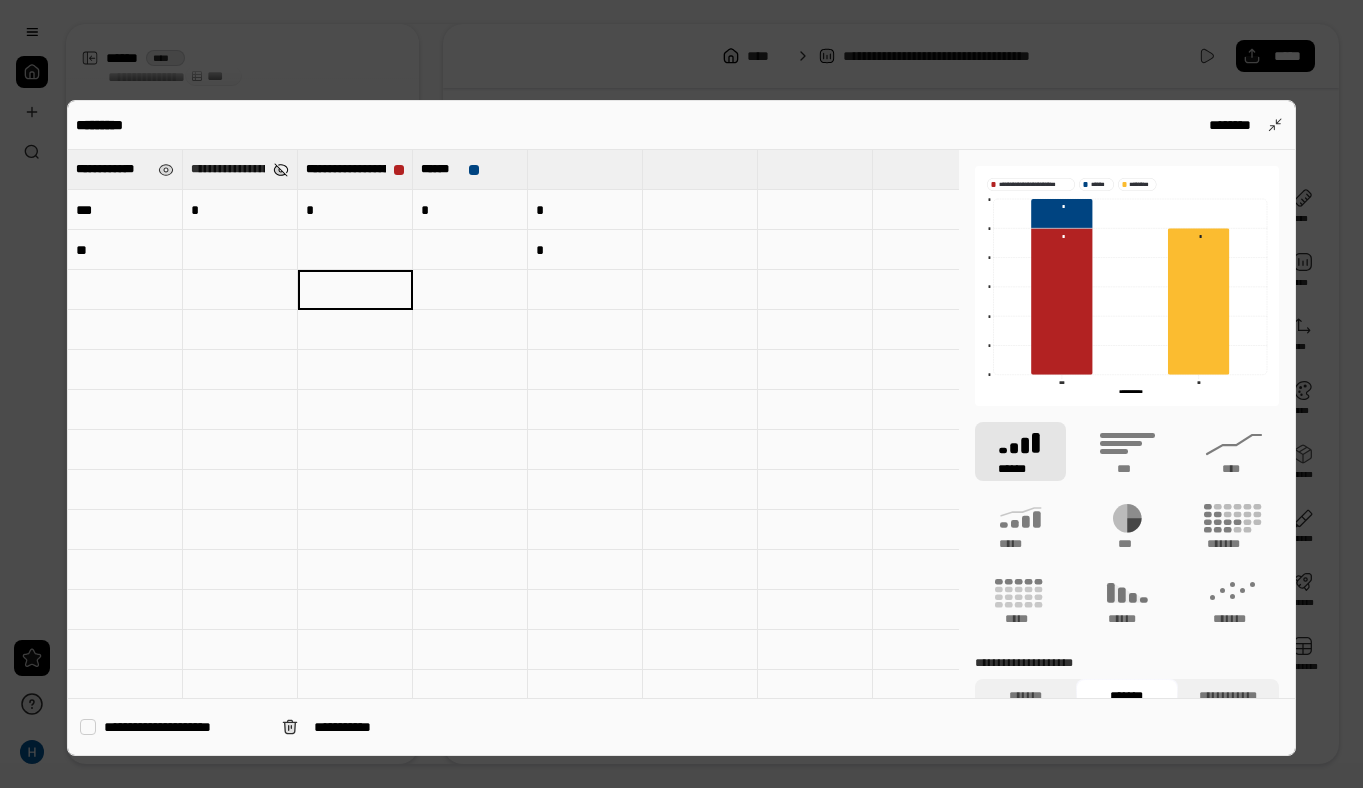click at bounding box center [281, 170] 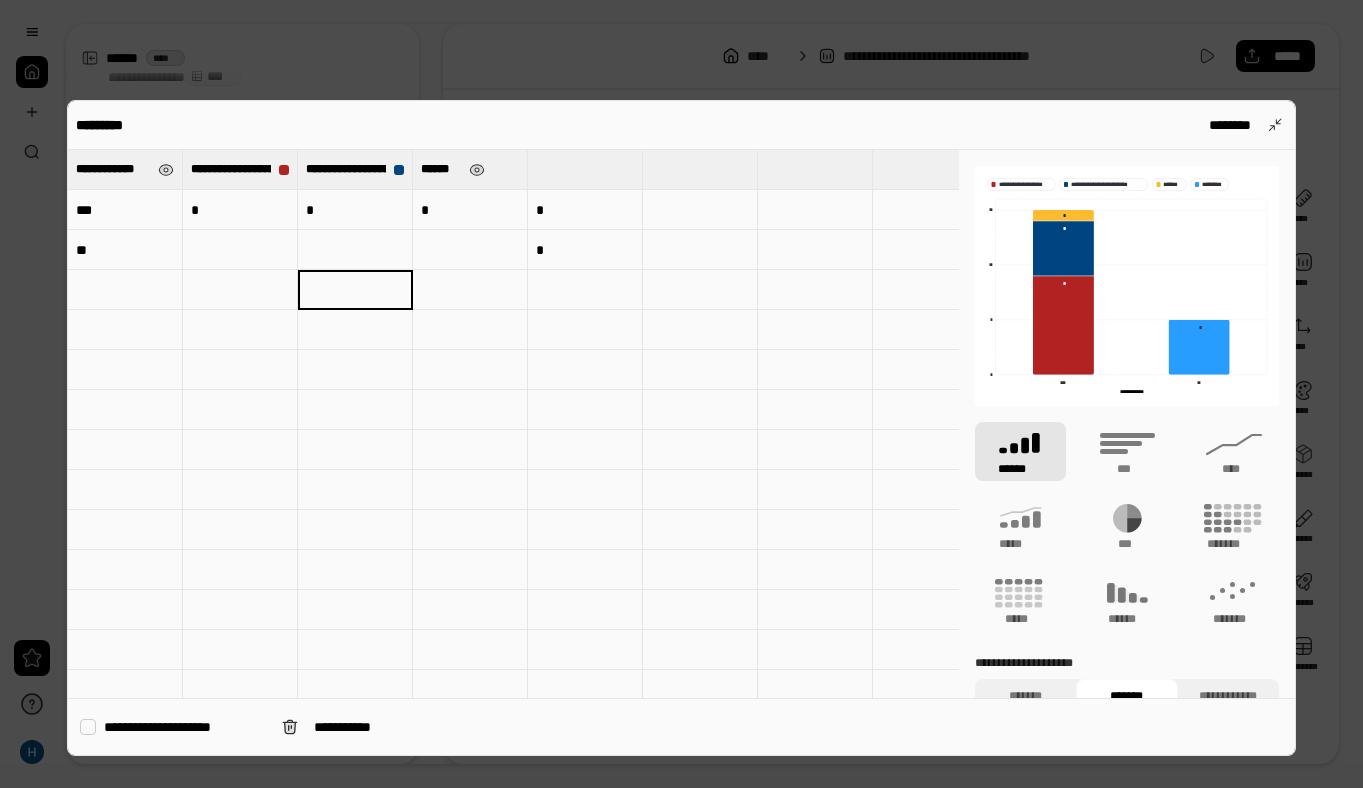 click on "******" at bounding box center (441, 169) 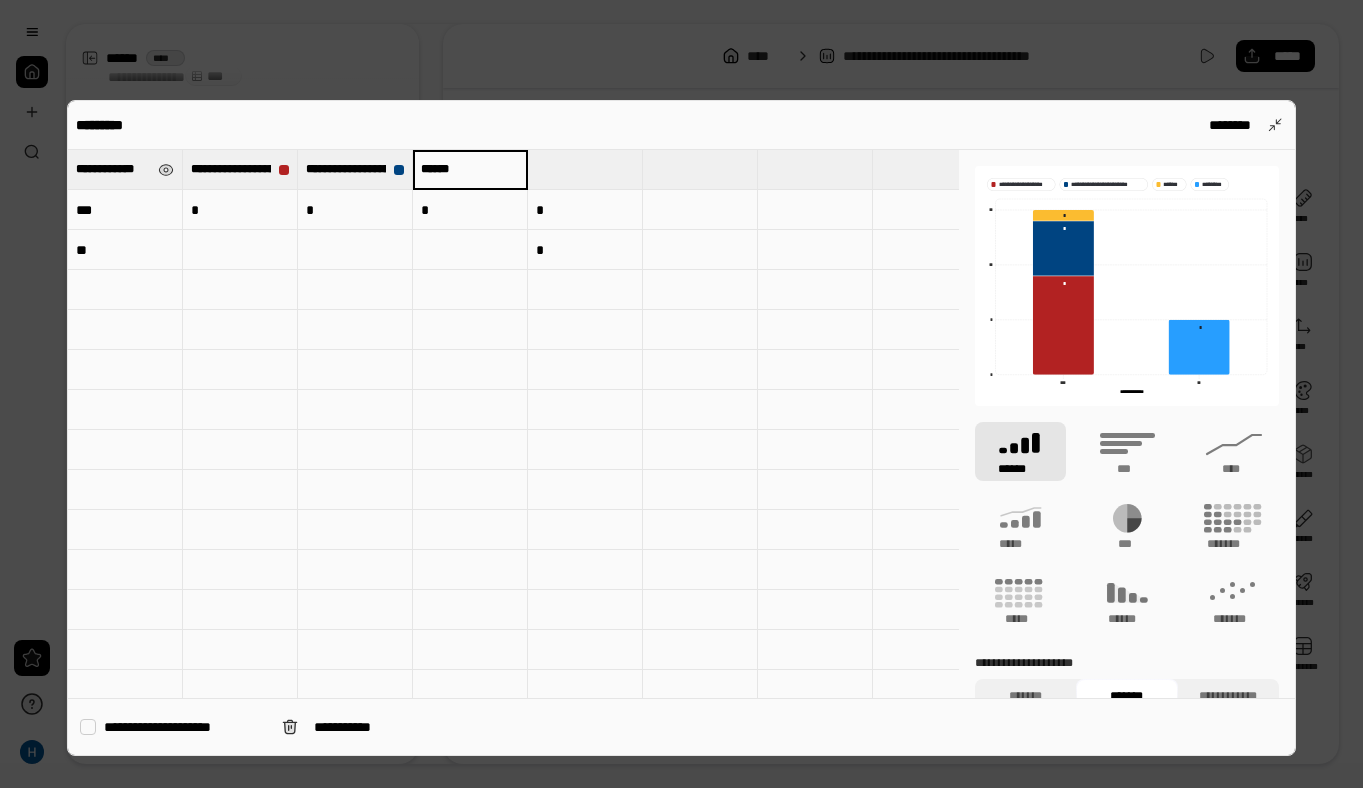 click on "******" at bounding box center (470, 169) 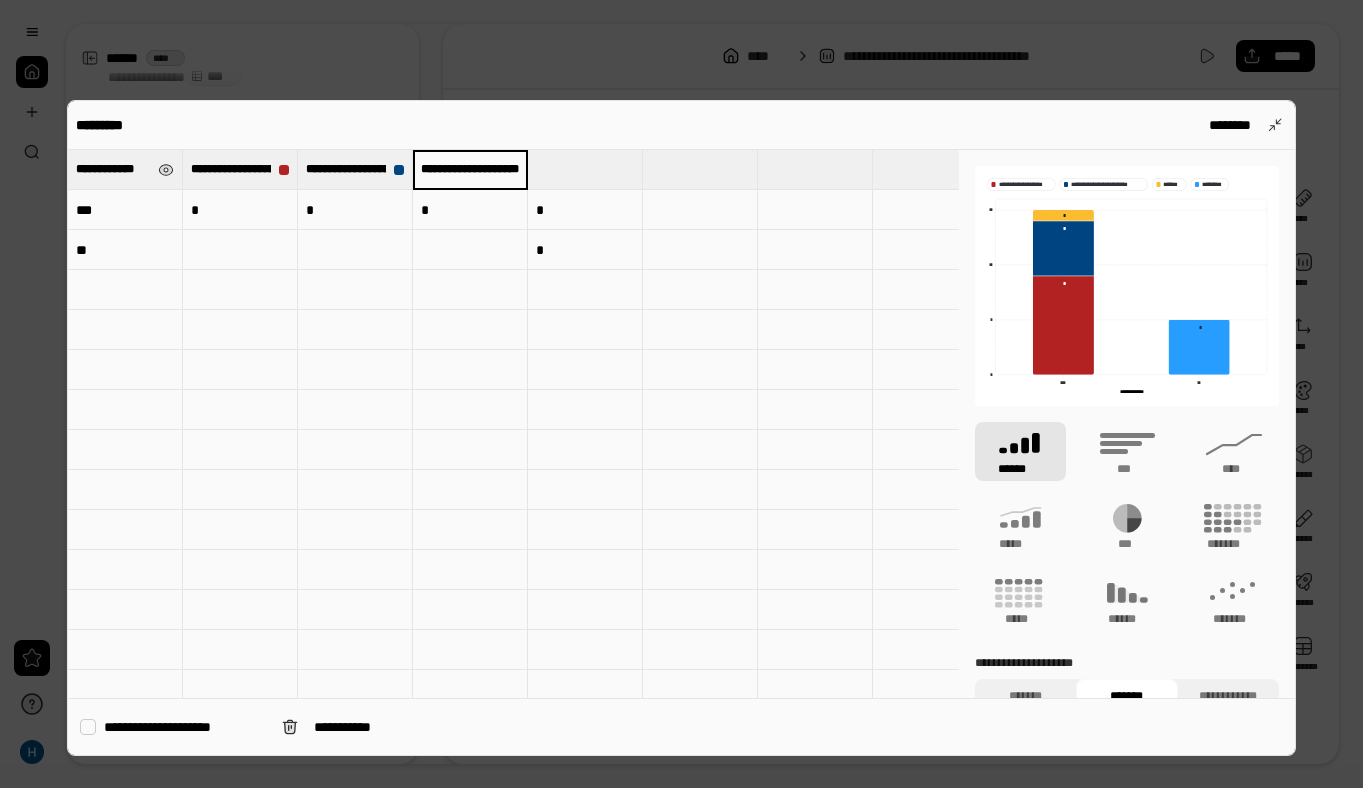 scroll, scrollTop: 0, scrollLeft: 29, axis: horizontal 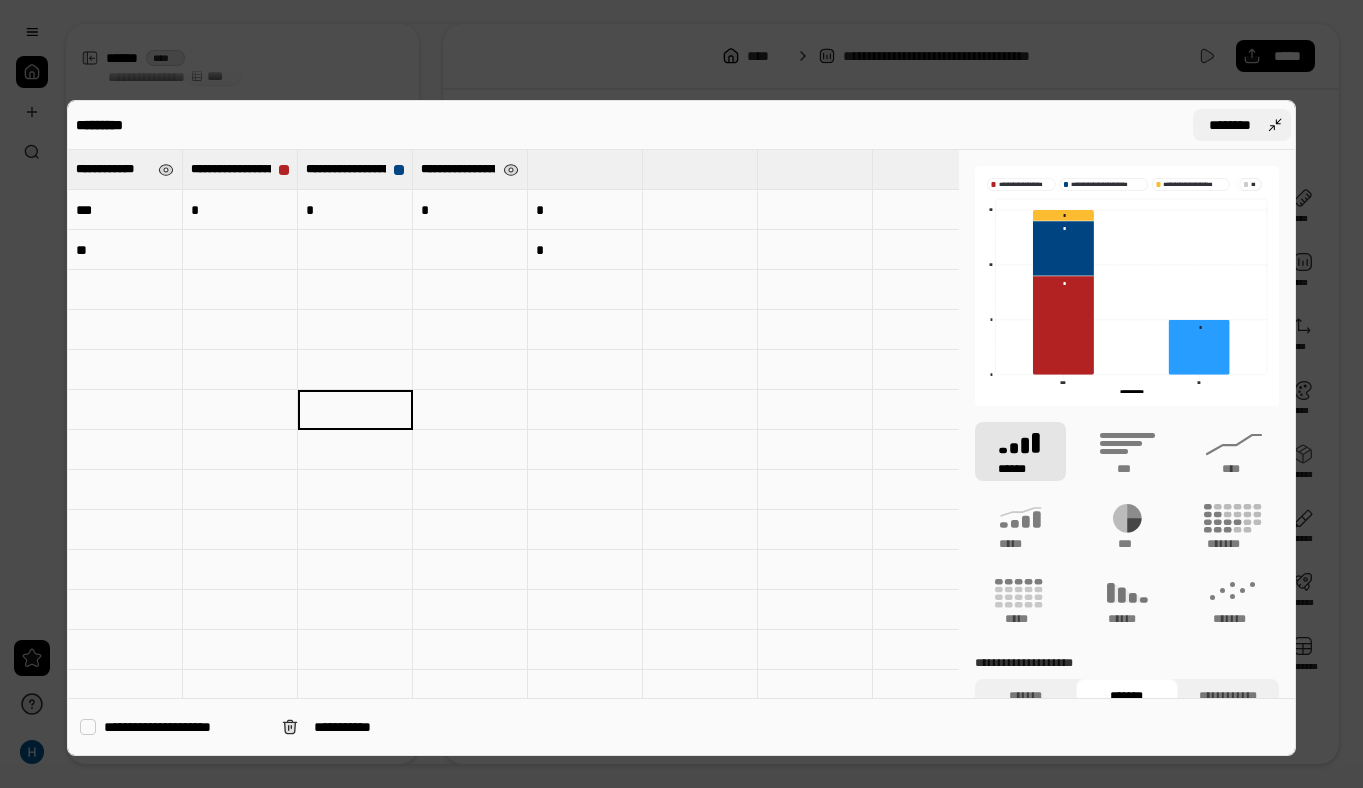 click on "********" at bounding box center (1242, 125) 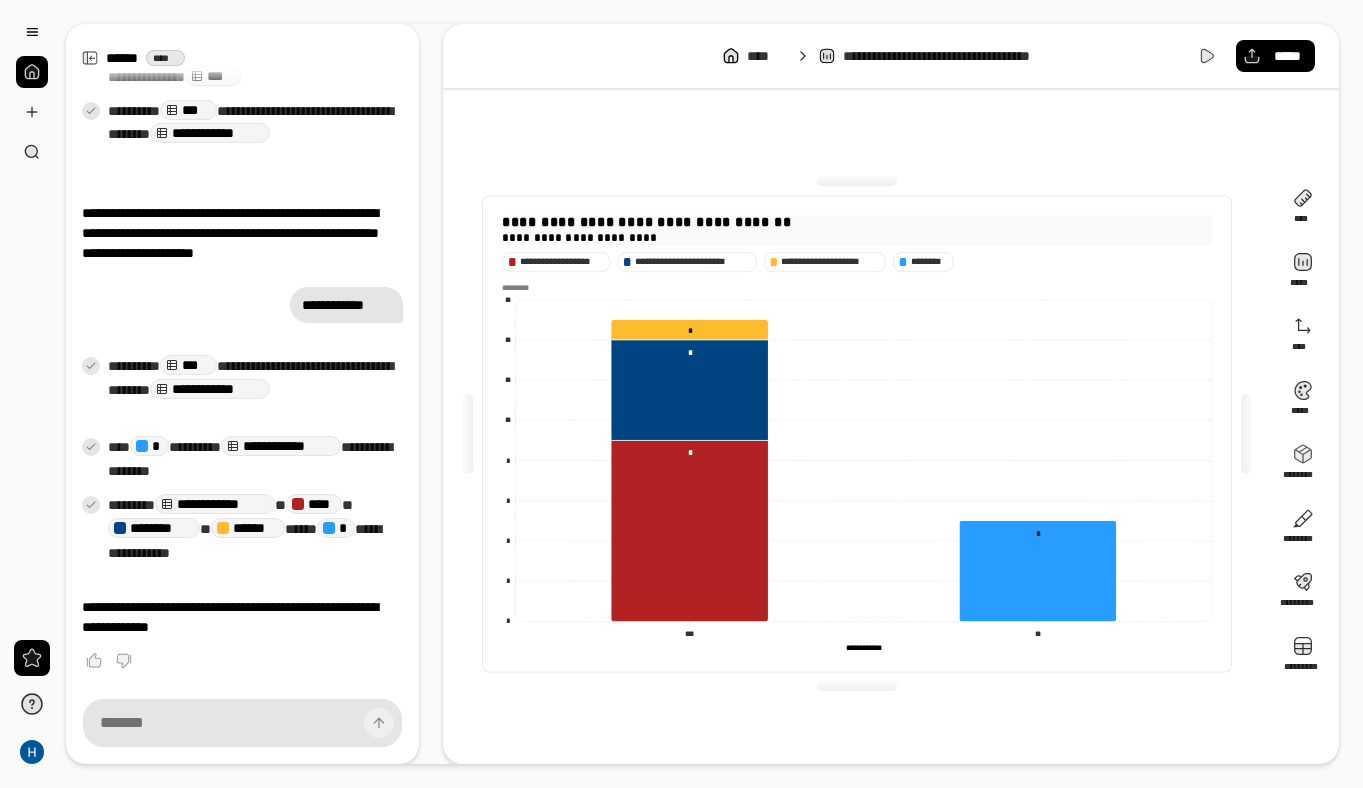 click on "**********" at bounding box center [857, 238] 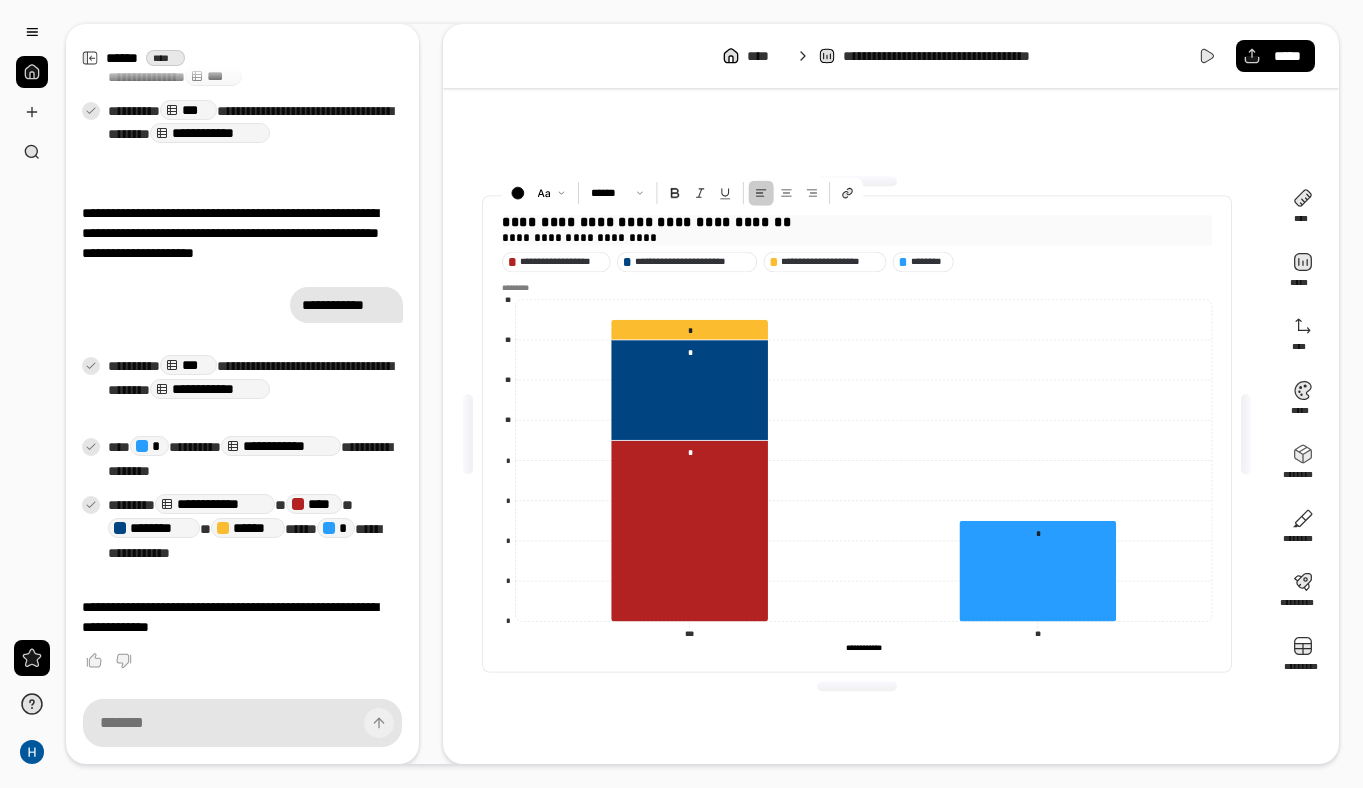 drag, startPoint x: 659, startPoint y: 238, endPoint x: 506, endPoint y: 240, distance: 153.01308 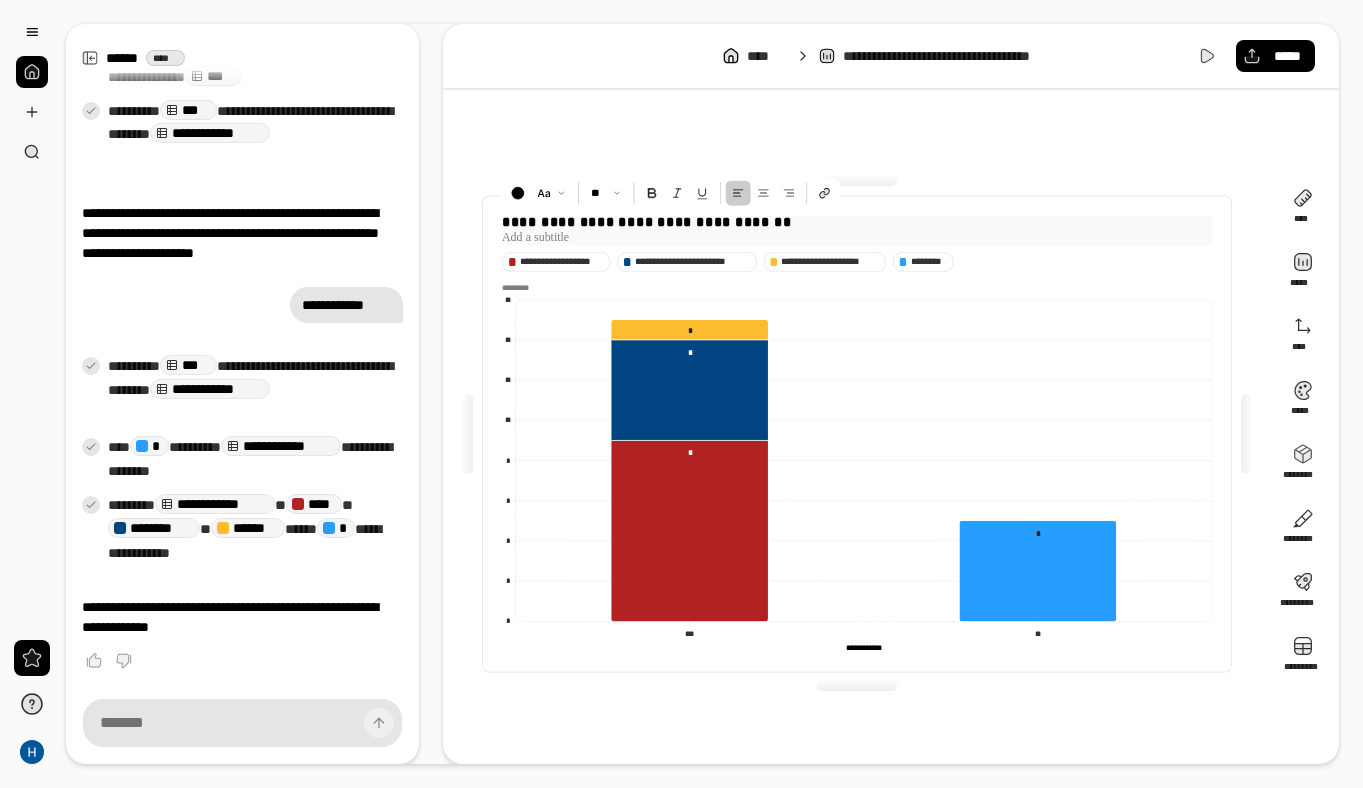 drag, startPoint x: 609, startPoint y: 226, endPoint x: 500, endPoint y: 227, distance: 109.004585 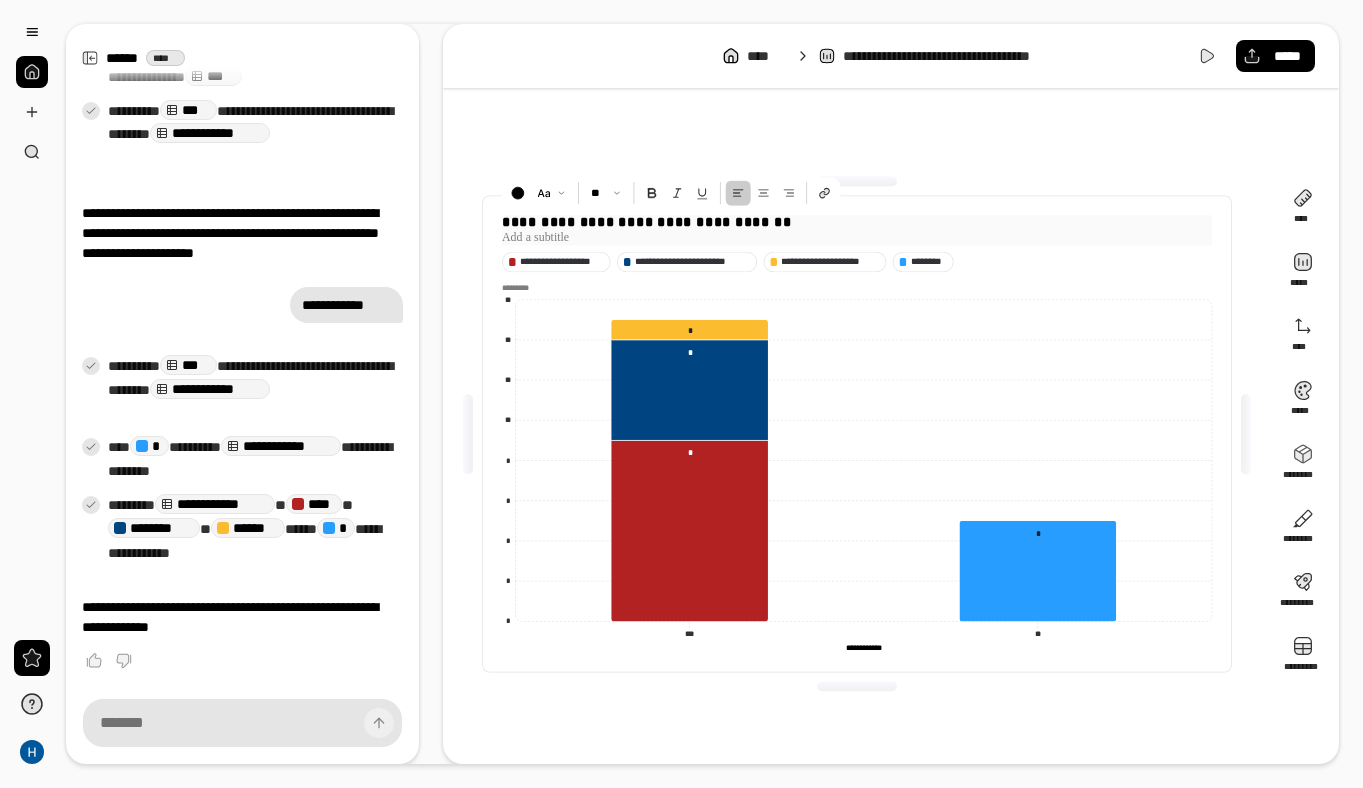 type 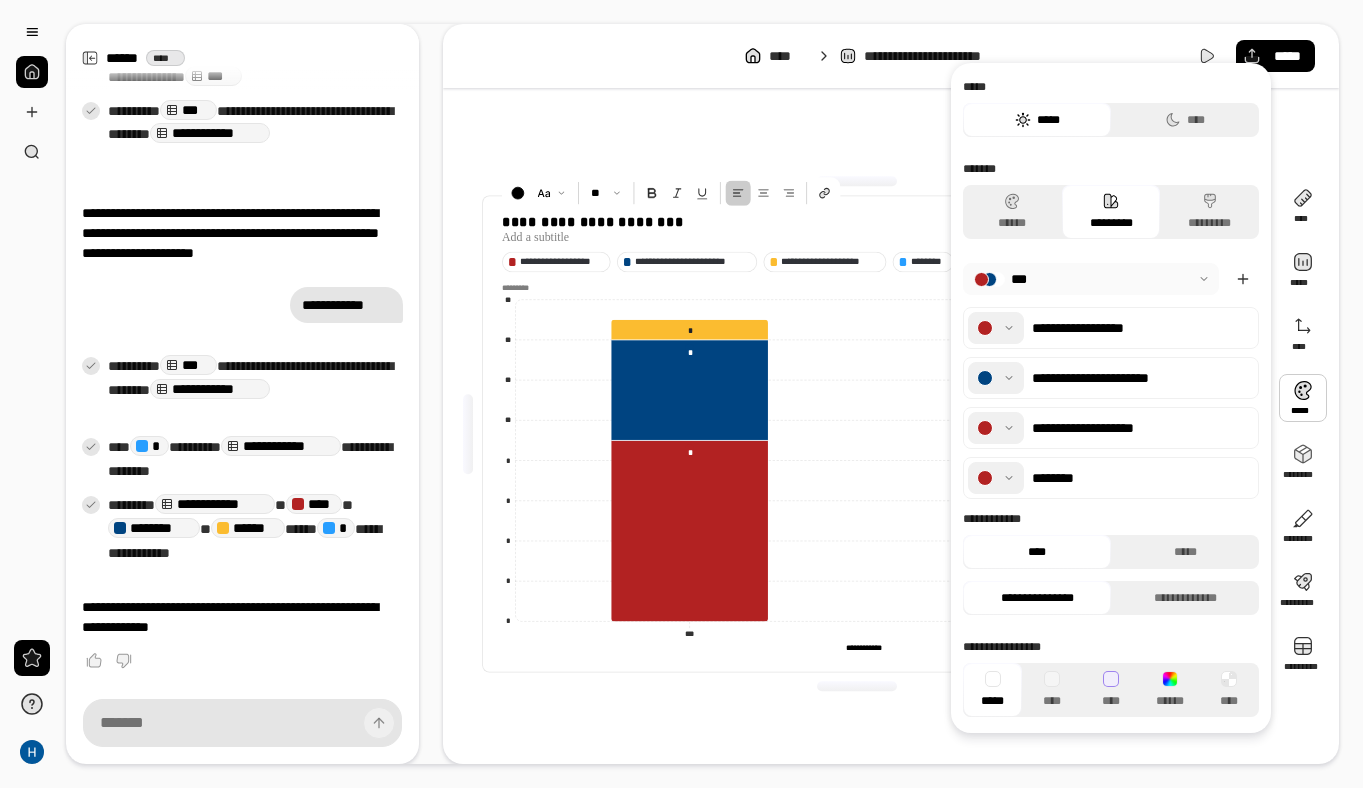 click at bounding box center (1303, 398) 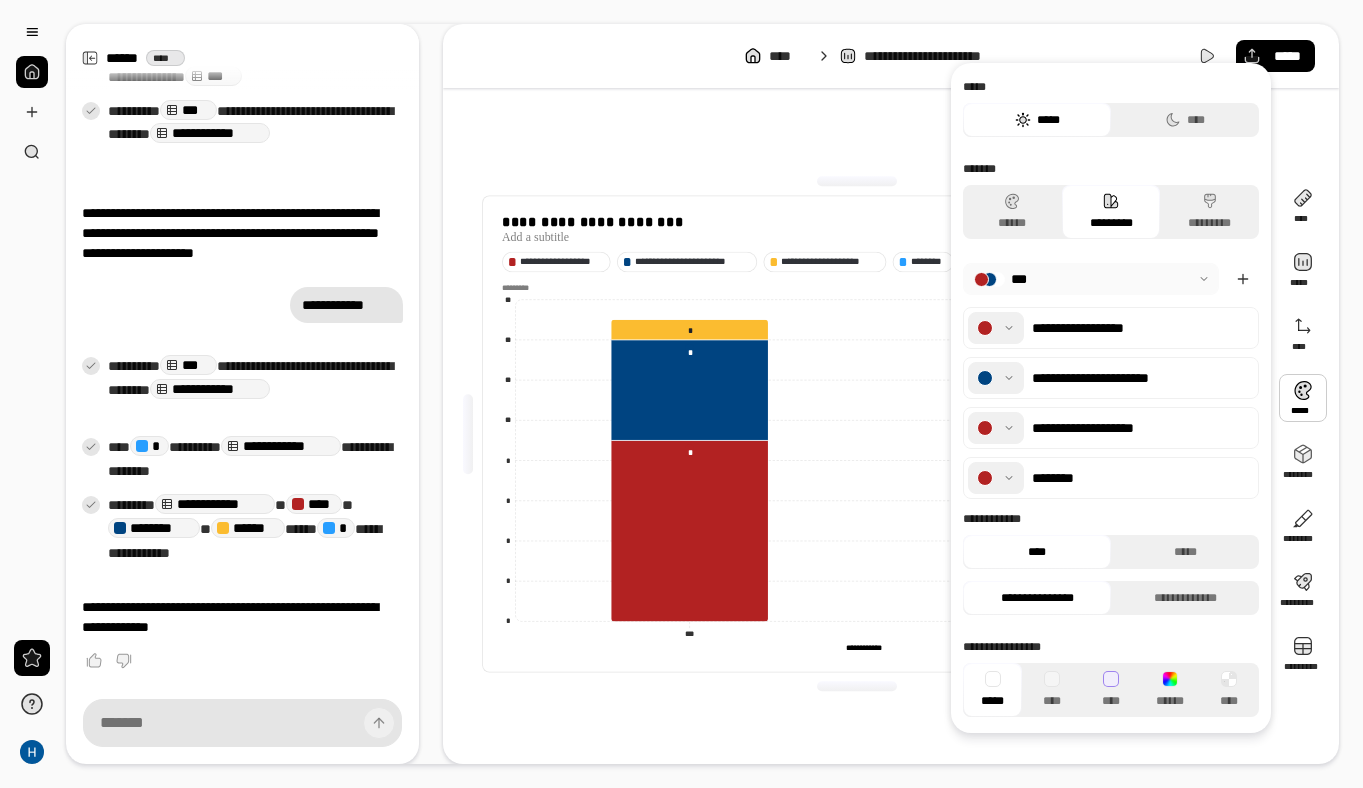 click on "**********" at bounding box center (863, 648) 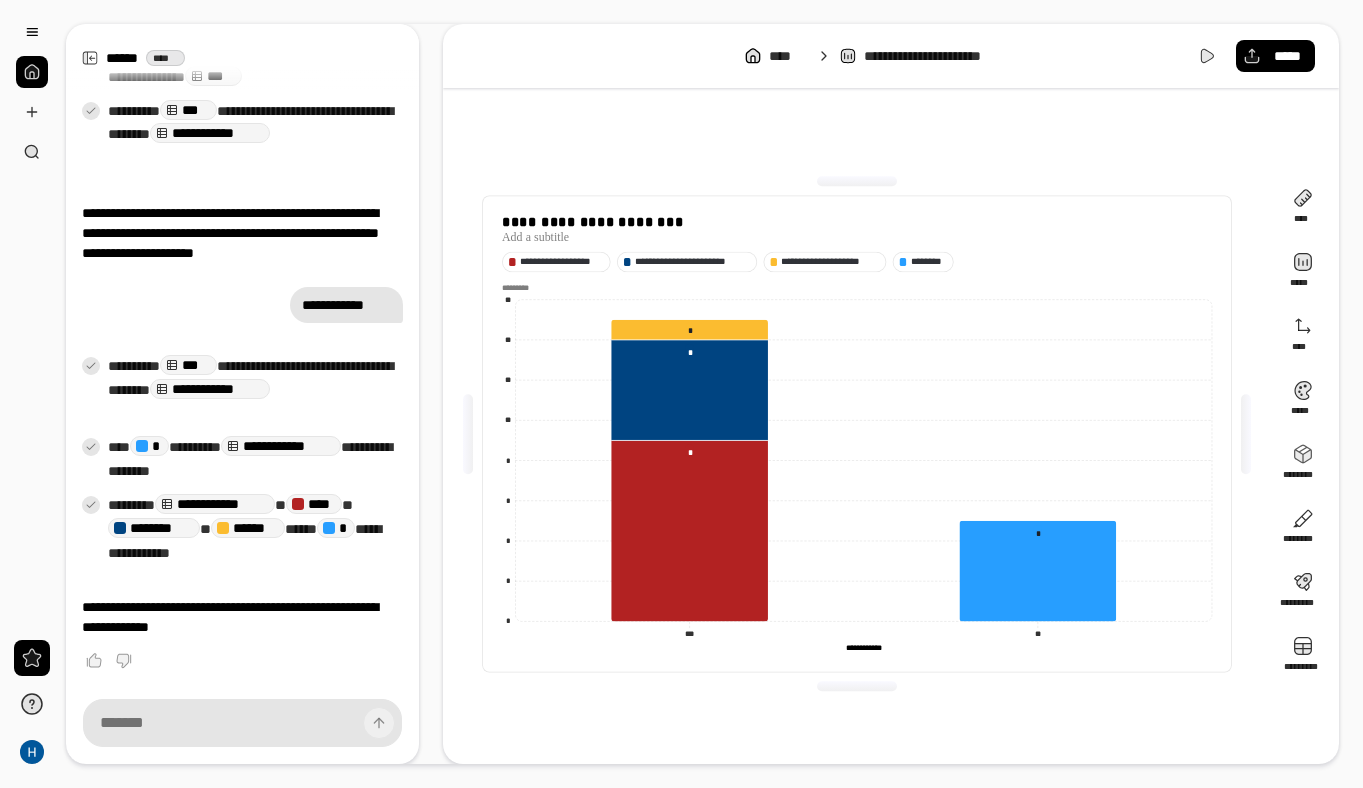 click on "[PERSONAL_DATA]" at bounding box center [863, 648] 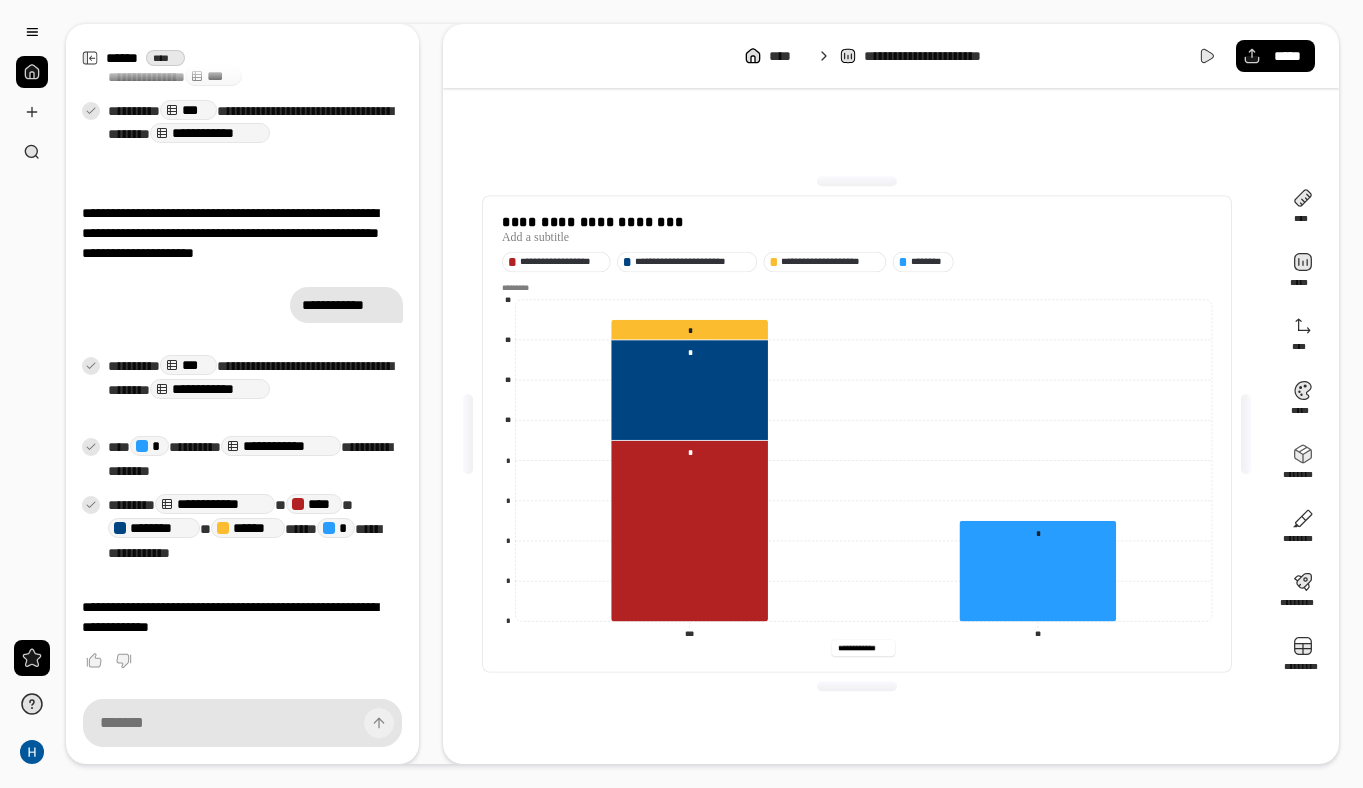 click on "[PERSONAL_DATA]" at bounding box center [863, 648] 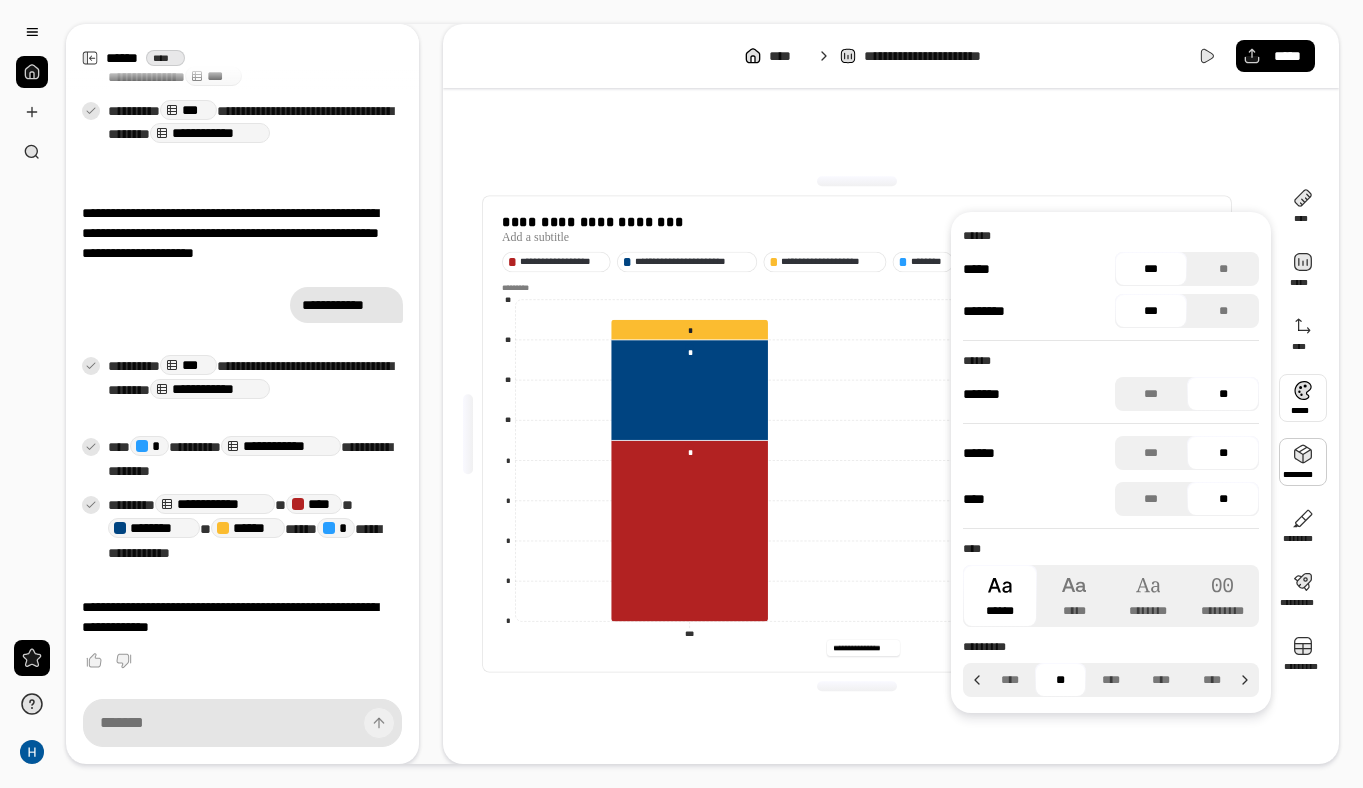 type on "**********" 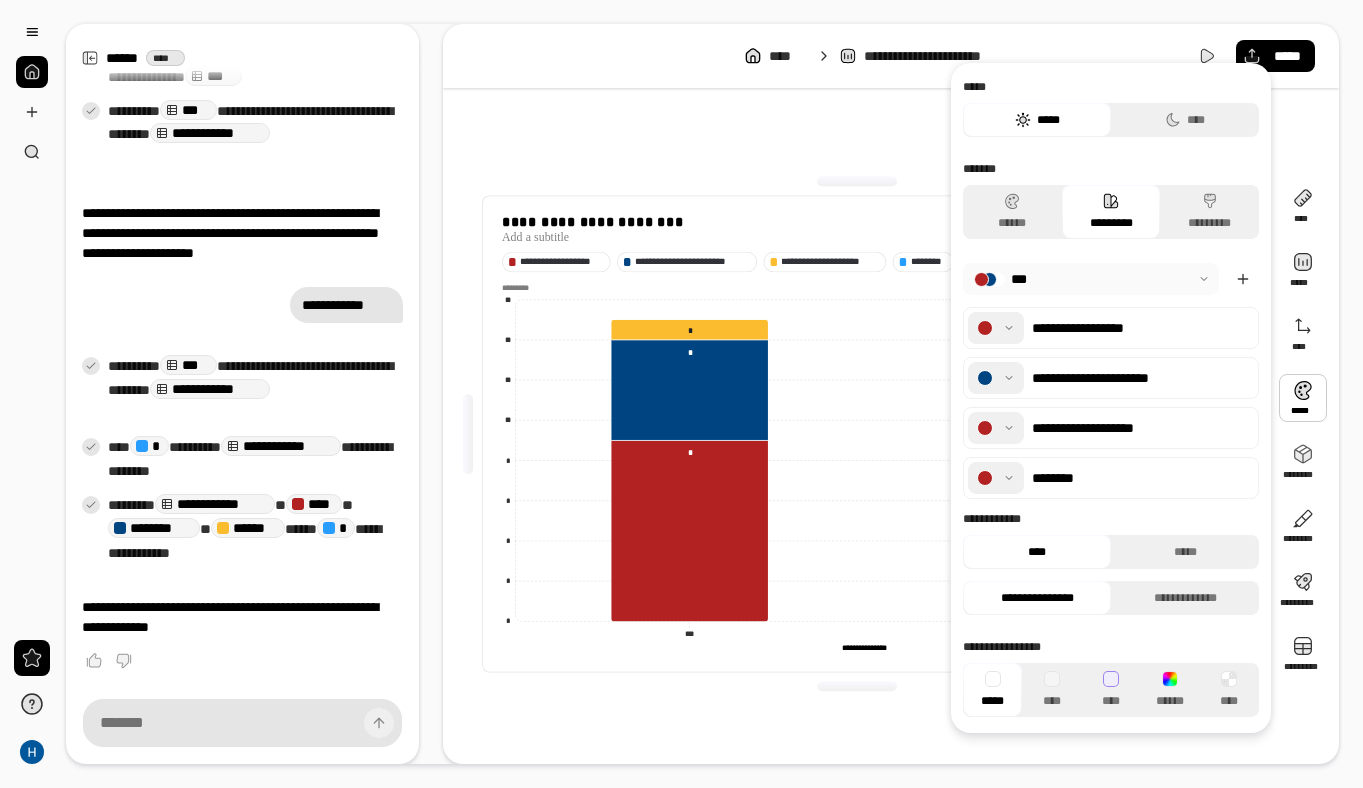 click at bounding box center (996, 428) 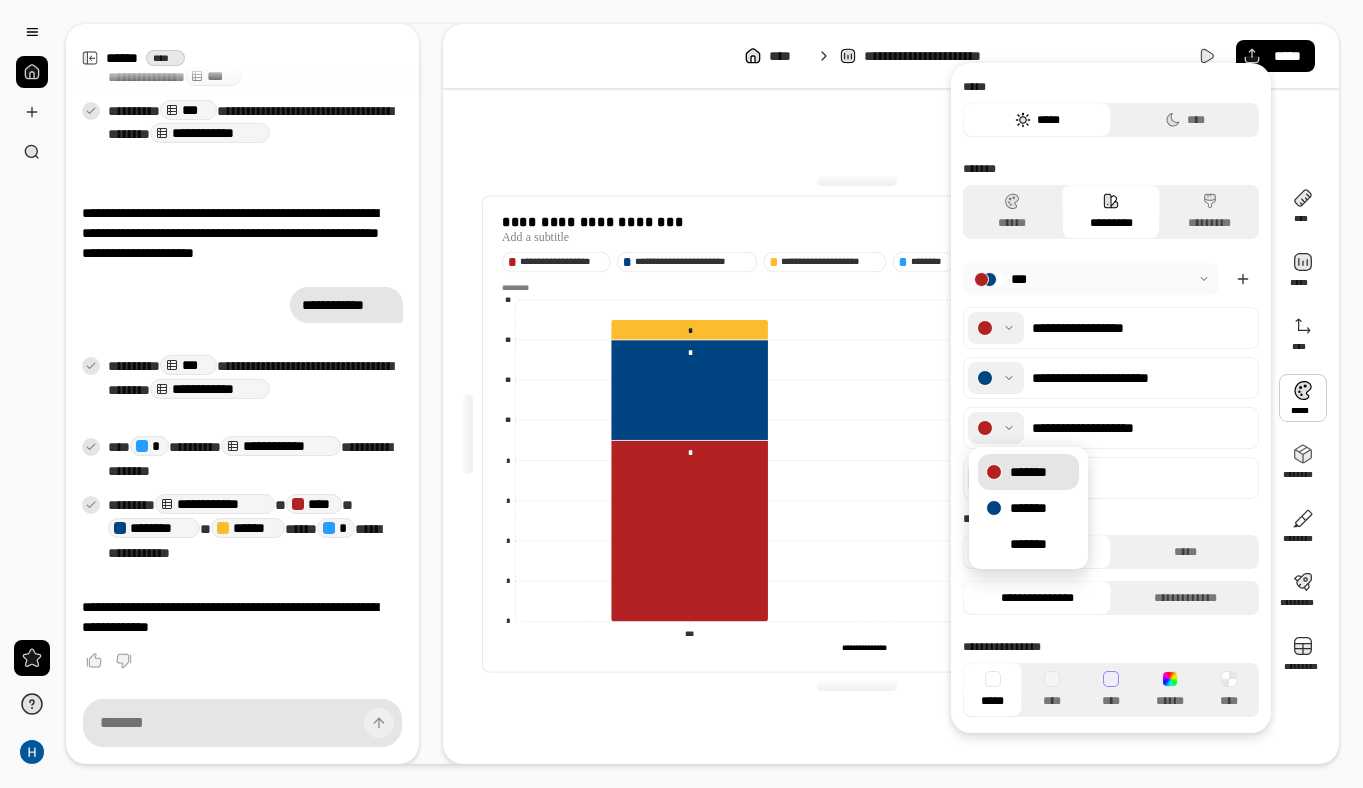 click at bounding box center [996, 428] 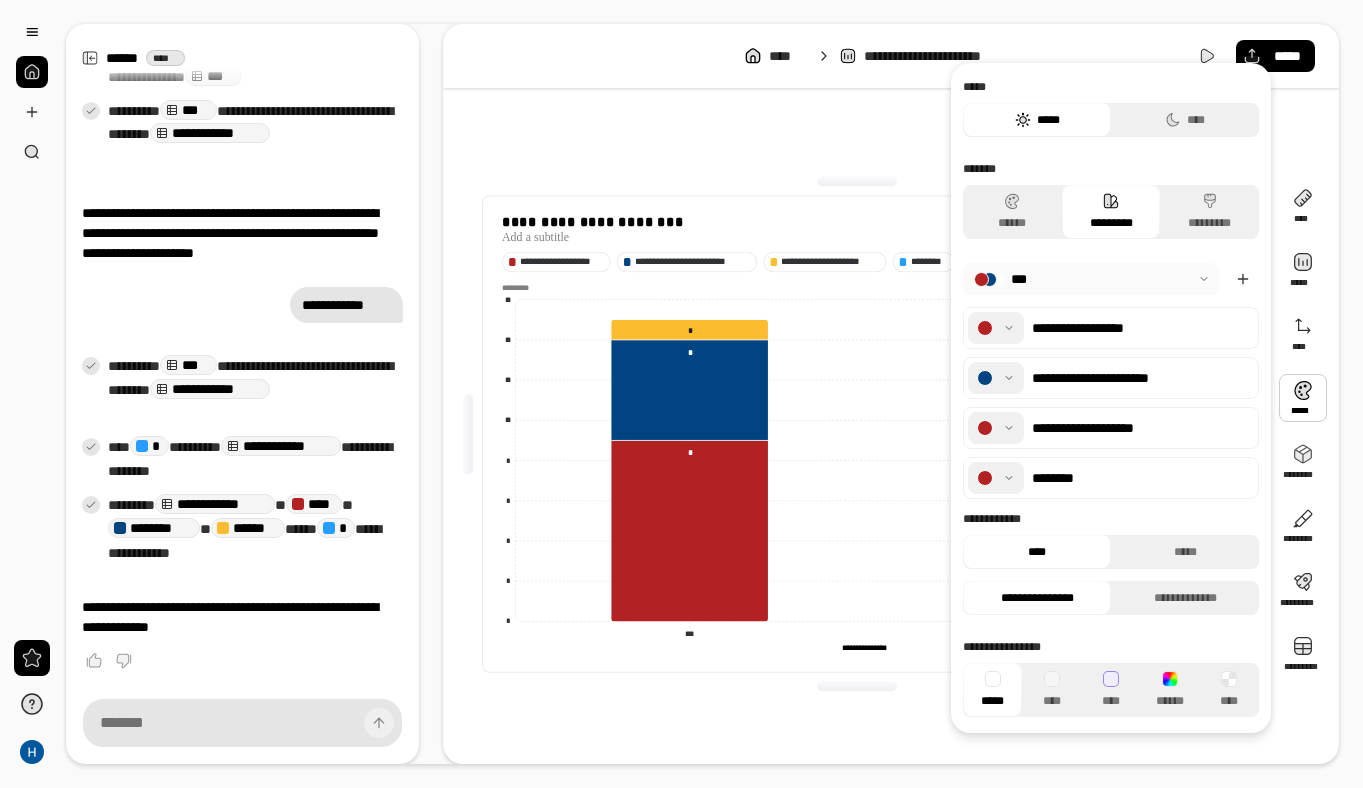 click at bounding box center (1091, 279) 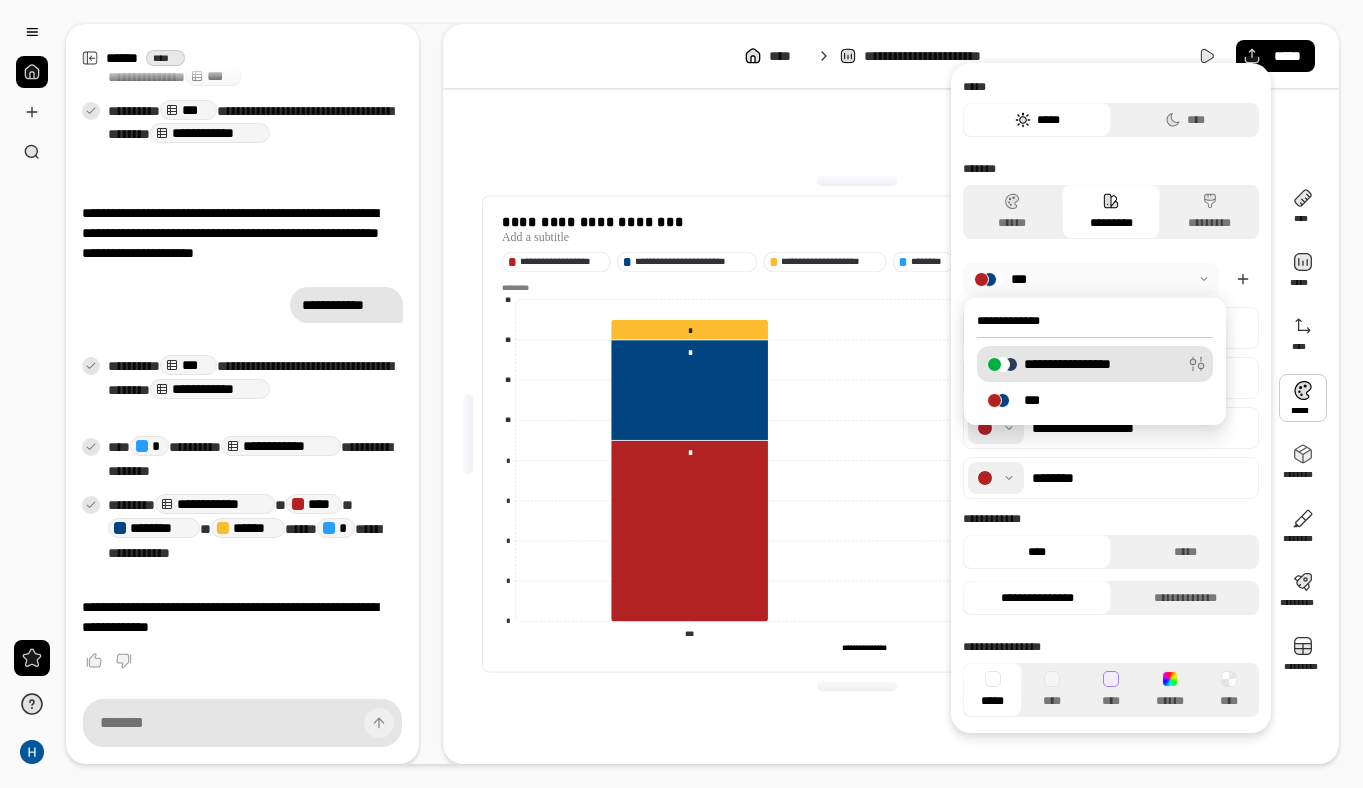 click on "**********" at bounding box center (1095, 364) 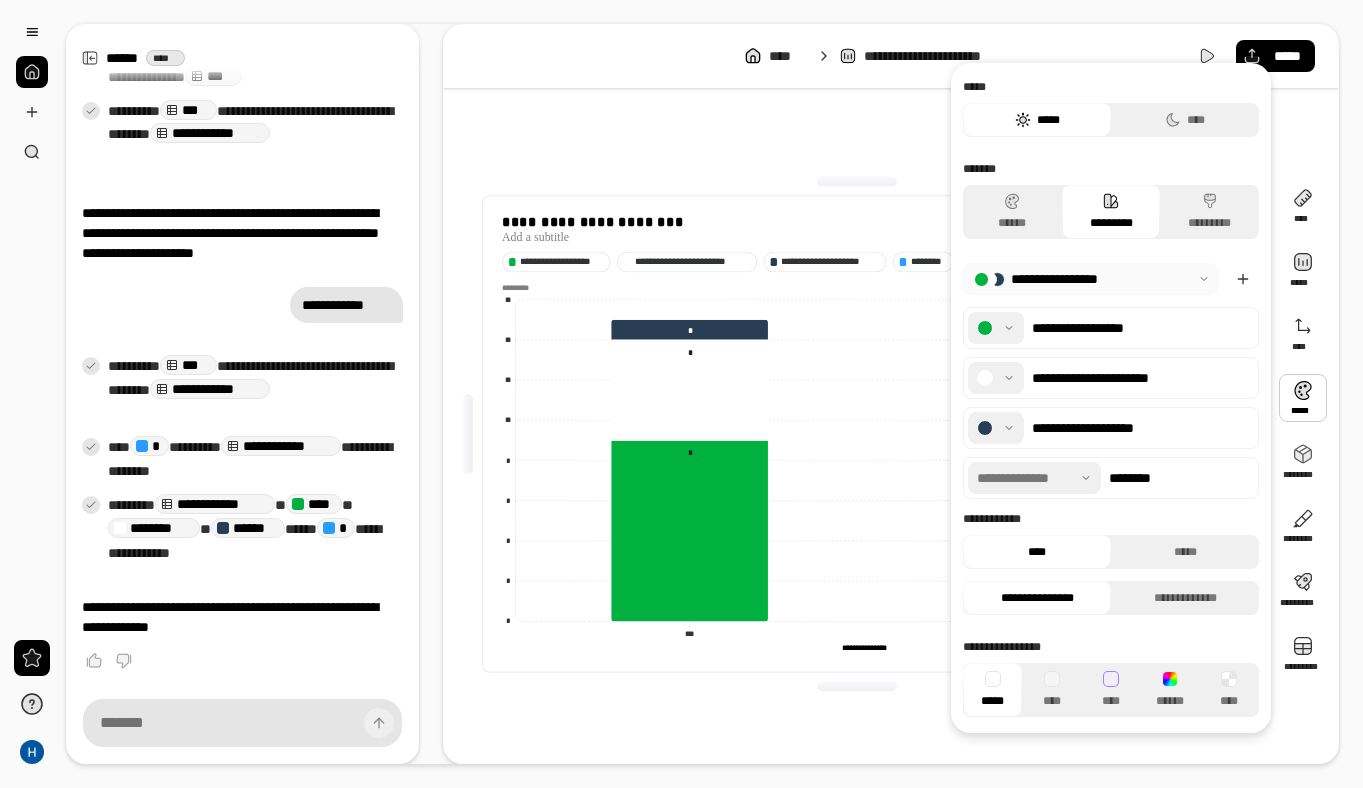 click at bounding box center [1091, 279] 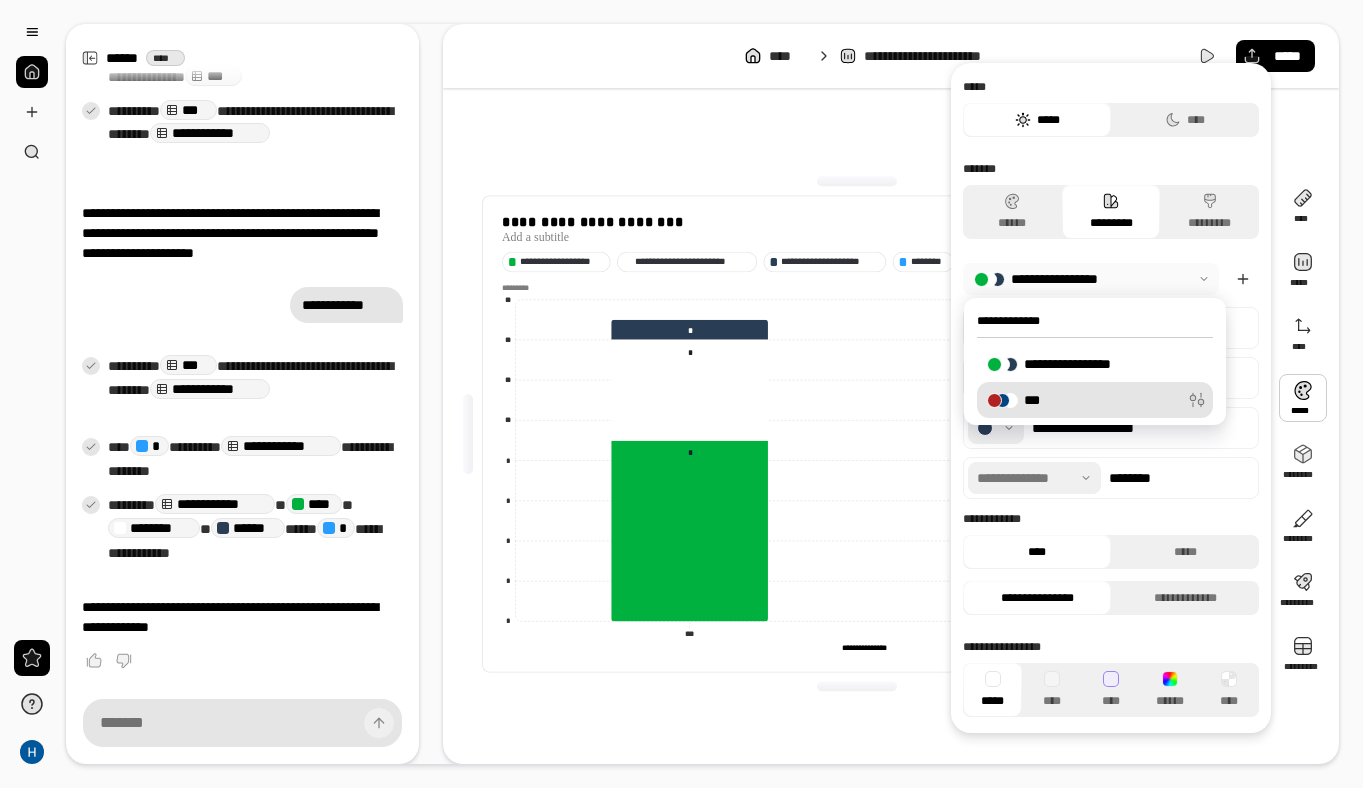 click on "***" at bounding box center (1080, 400) 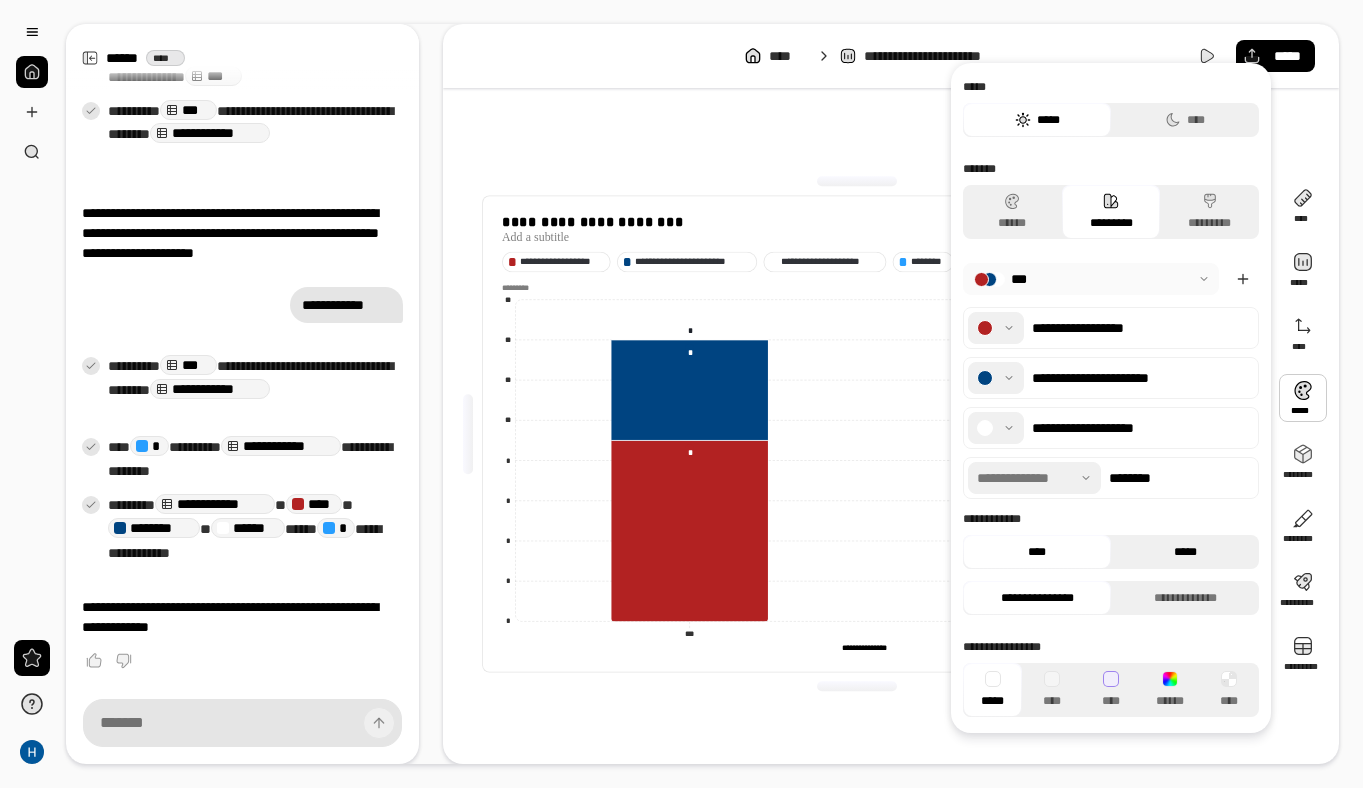 click on "*****" at bounding box center [1185, 552] 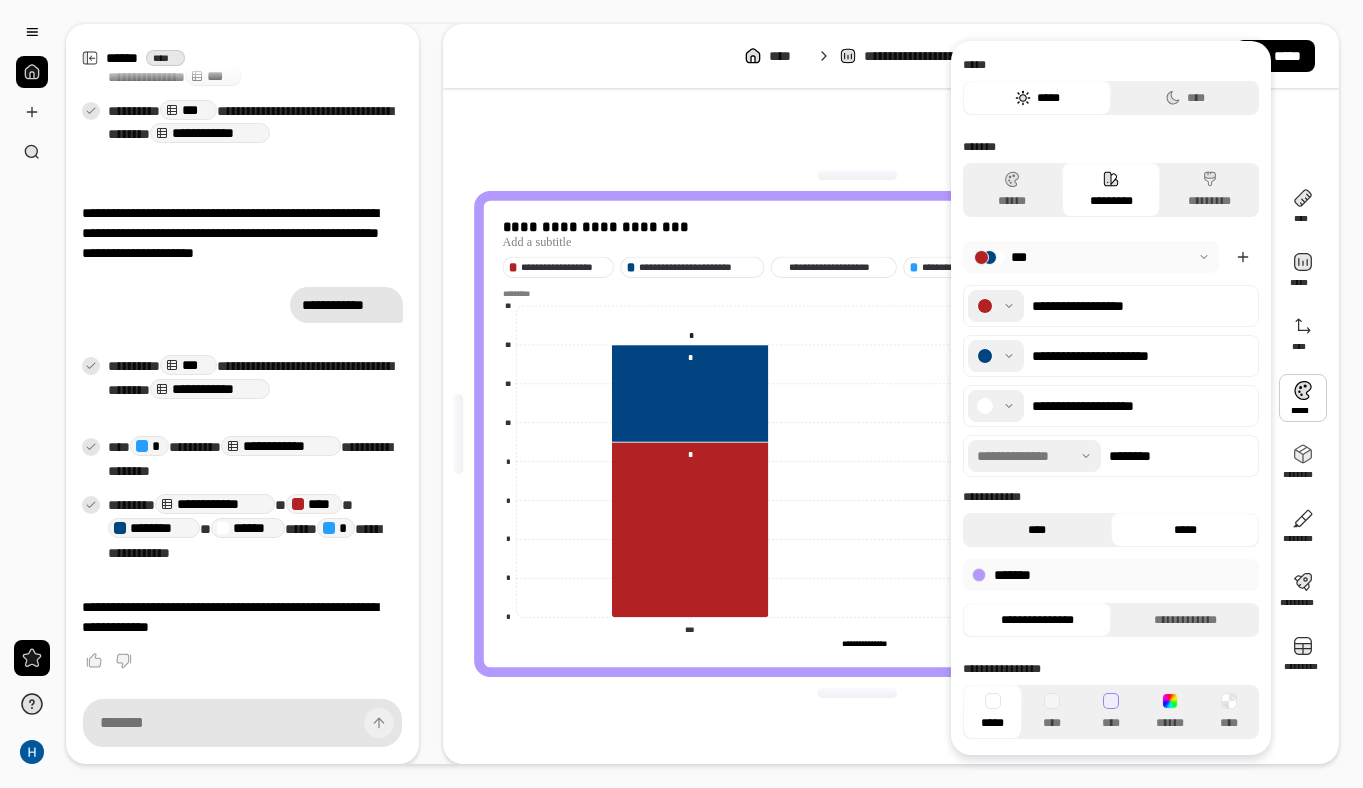 click on "****" at bounding box center [1037, 530] 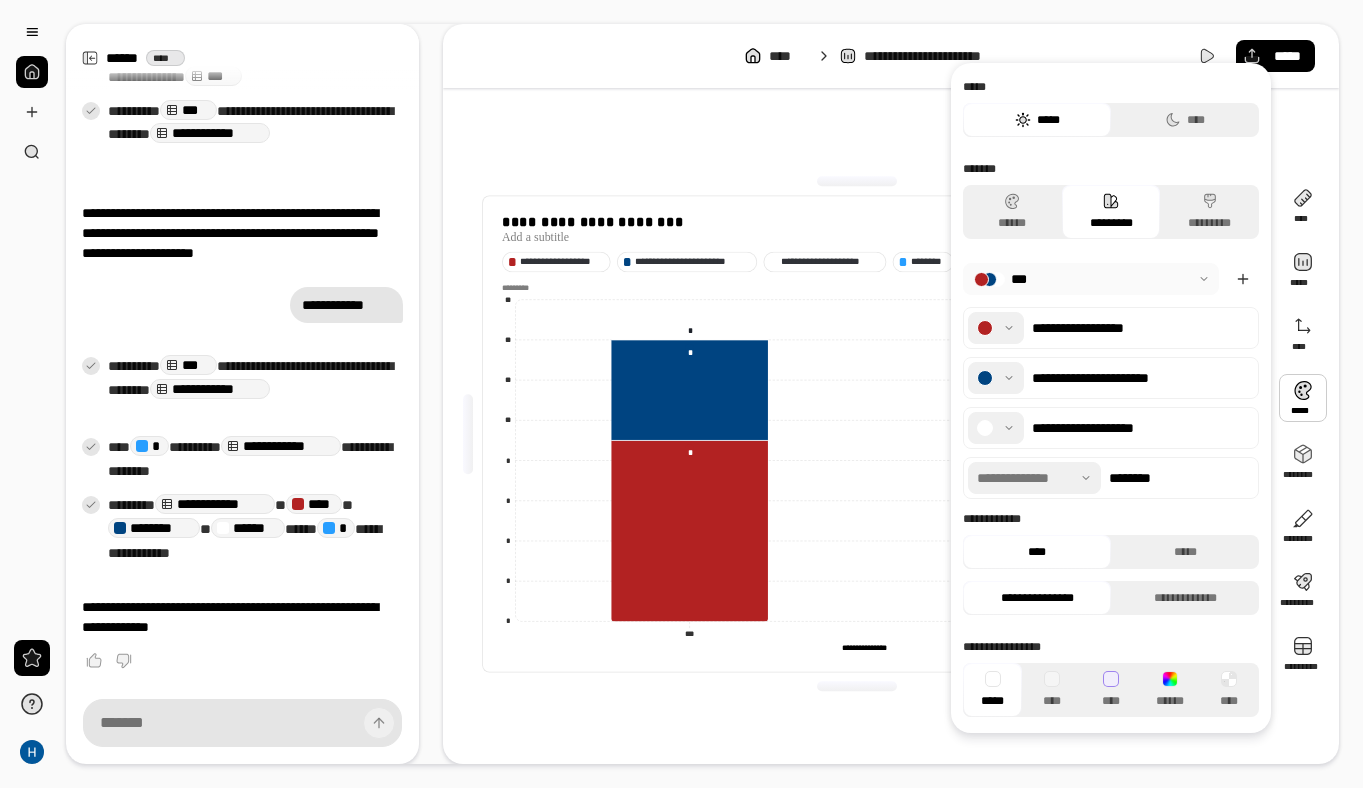 drag, startPoint x: 1126, startPoint y: 83, endPoint x: 1310, endPoint y: 107, distance: 185.55861 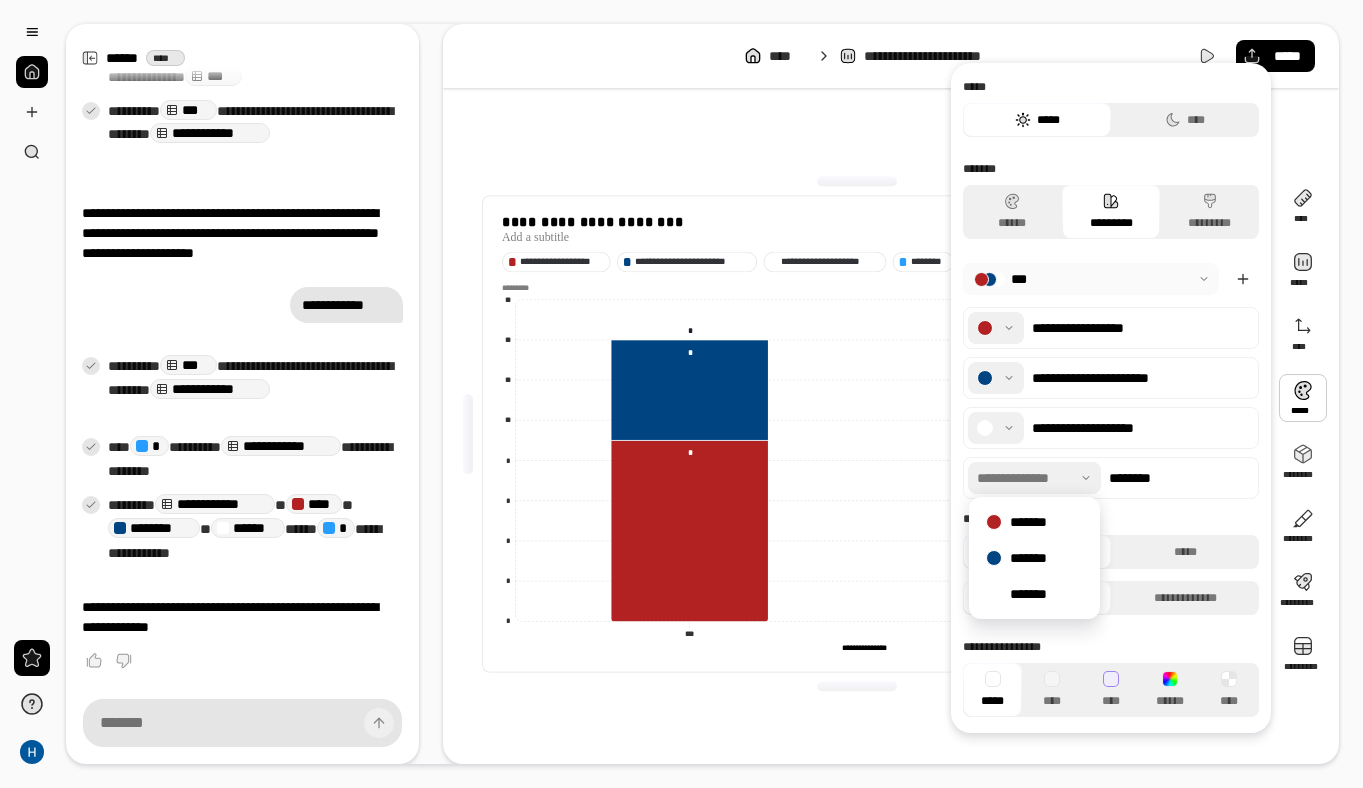 click on "**********" at bounding box center [1111, 519] 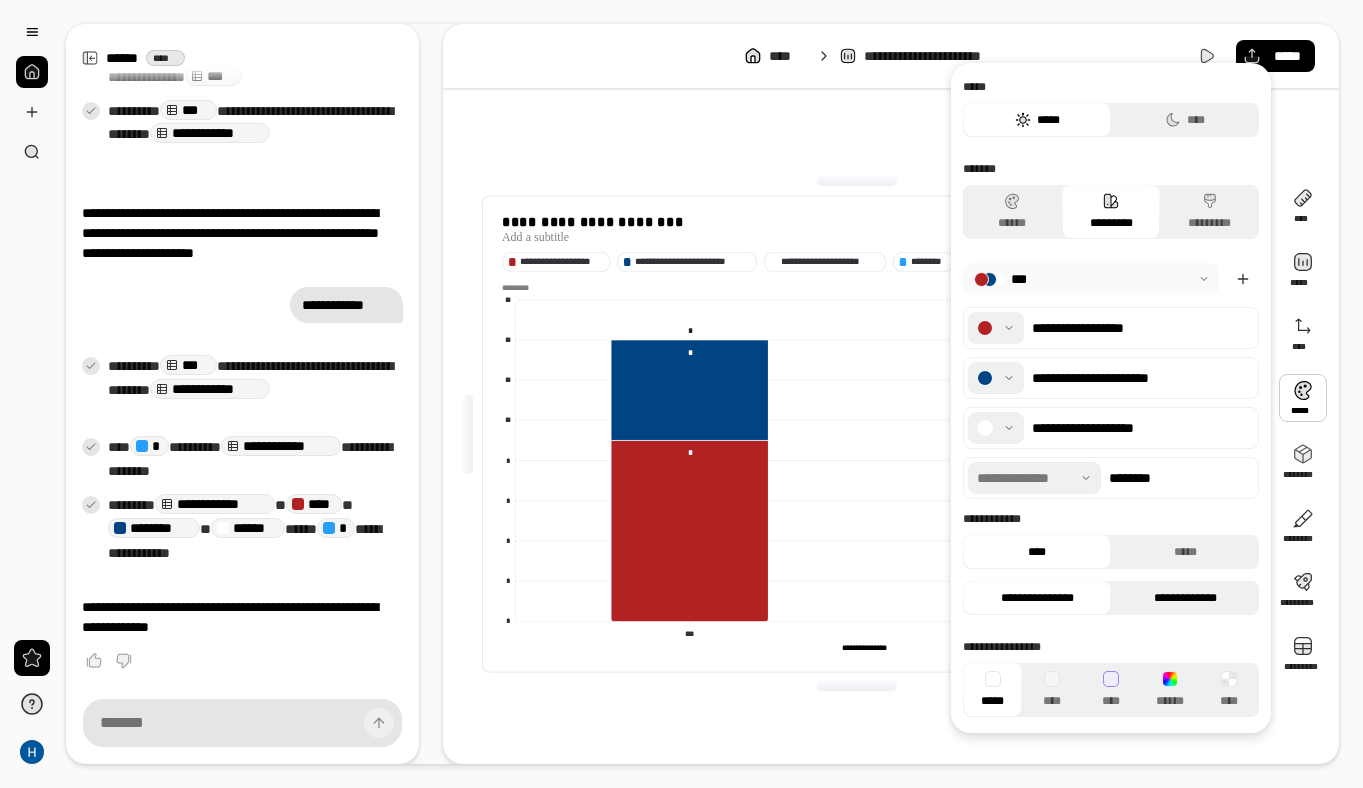 click on "**********" at bounding box center [1185, 598] 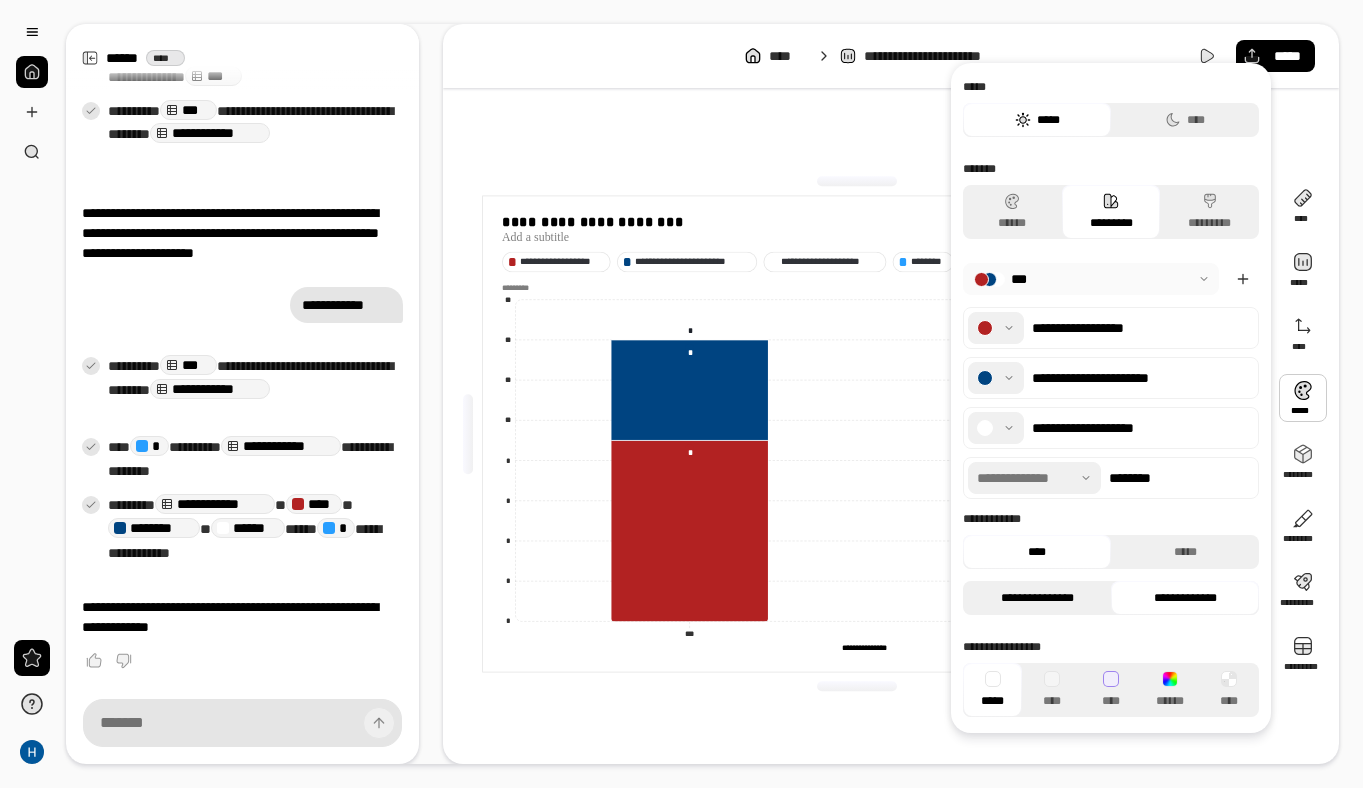 click on "**********" at bounding box center (1037, 598) 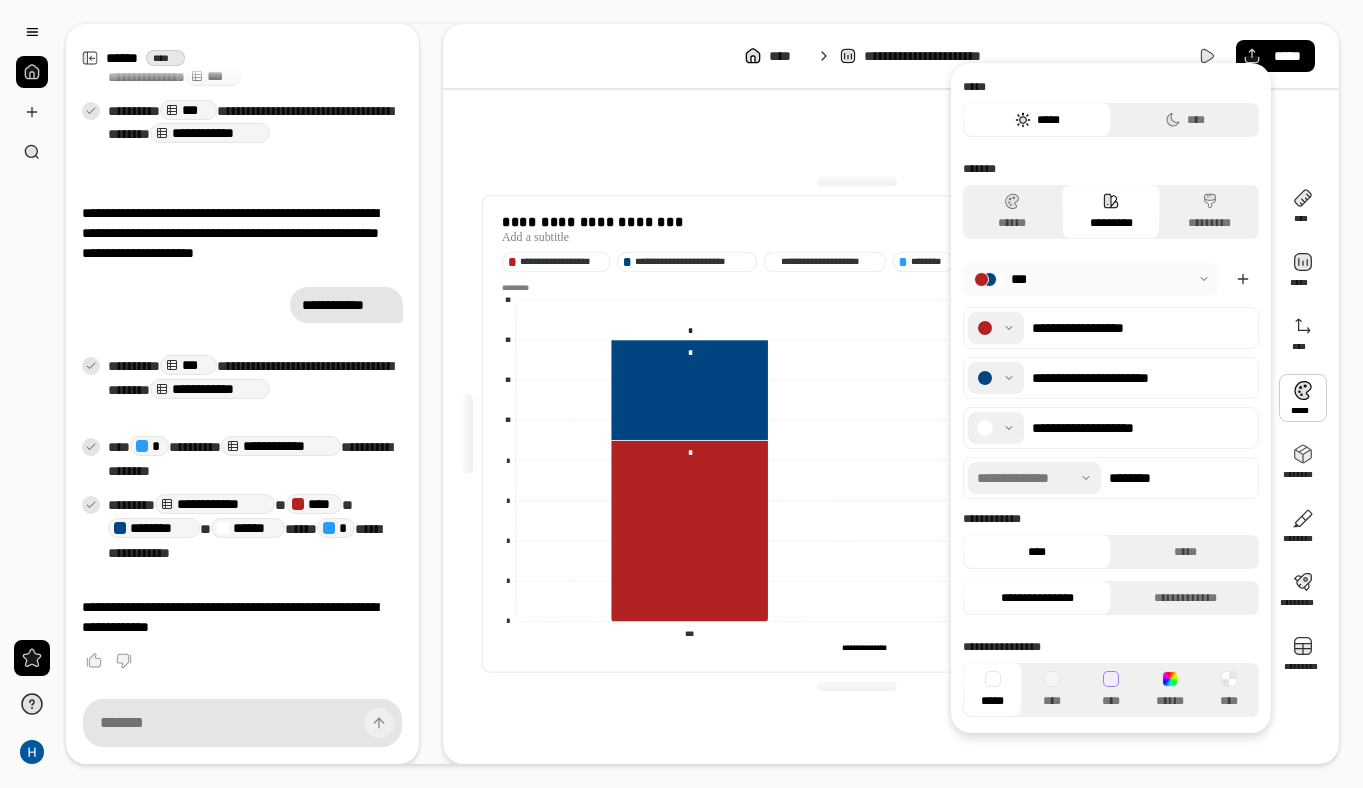click at bounding box center [1034, 478] 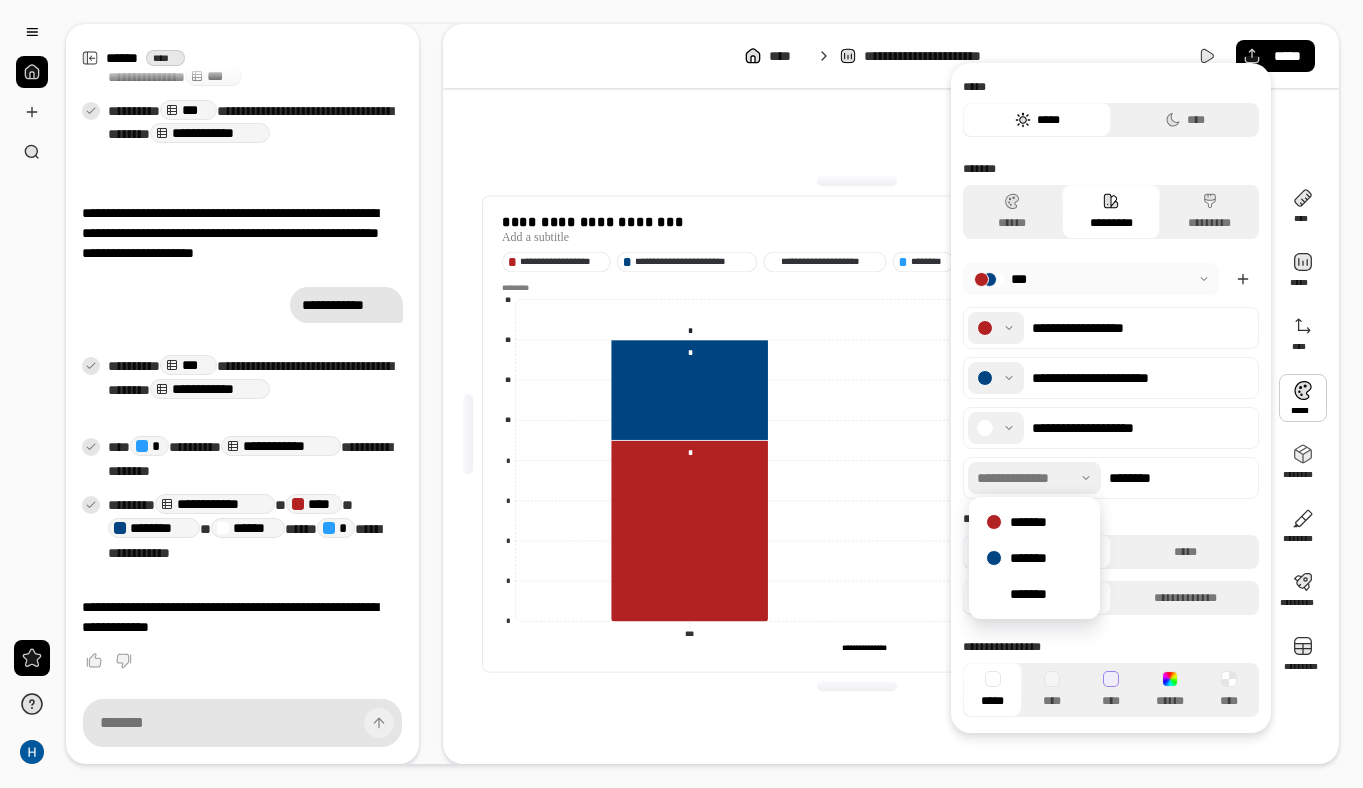 click at bounding box center [1034, 478] 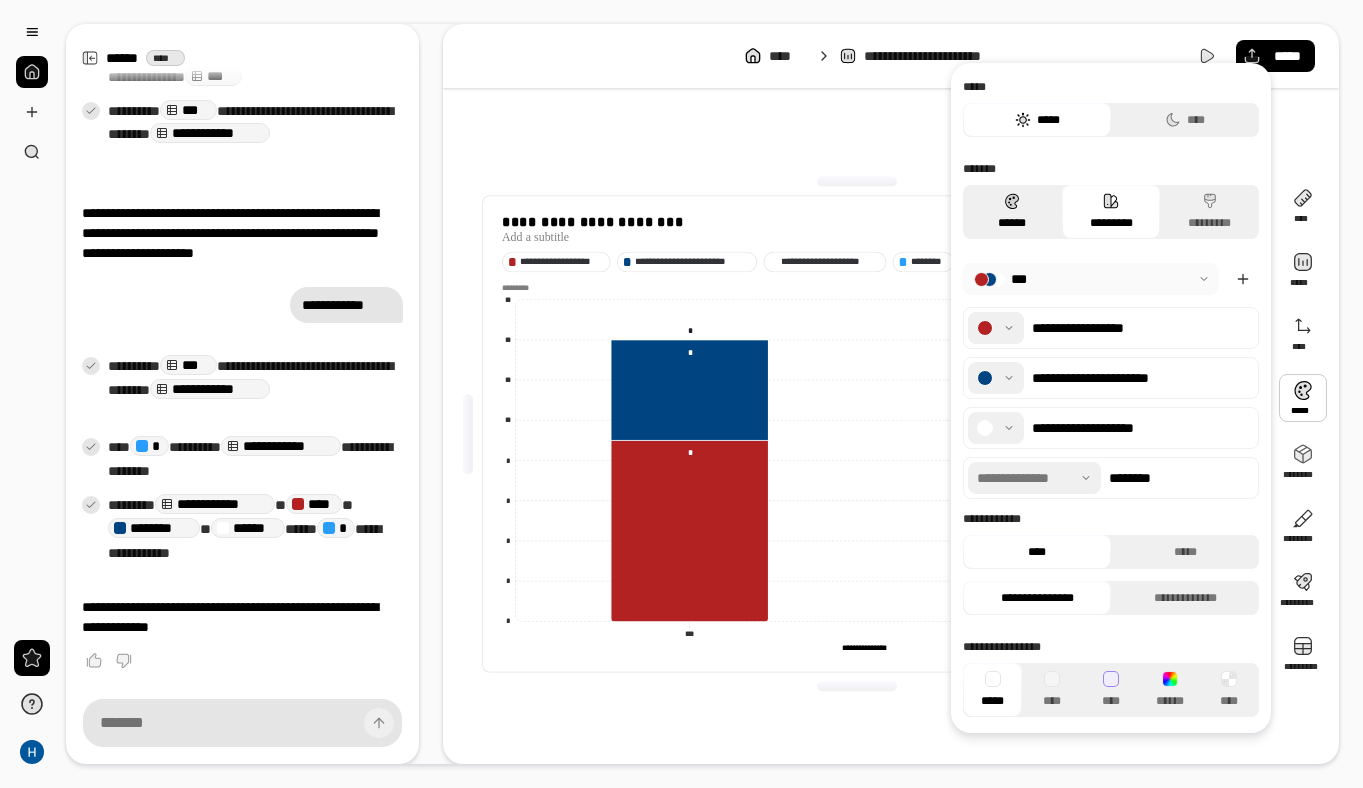 click on "******" at bounding box center (1012, 212) 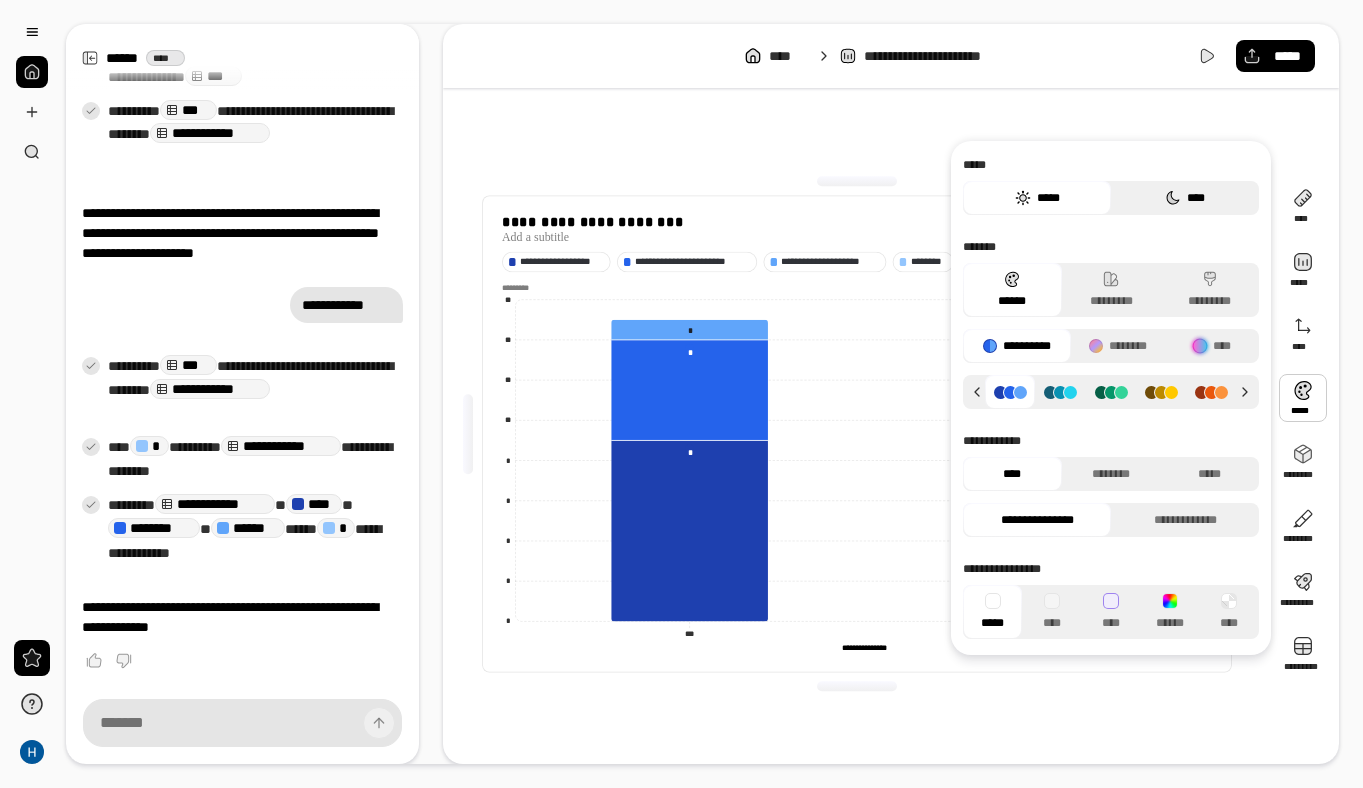 click on "****" at bounding box center [1185, 198] 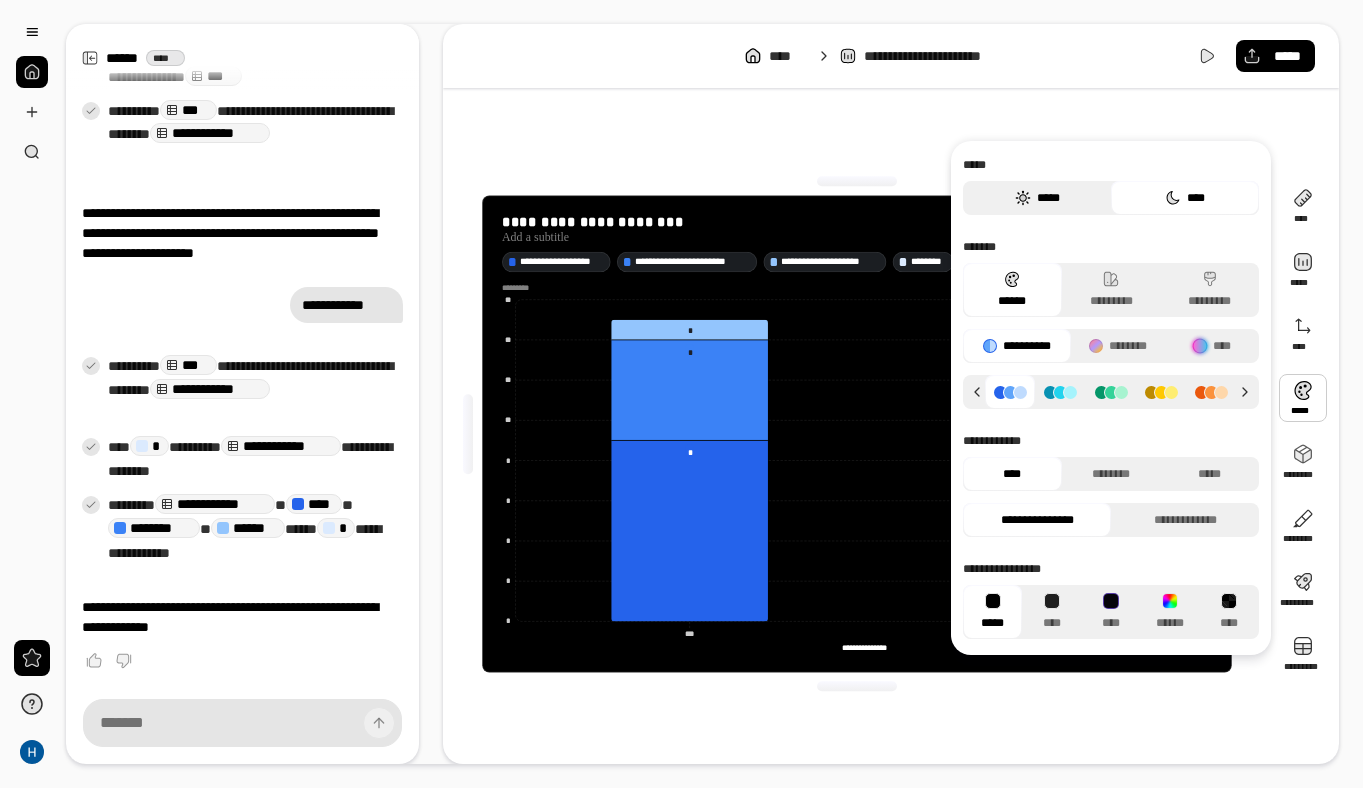 click on "*****" at bounding box center (1037, 198) 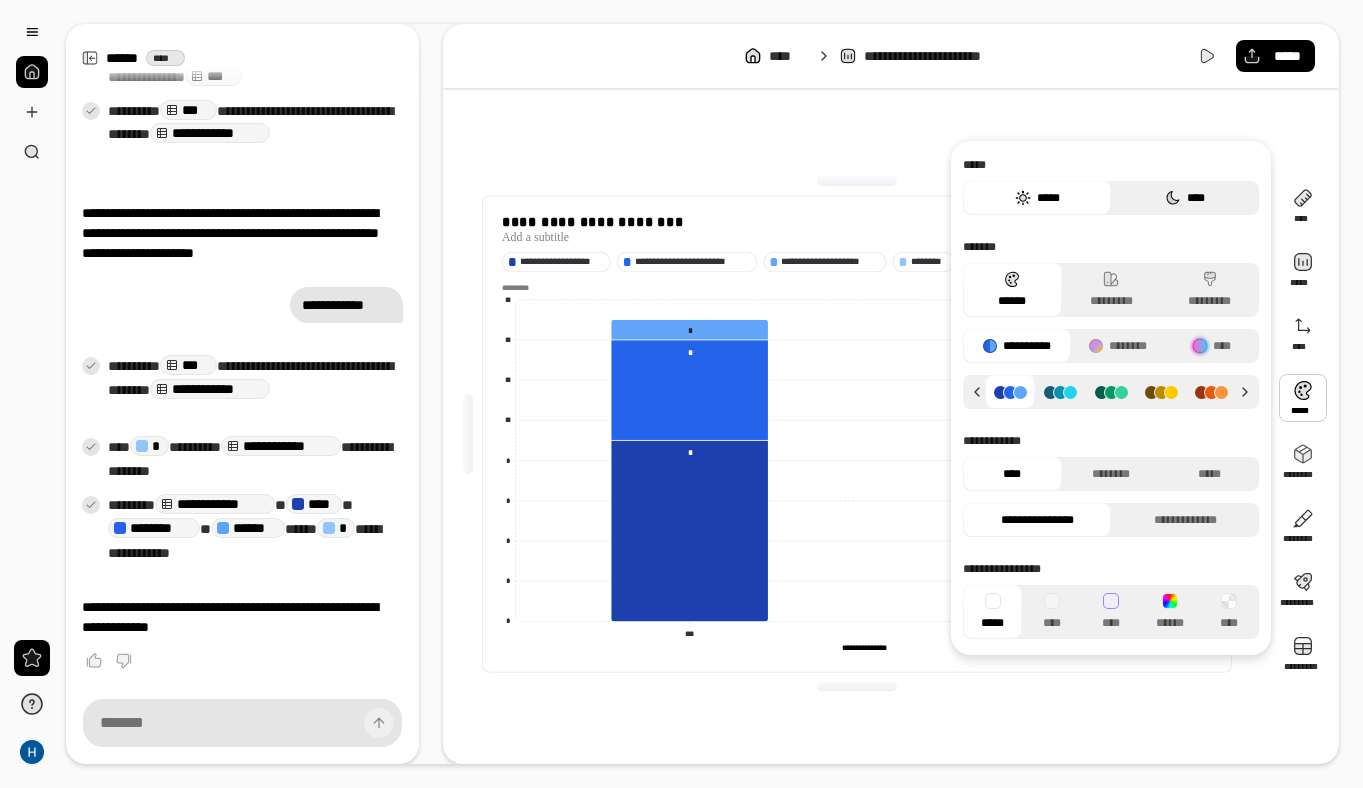 click on "****" at bounding box center [1185, 198] 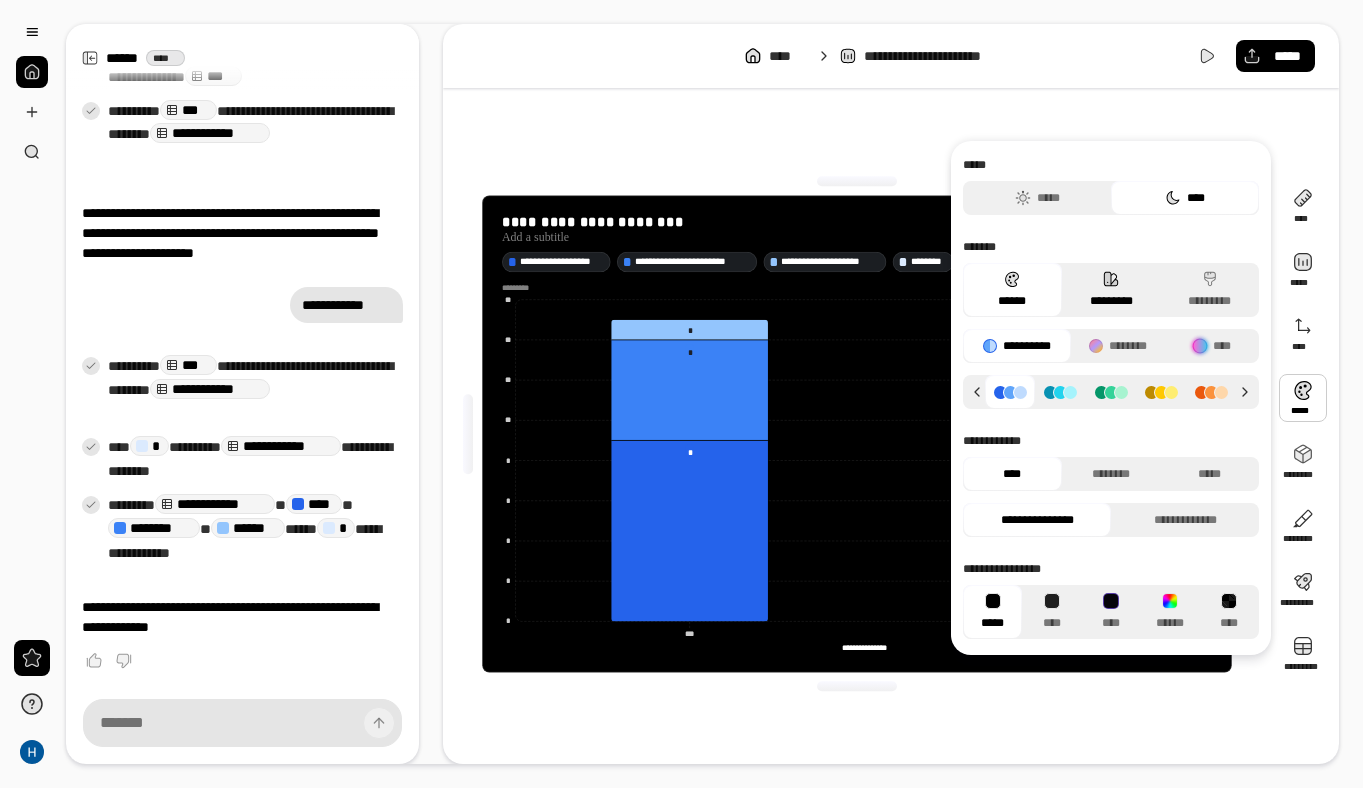 click on "*********" at bounding box center [1111, 290] 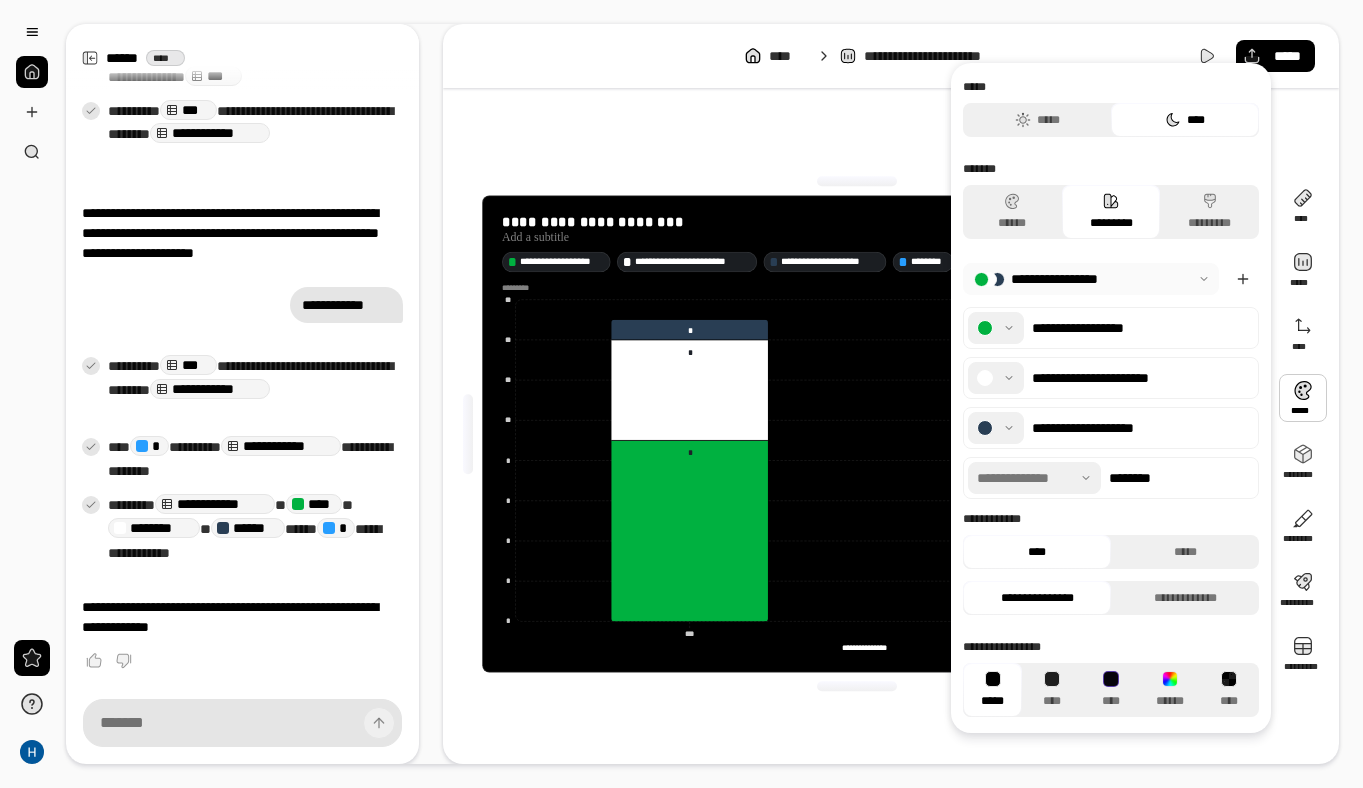 click at bounding box center (1091, 279) 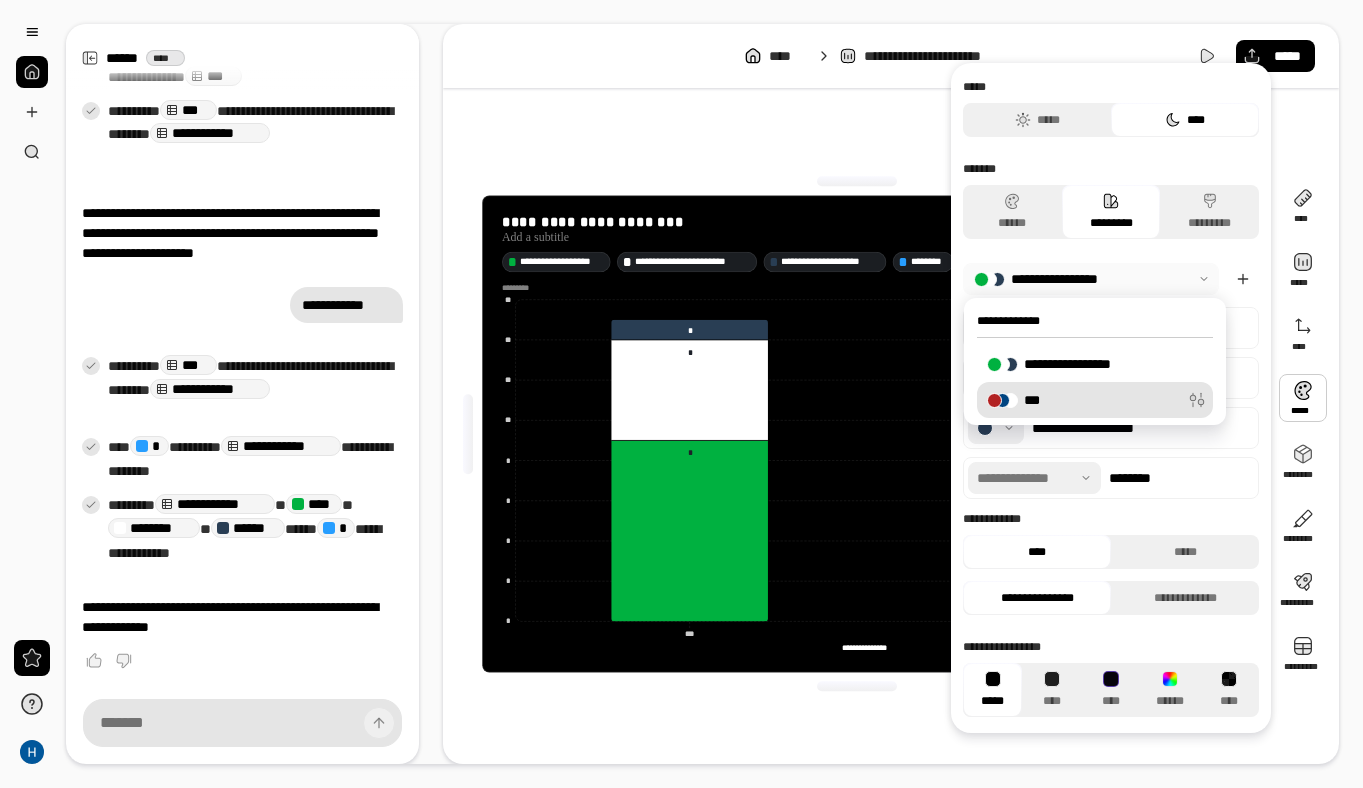 click on "***" at bounding box center [1037, 400] 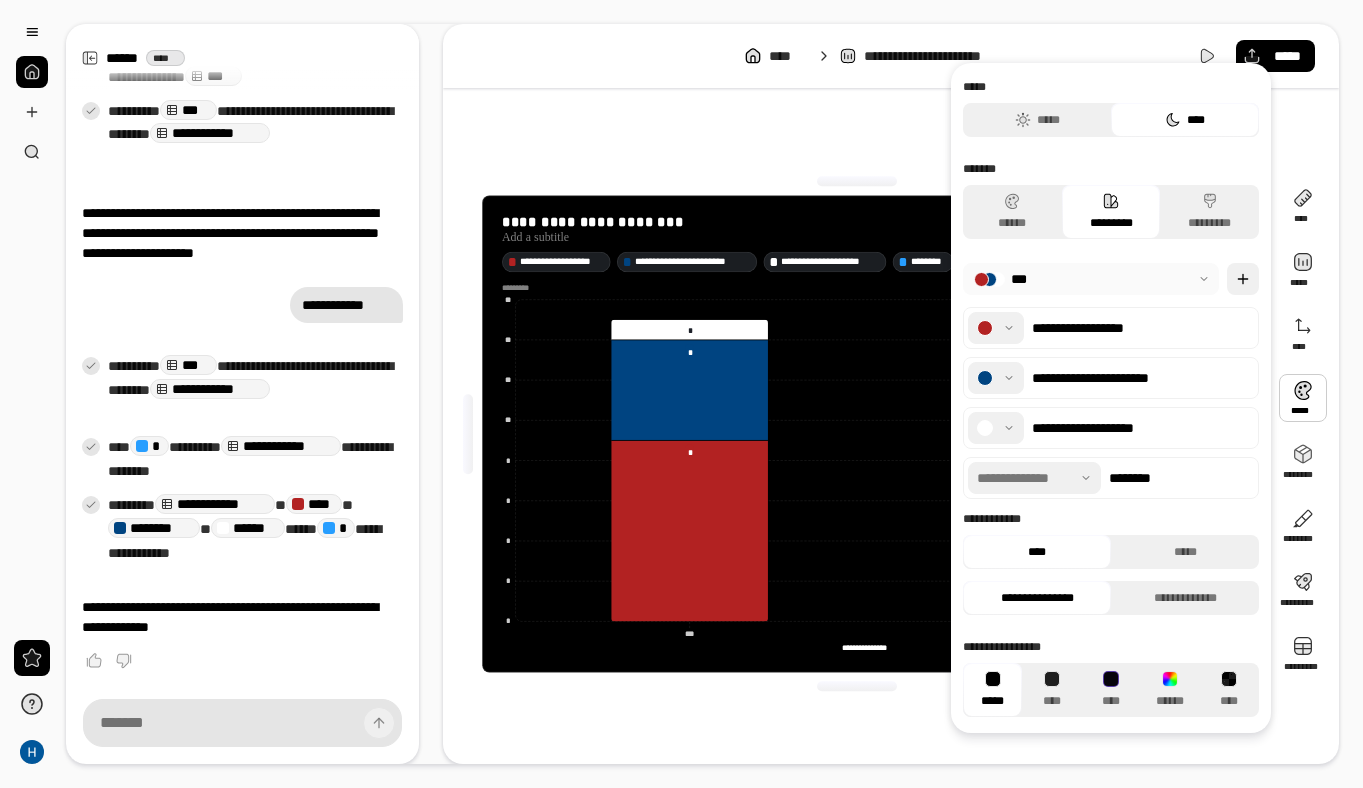 click at bounding box center [1243, 279] 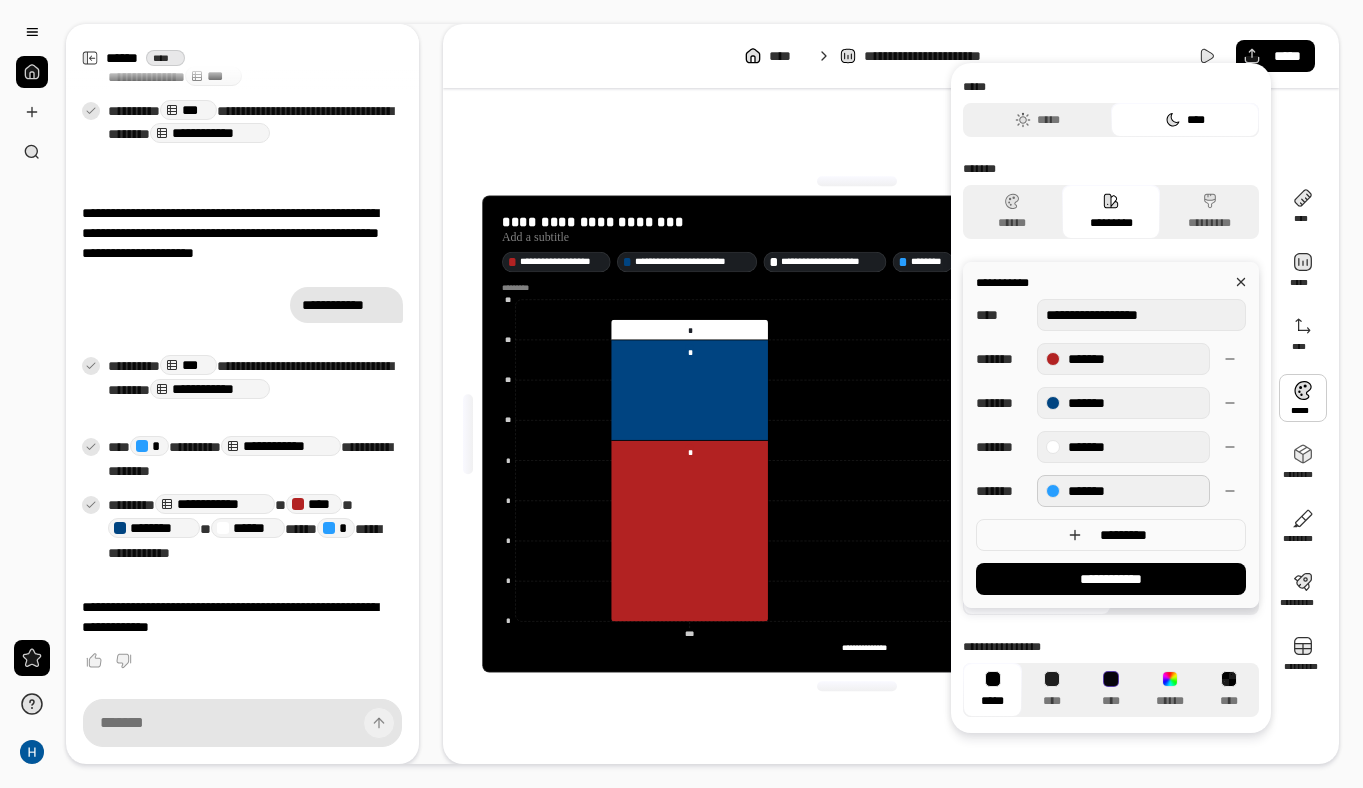 click on "*******" at bounding box center [1123, 491] 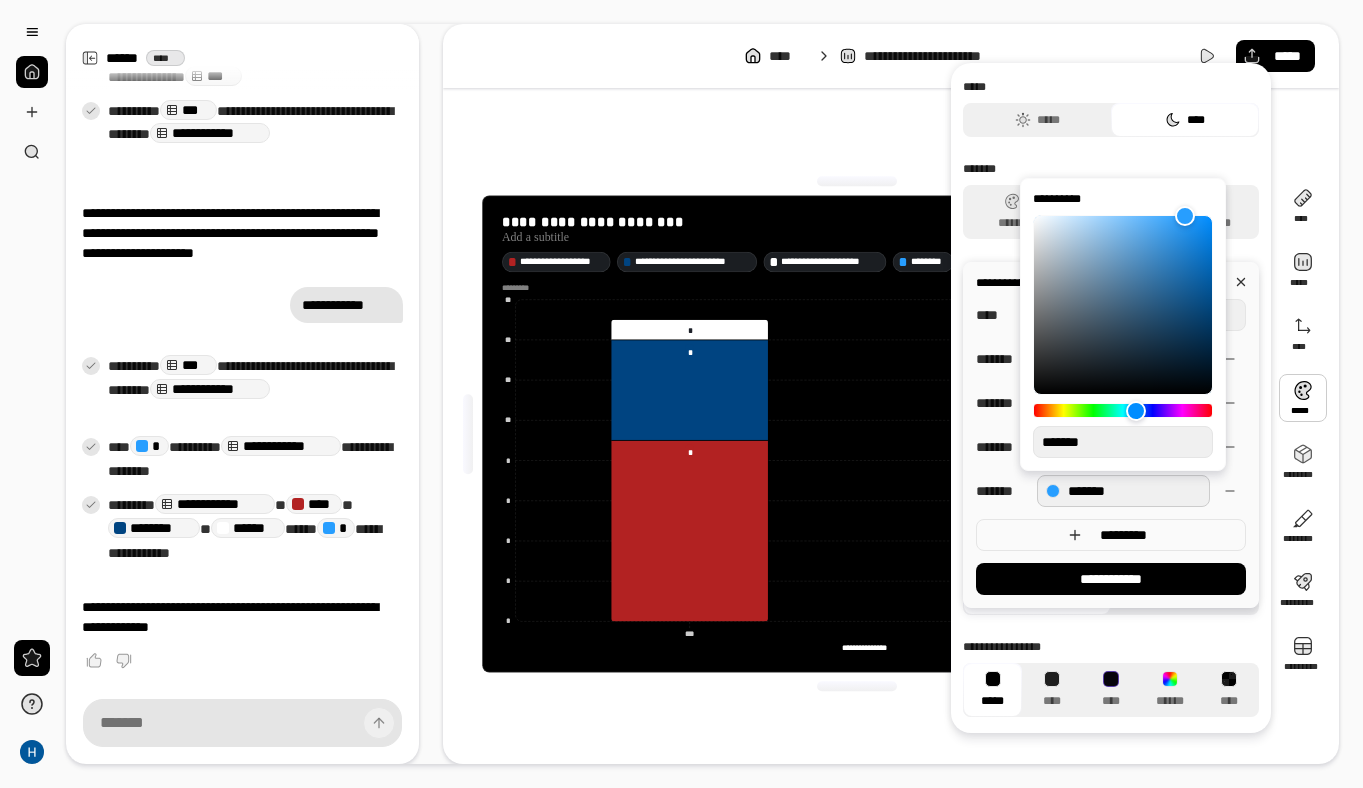 click on "*******" at bounding box center (1123, 491) 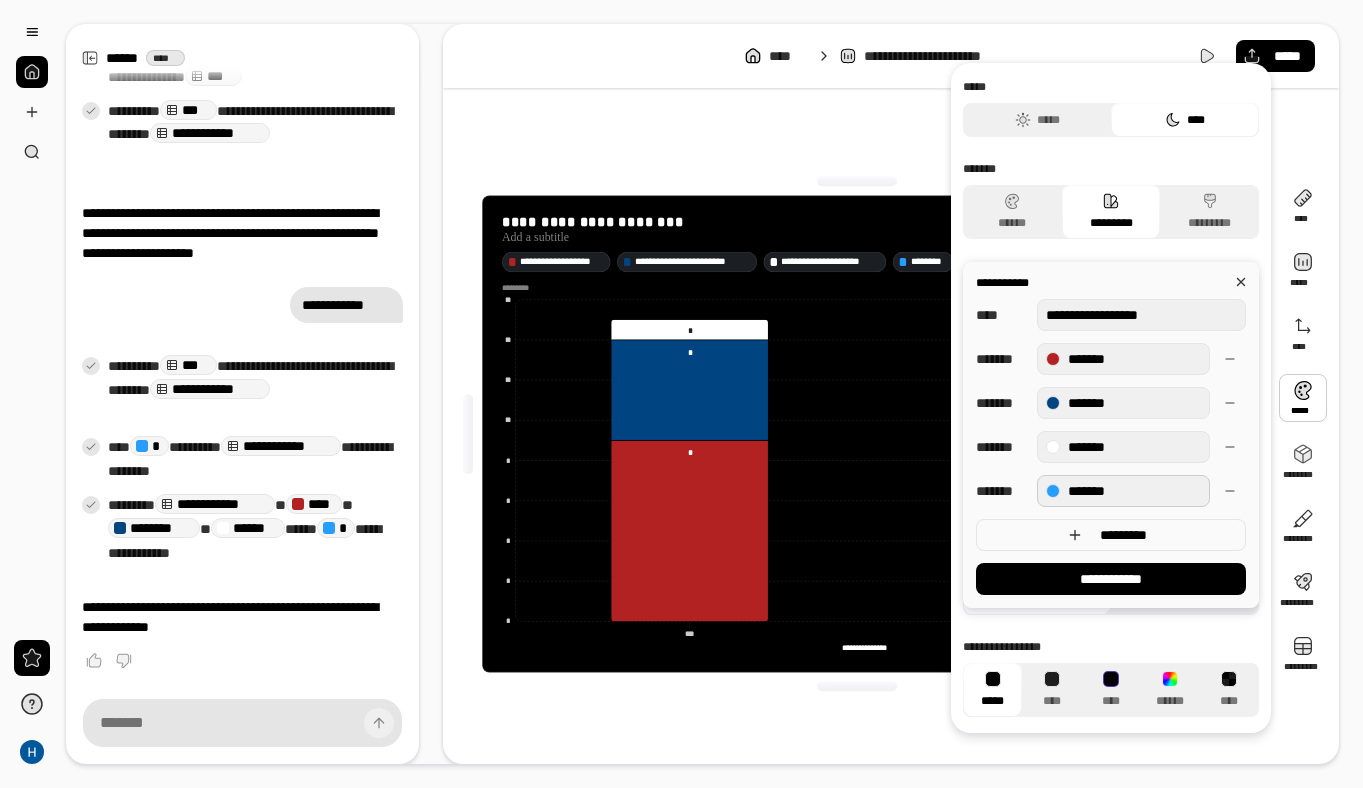 click on "*******" at bounding box center [1123, 491] 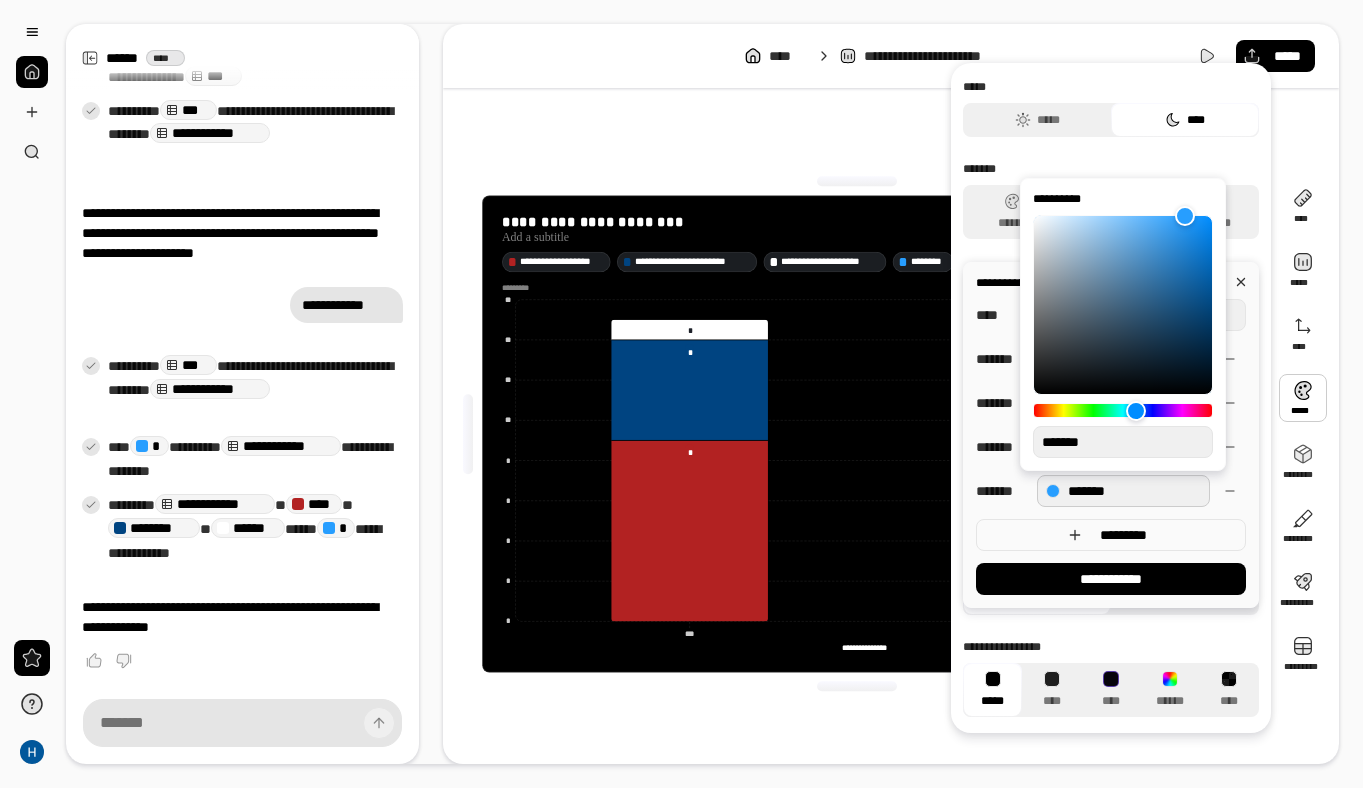 click at bounding box center [1123, 410] 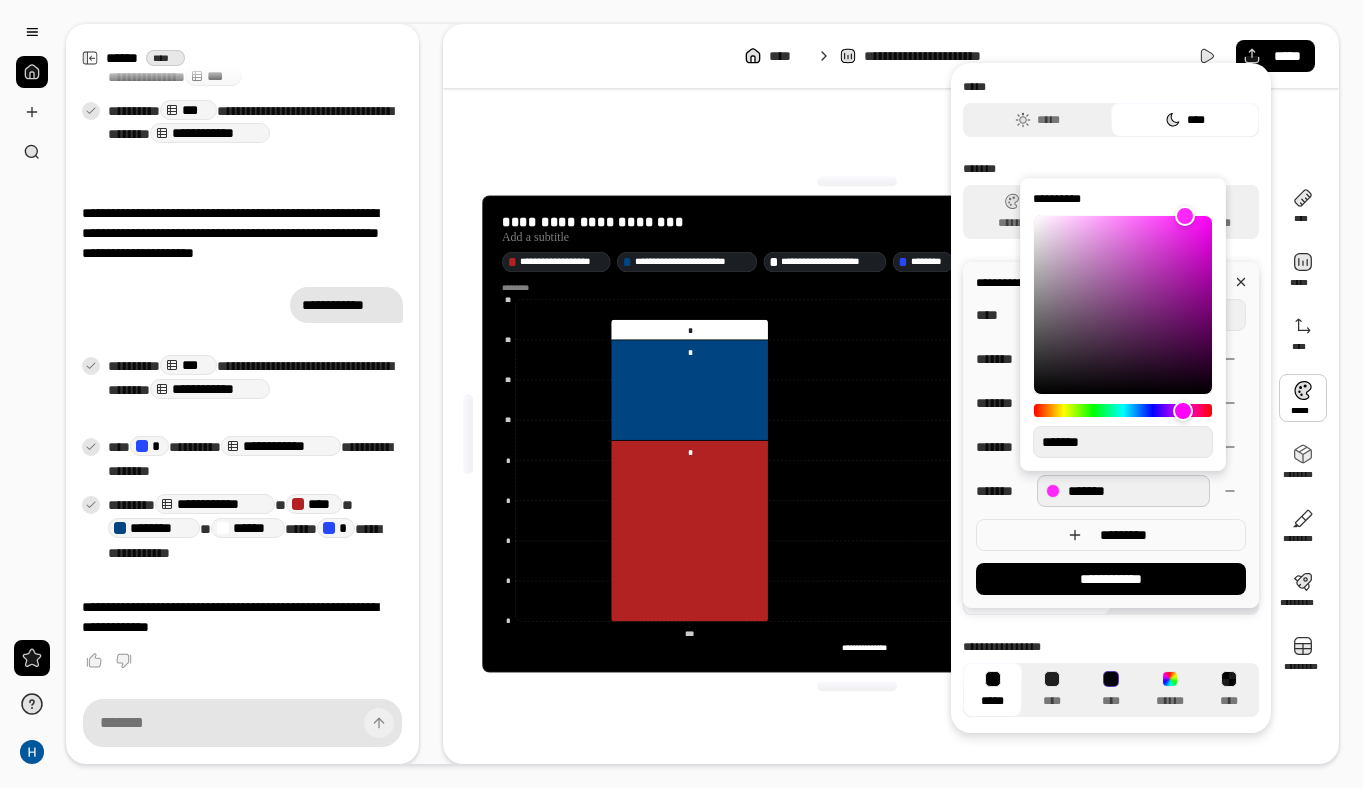 click at bounding box center [1123, 410] 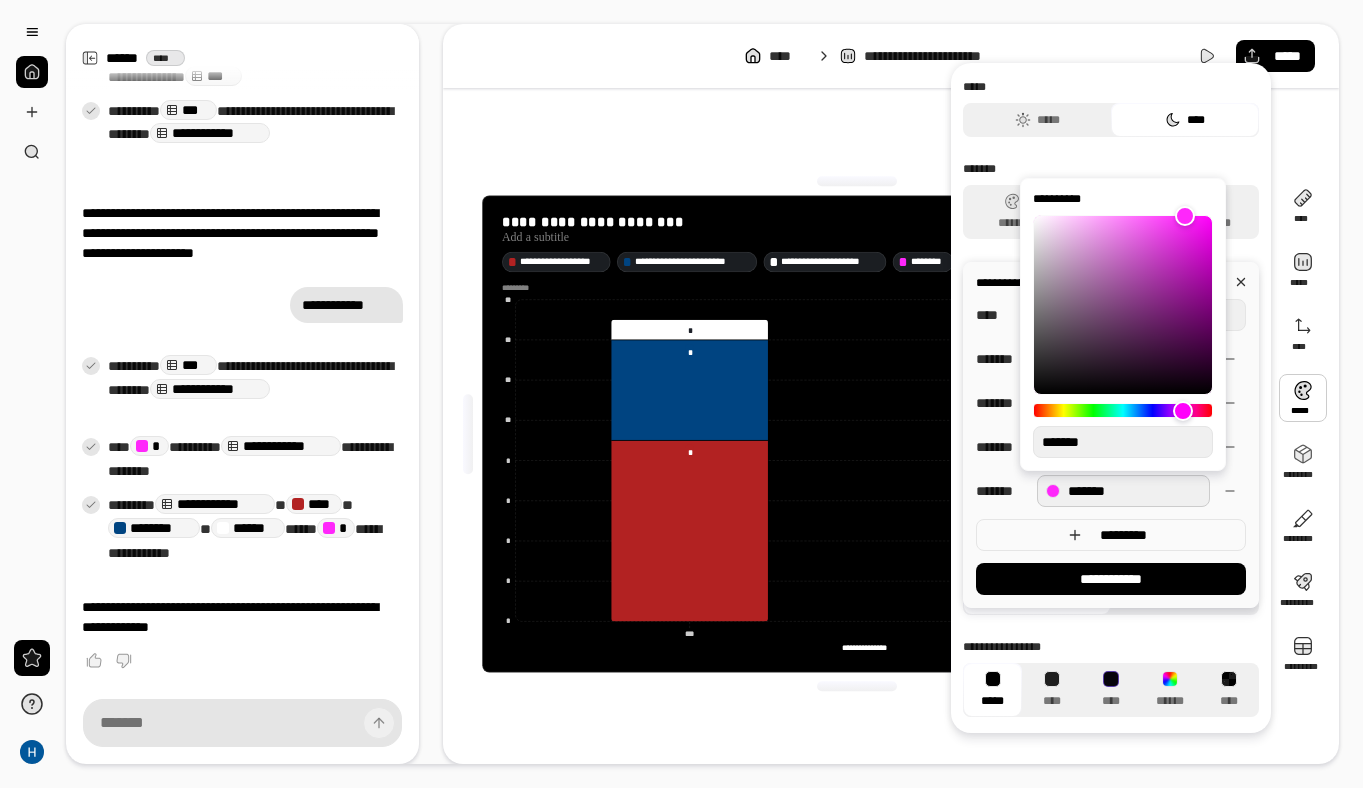 type on "**" 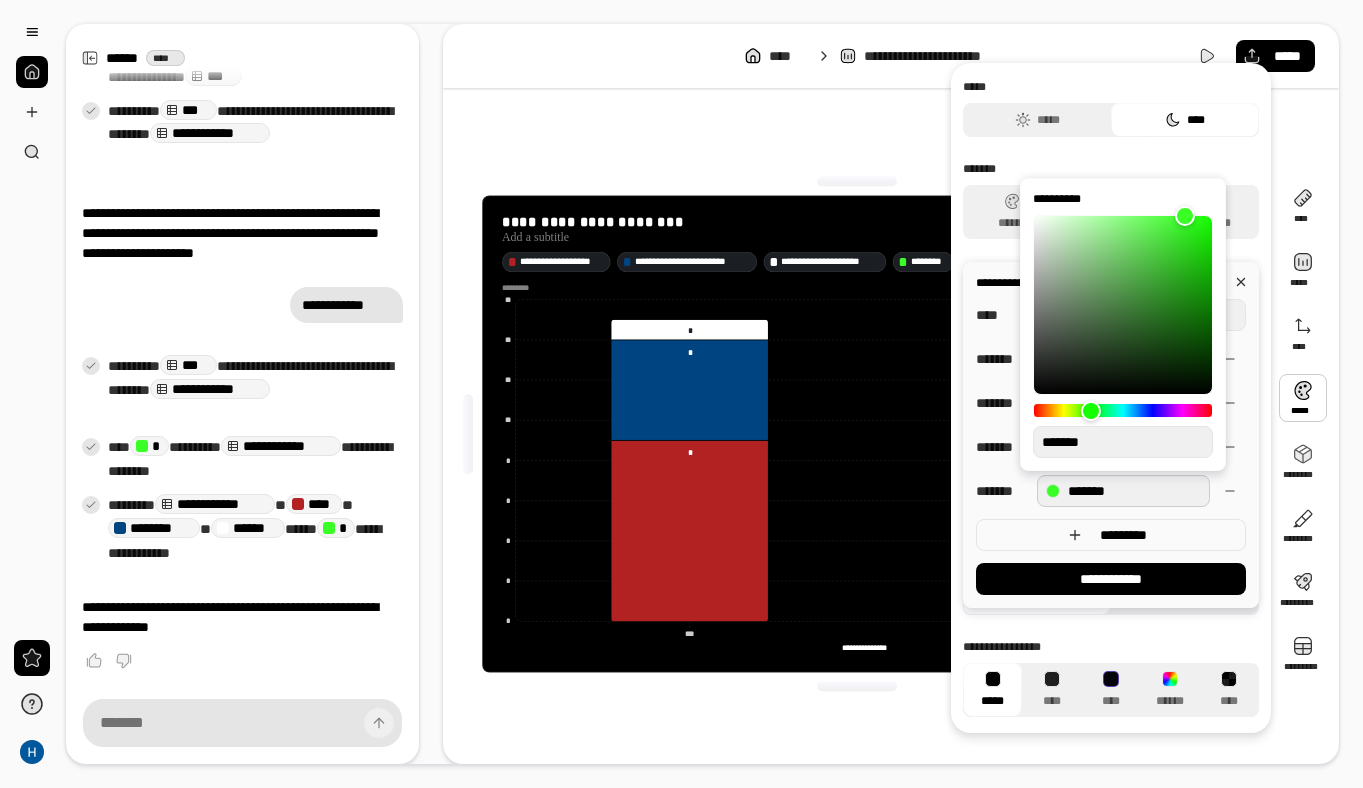 click at bounding box center (1123, 410) 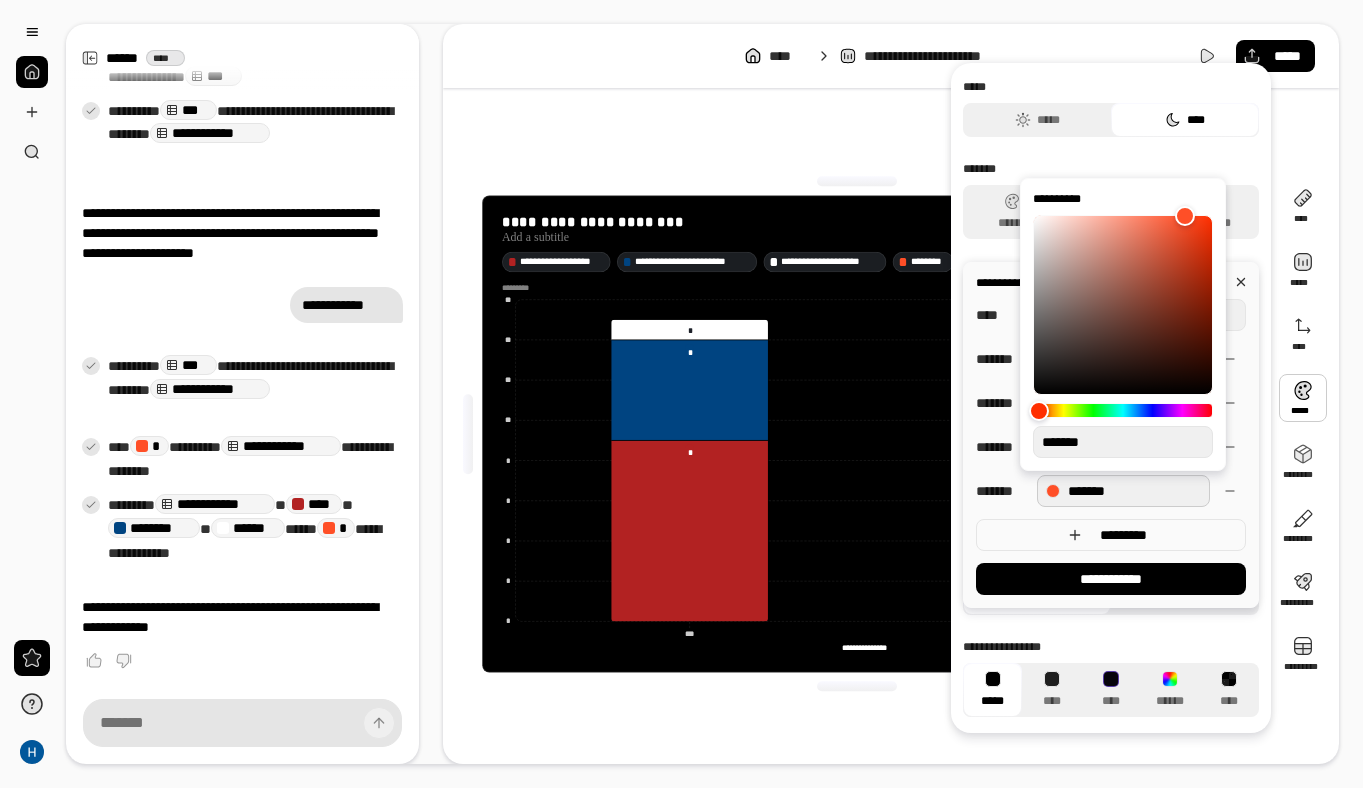 click at bounding box center (1123, 410) 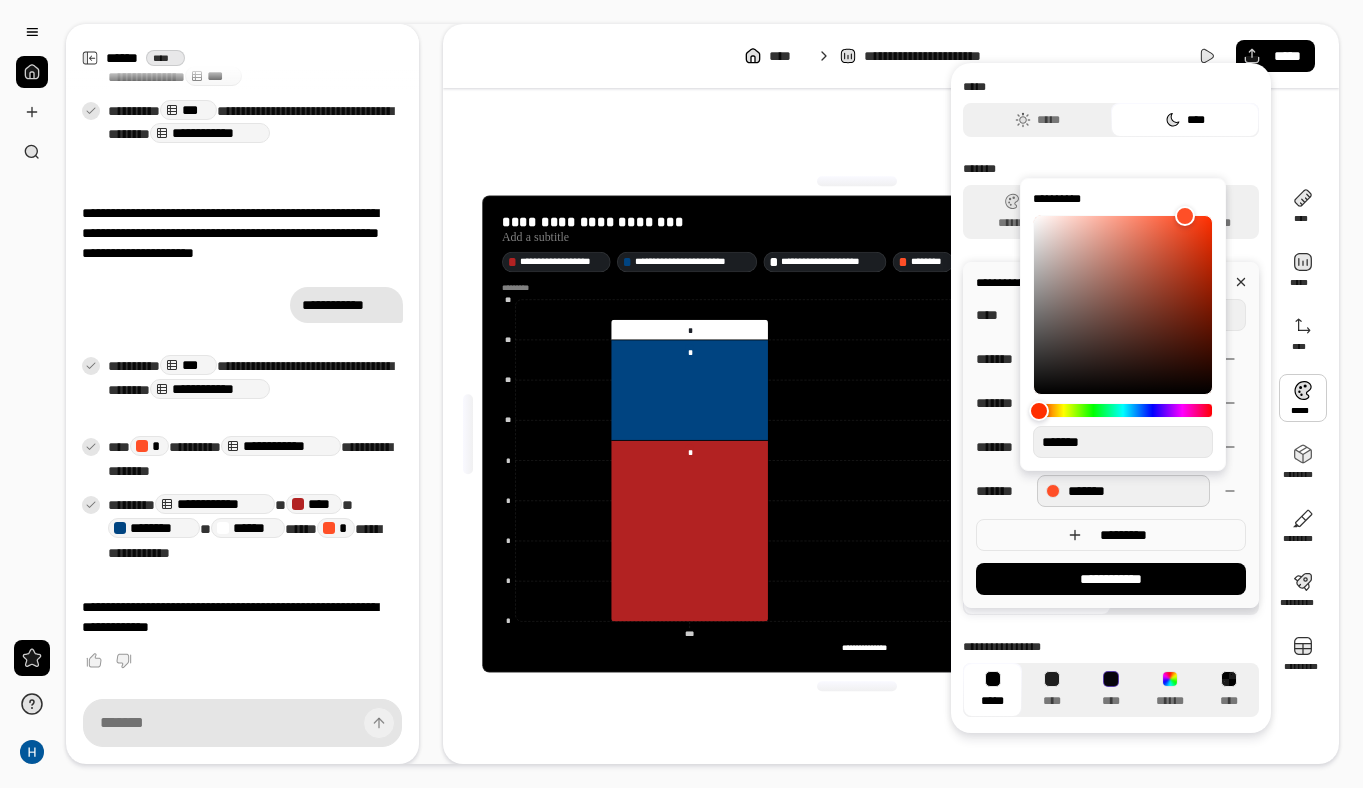 type on "**" 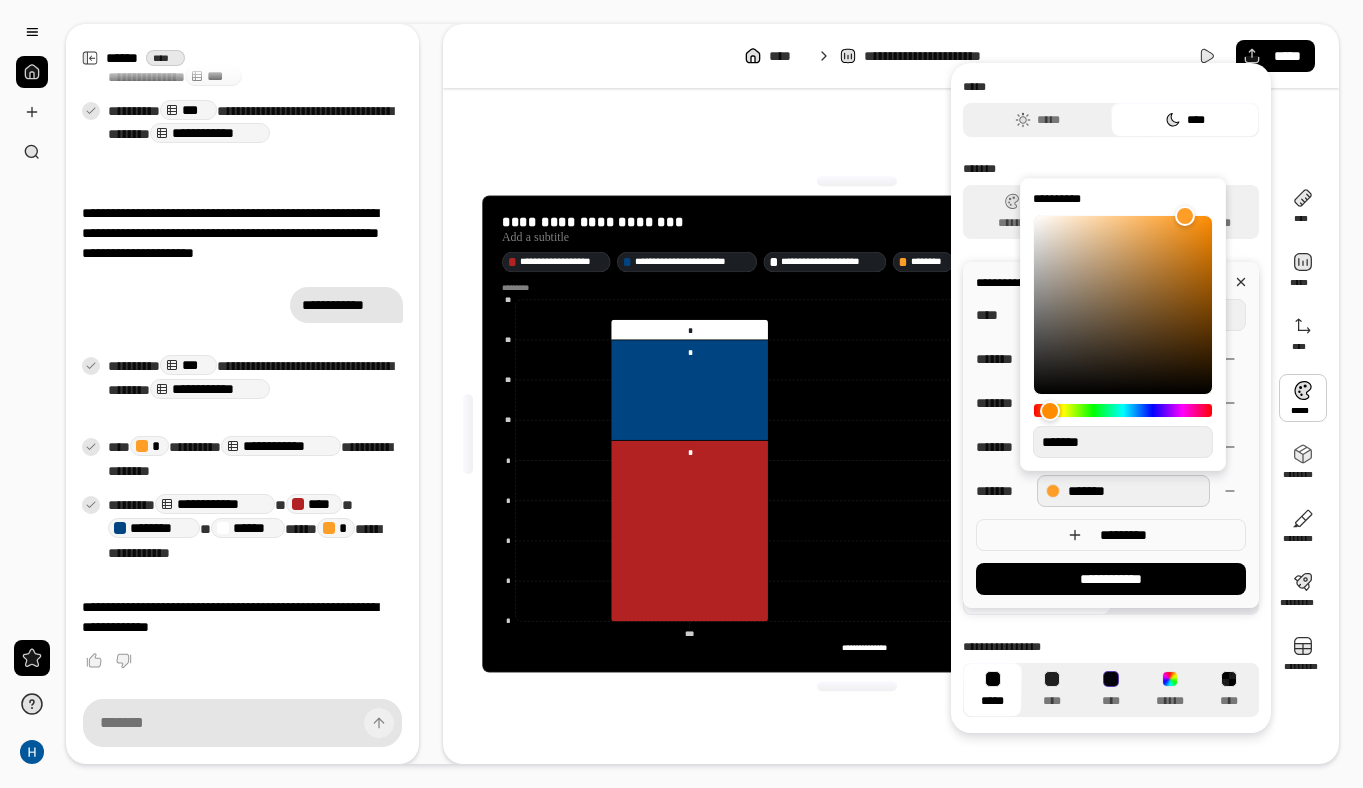 click at bounding box center [1123, 410] 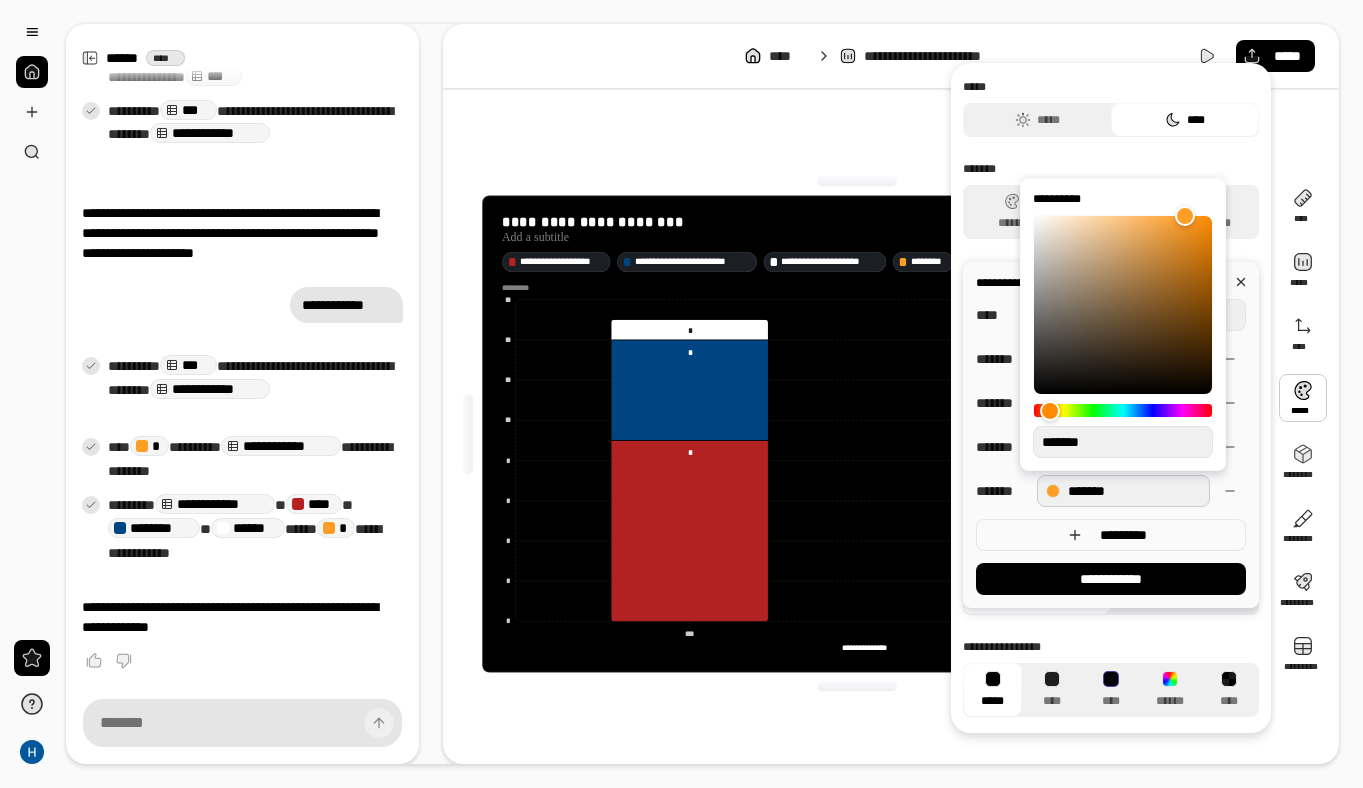 type on "**" 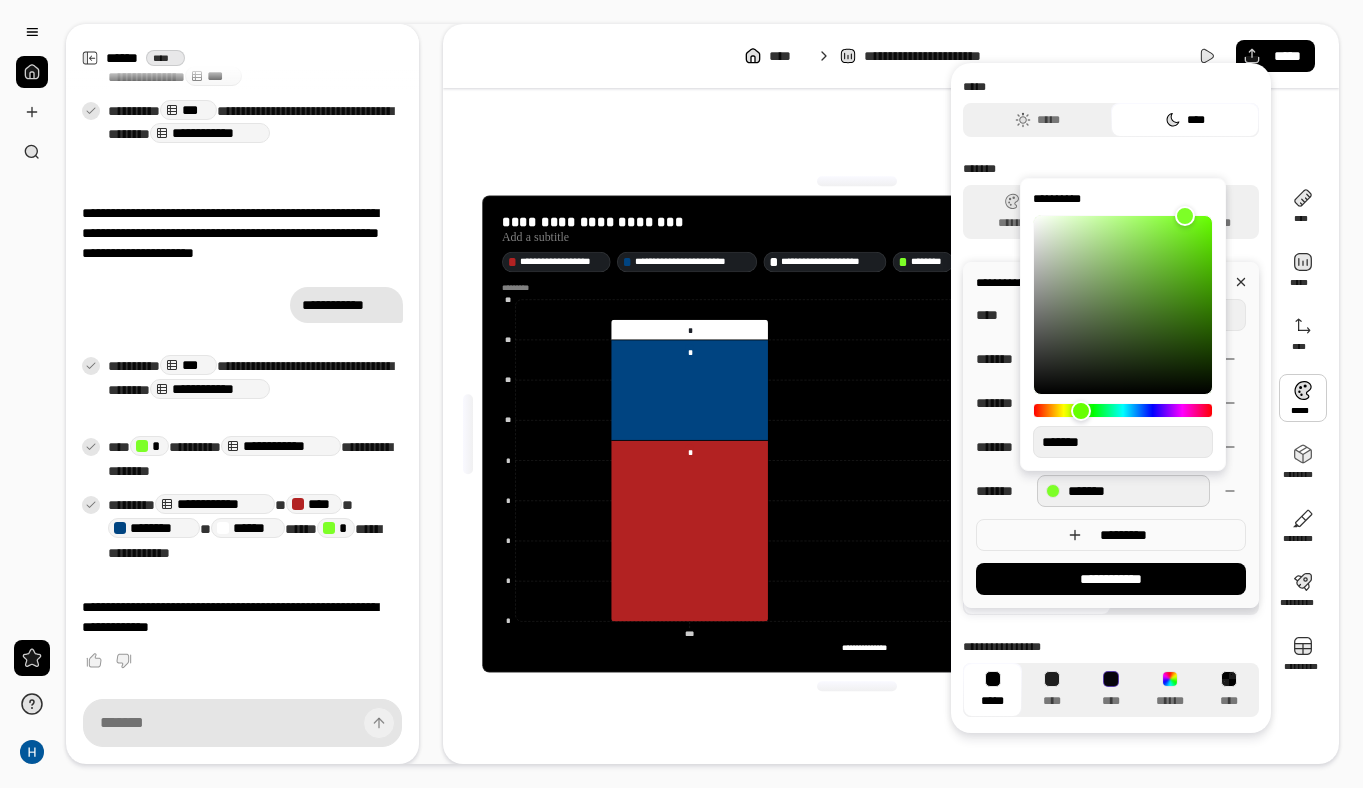 click at bounding box center (1081, 411) 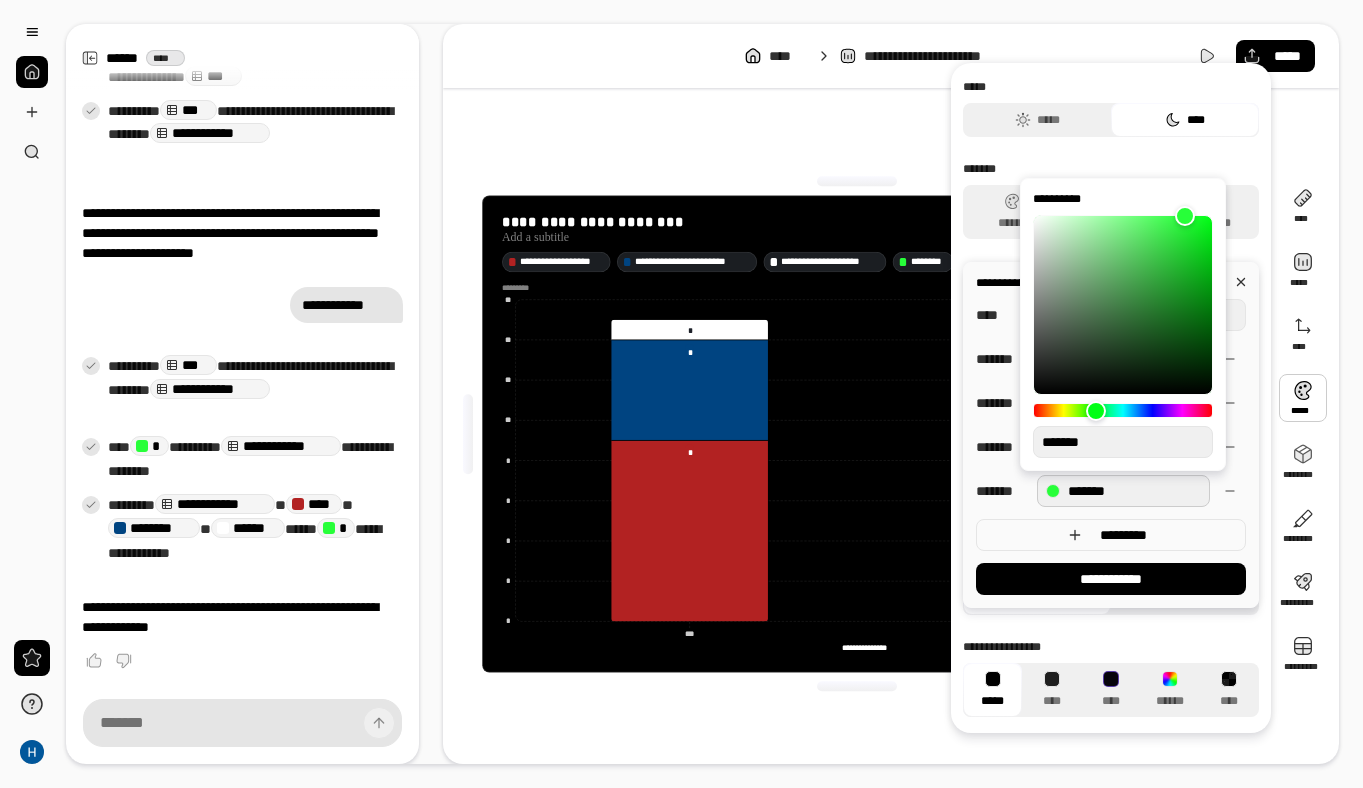 click at bounding box center (1096, 411) 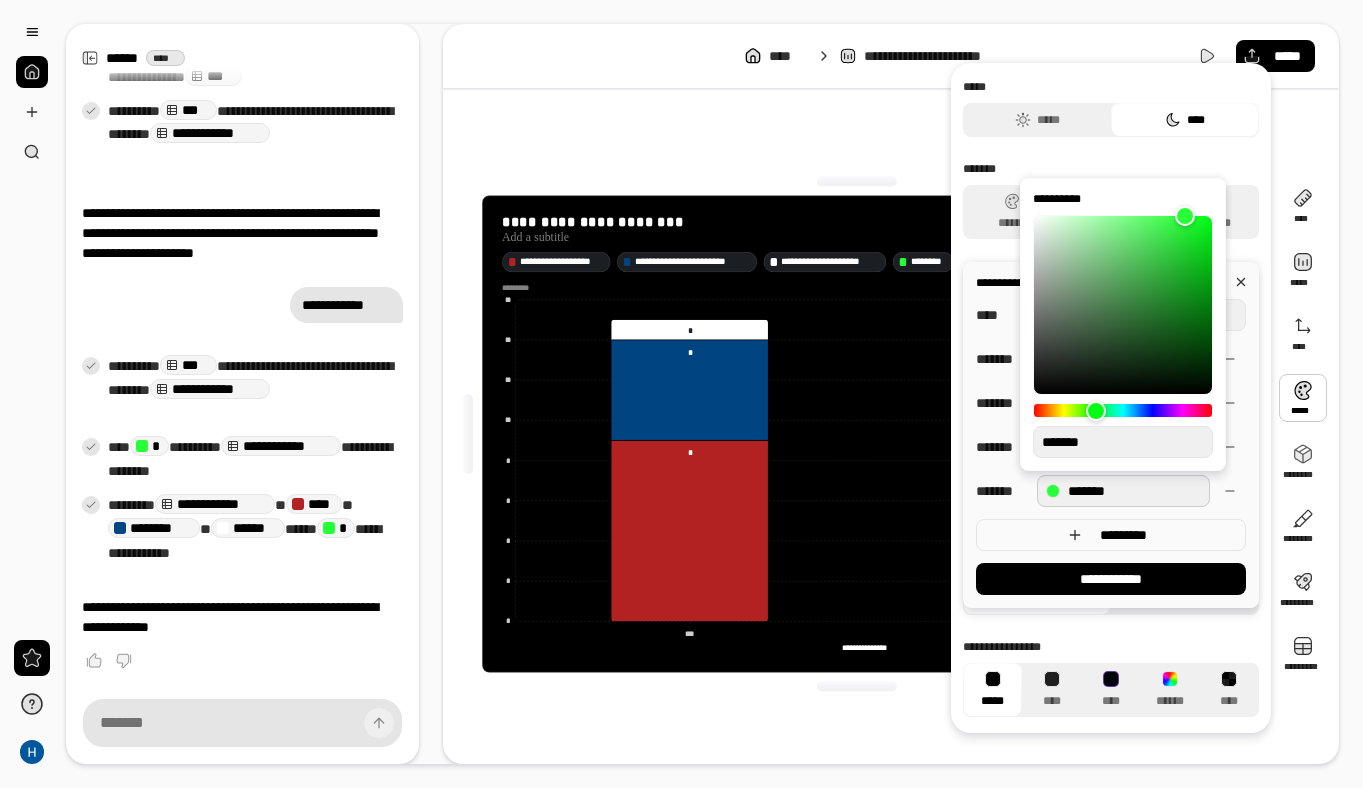 click at bounding box center [1123, 410] 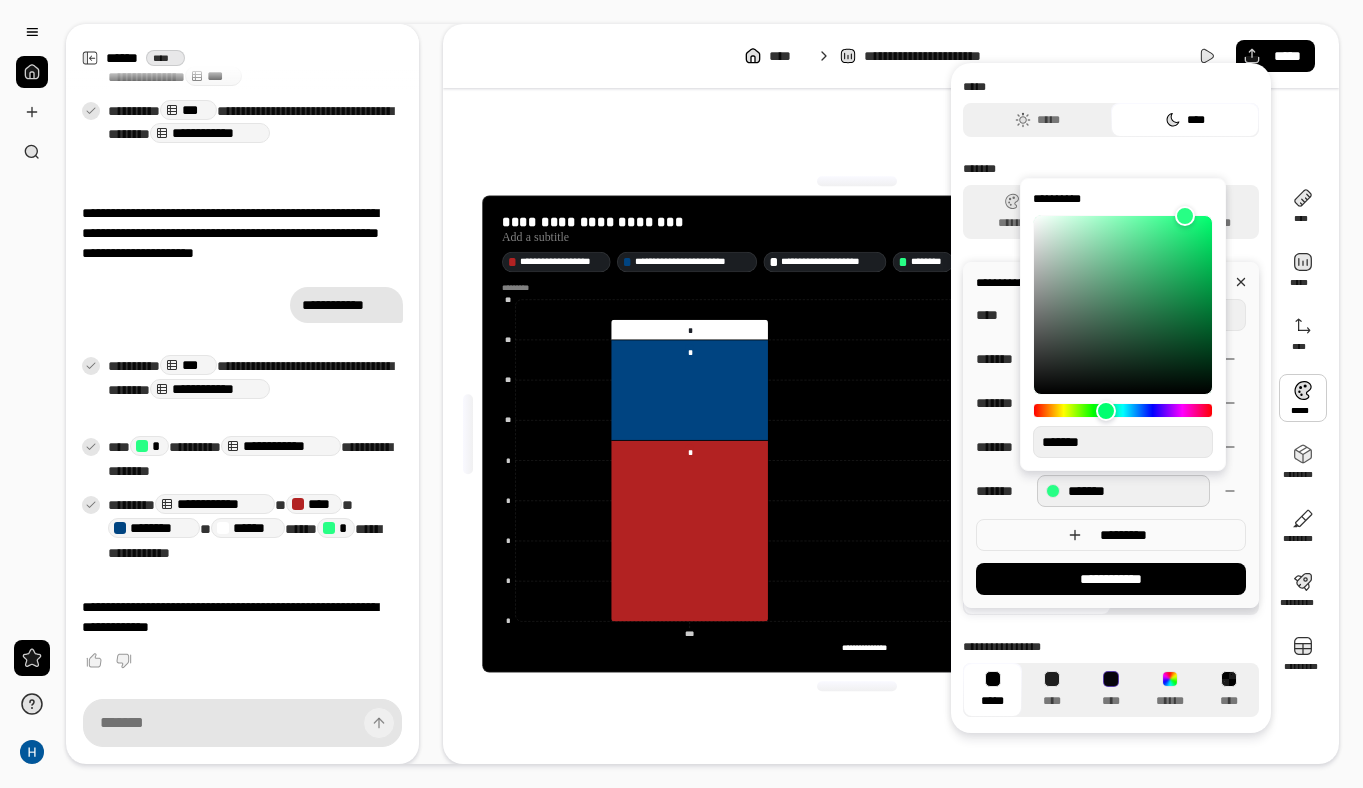 click at bounding box center (1106, 411) 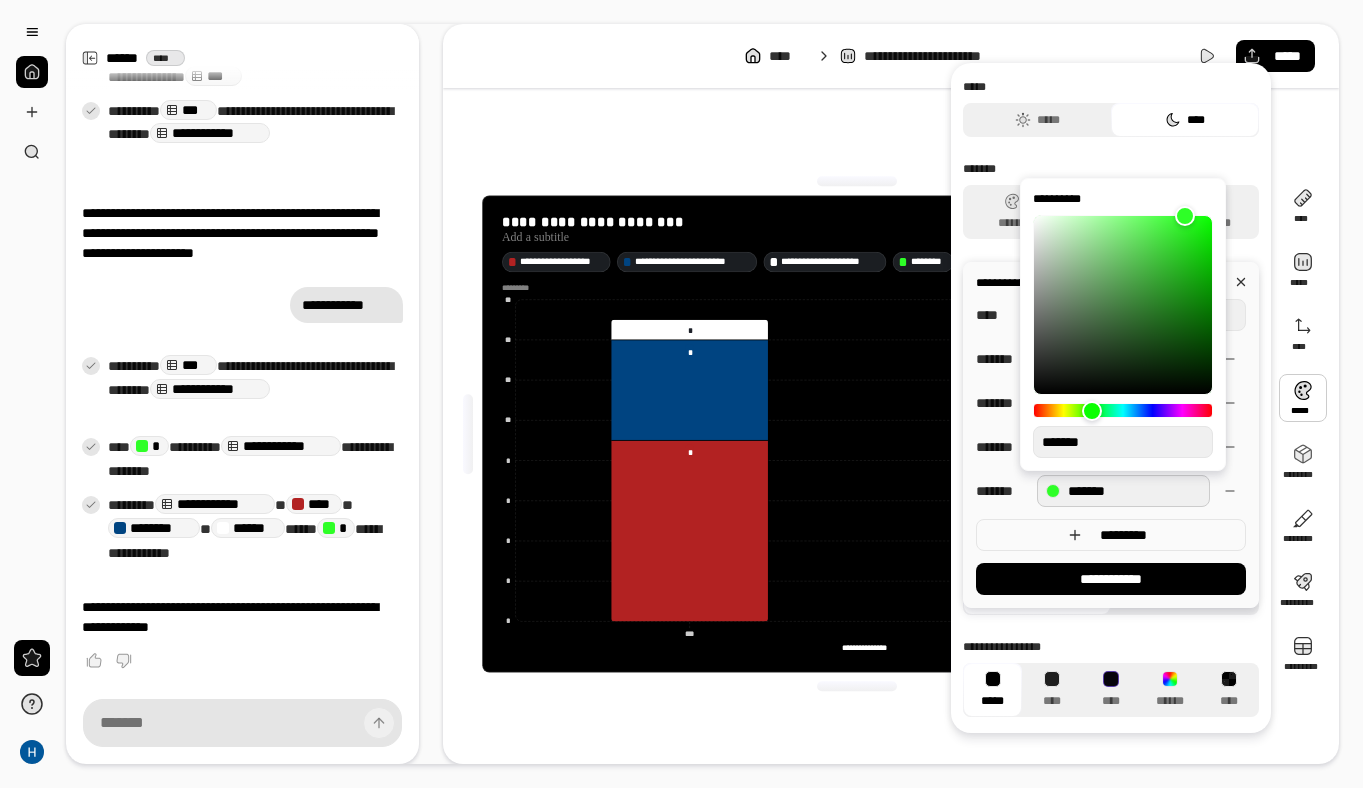 click at bounding box center [1092, 411] 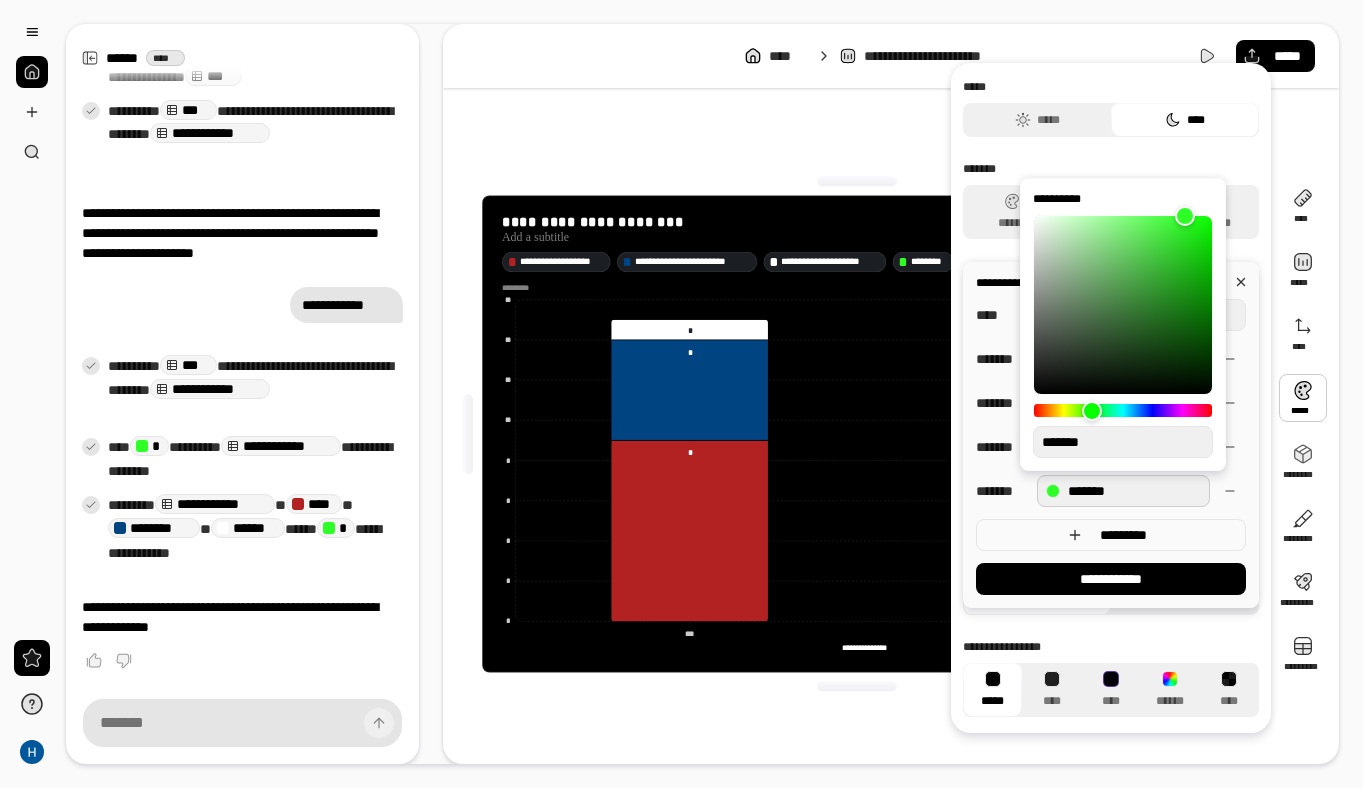 type on "**" 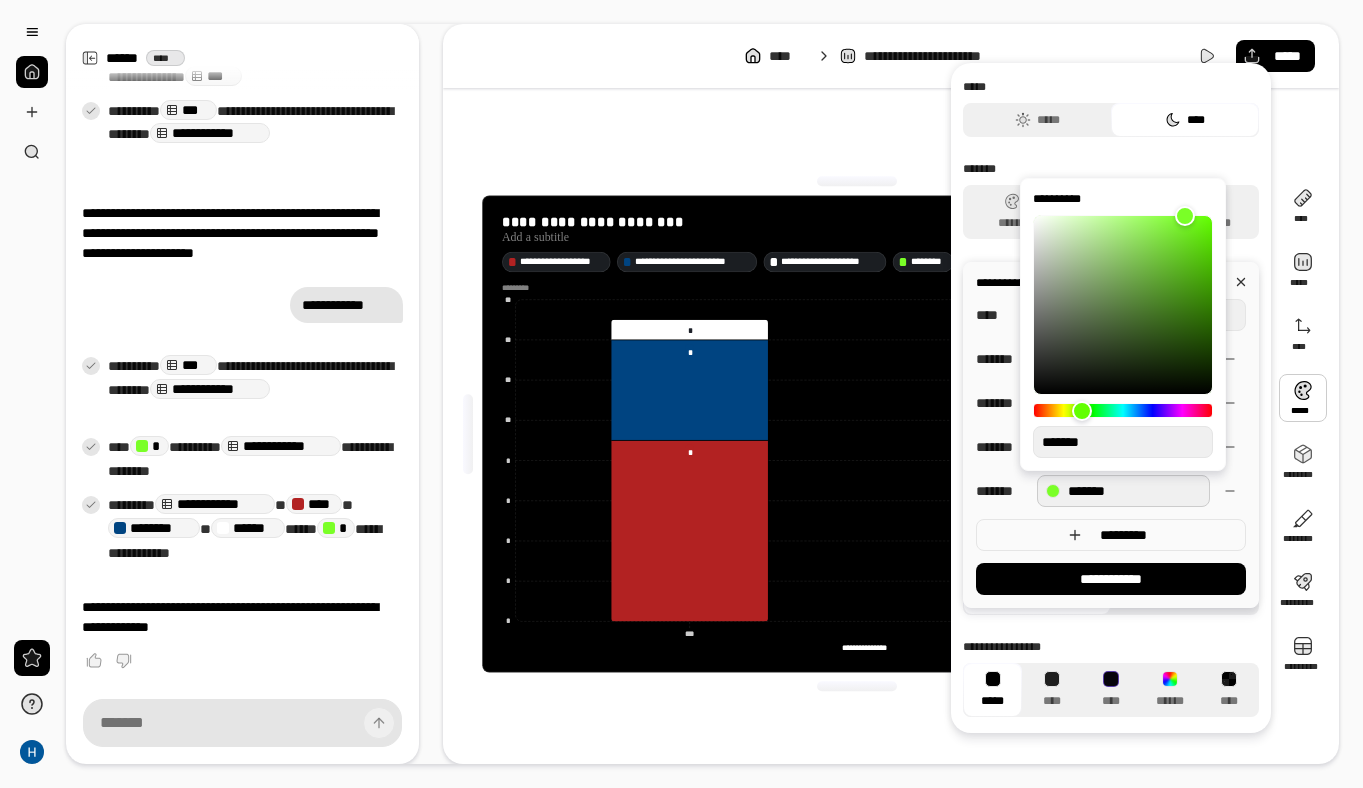 click at bounding box center (1123, 410) 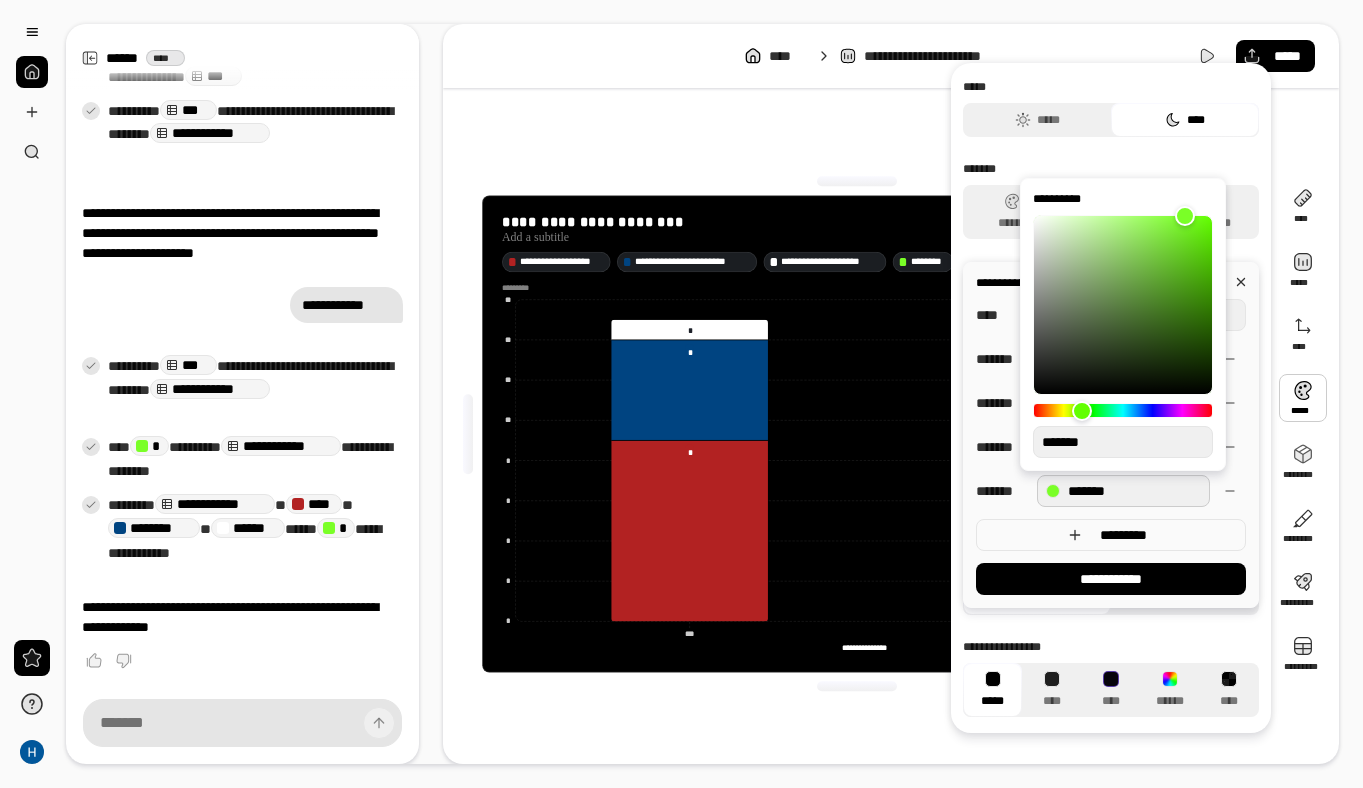 click at bounding box center [1082, 411] 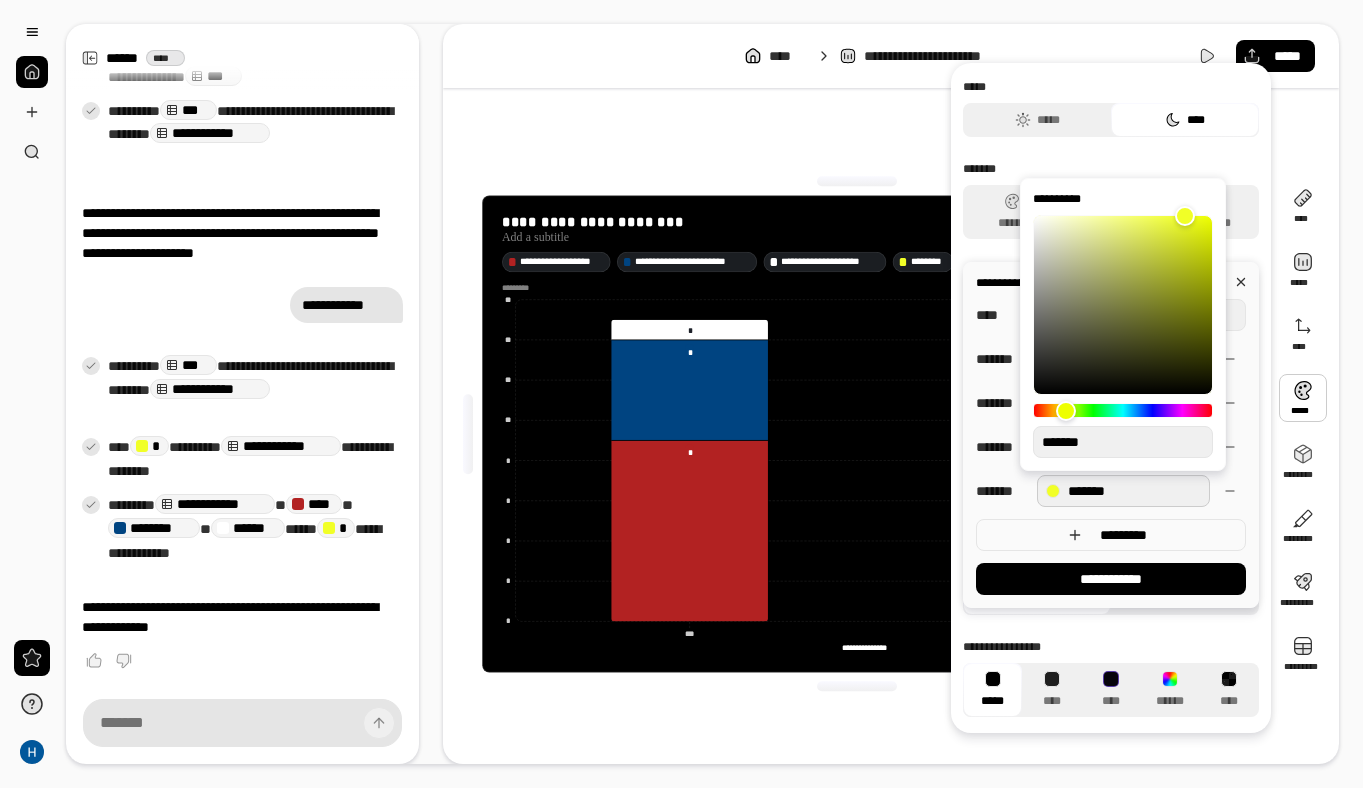 click at bounding box center [1066, 411] 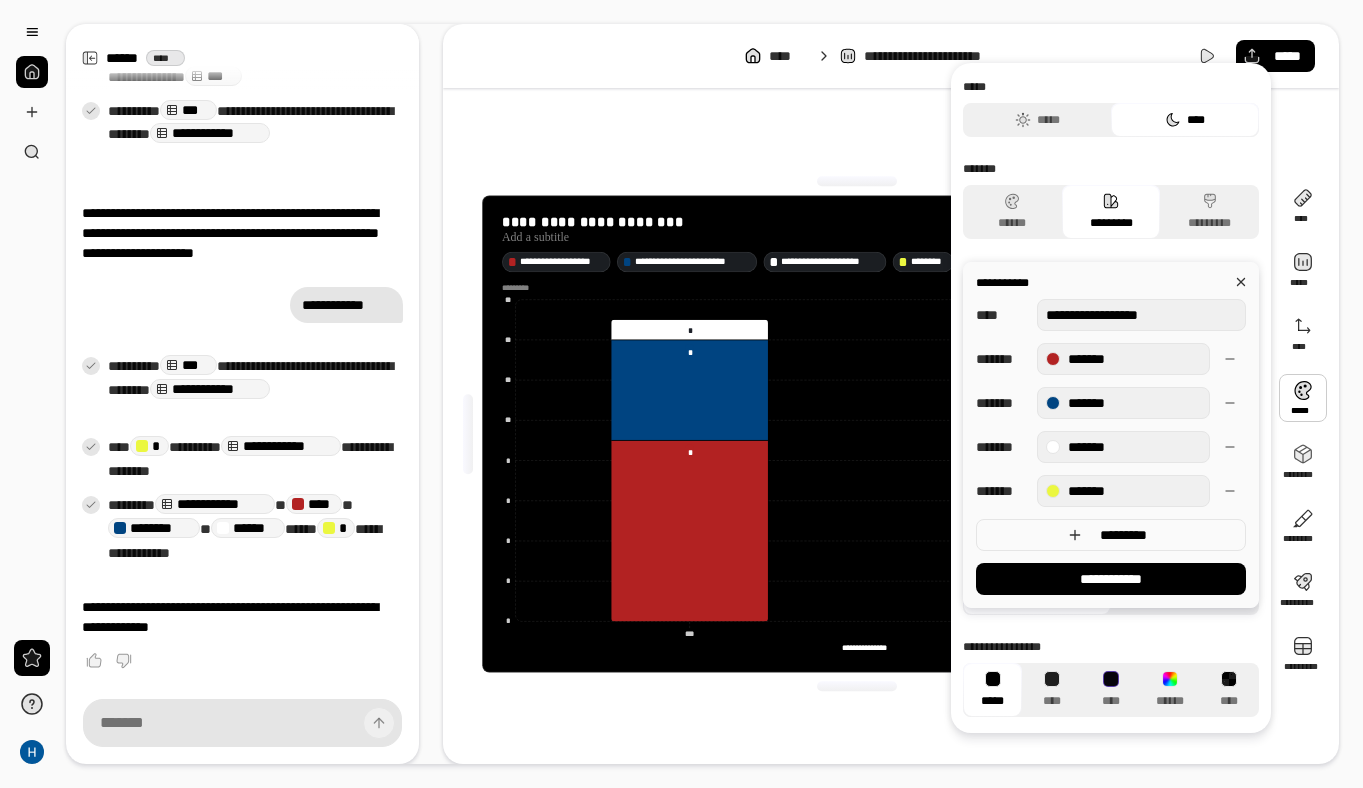 click on "[PERSONAL_DATA]" at bounding box center [1111, 435] 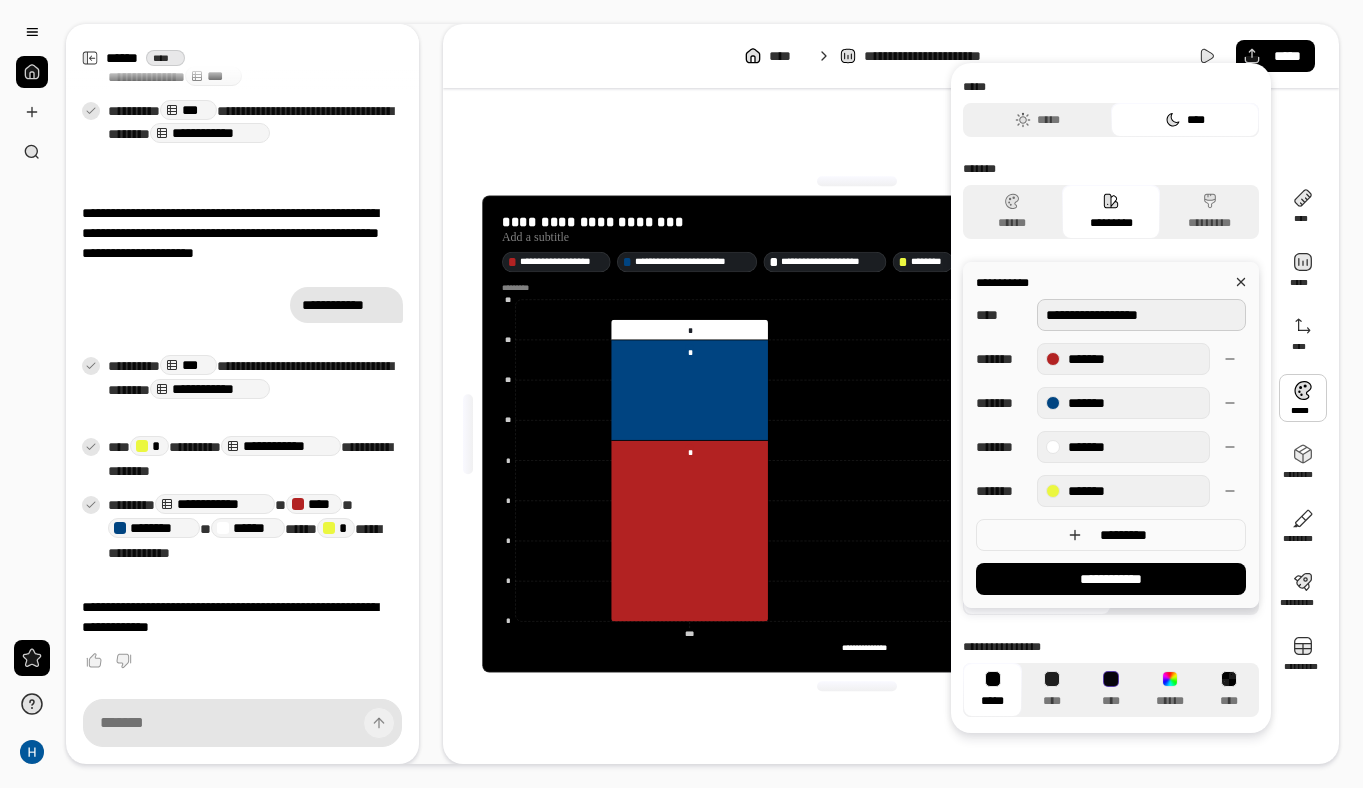 click on "**********" at bounding box center [1141, 315] 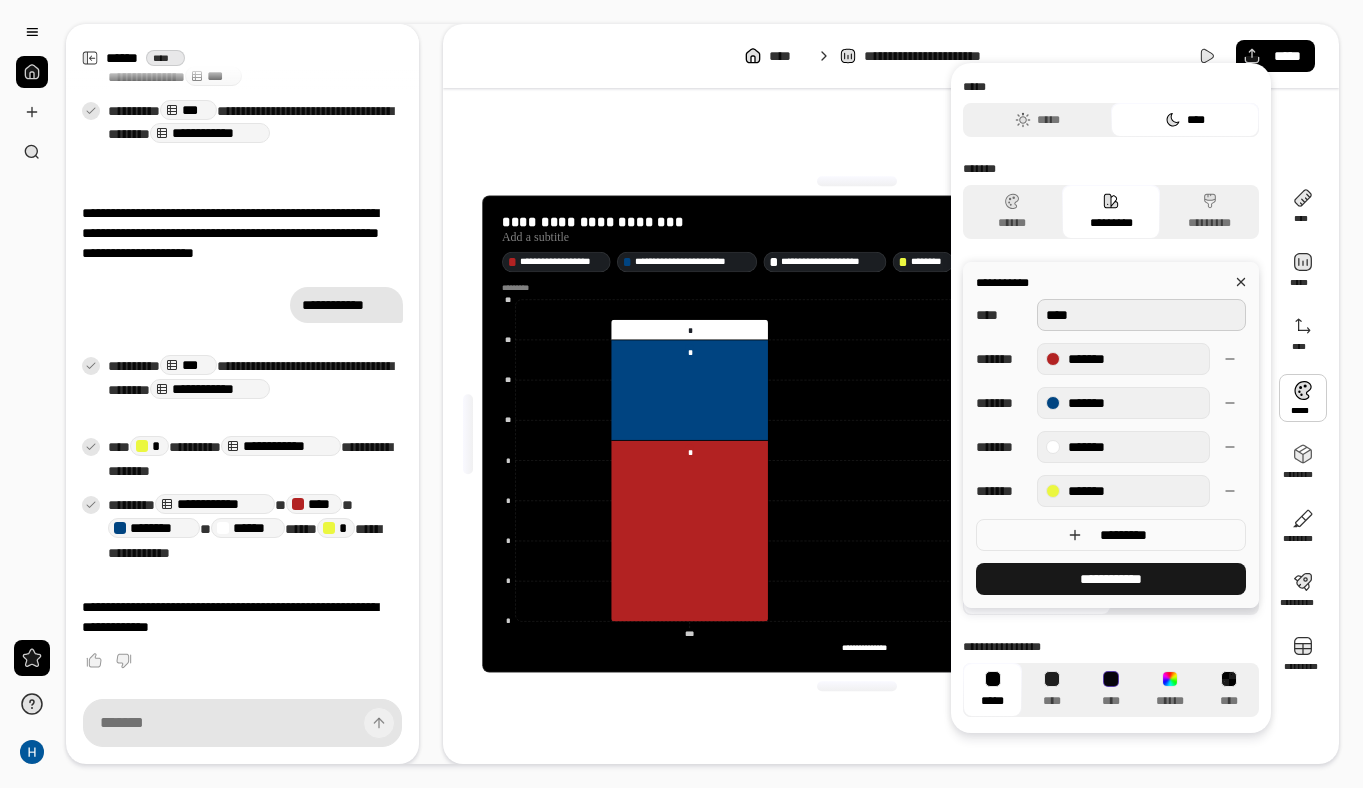 type on "****" 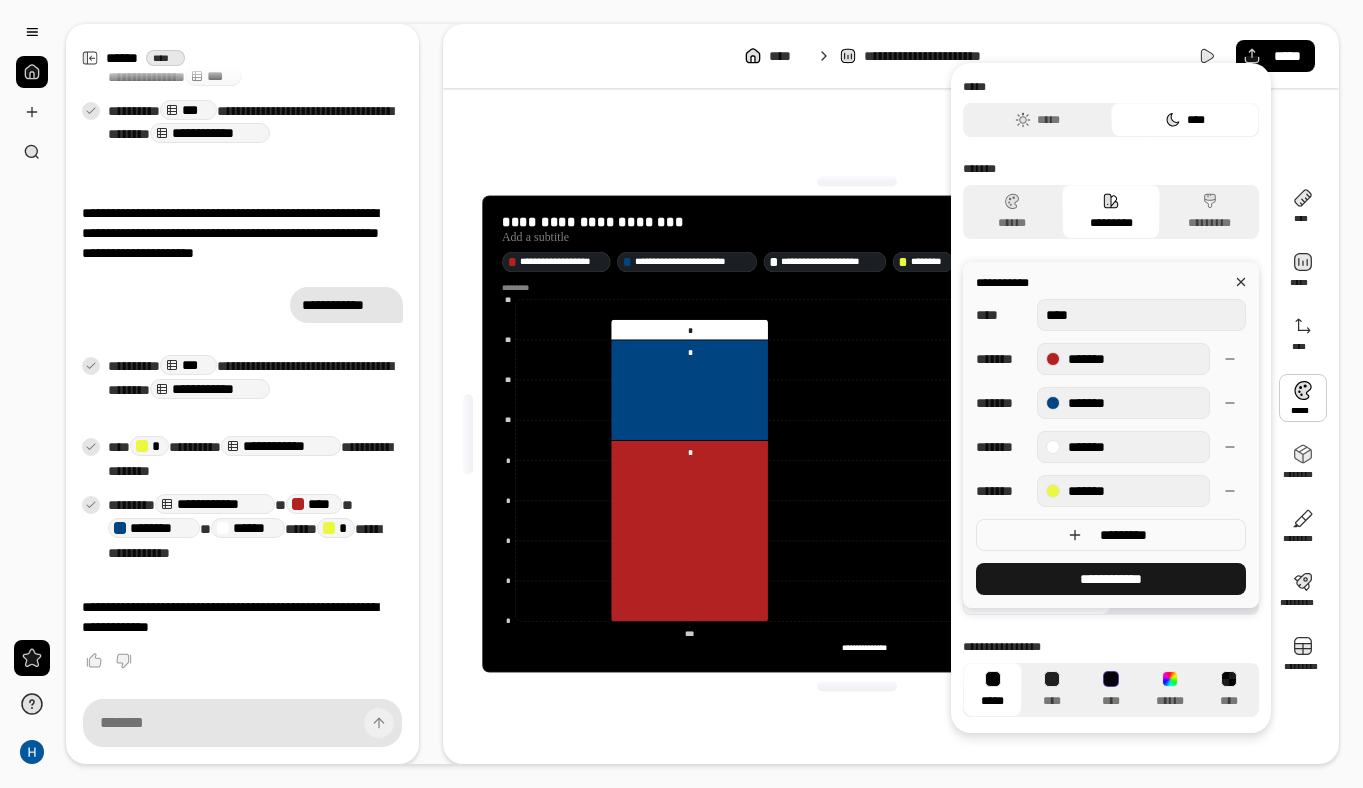 click on "**********" at bounding box center [1111, 579] 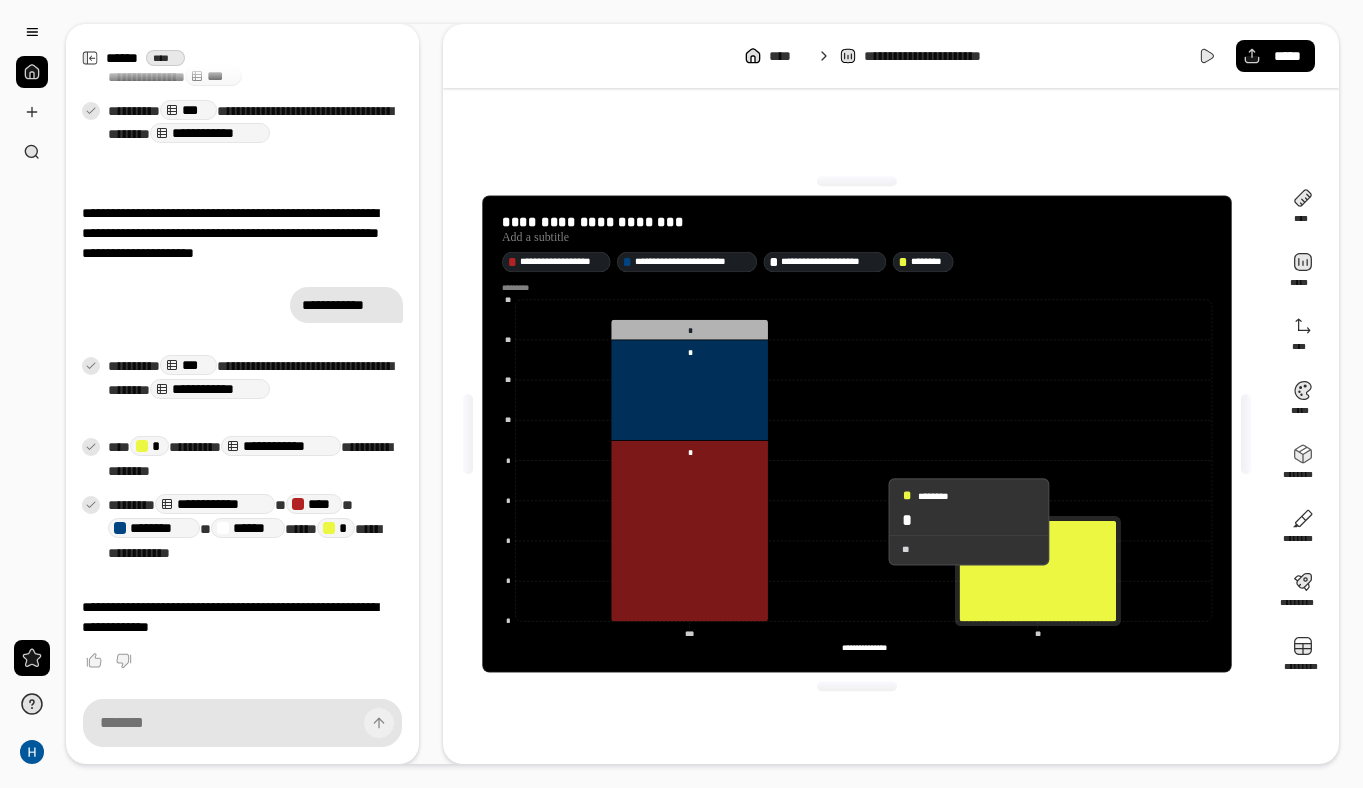 click 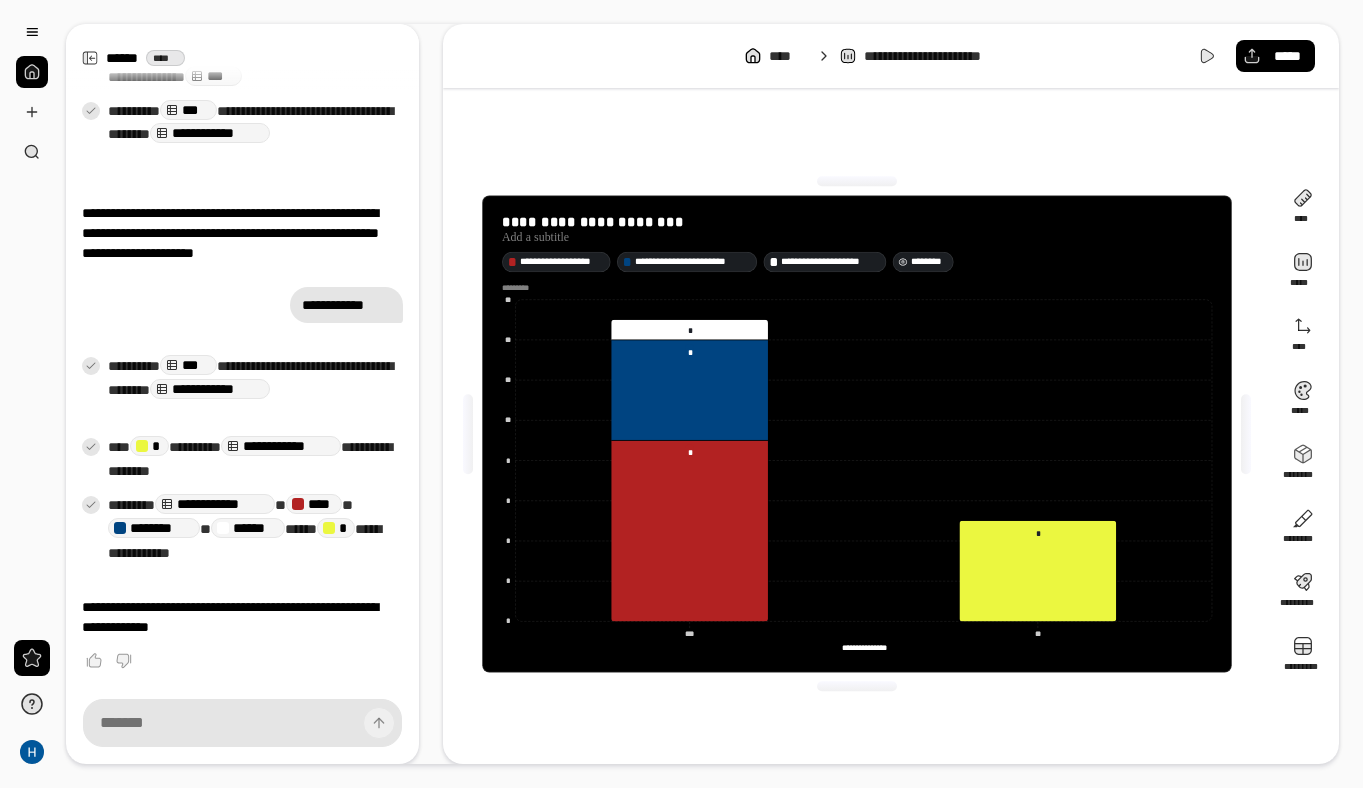drag, startPoint x: 960, startPoint y: 264, endPoint x: 910, endPoint y: 266, distance: 50.039986 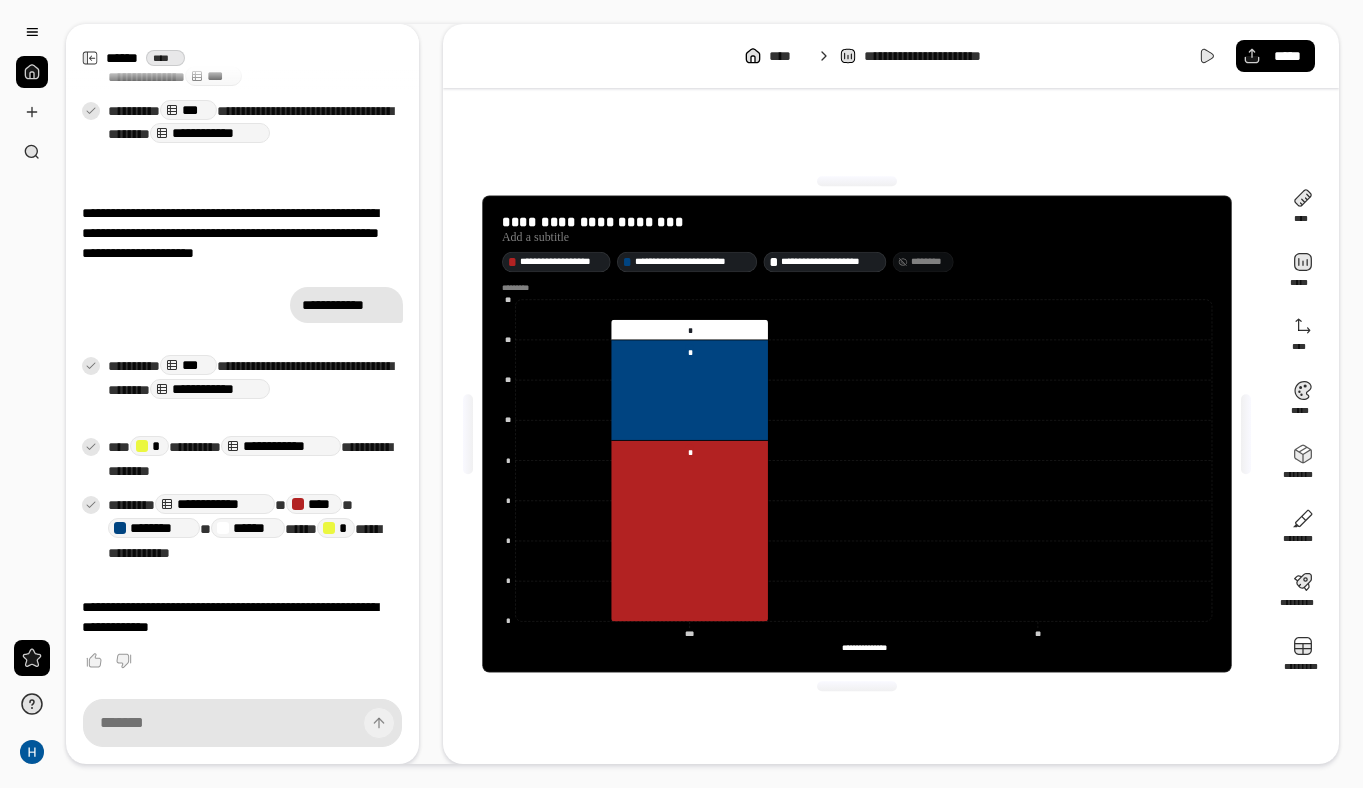 click on "********" at bounding box center [929, 262] 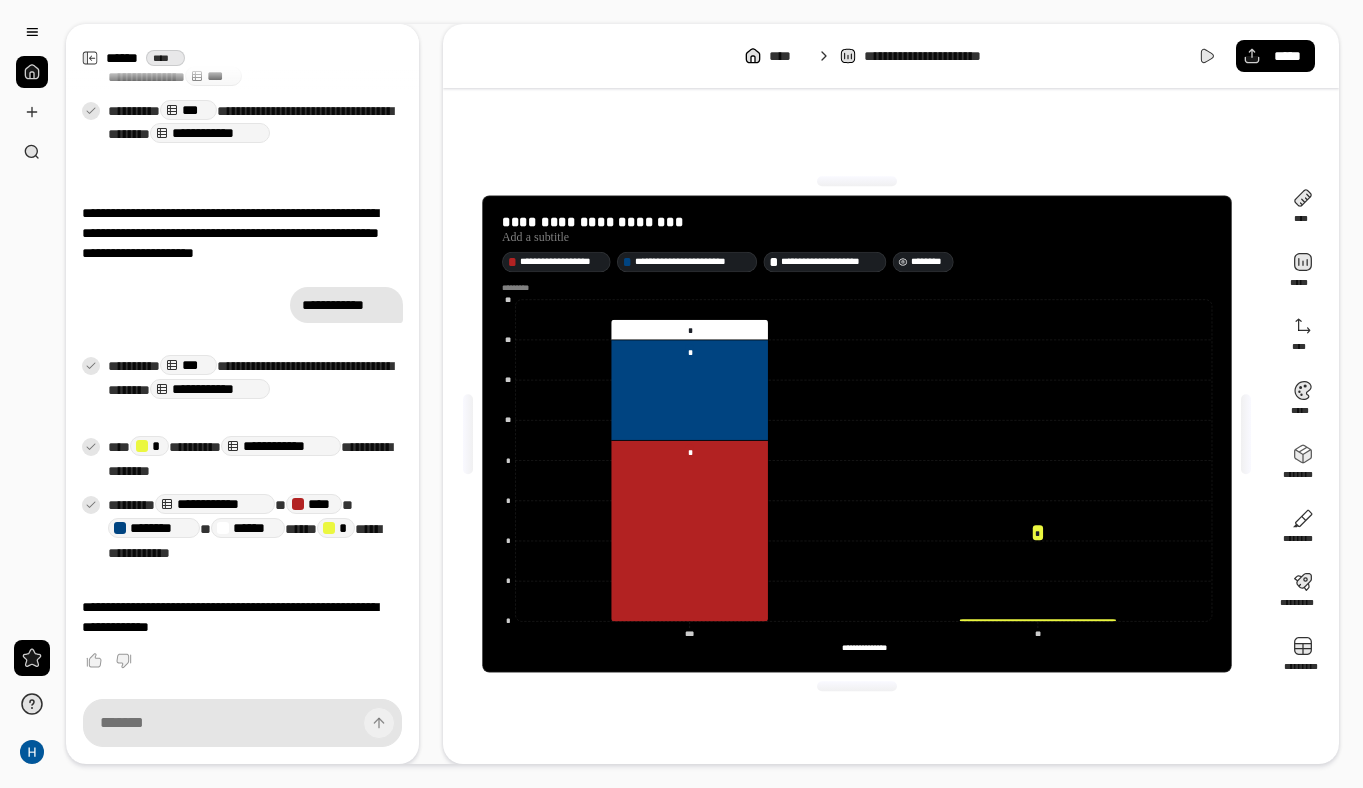 click on "********" at bounding box center (929, 262) 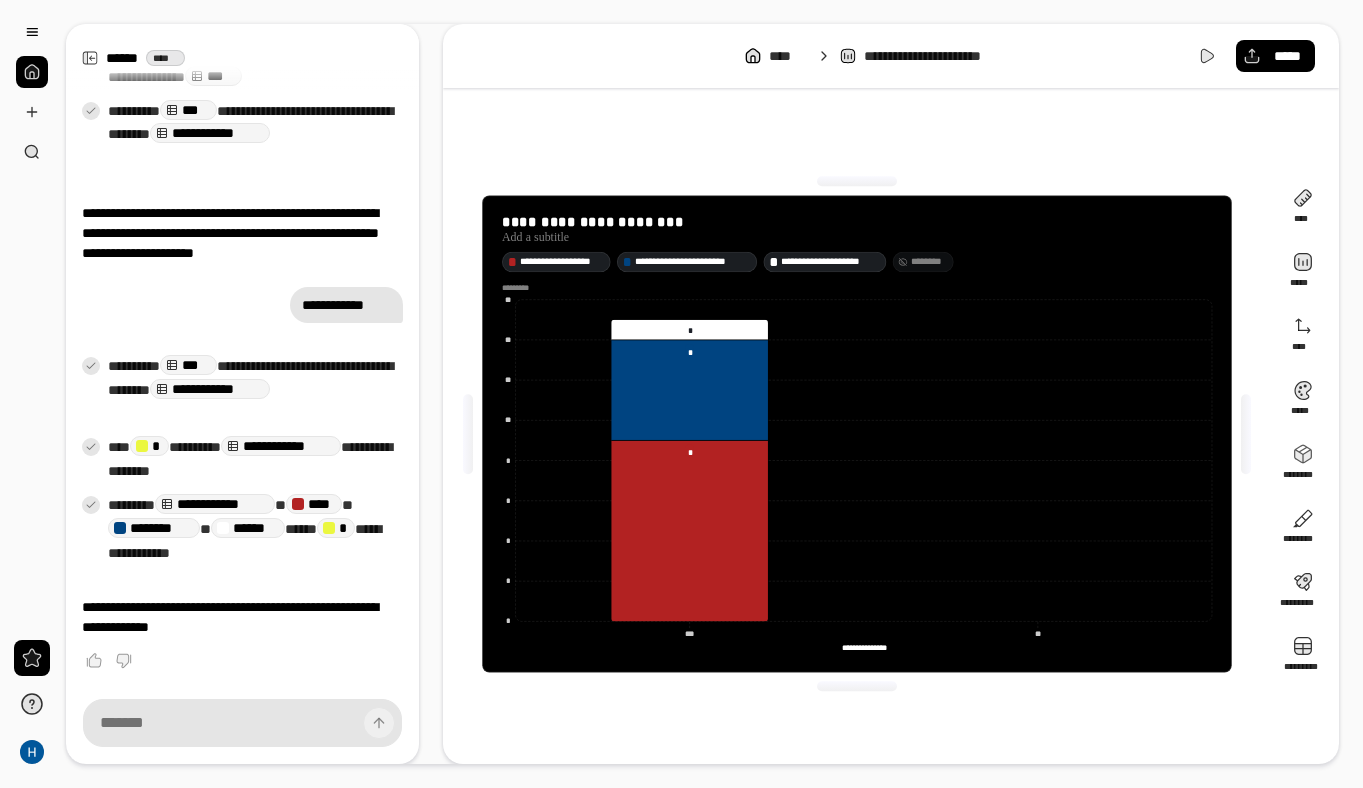 click on "********" at bounding box center (929, 262) 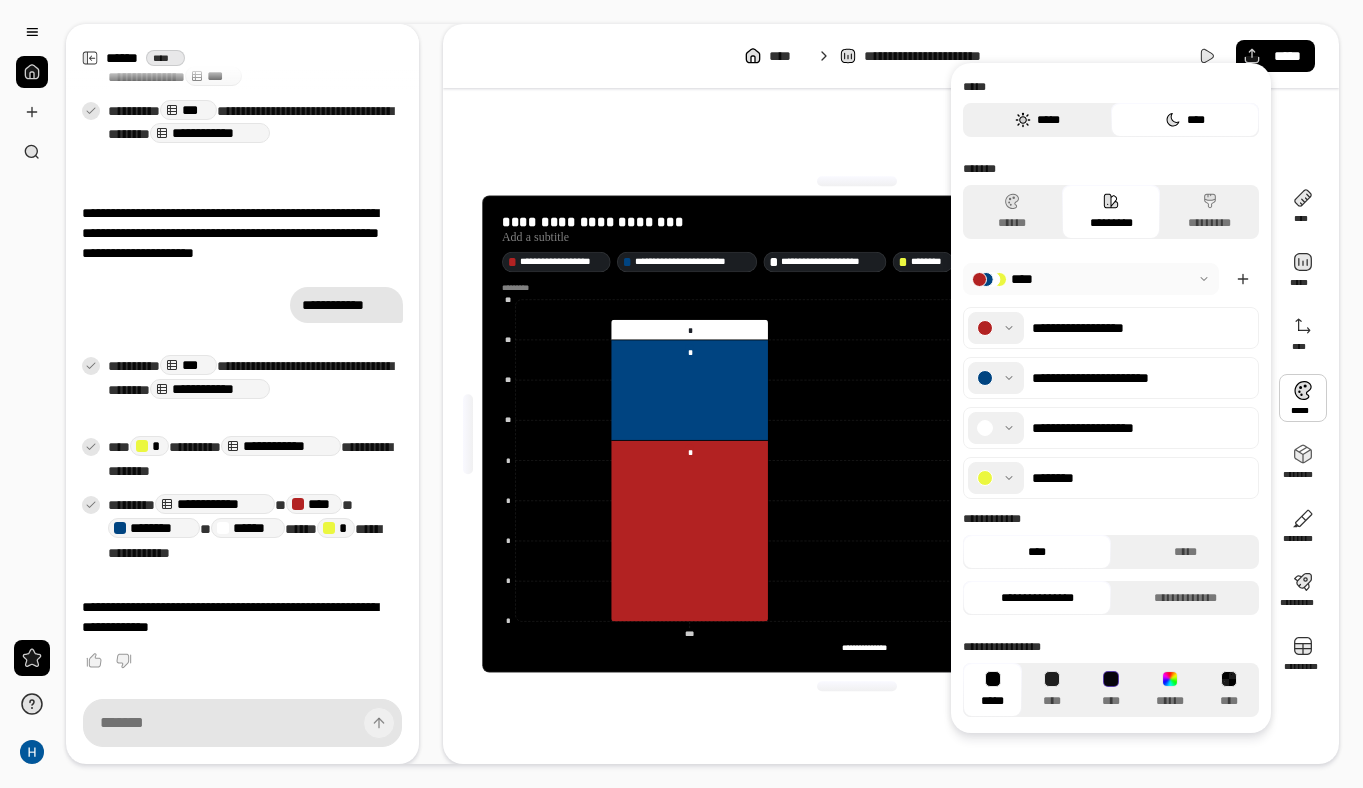click on "*****" at bounding box center [1037, 120] 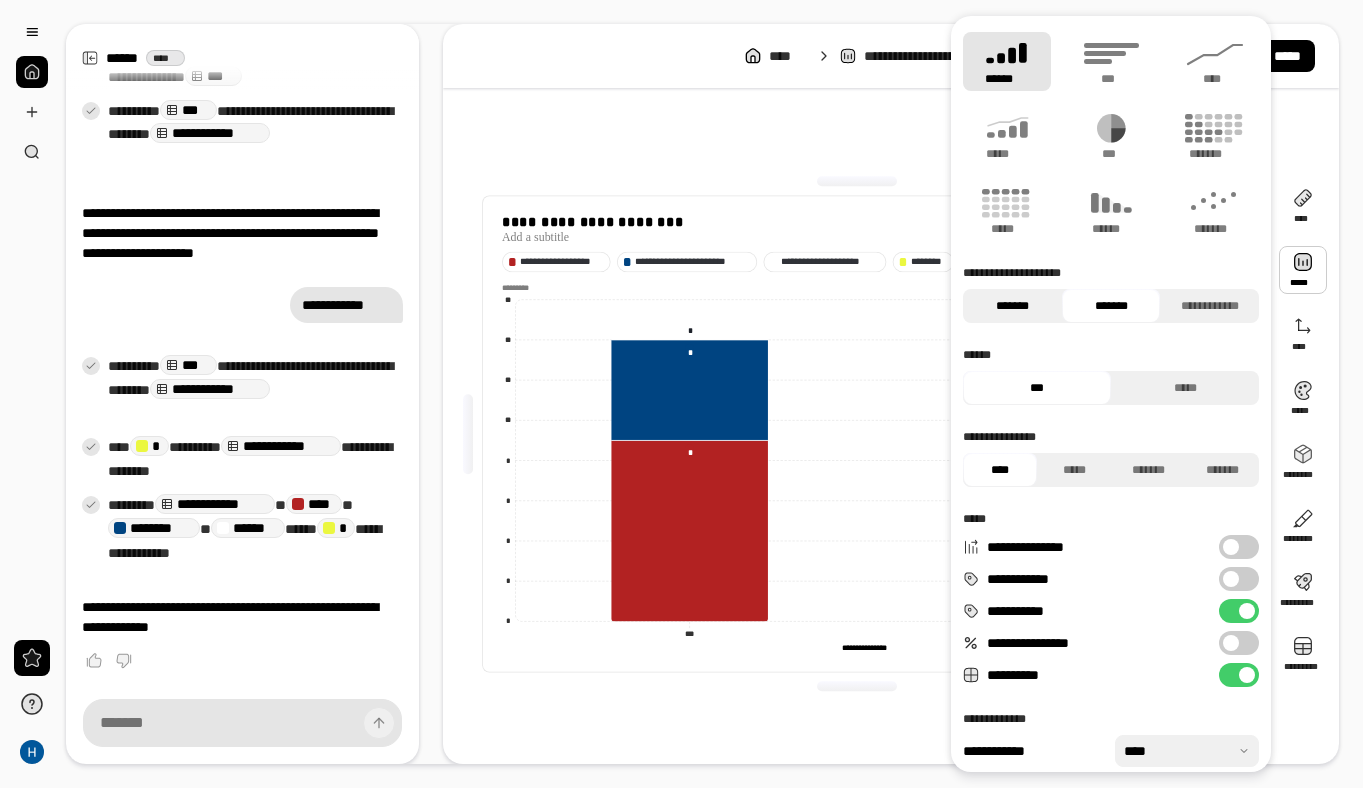 click on "*******" at bounding box center [1012, 306] 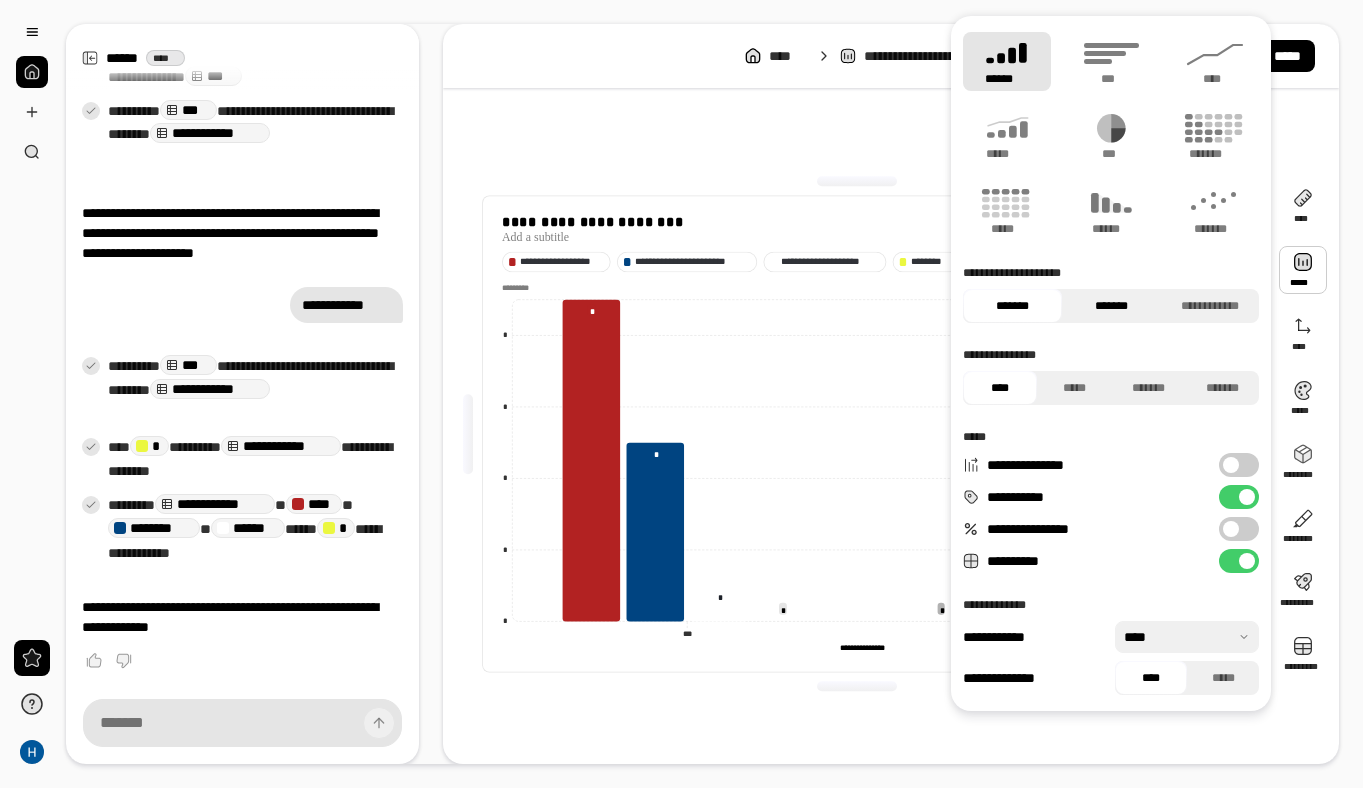 click on "*******" at bounding box center [1111, 306] 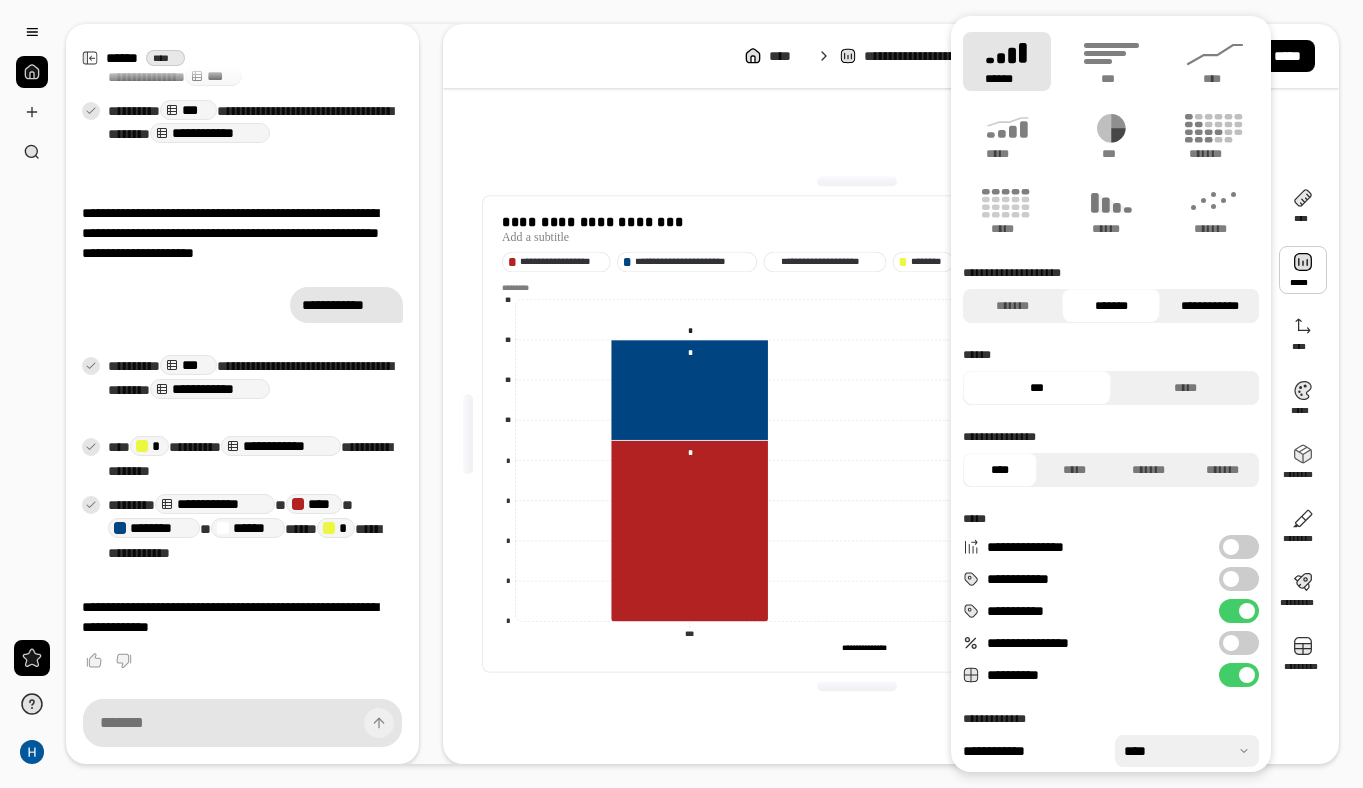 click on "**********" at bounding box center (1209, 306) 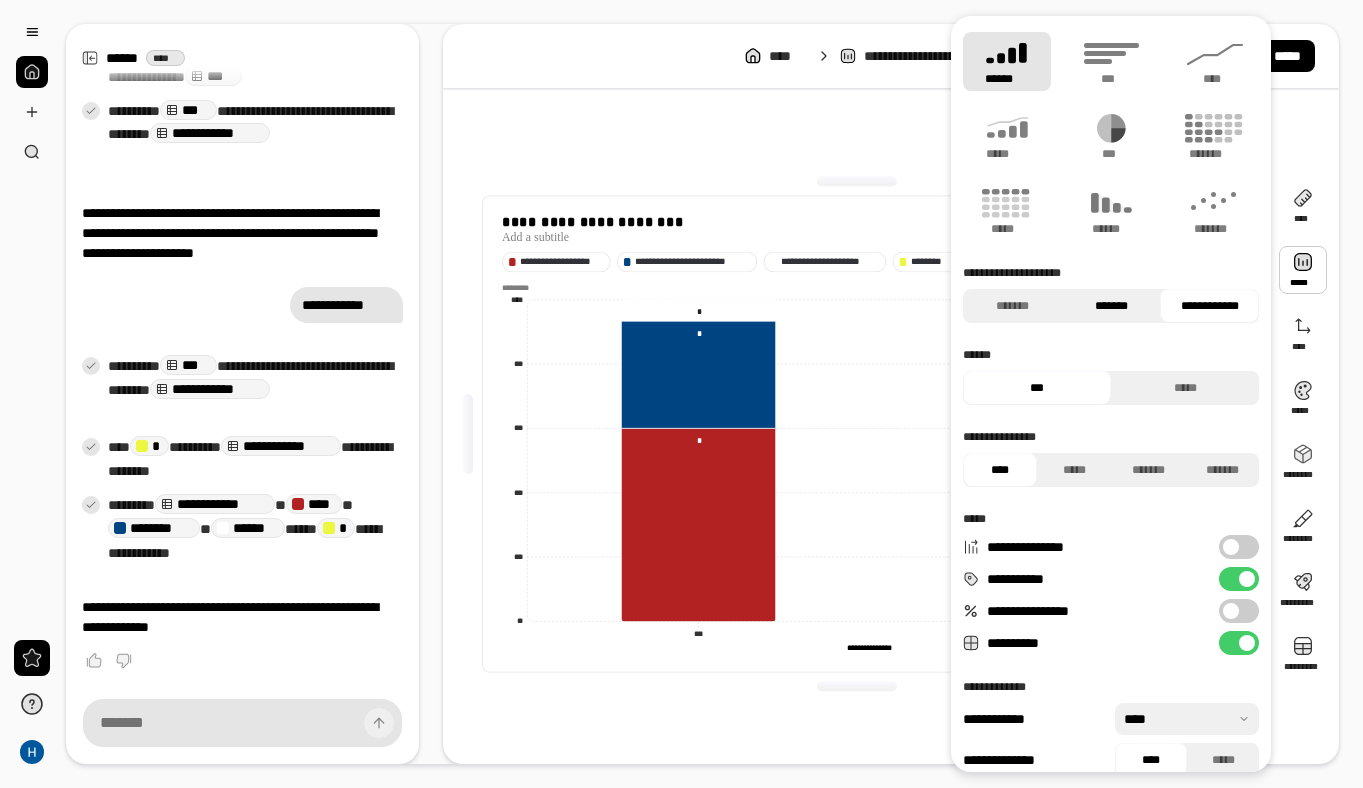 click on "*******" at bounding box center [1111, 306] 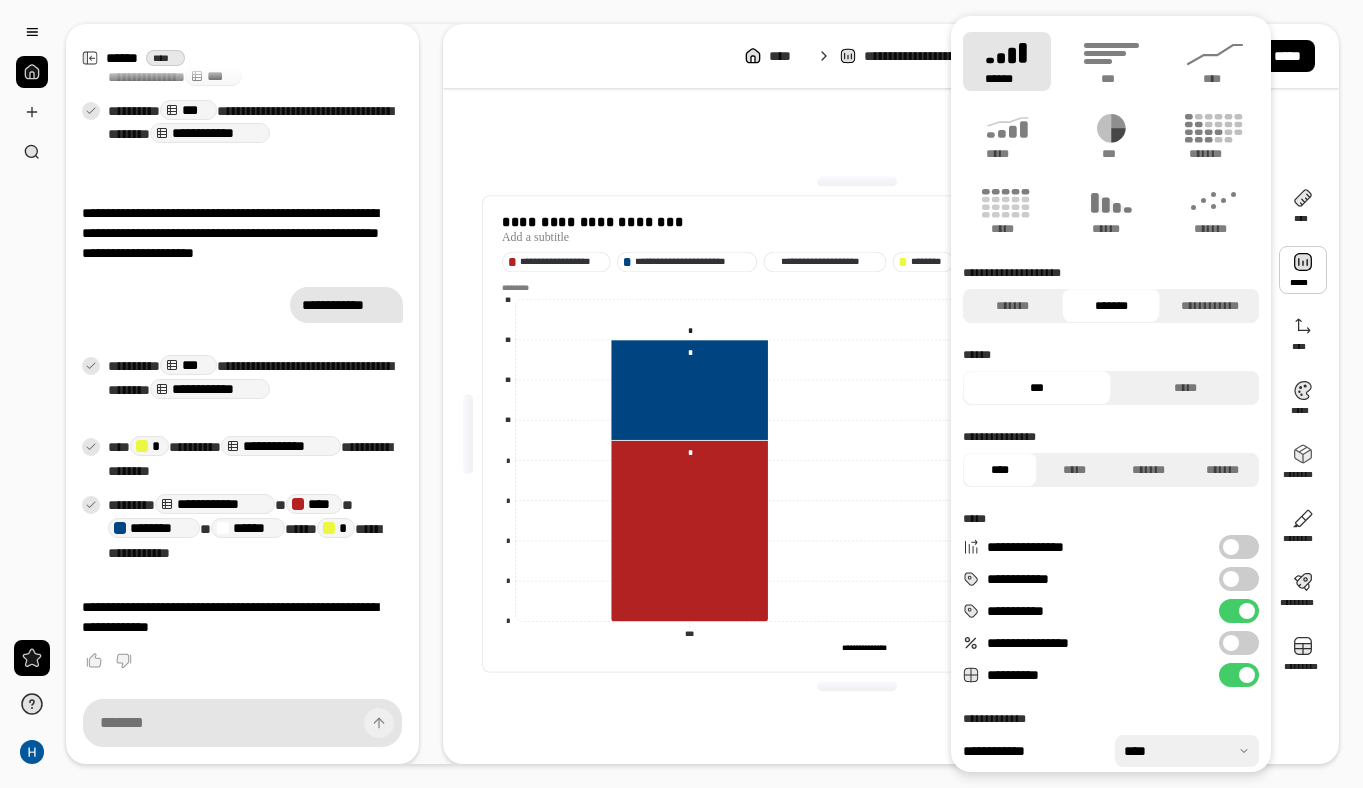 click at bounding box center [1231, 579] 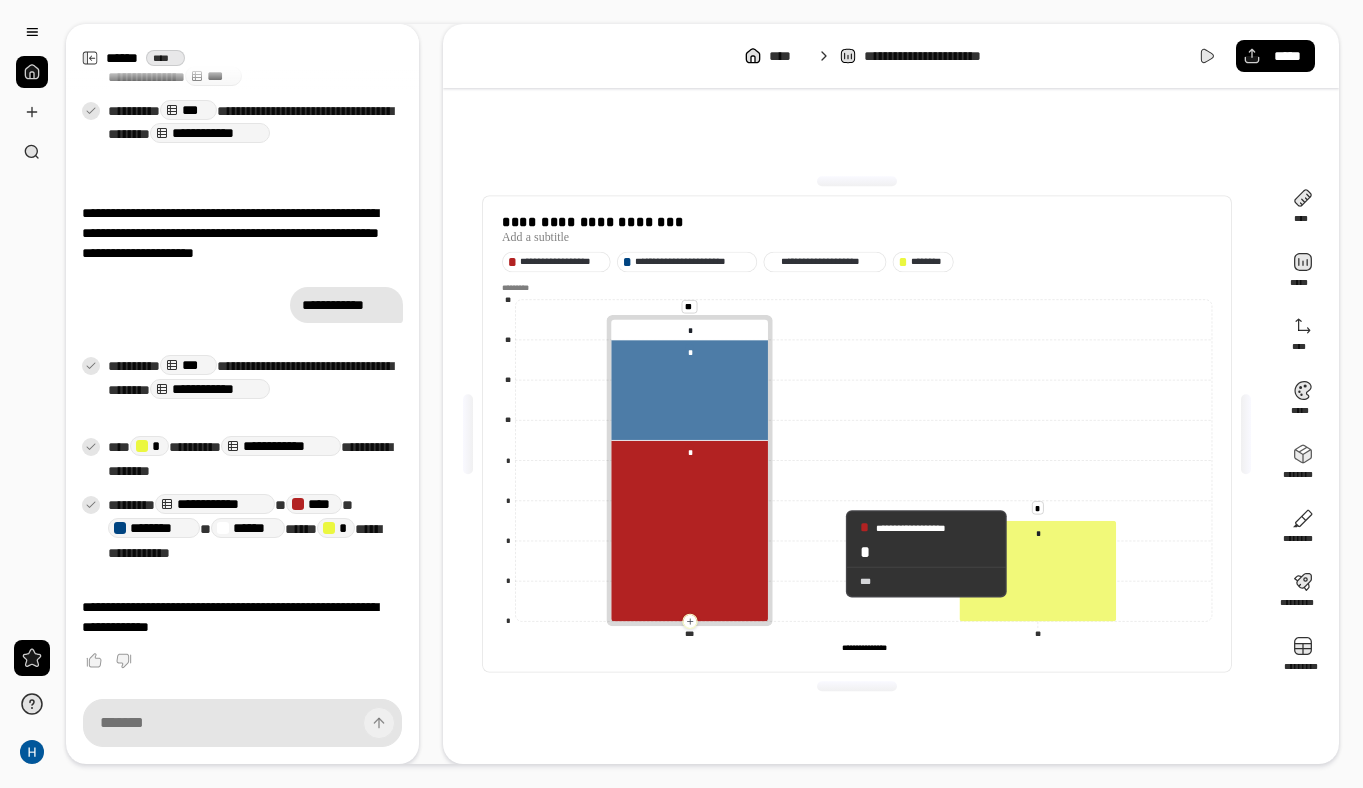 click 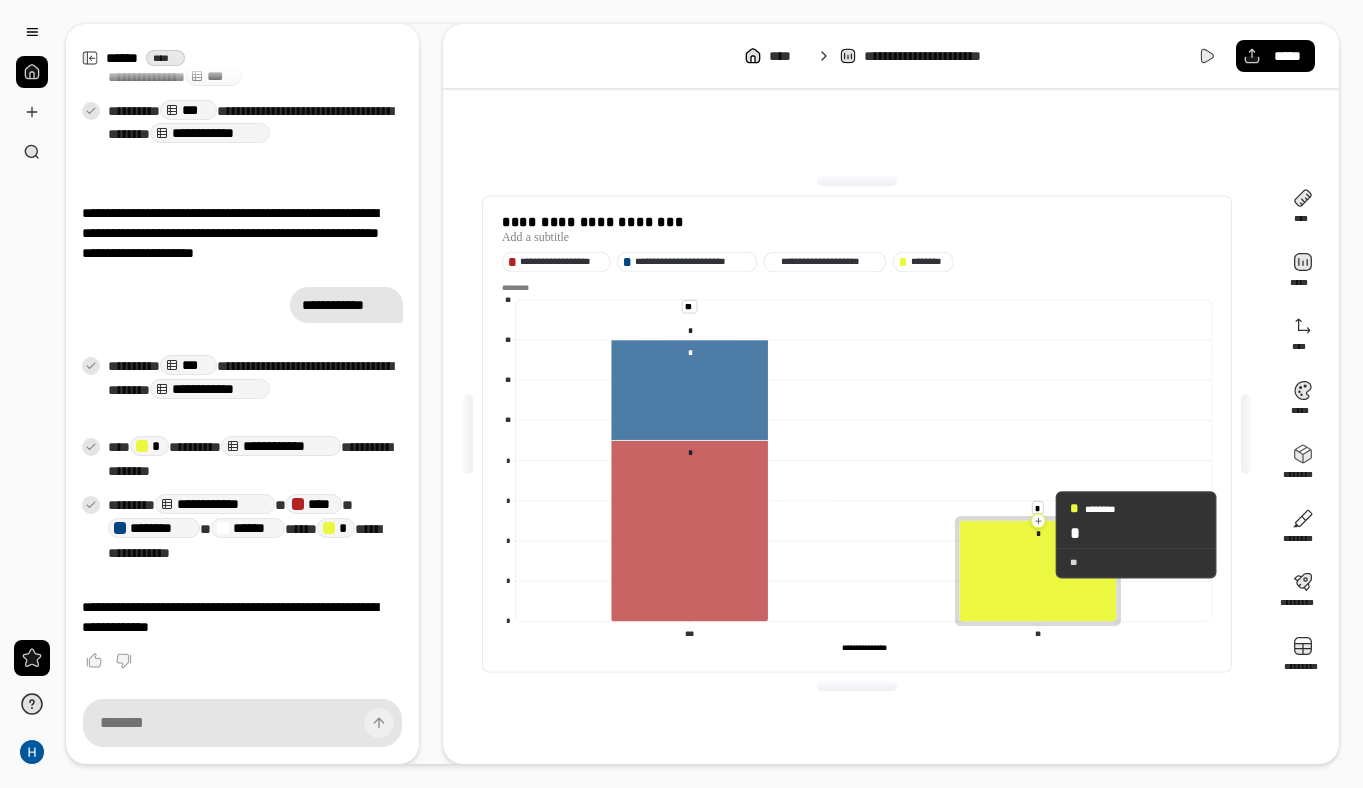 click 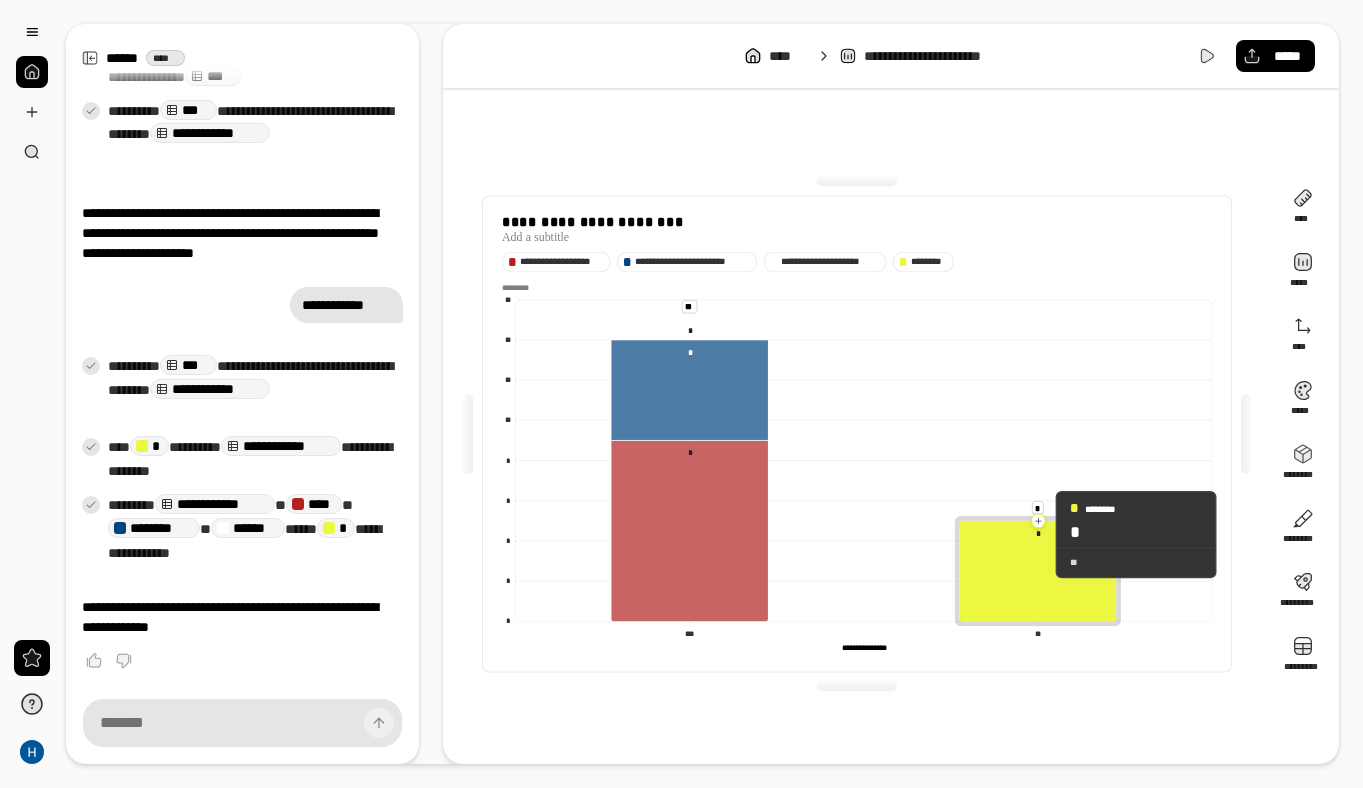 click 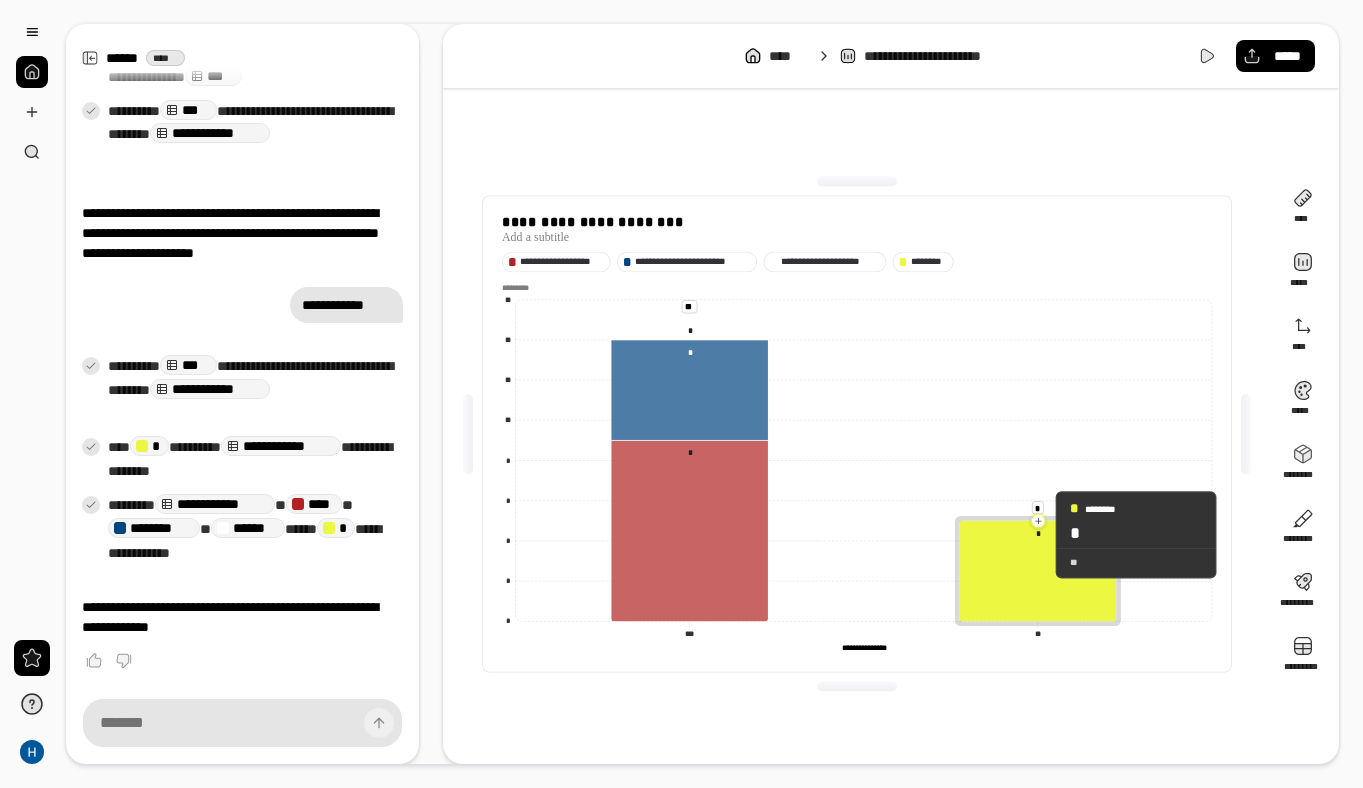 click 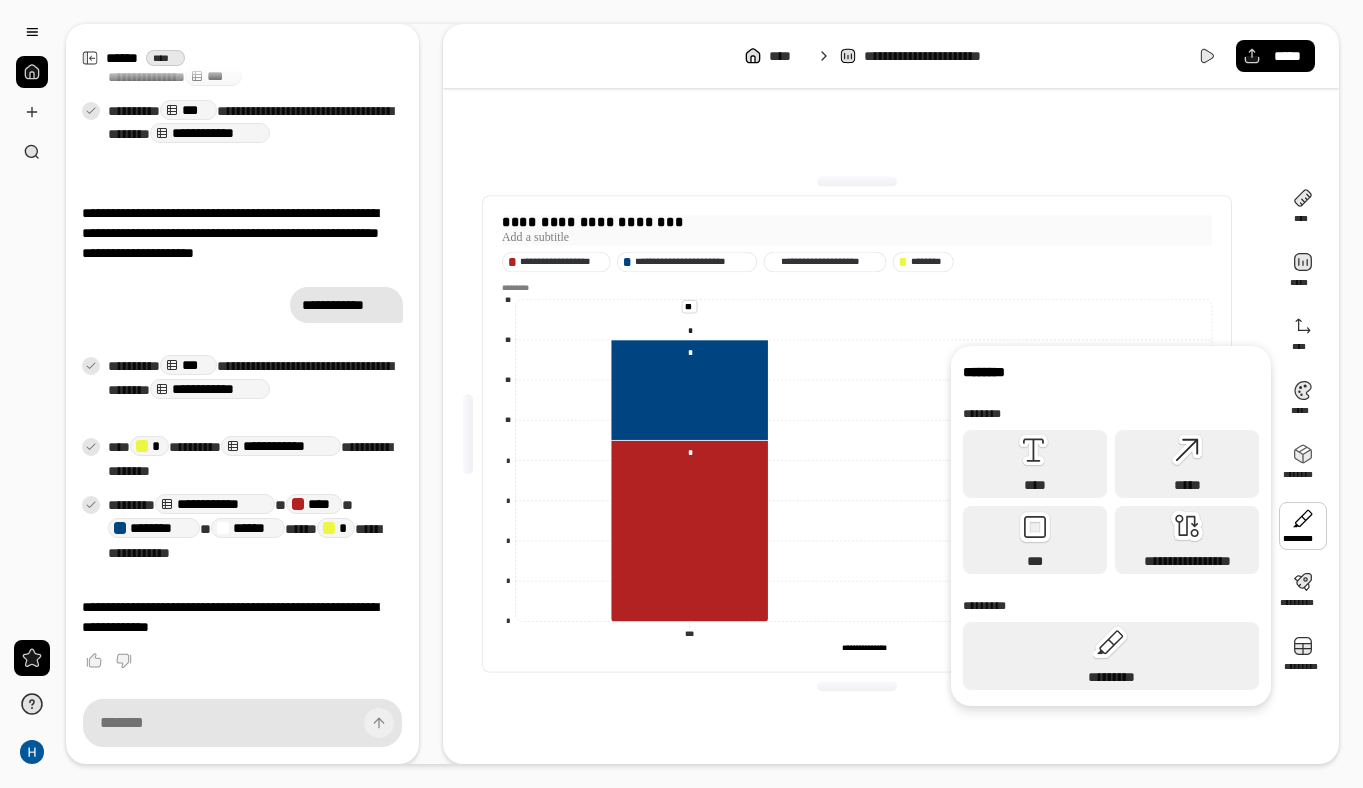 click at bounding box center (857, 238) 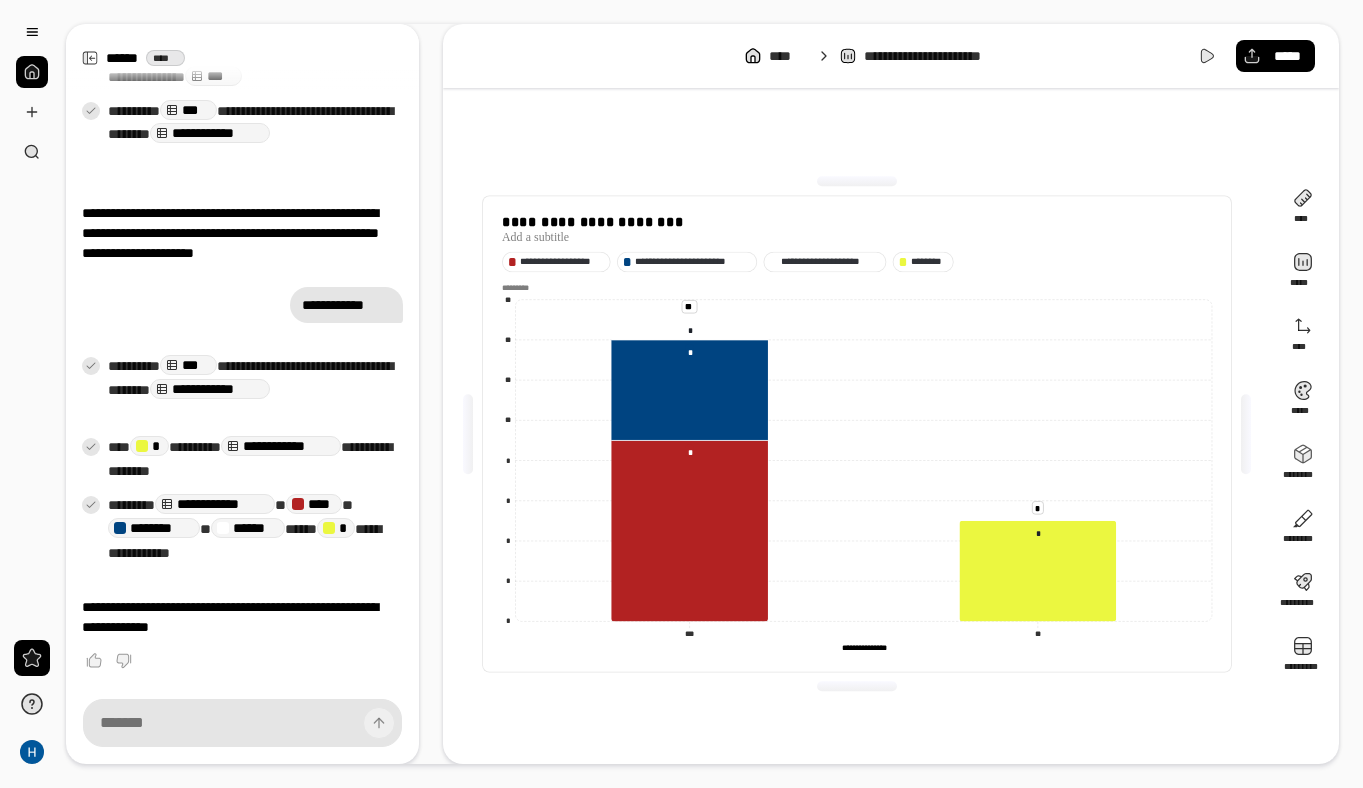 click on "[PERSONAL_DATA]" at bounding box center [857, 434] 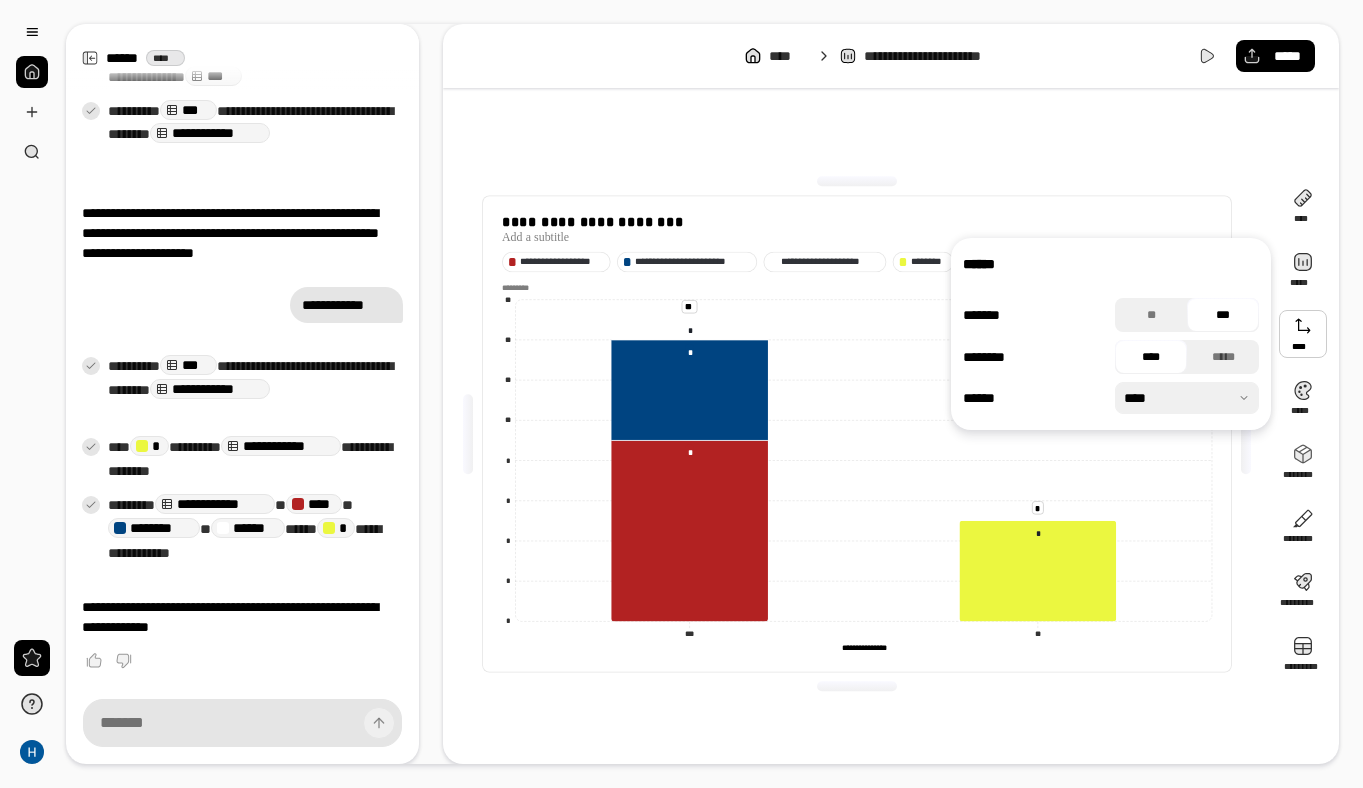 click at bounding box center (1303, 334) 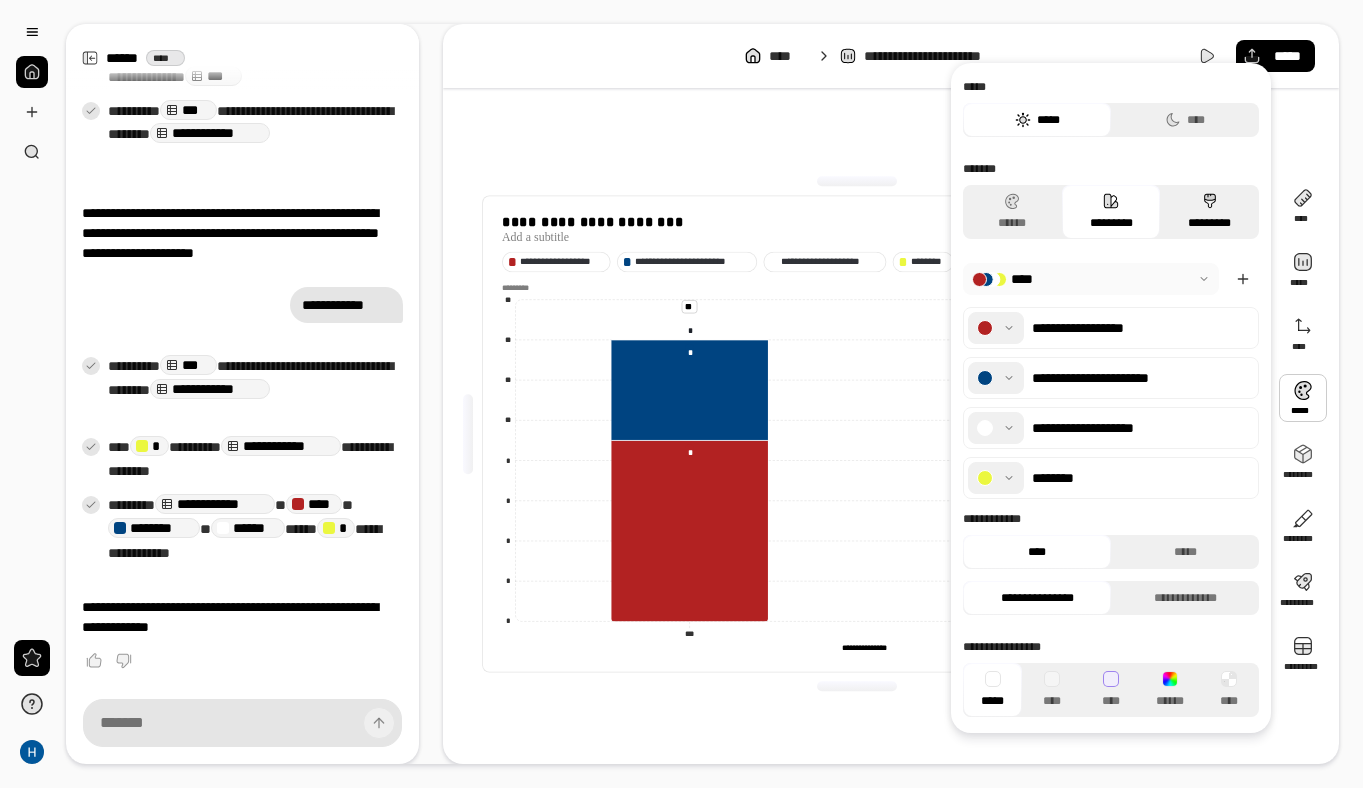 click 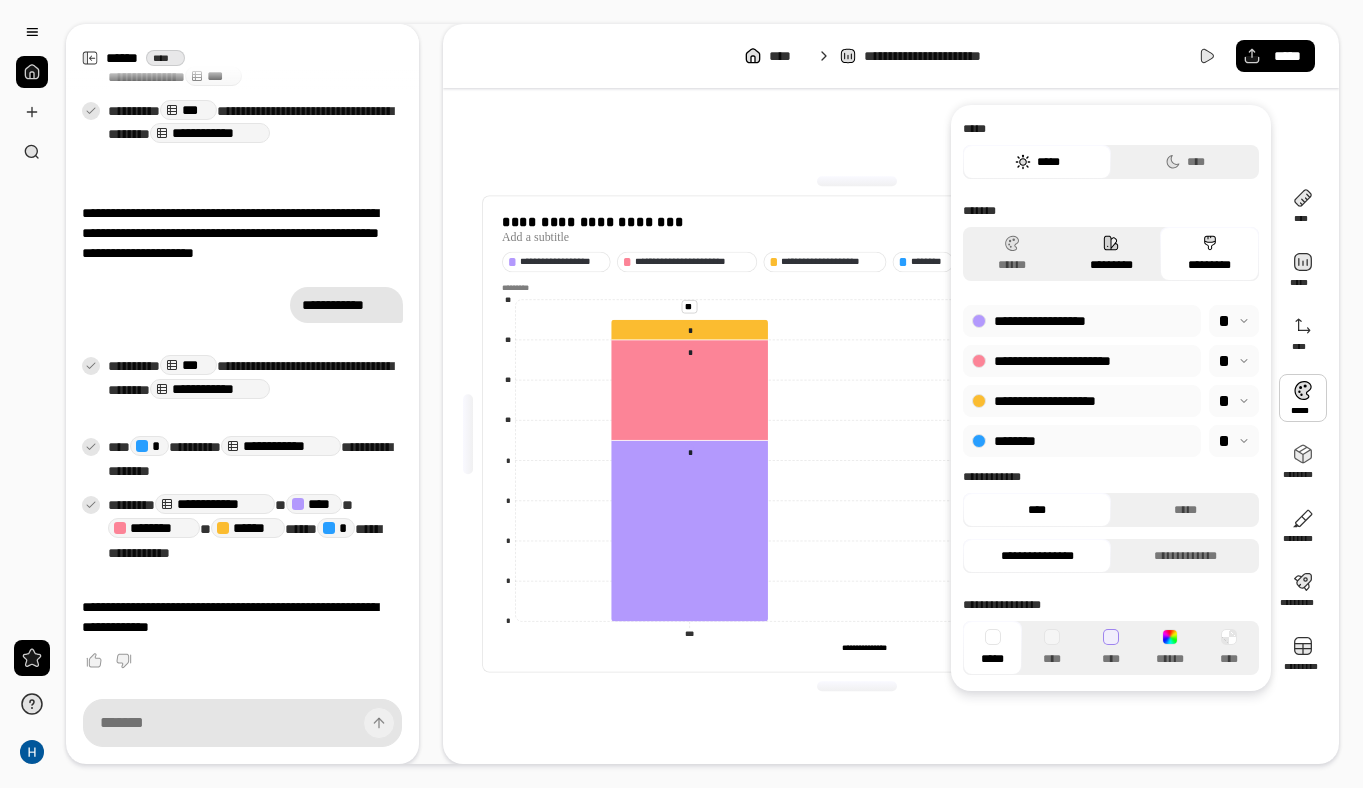 click on "*********" at bounding box center [1111, 254] 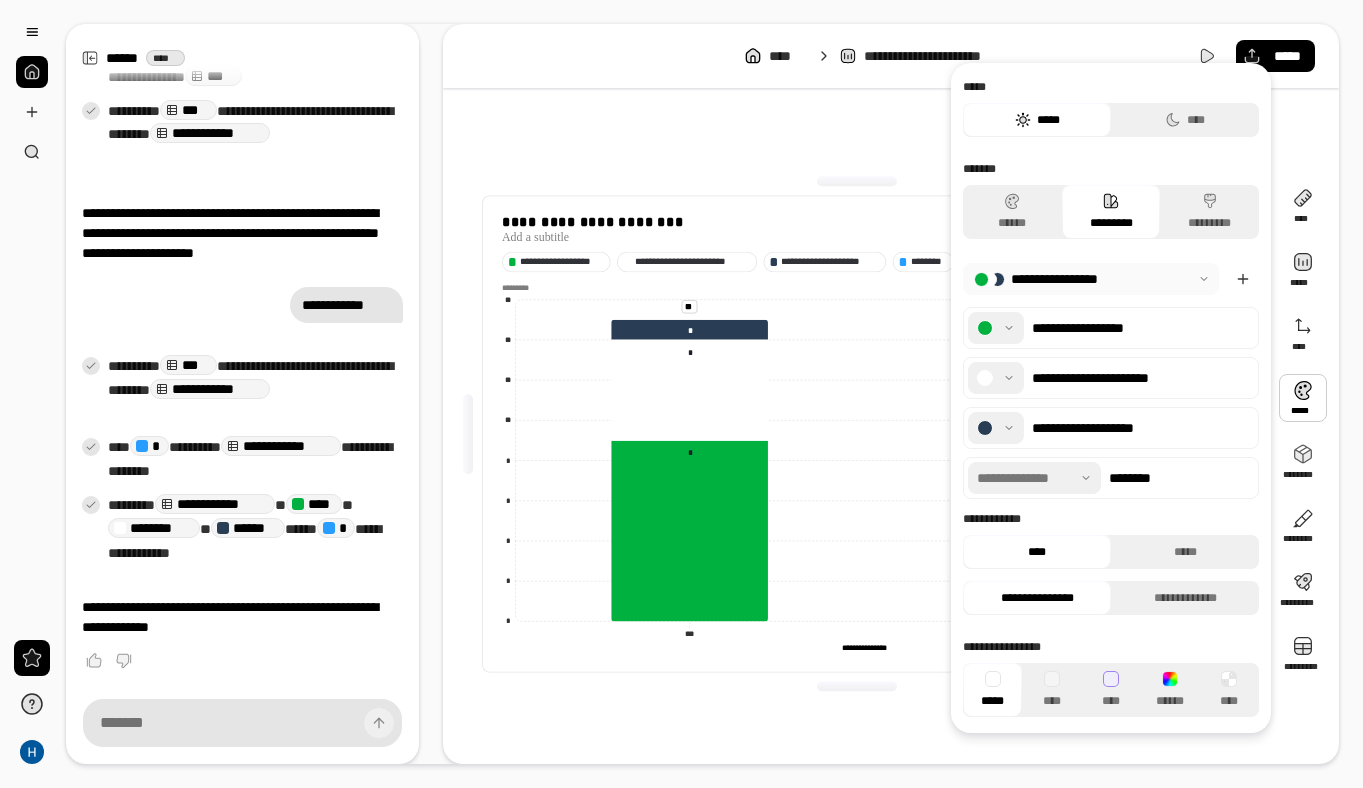 click at bounding box center (1091, 279) 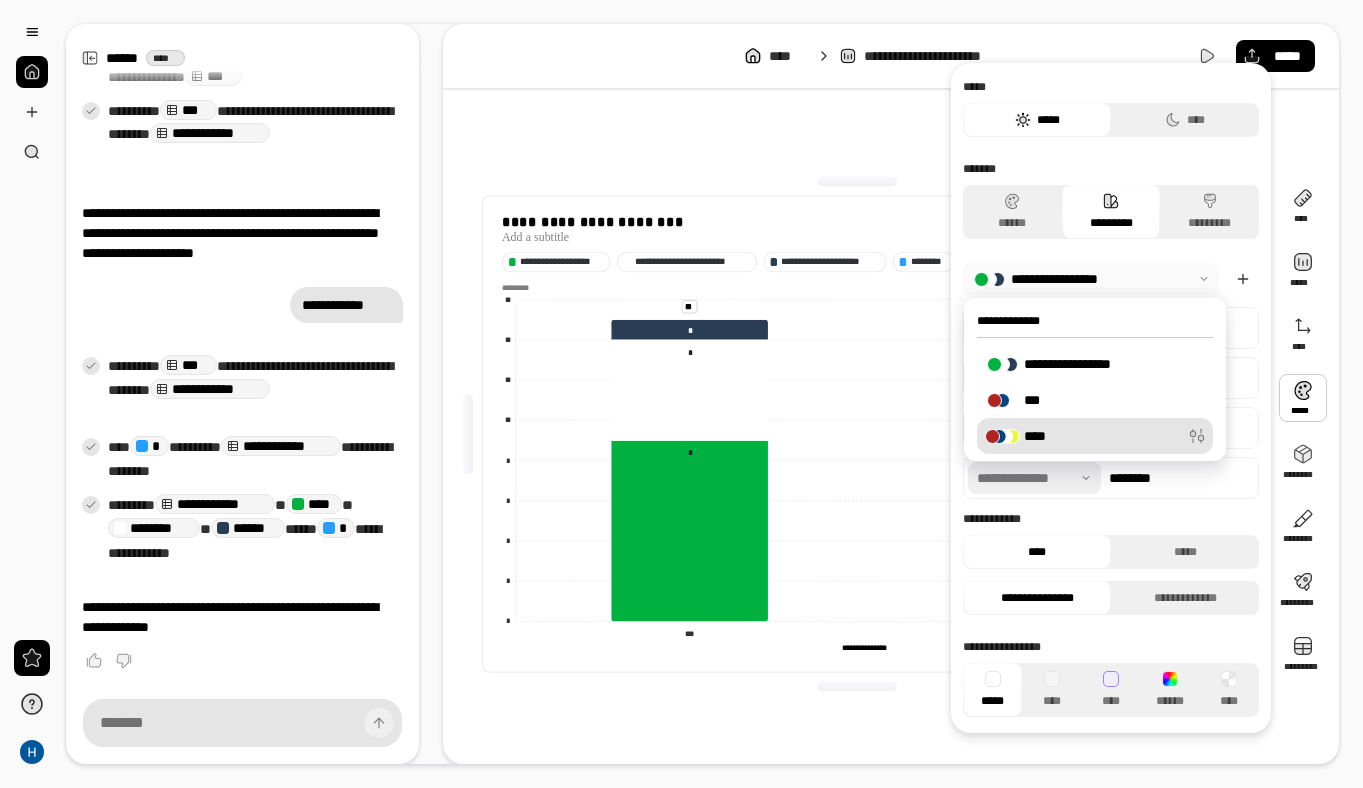 click on "****" at bounding box center [1080, 436] 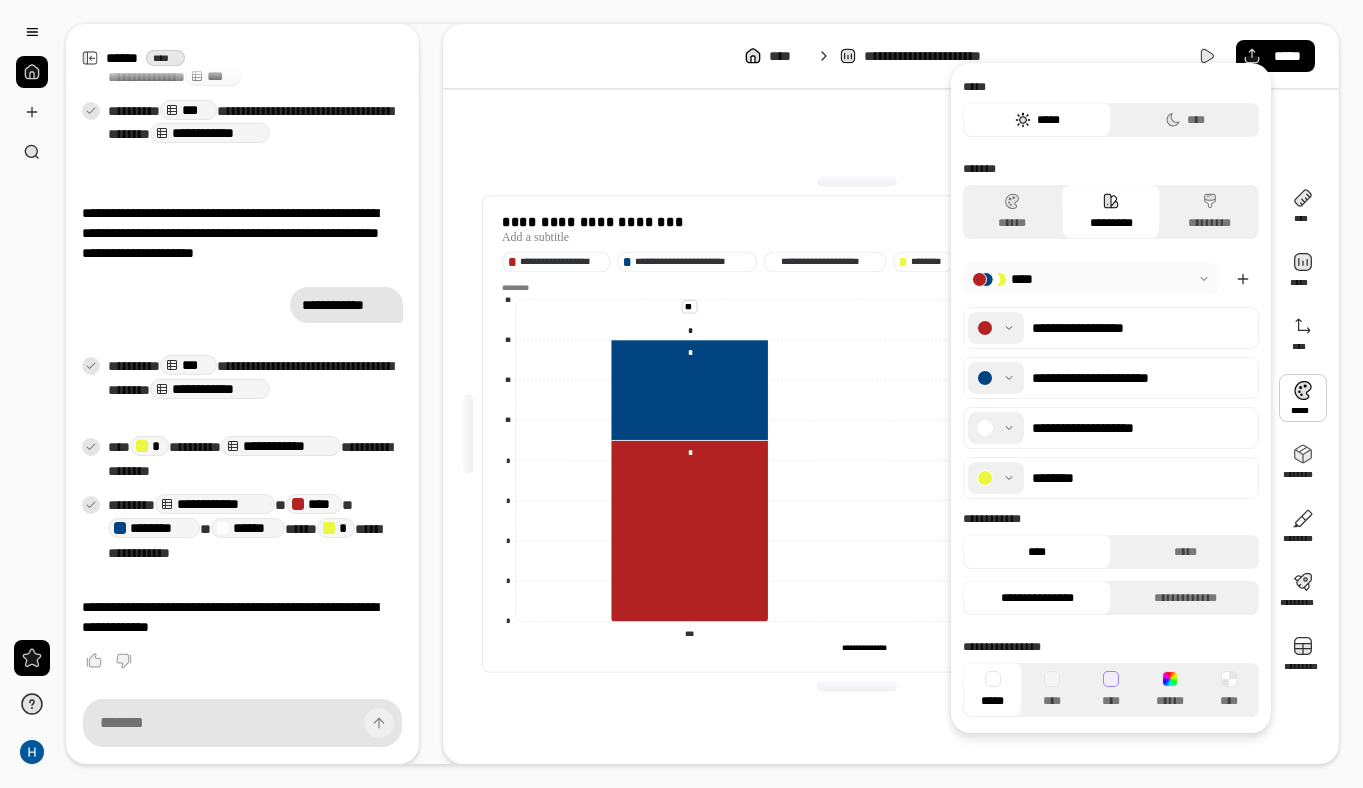 click at bounding box center [996, 428] 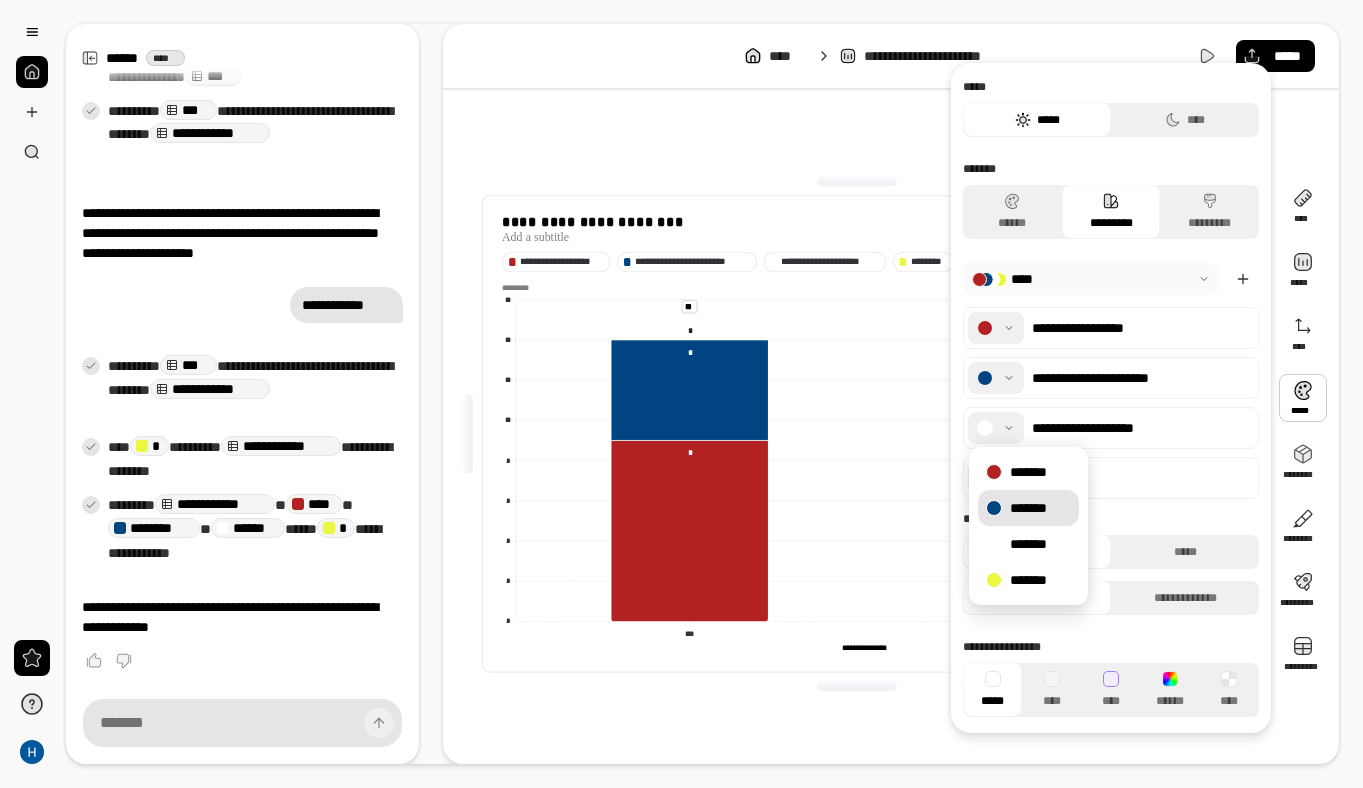 click on "*******" at bounding box center [1028, 508] 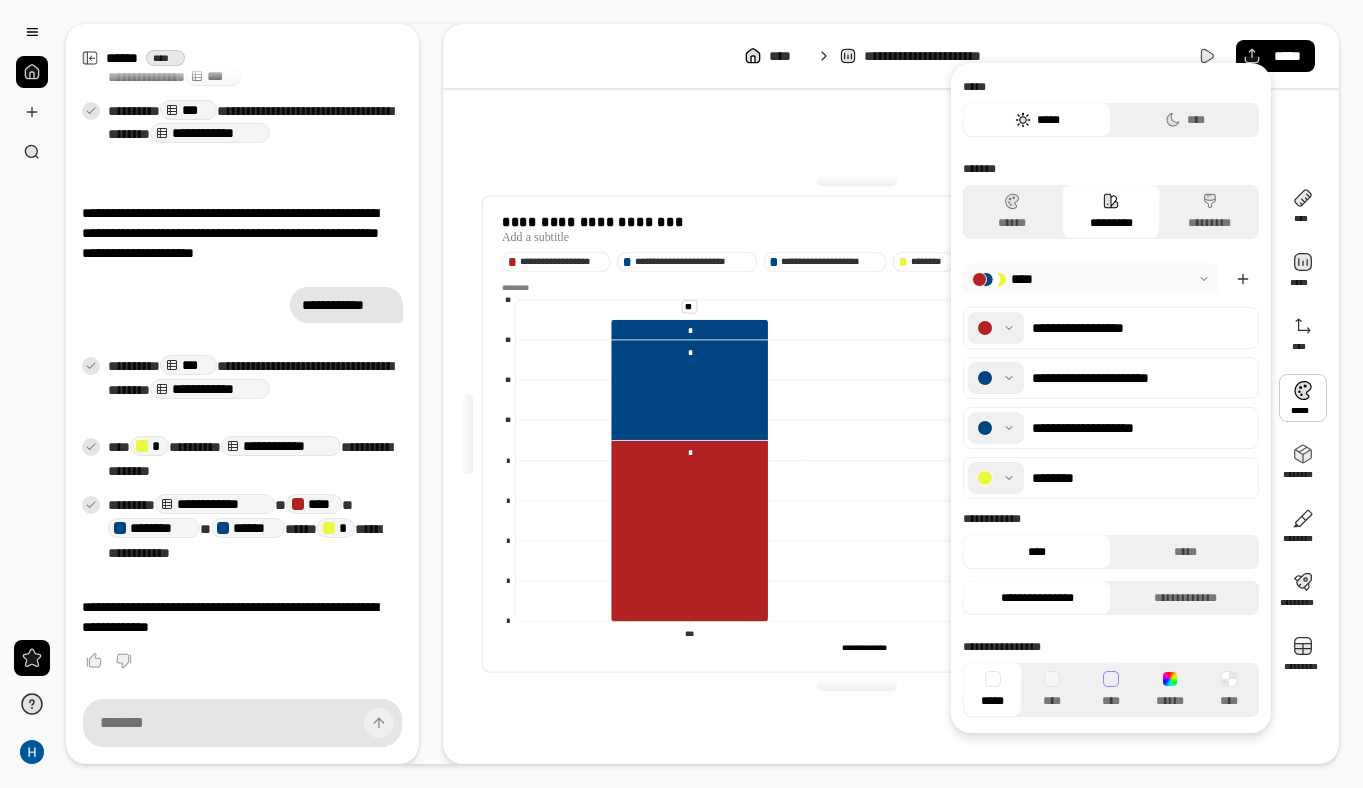click at bounding box center (996, 378) 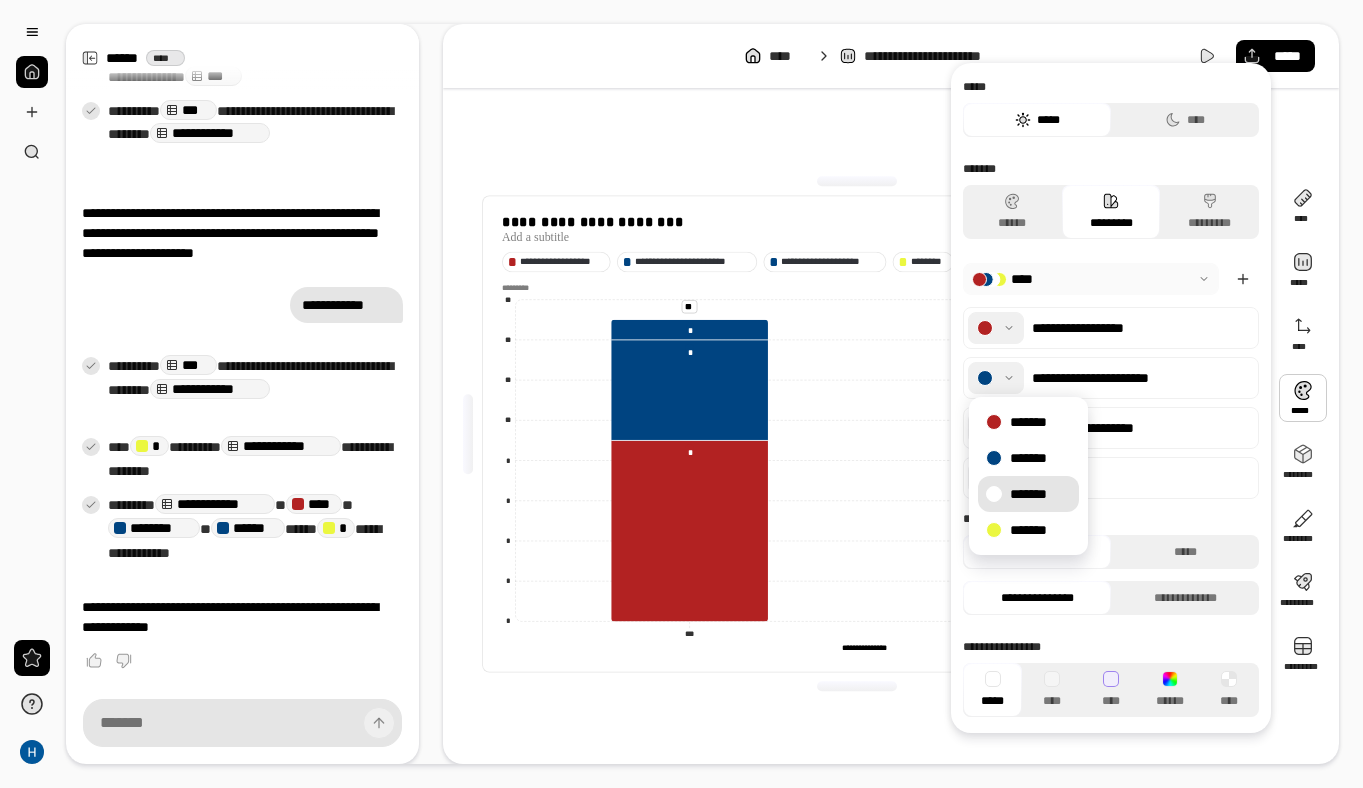 click on "*******" at bounding box center [1028, 494] 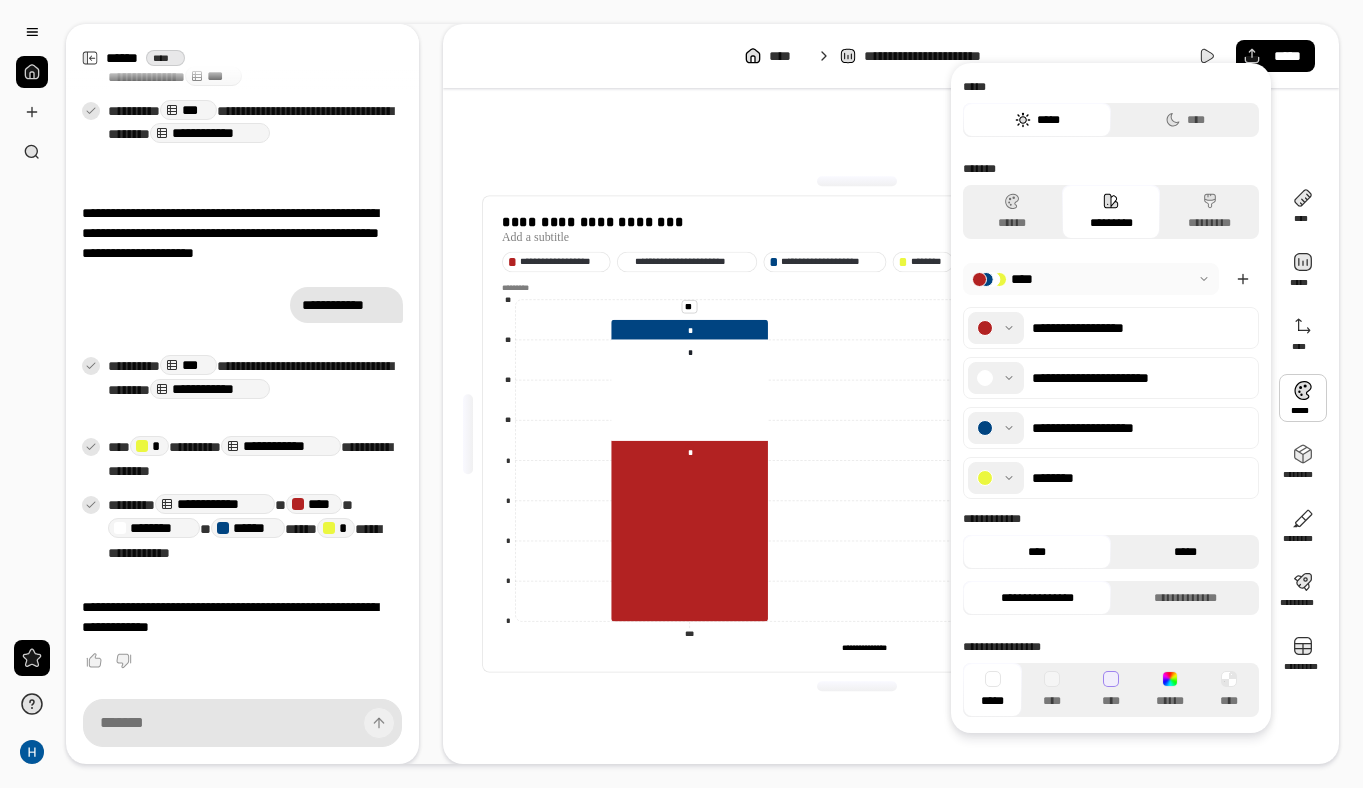 click on "*****" at bounding box center [1185, 552] 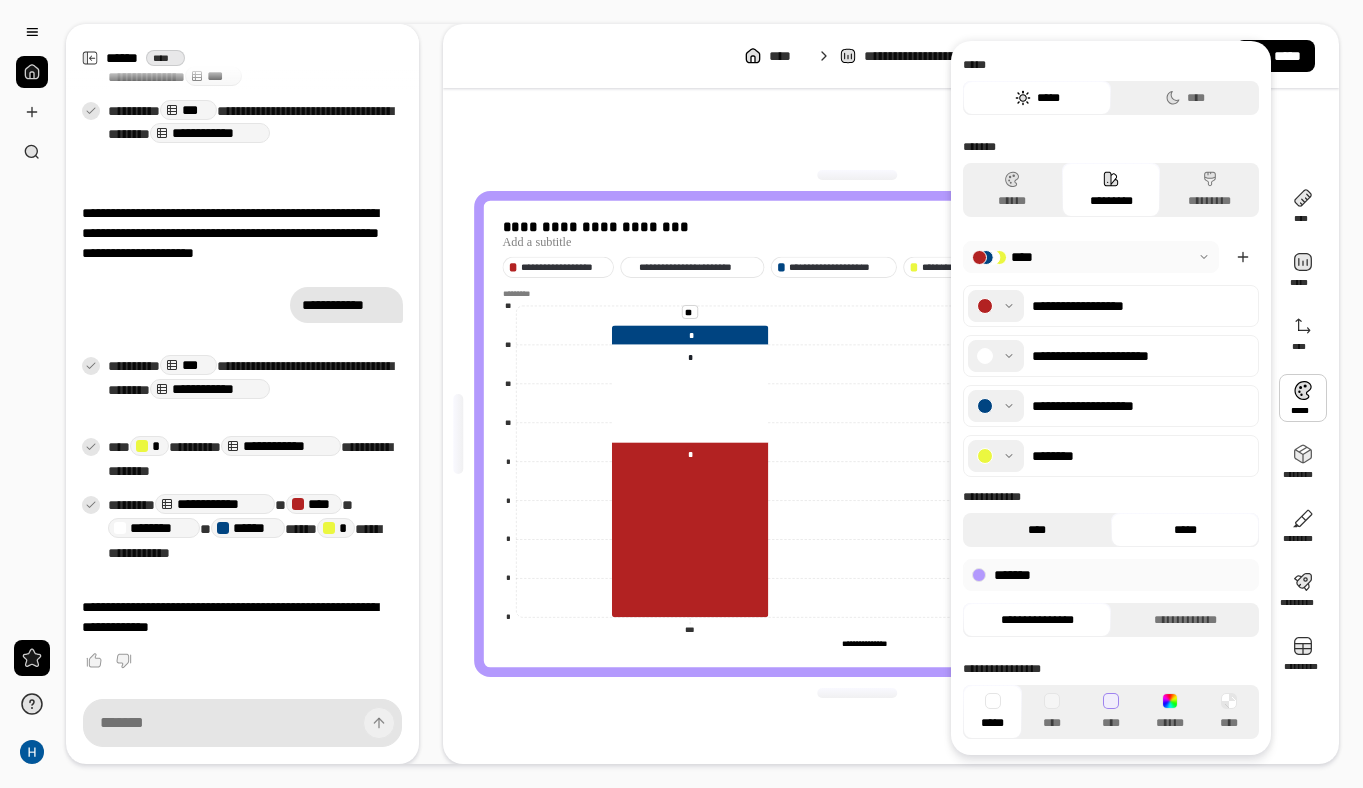 click on "****" at bounding box center [1037, 530] 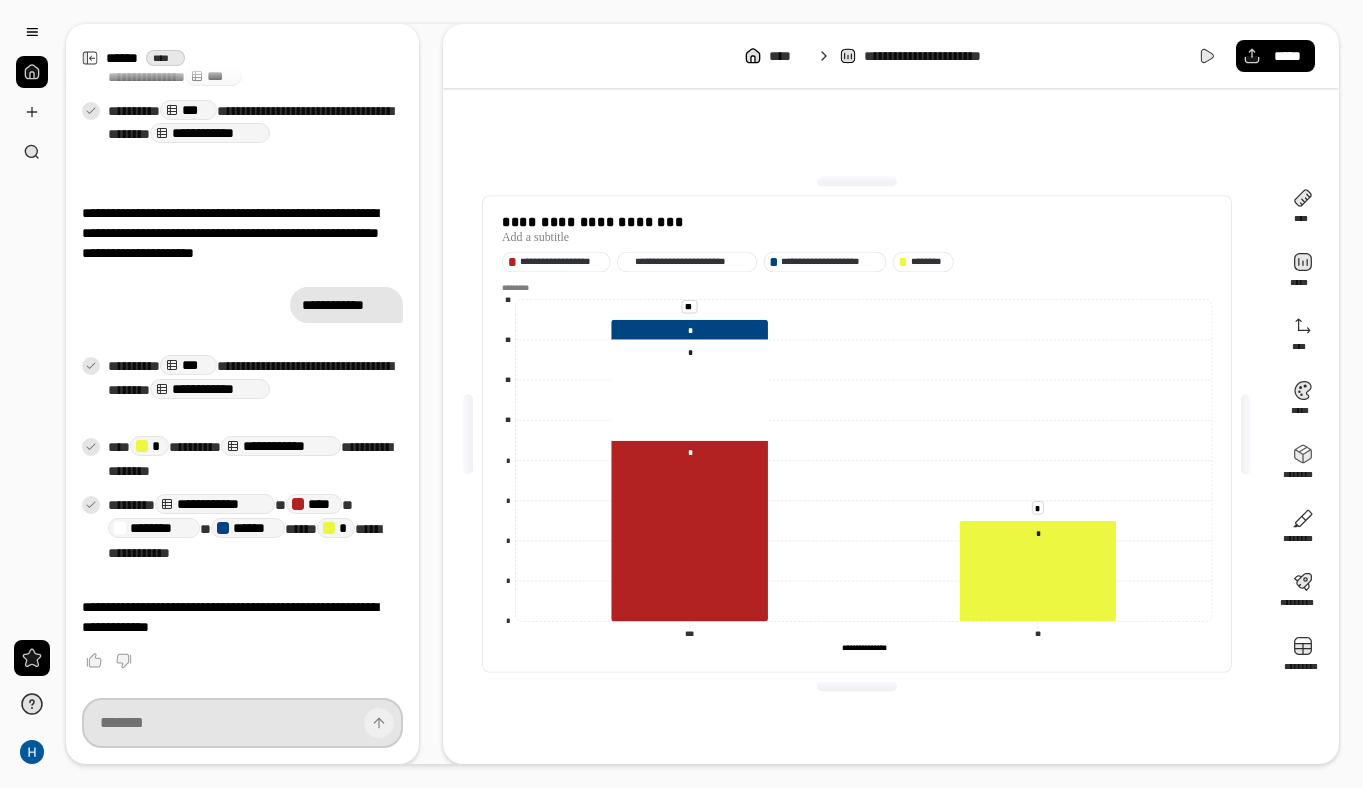 click at bounding box center [242, 723] 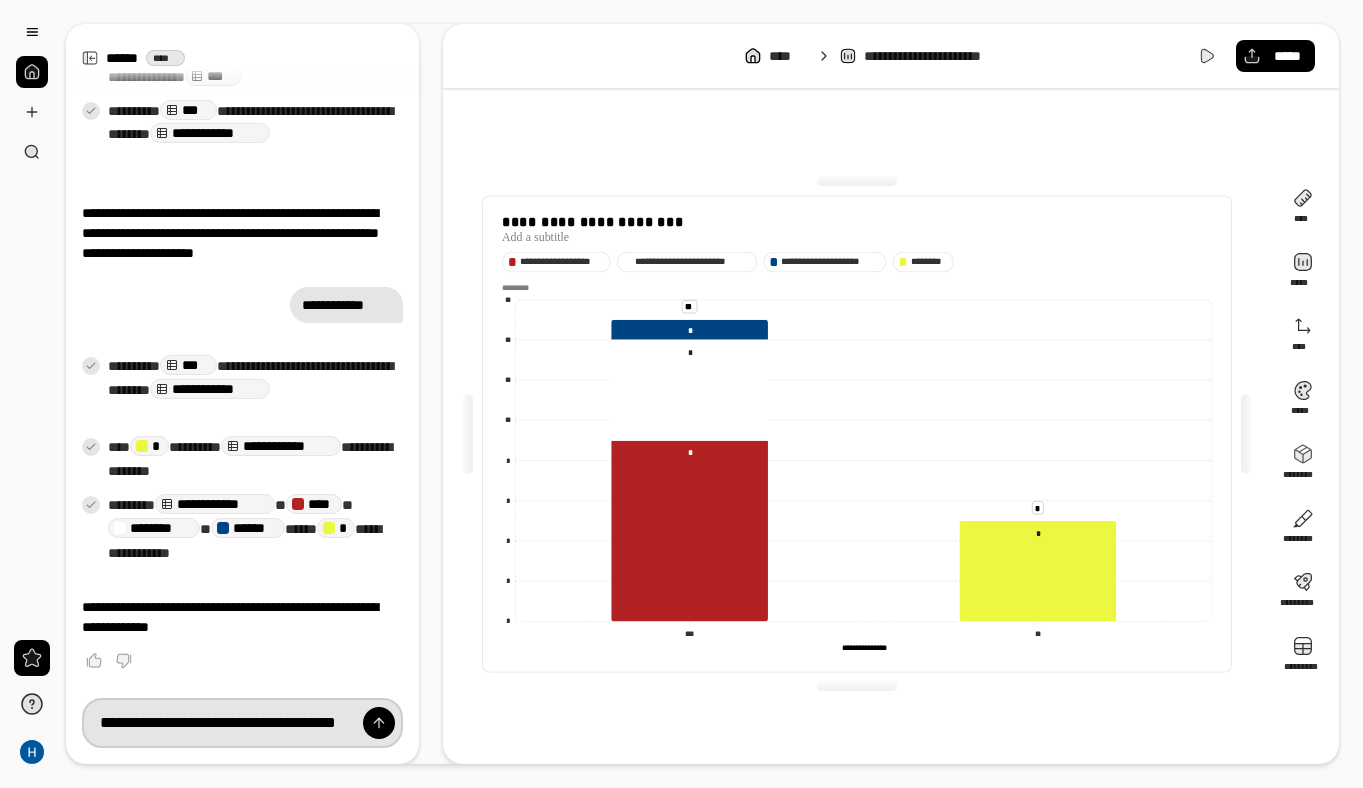 scroll, scrollTop: 0, scrollLeft: 62, axis: horizontal 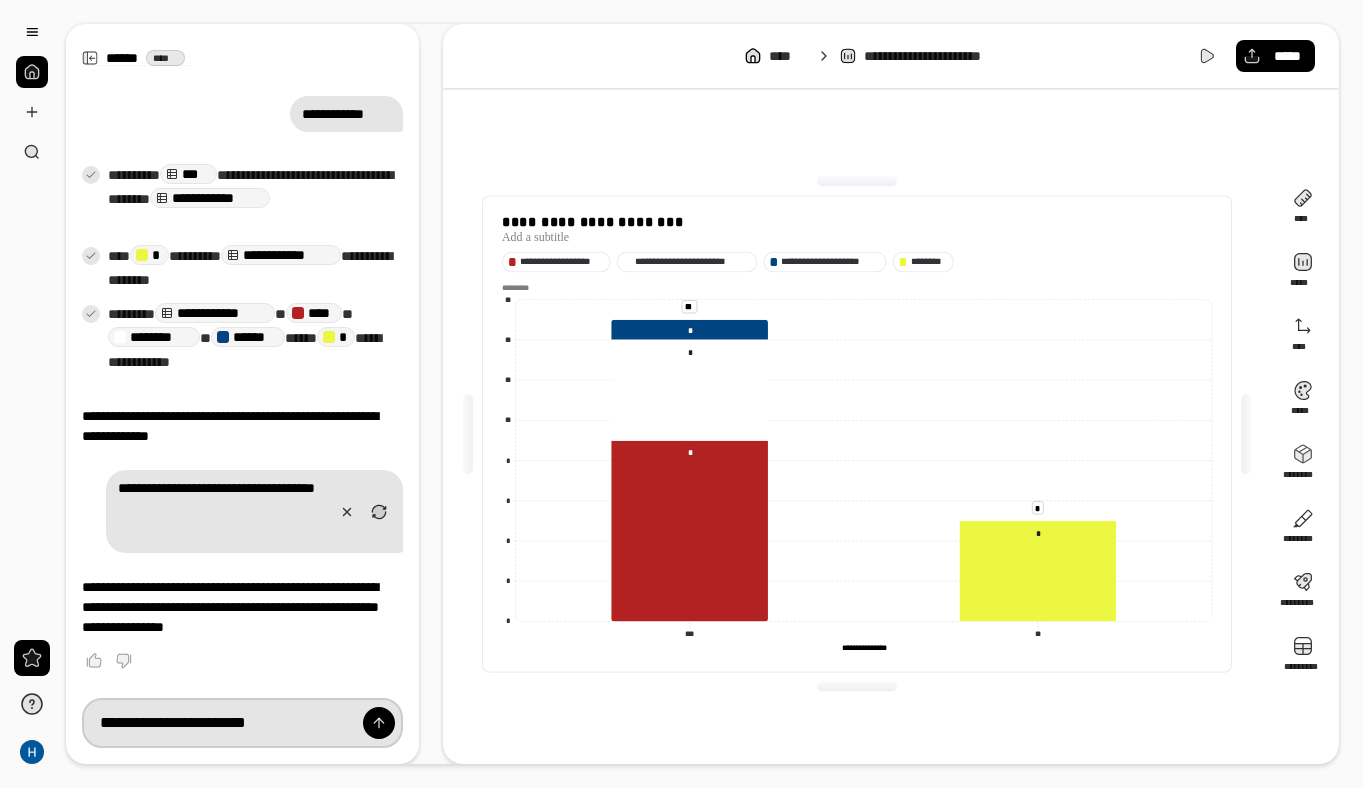 type on "**********" 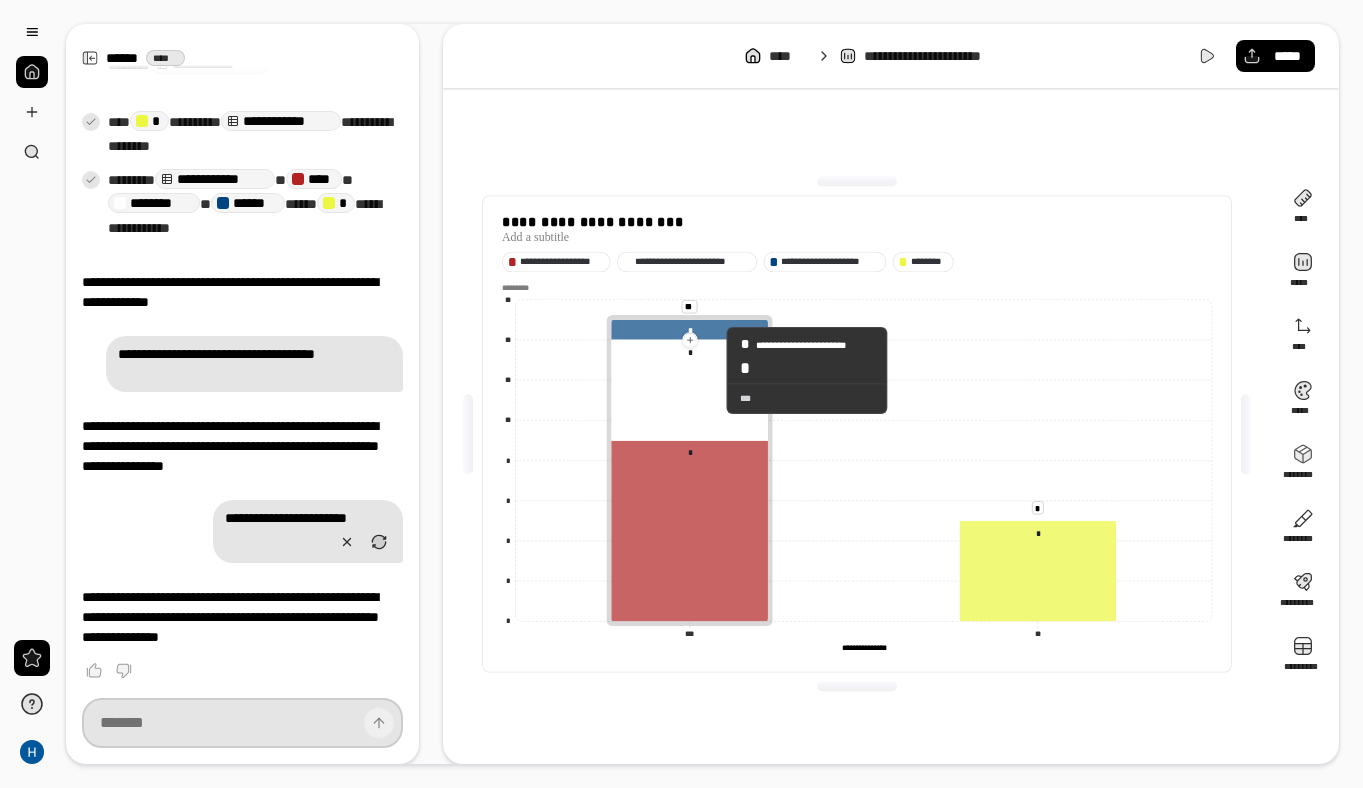 scroll, scrollTop: 1781, scrollLeft: 0, axis: vertical 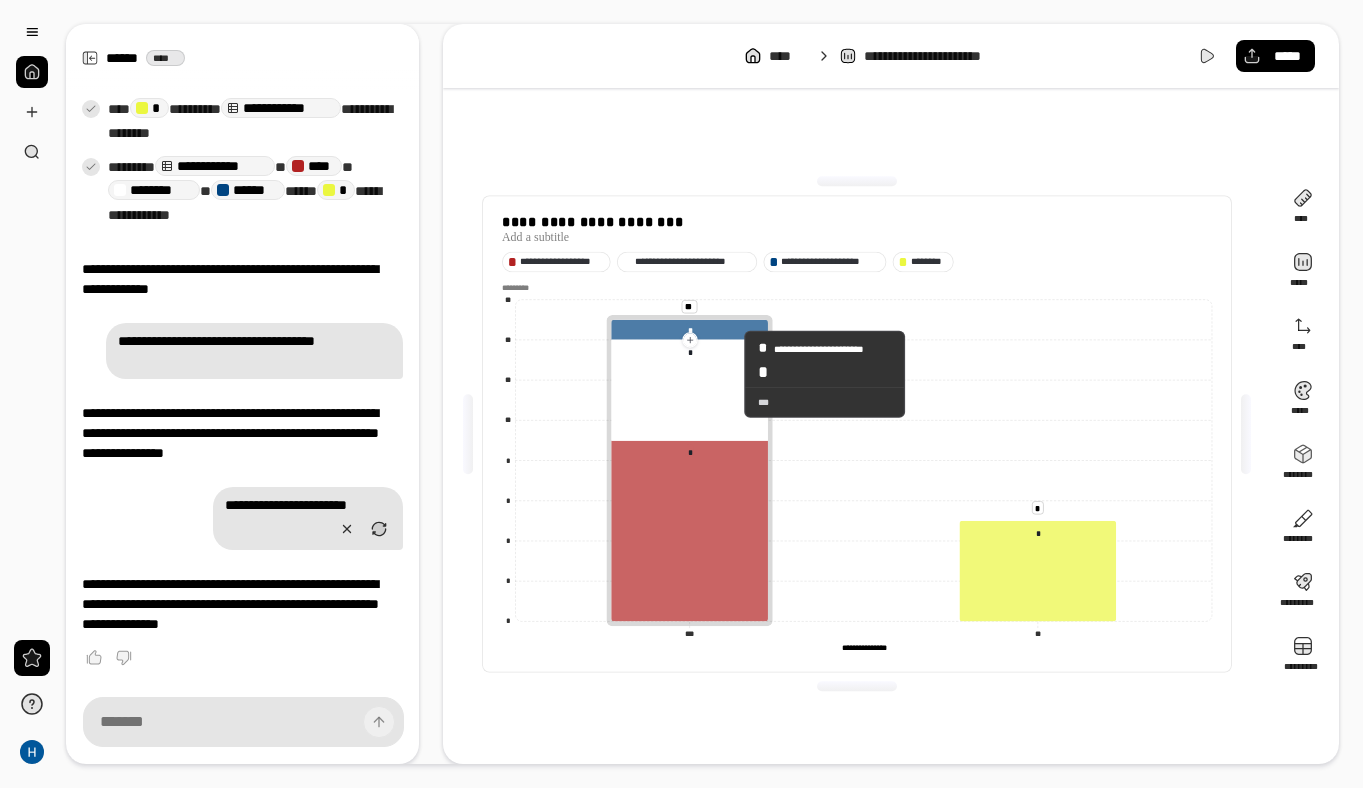 click 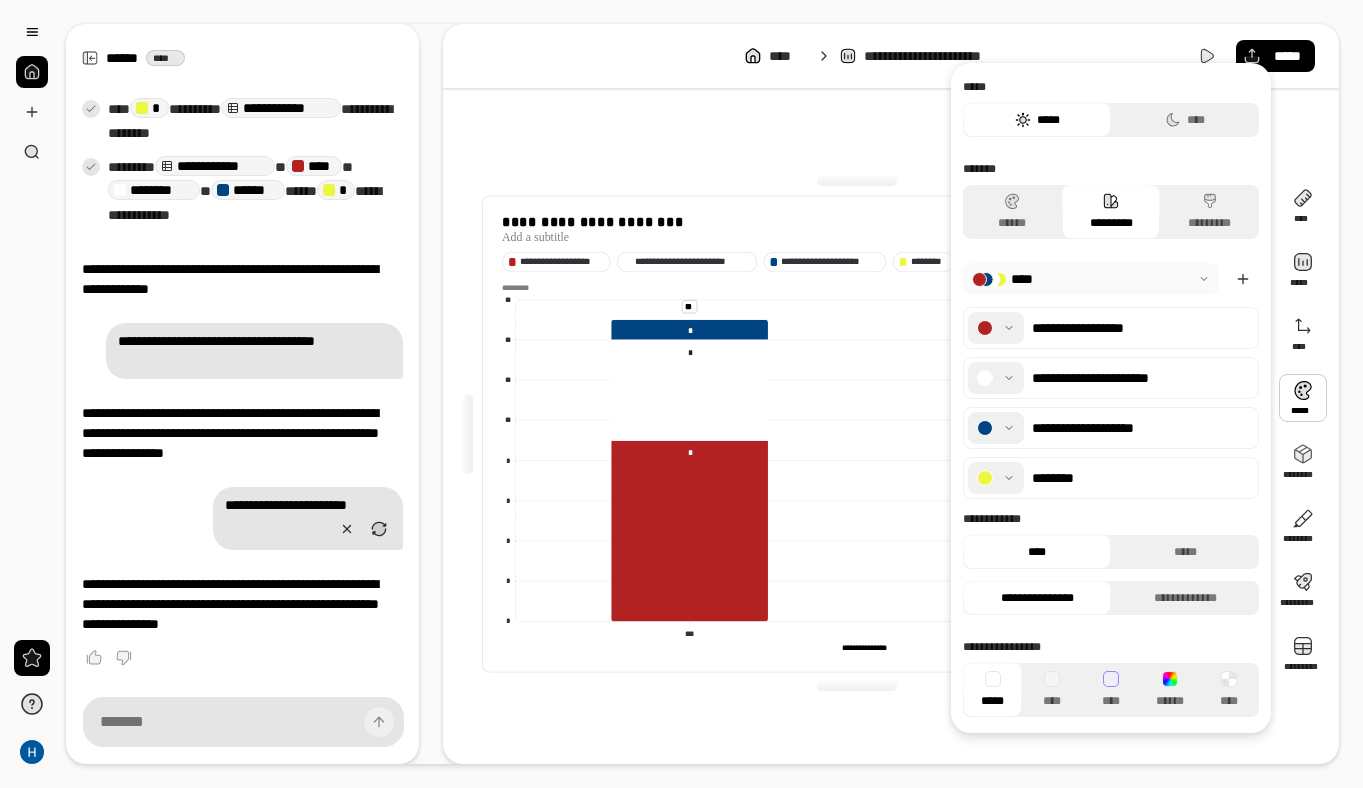 click at bounding box center (1303, 398) 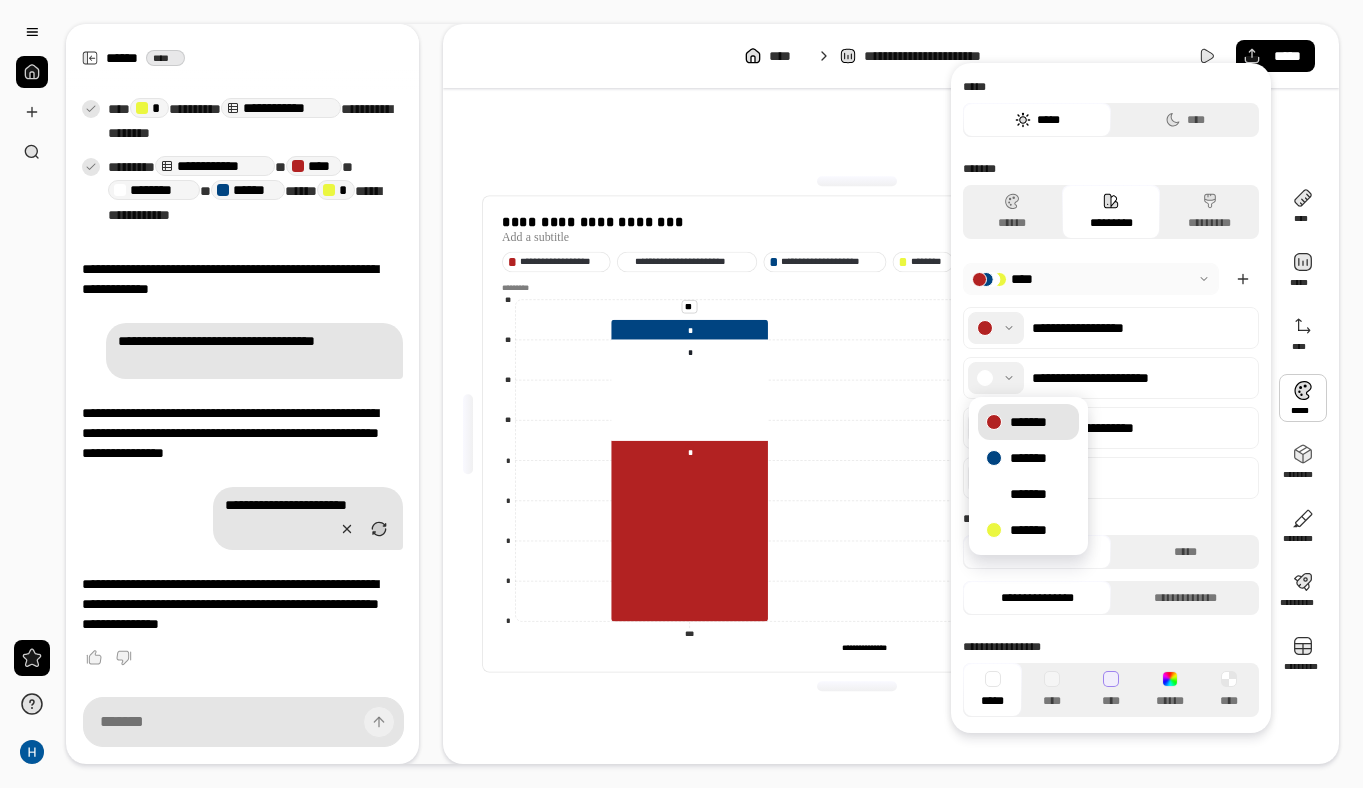 click at bounding box center (994, 422) 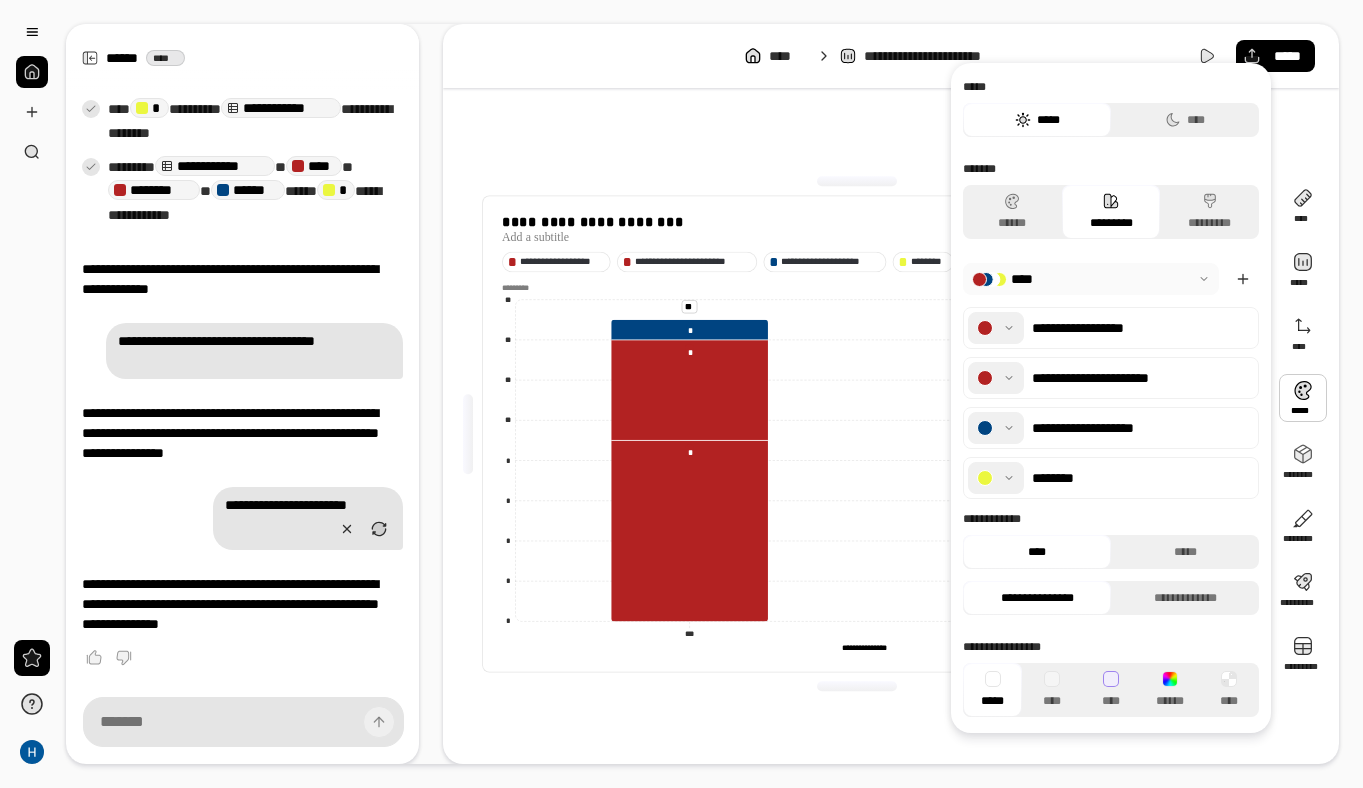 click at bounding box center [996, 428] 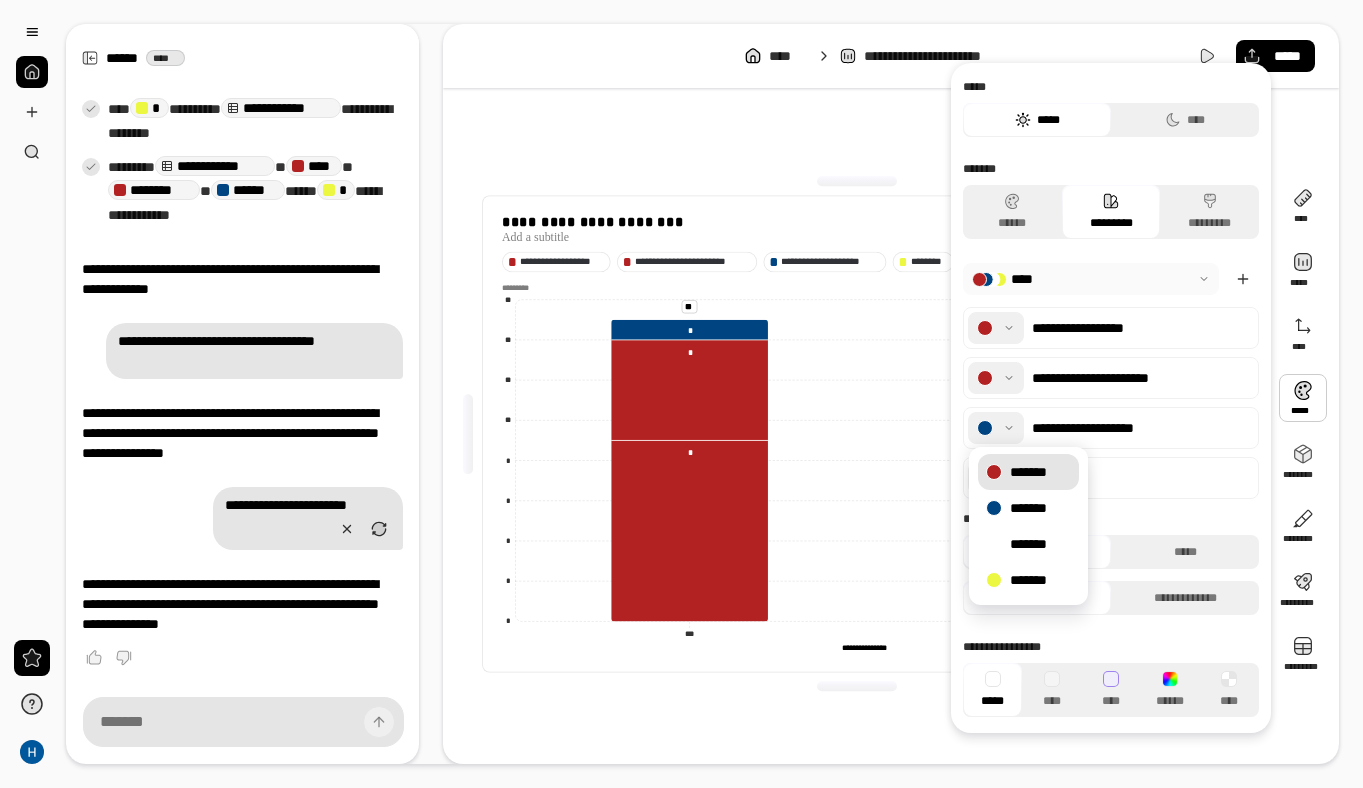 click on "*******" at bounding box center (1028, 472) 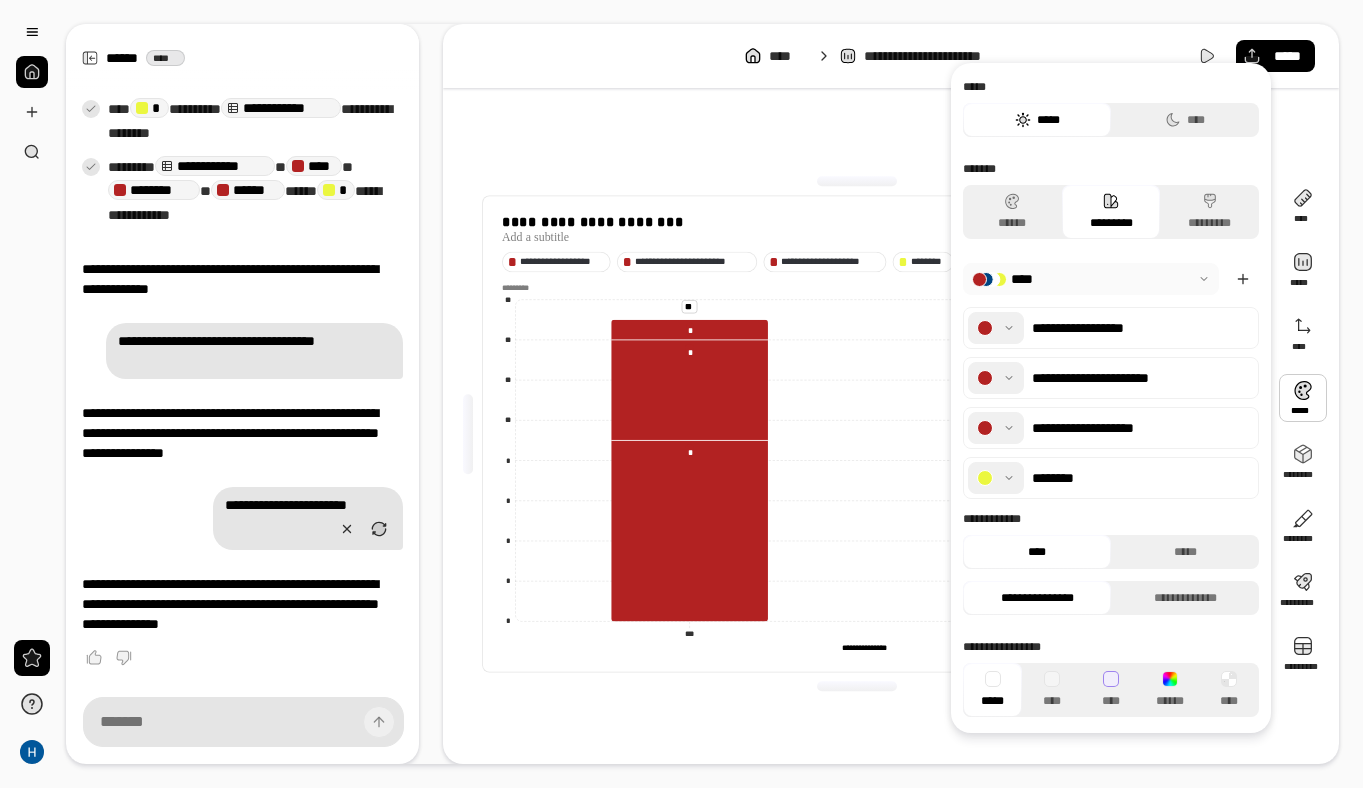 click on "[PERSONAL_DATA]" at bounding box center (857, 434) 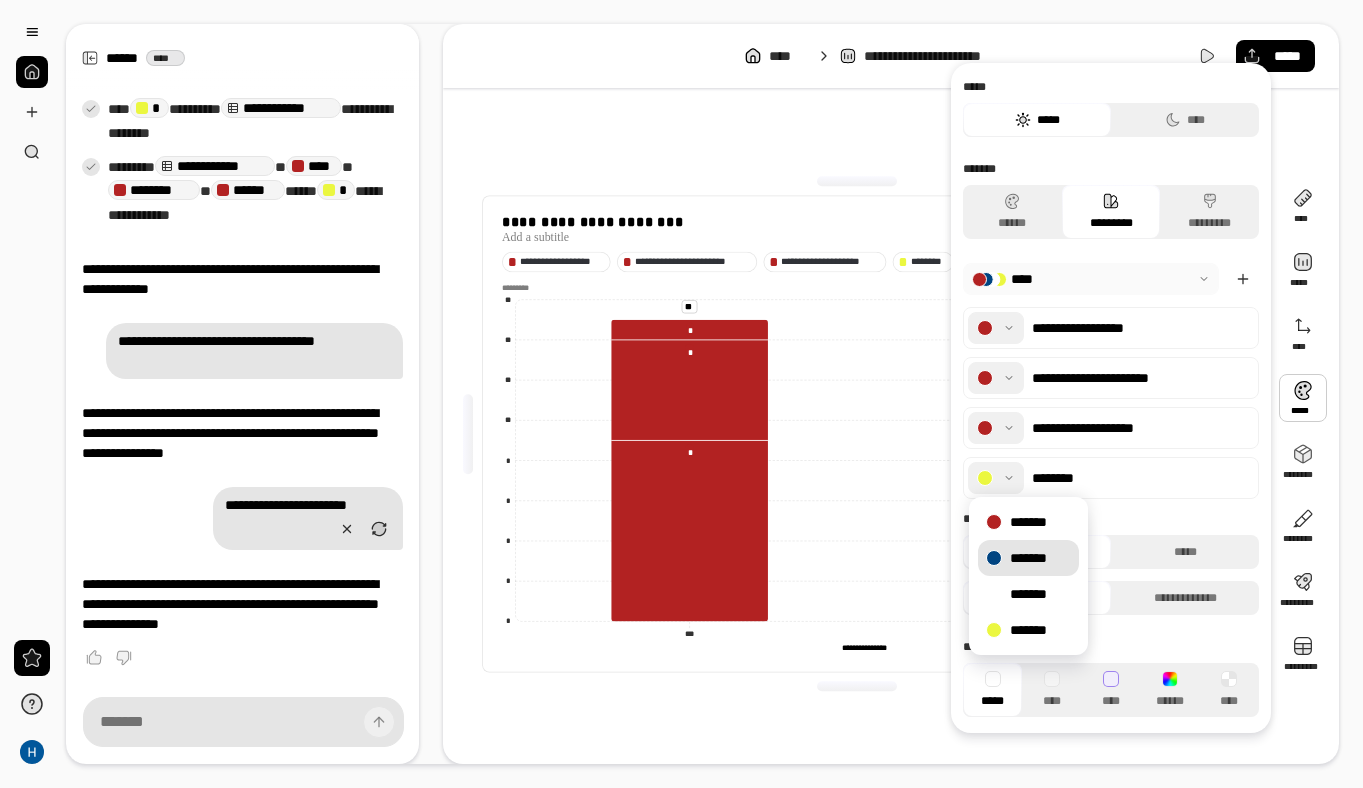 click on "*******" at bounding box center (1028, 558) 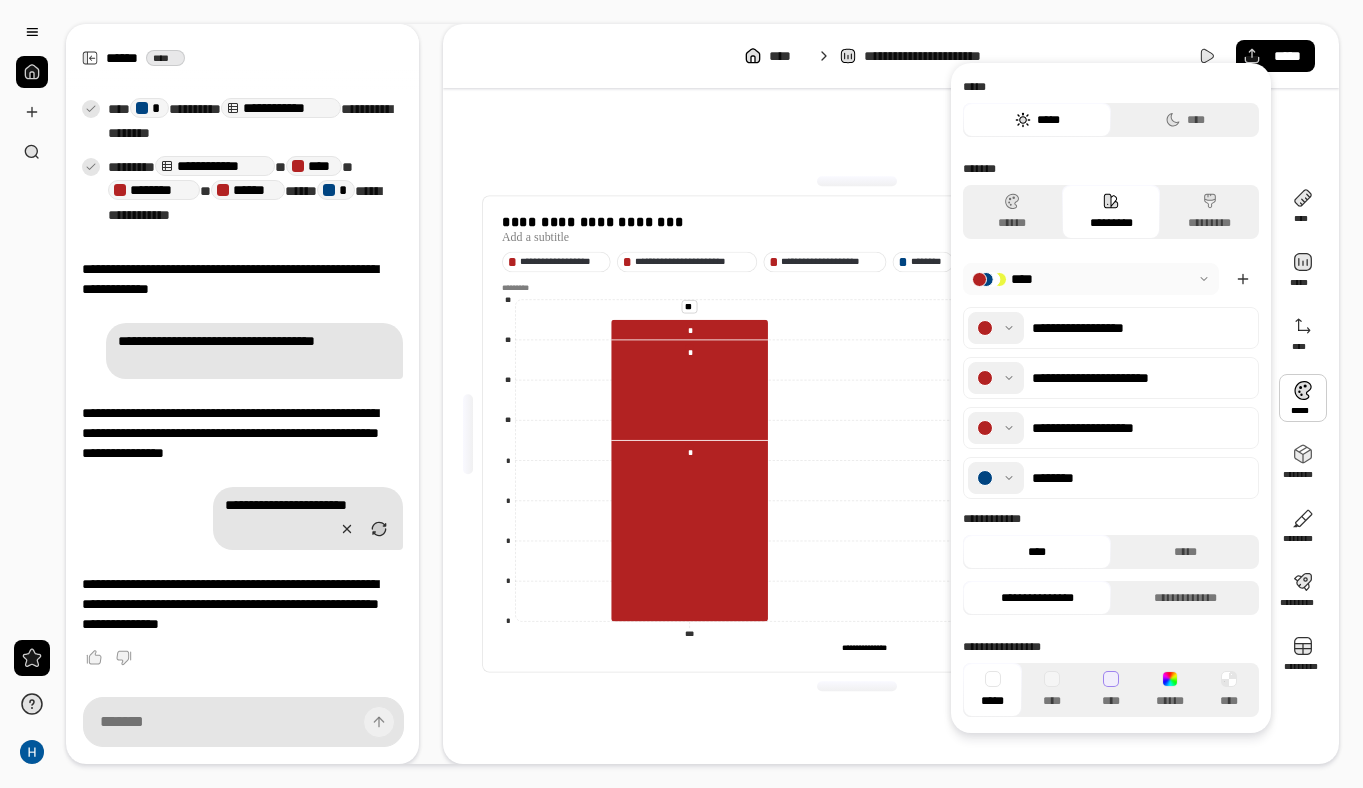 click on "[PERSONAL_DATA]" at bounding box center (857, 434) 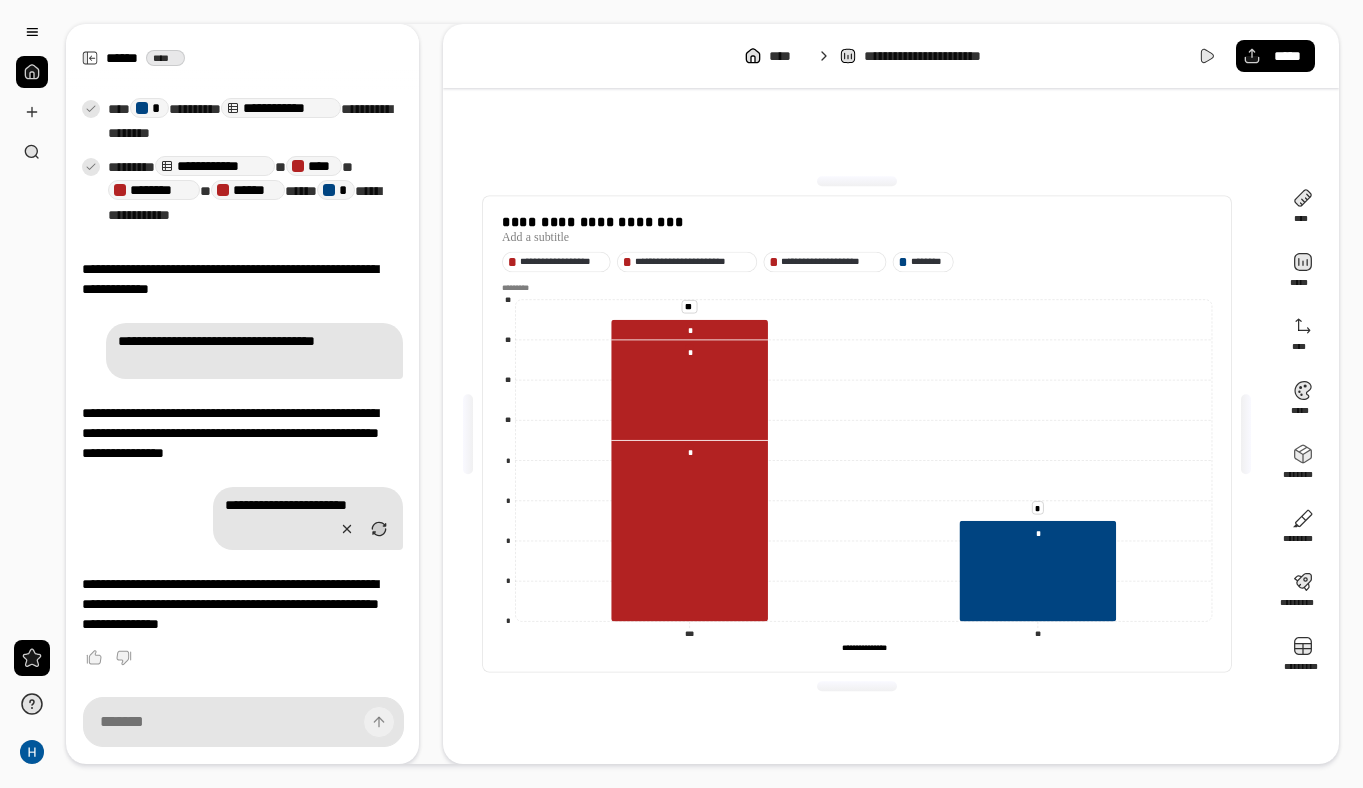 drag, startPoint x: 973, startPoint y: 269, endPoint x: 898, endPoint y: 236, distance: 81.939 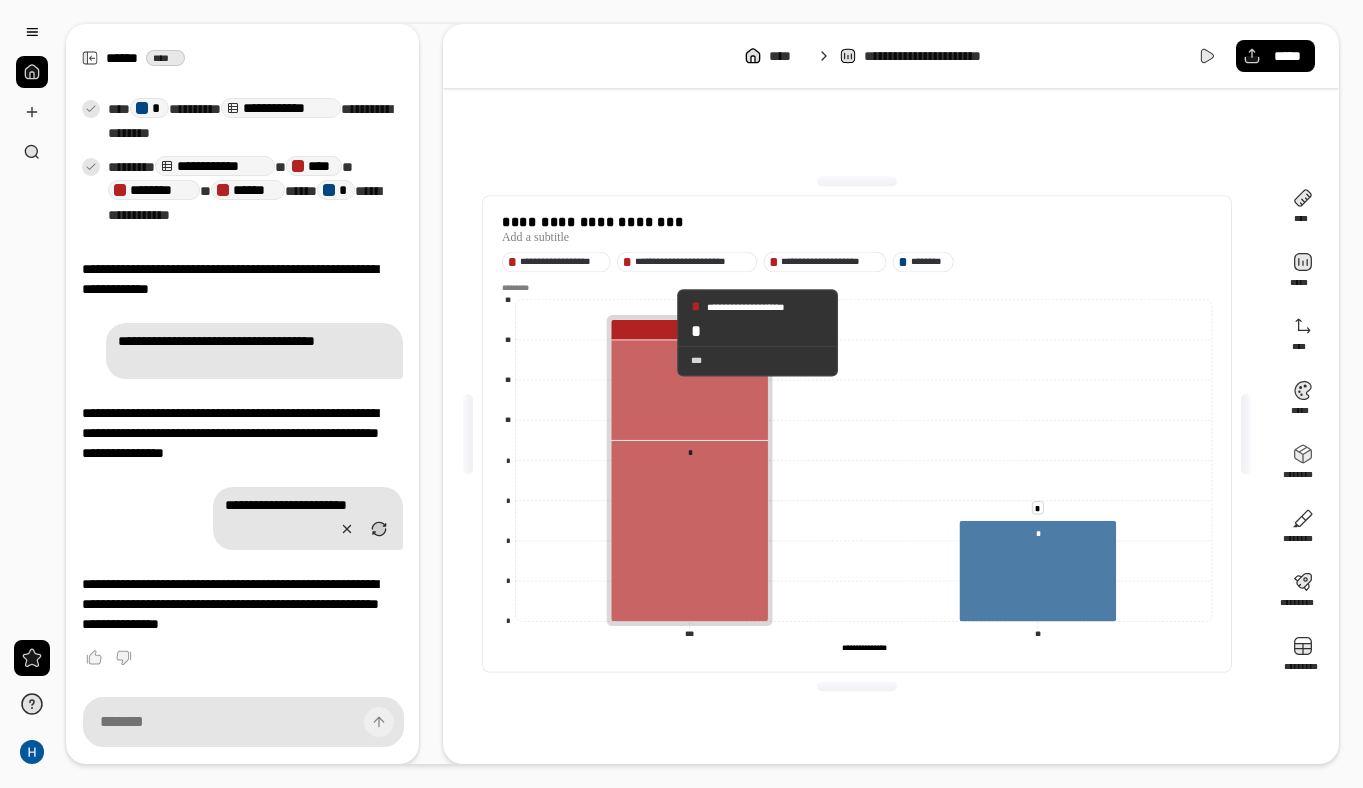 click 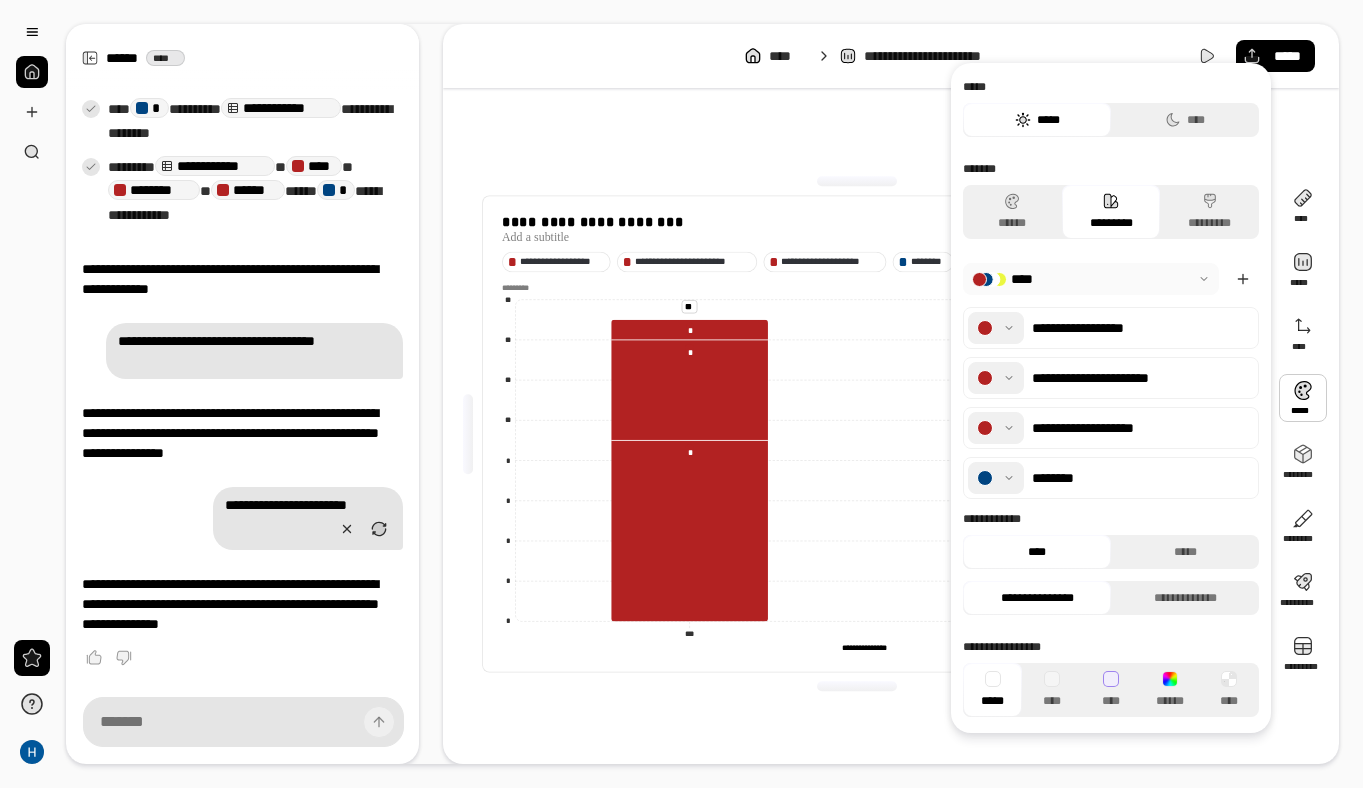 click at bounding box center (1303, 398) 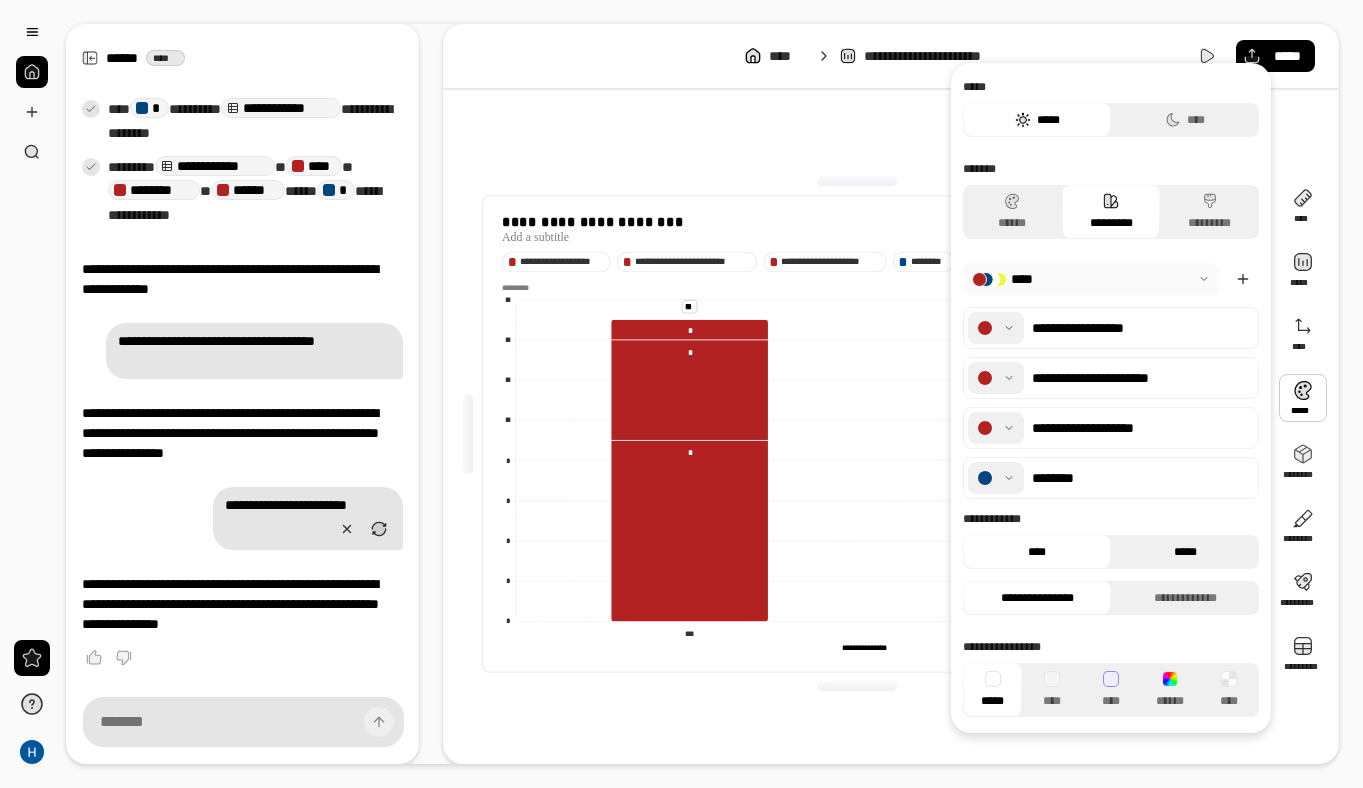 click on "*****" at bounding box center [1185, 552] 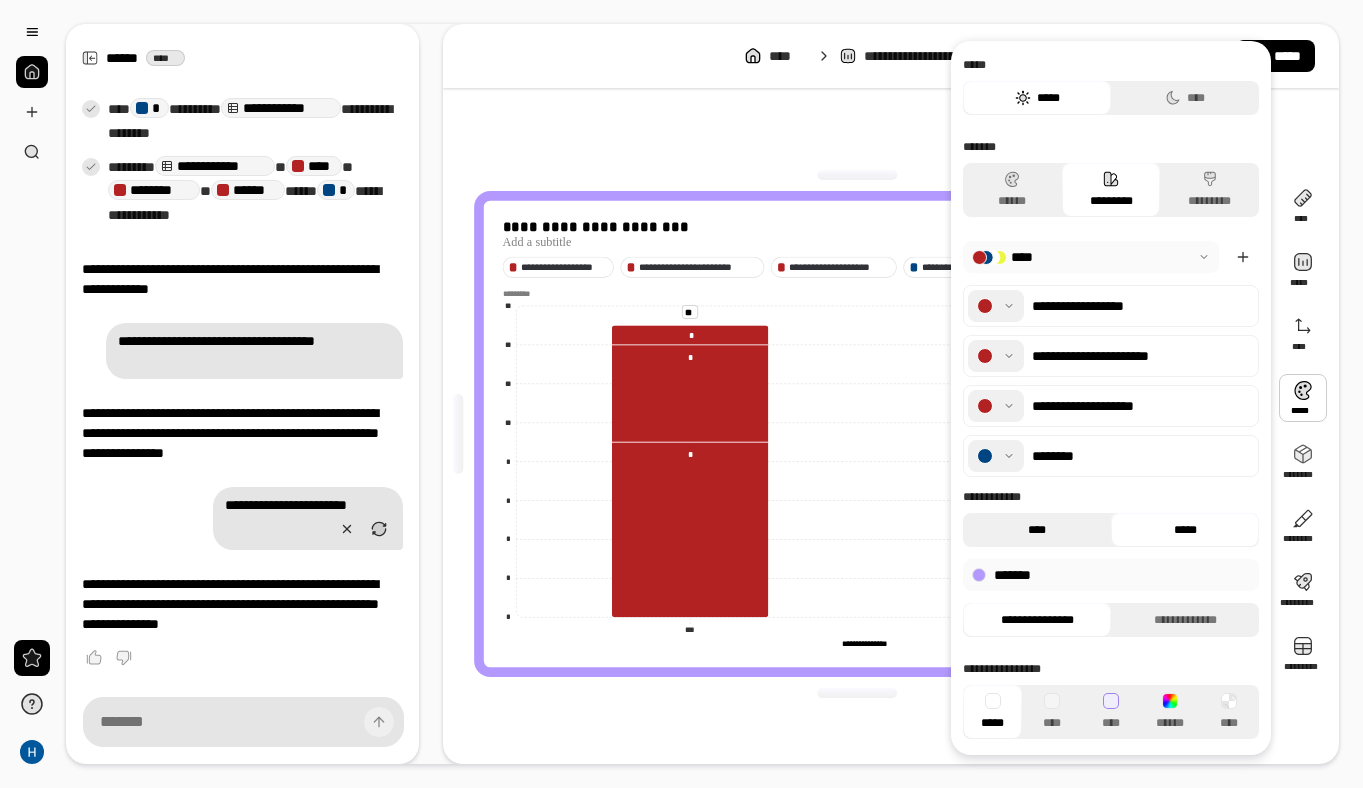 click on "****" at bounding box center (1037, 530) 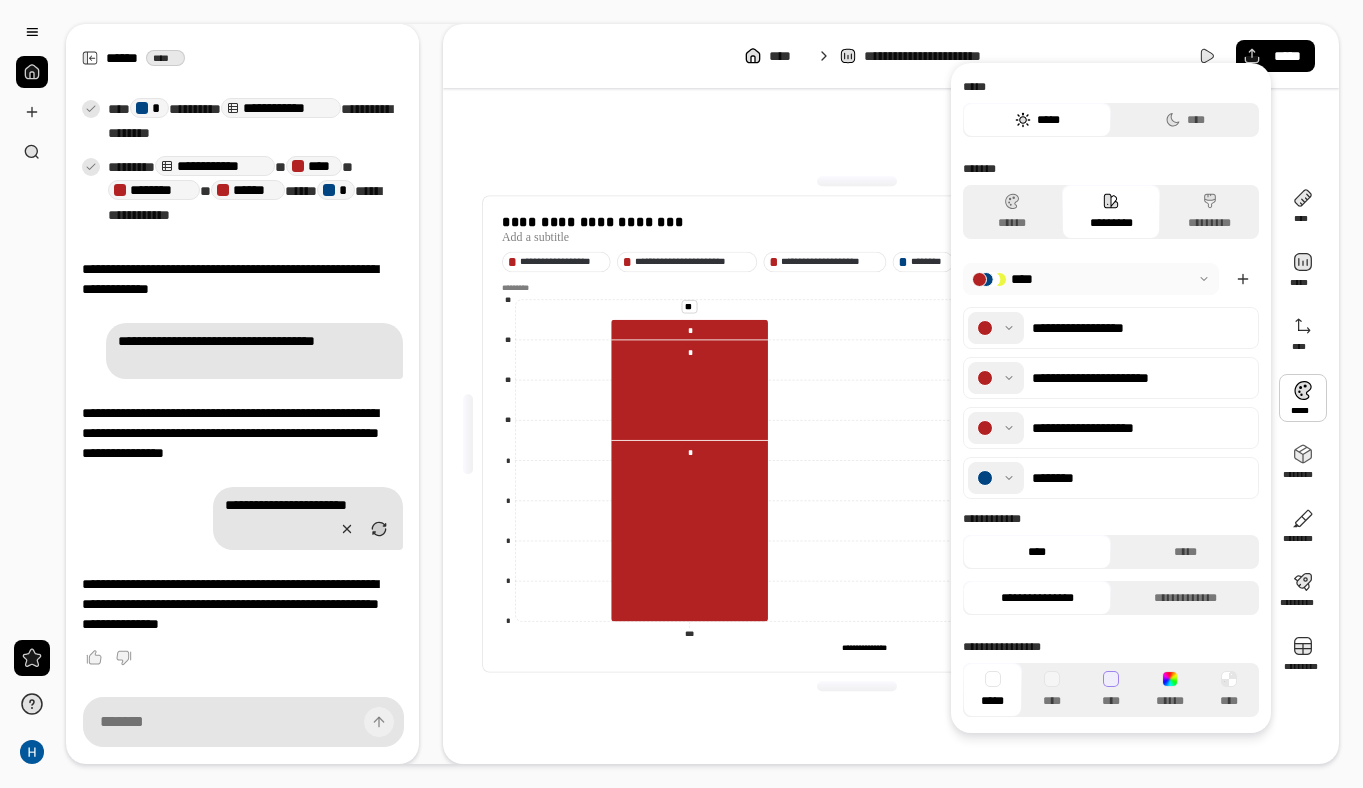 click on "[PERSONAL_DATA]" at bounding box center [857, 434] 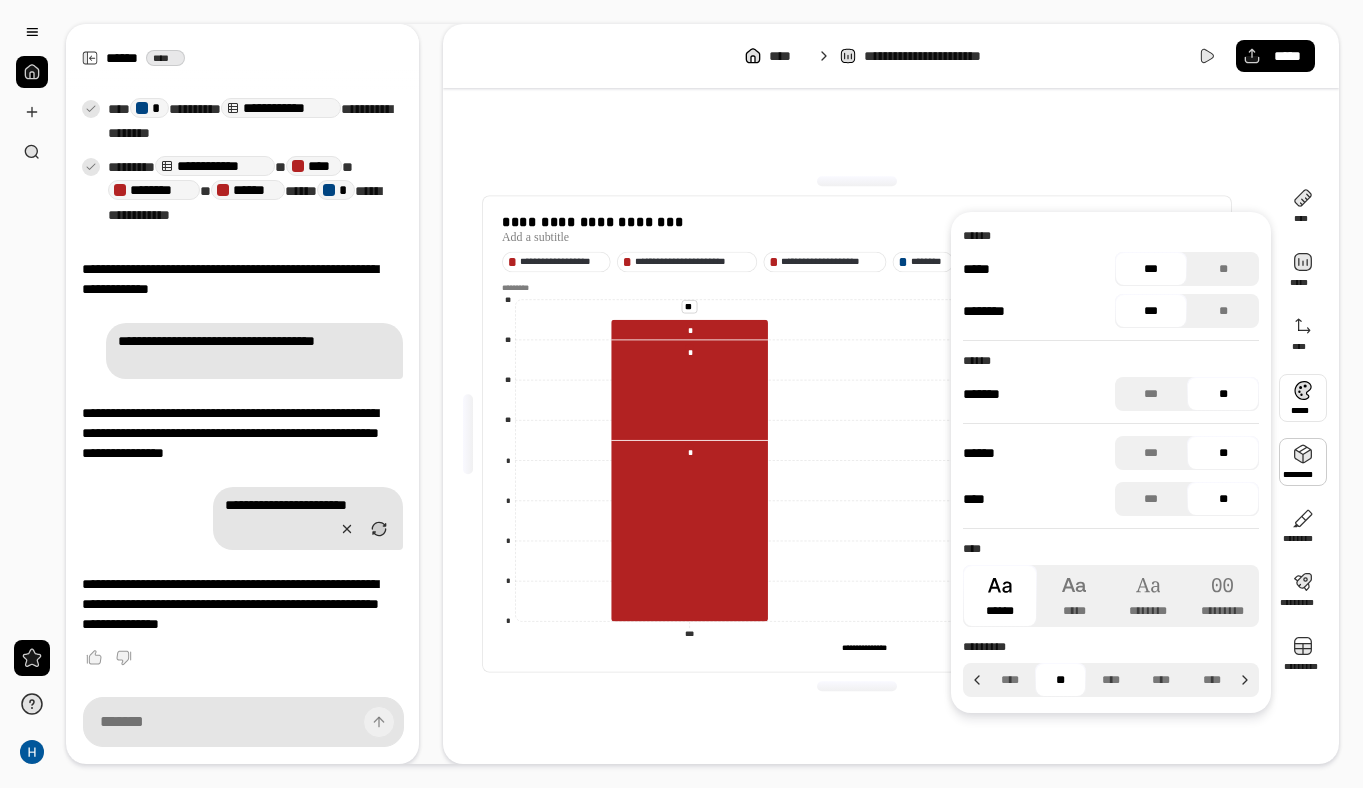 click at bounding box center (1303, 398) 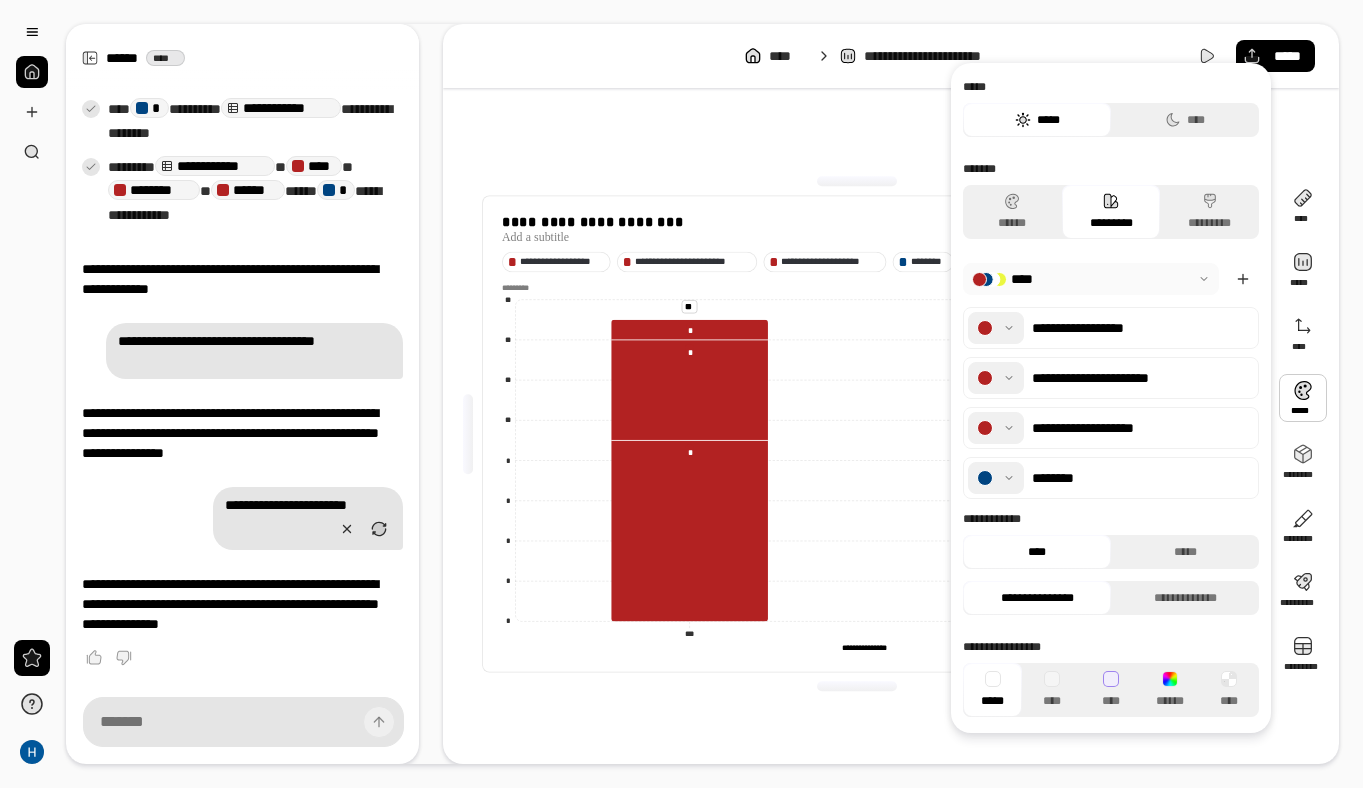 click at bounding box center [1091, 279] 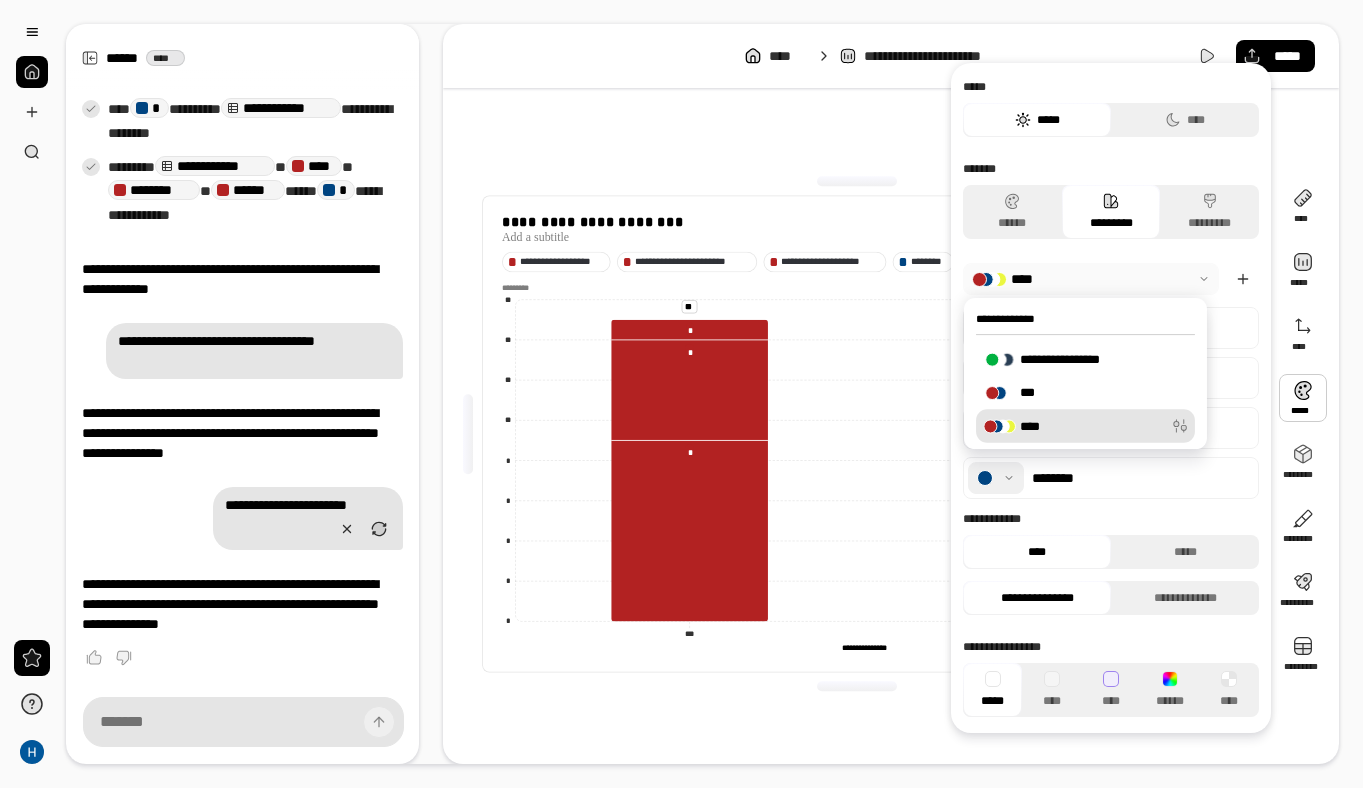 click on "[PERSONAL_DATA]" at bounding box center [1111, 398] 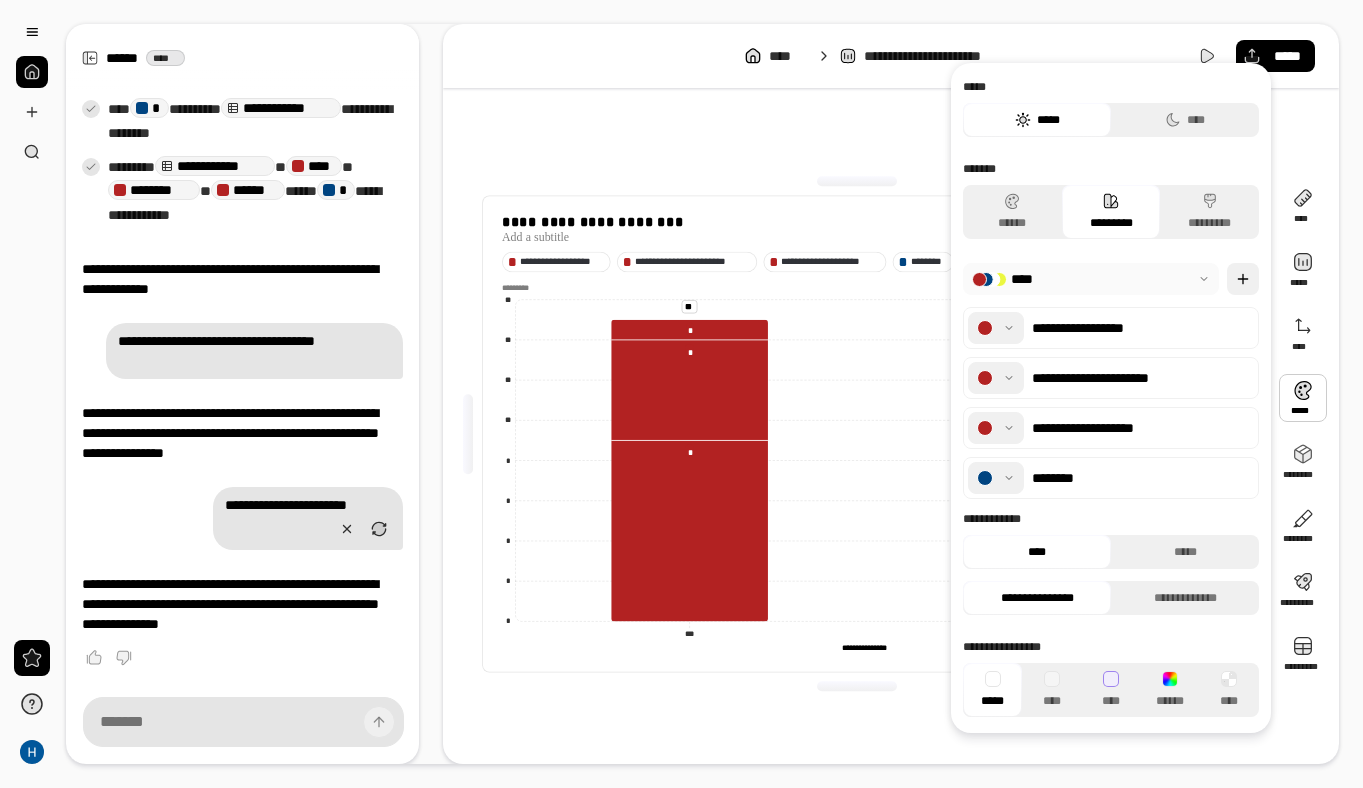 click at bounding box center [1243, 279] 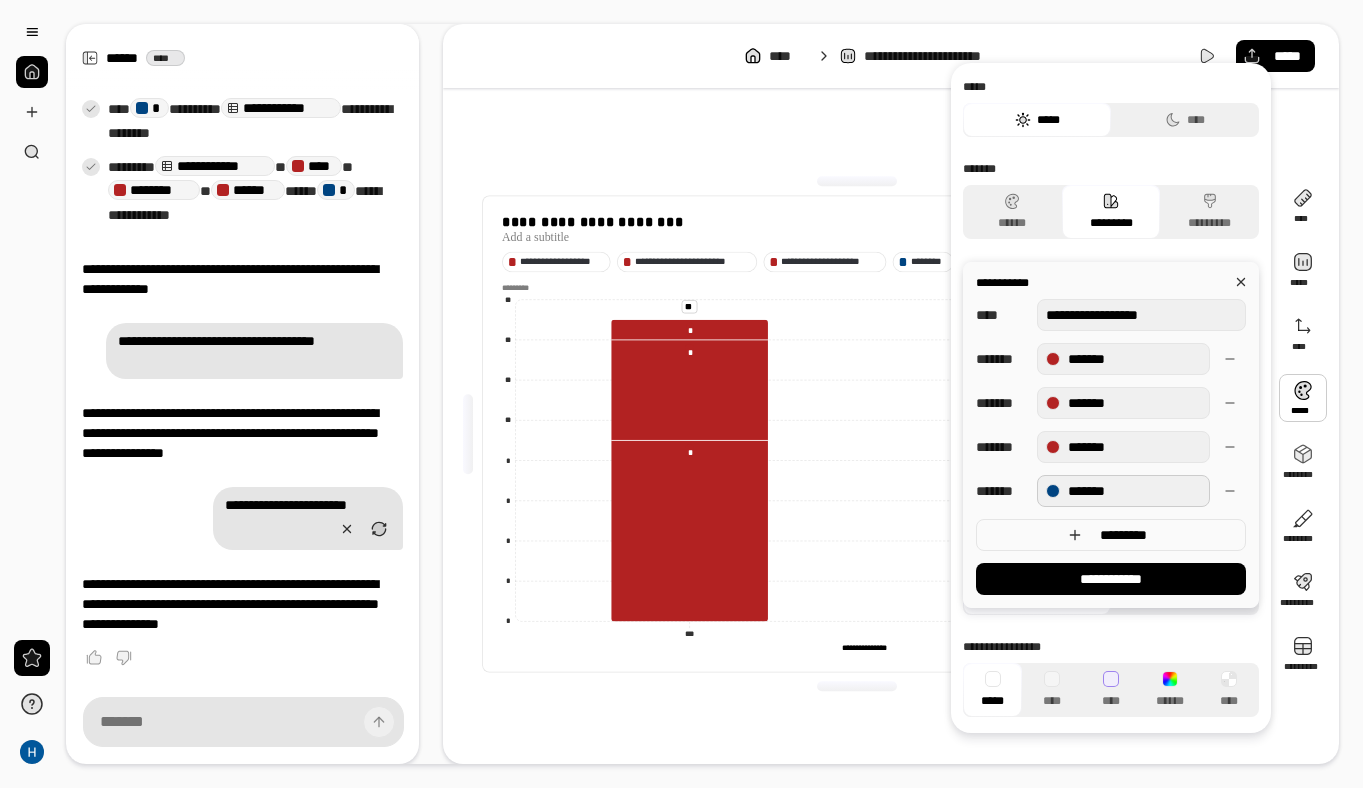 drag, startPoint x: 1145, startPoint y: 493, endPoint x: 1064, endPoint y: 493, distance: 81 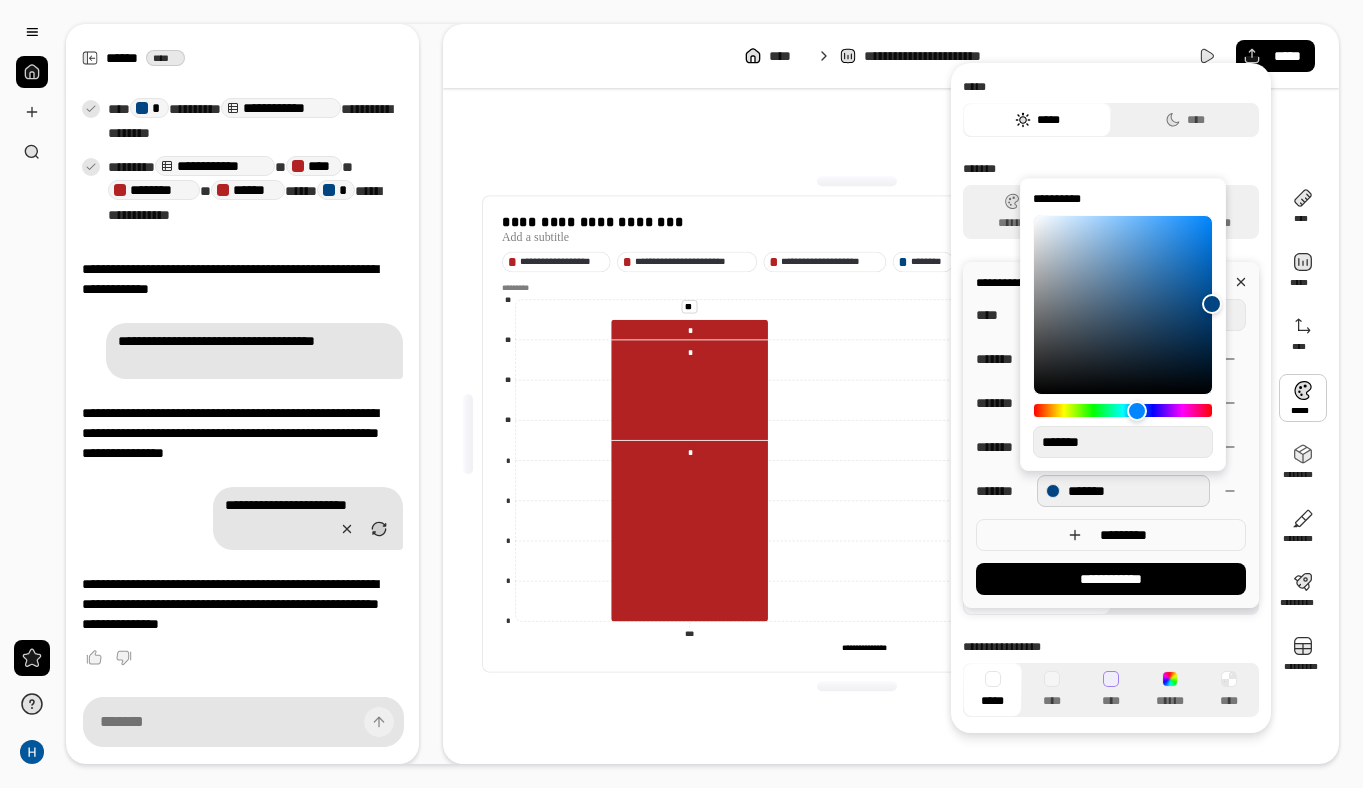 drag, startPoint x: 1111, startPoint y: 447, endPoint x: 1032, endPoint y: 450, distance: 79.05694 